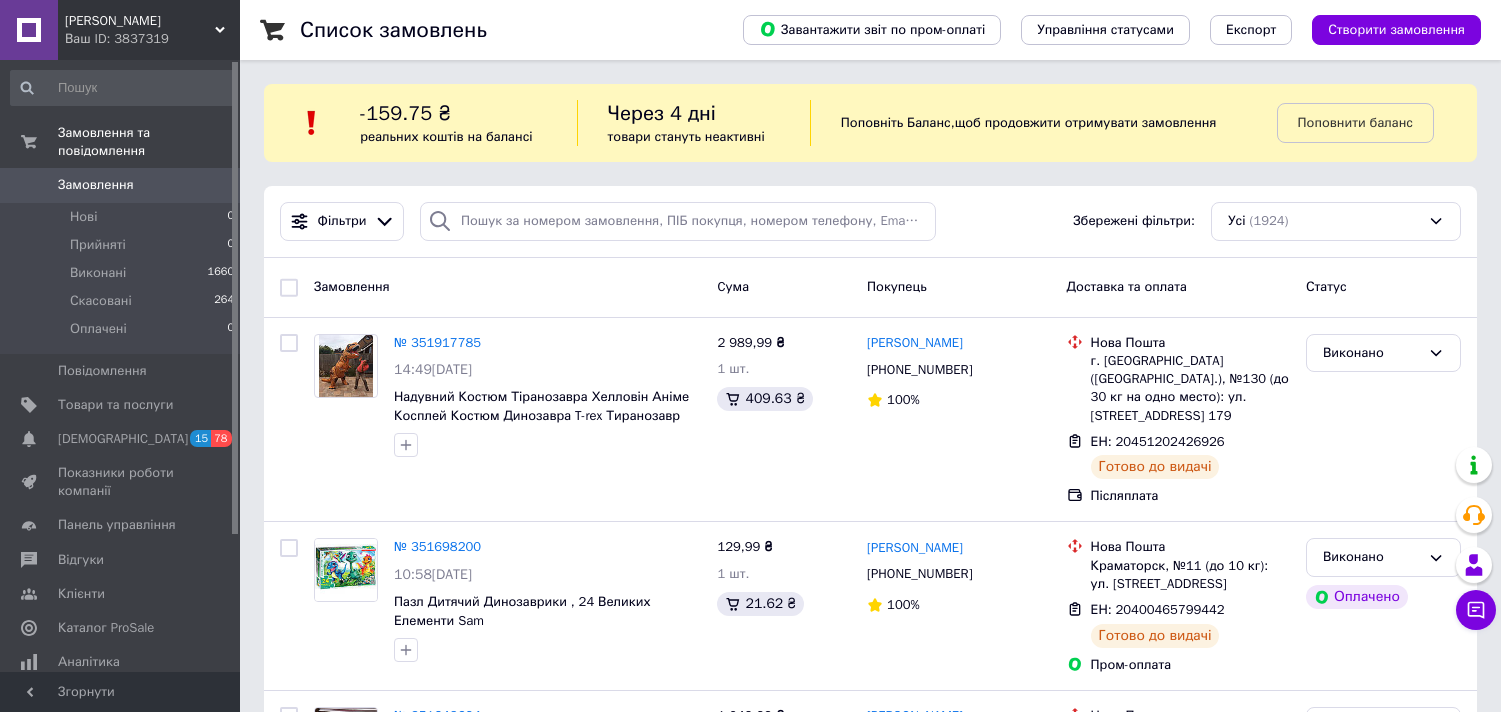 scroll, scrollTop: 0, scrollLeft: 0, axis: both 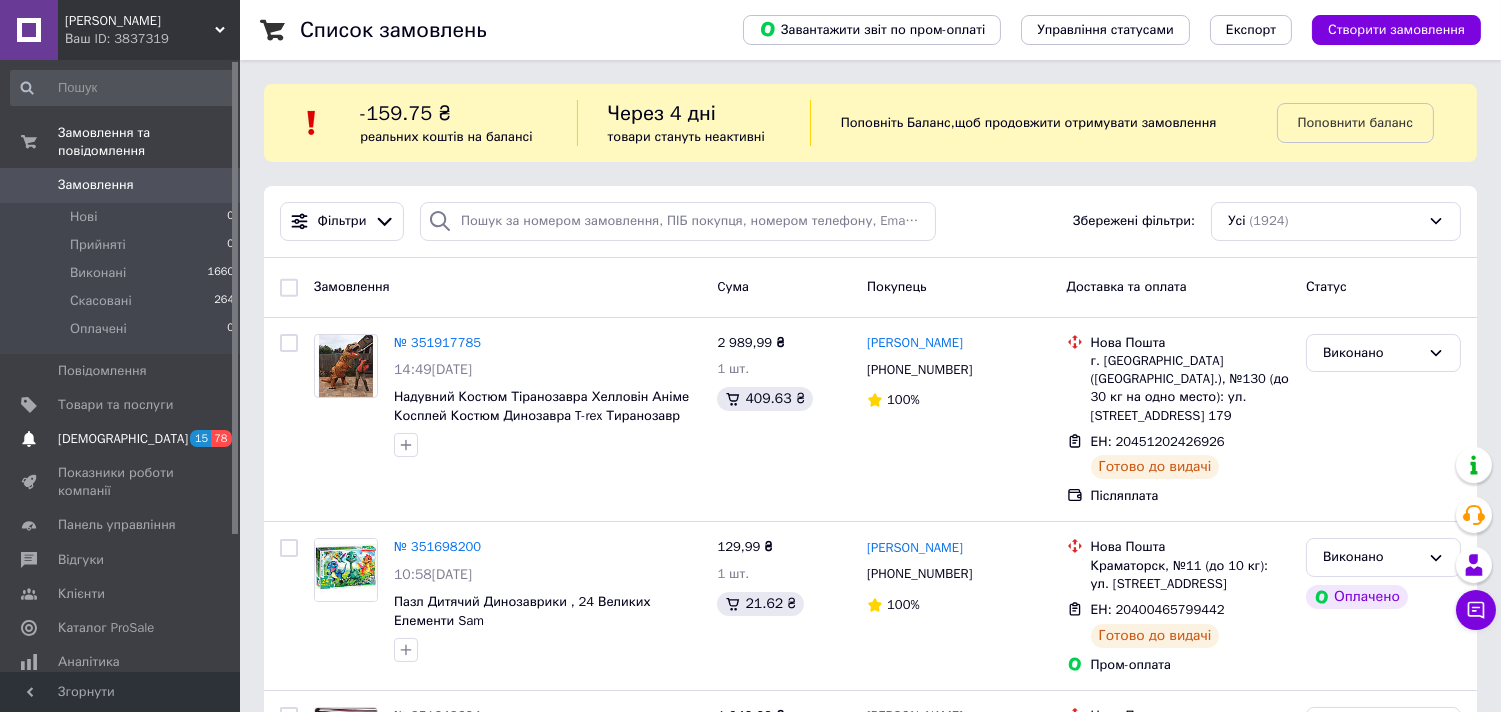 click on "[DEMOGRAPHIC_DATA]" at bounding box center [121, 439] 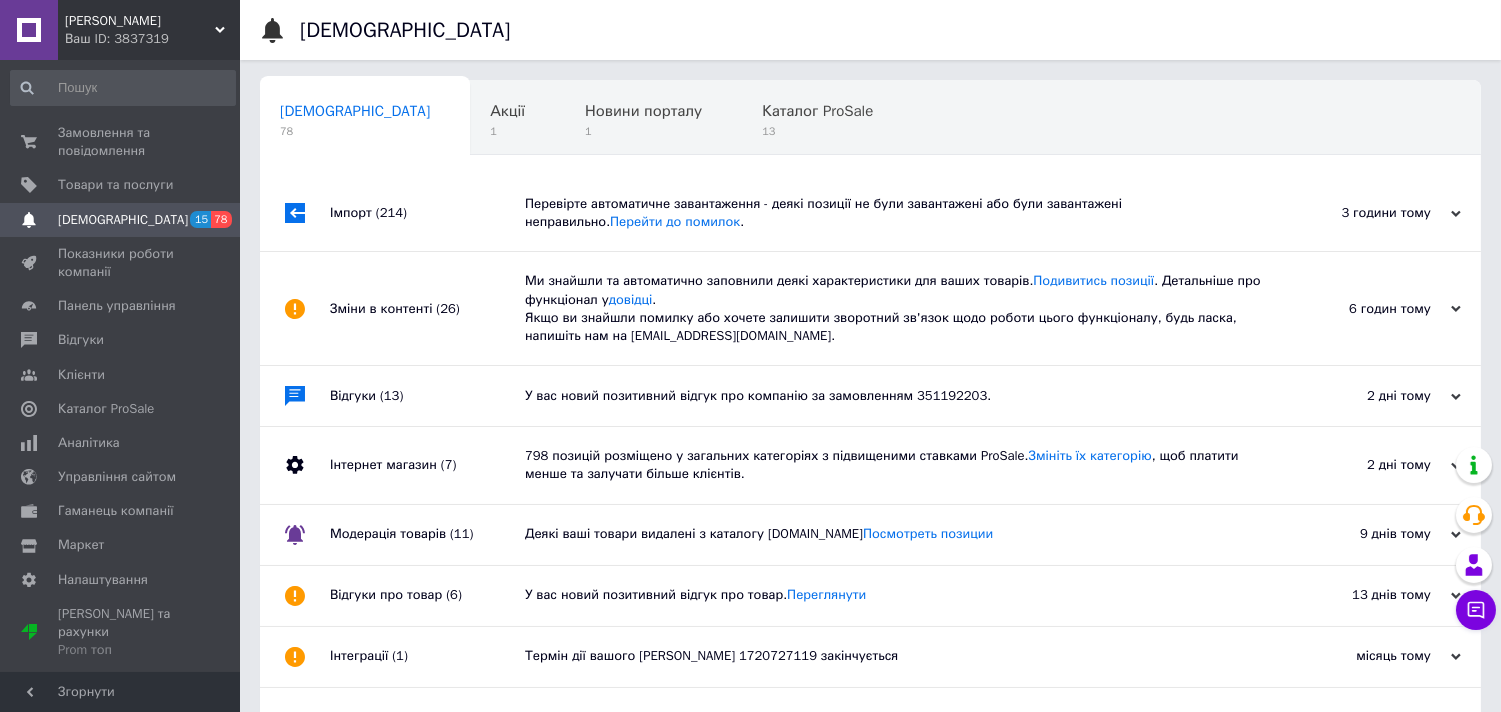 click on "Зміни в контенті   (26)" at bounding box center (427, 308) 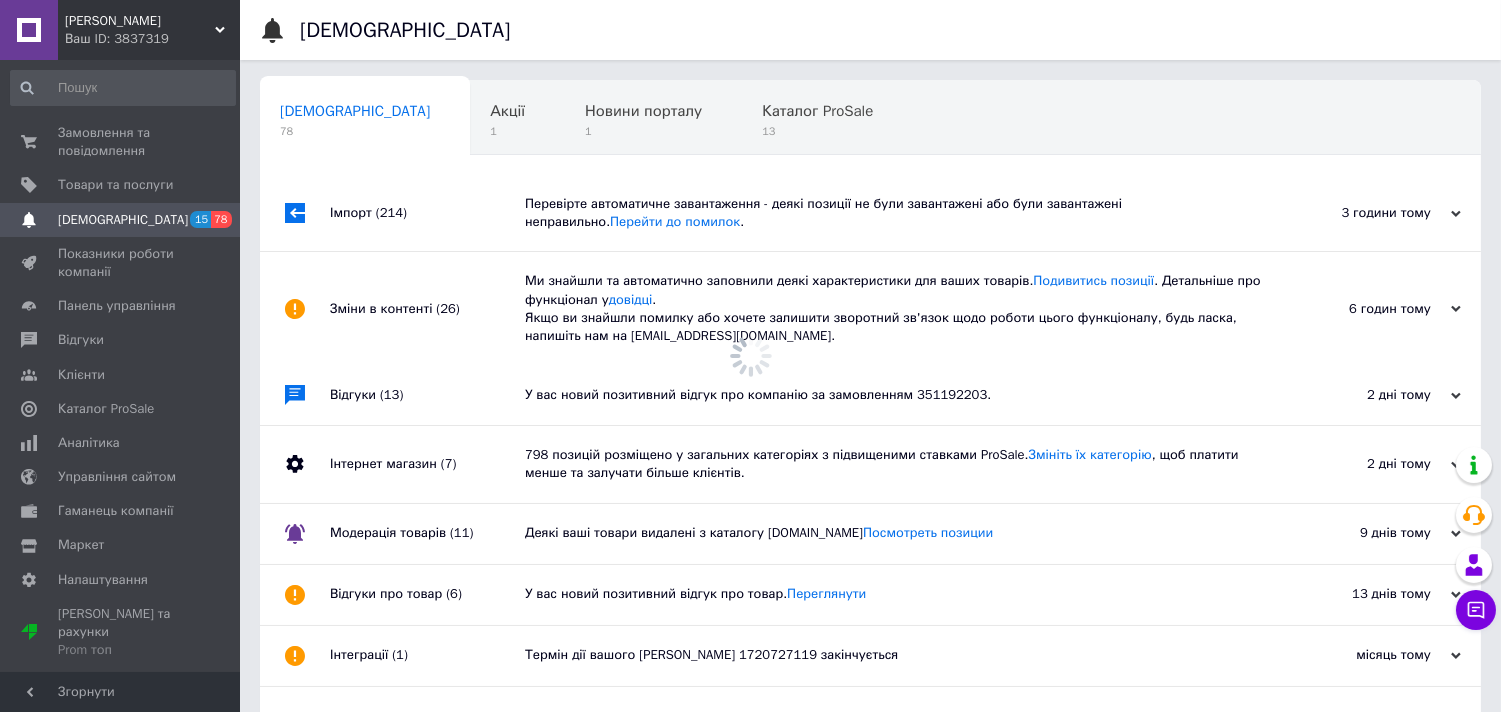 click on "Зміни в контенті   (26)" at bounding box center (427, 308) 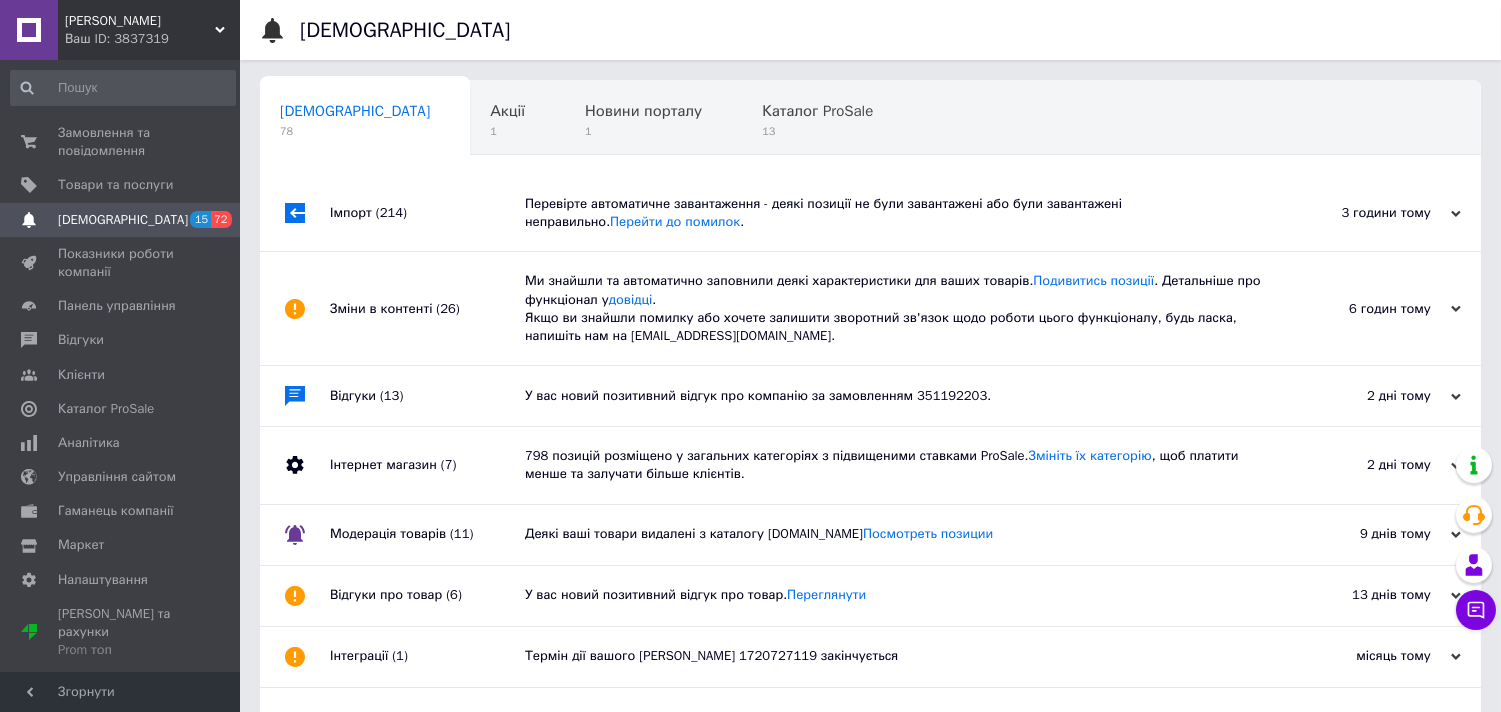click on "Імпорт   (214)" at bounding box center (427, 213) 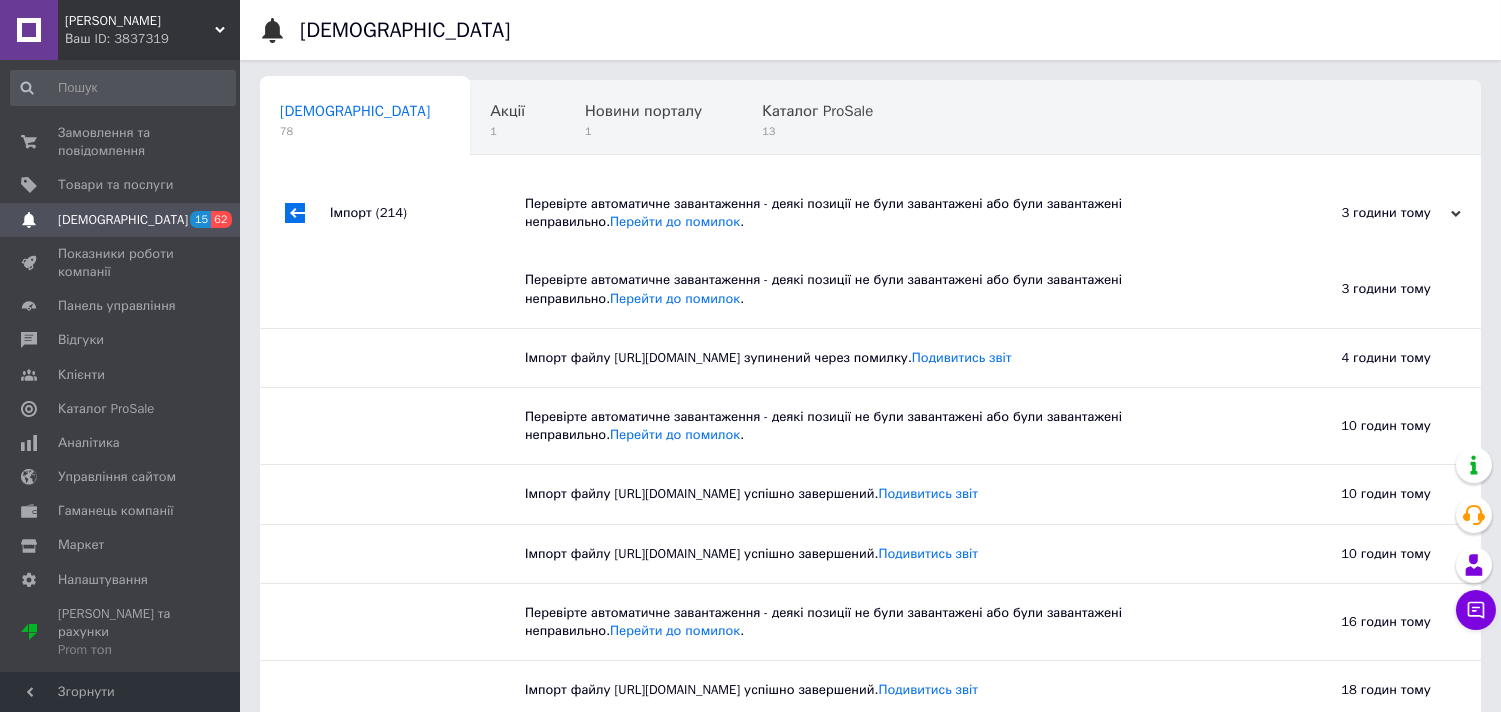 click on "Імпорт   (214)" at bounding box center [427, 213] 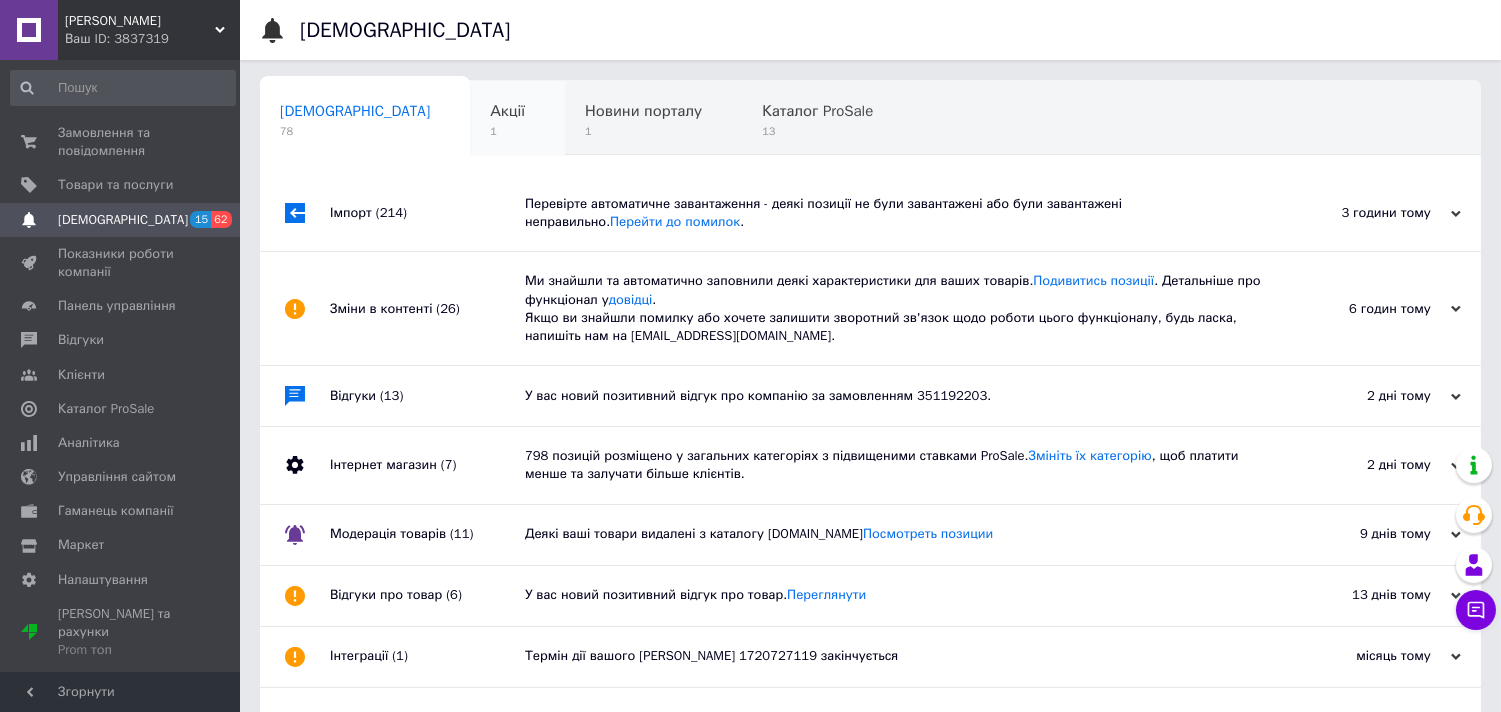 click on "Акції 1" at bounding box center (517, 119) 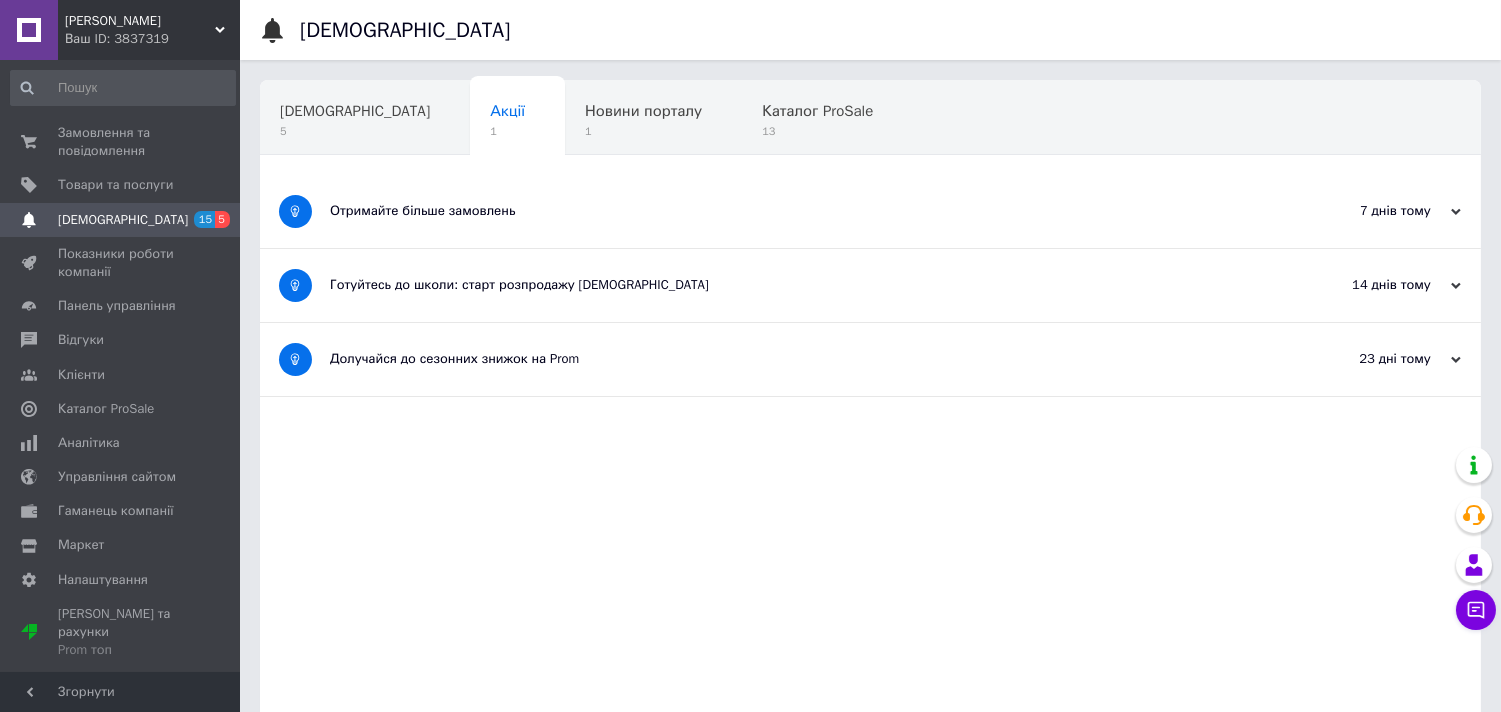 click on "Отримайте більше замовлень" at bounding box center (795, 211) 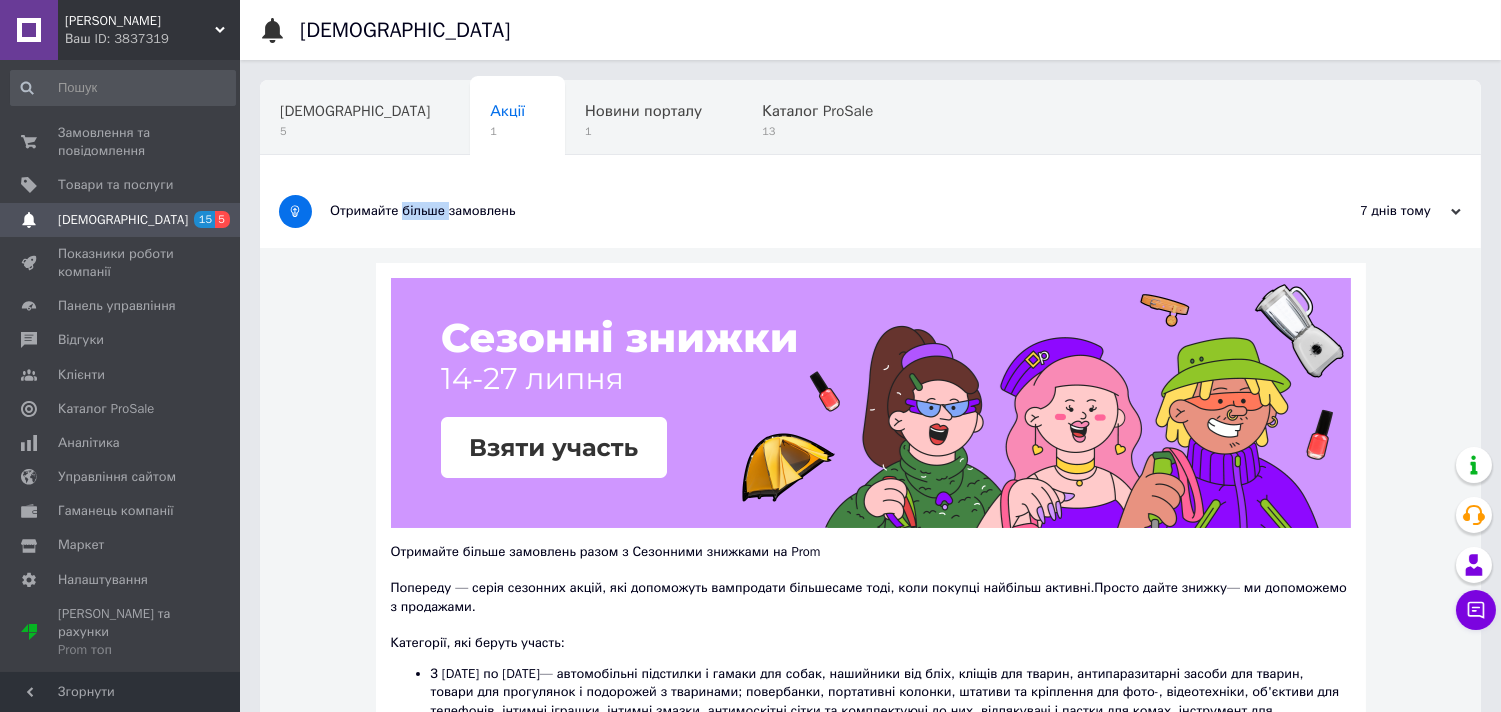 click on "Отримайте більше замовлень" at bounding box center [795, 211] 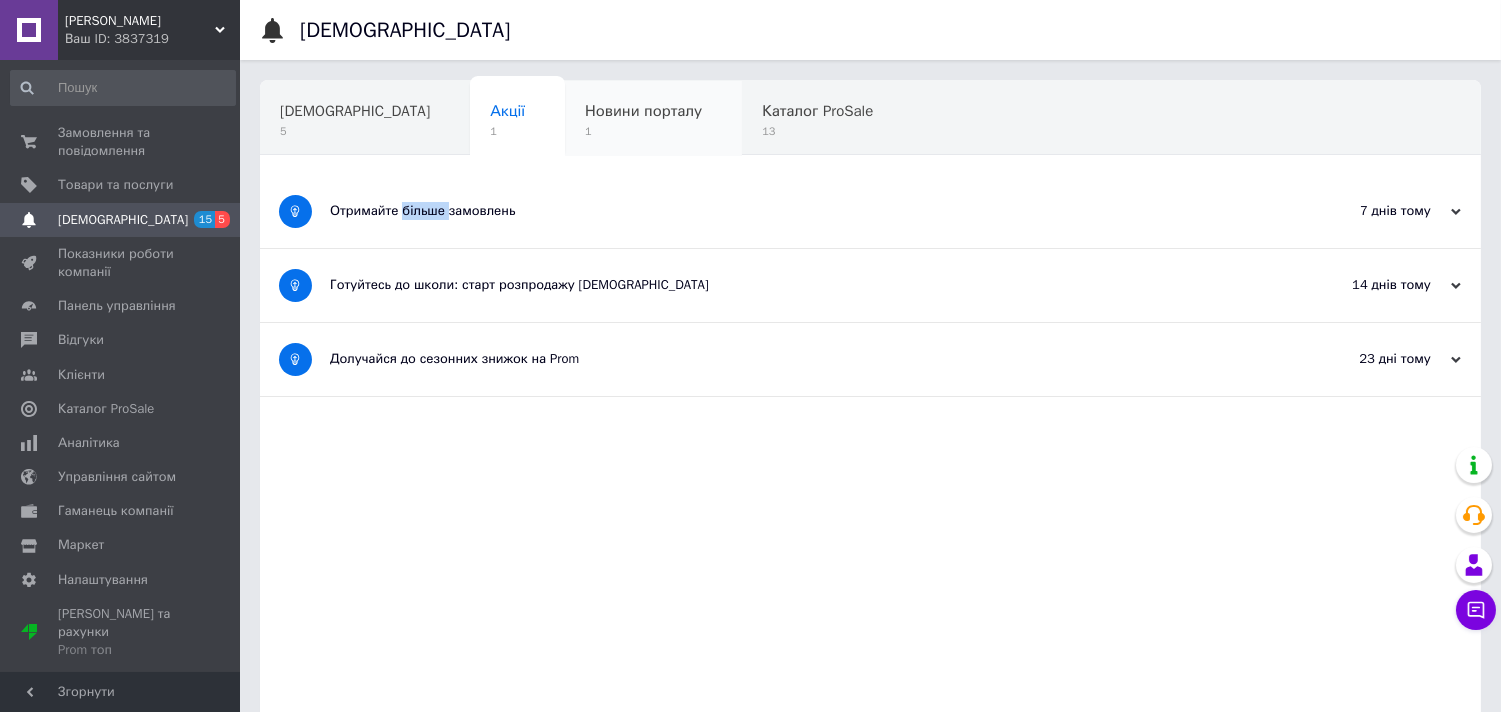 click on "1" at bounding box center (643, 131) 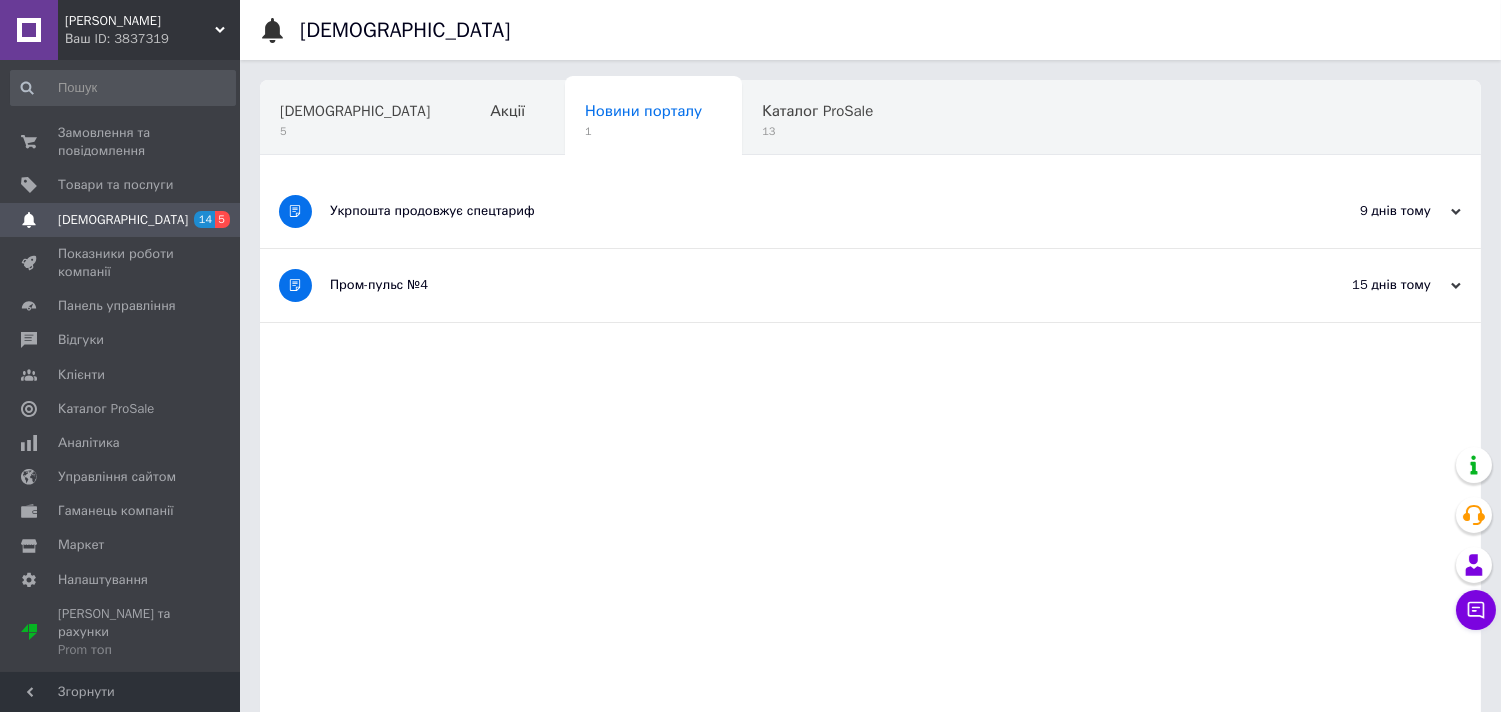 click on "Укрпошта продовжує спецтариф" at bounding box center [795, 211] 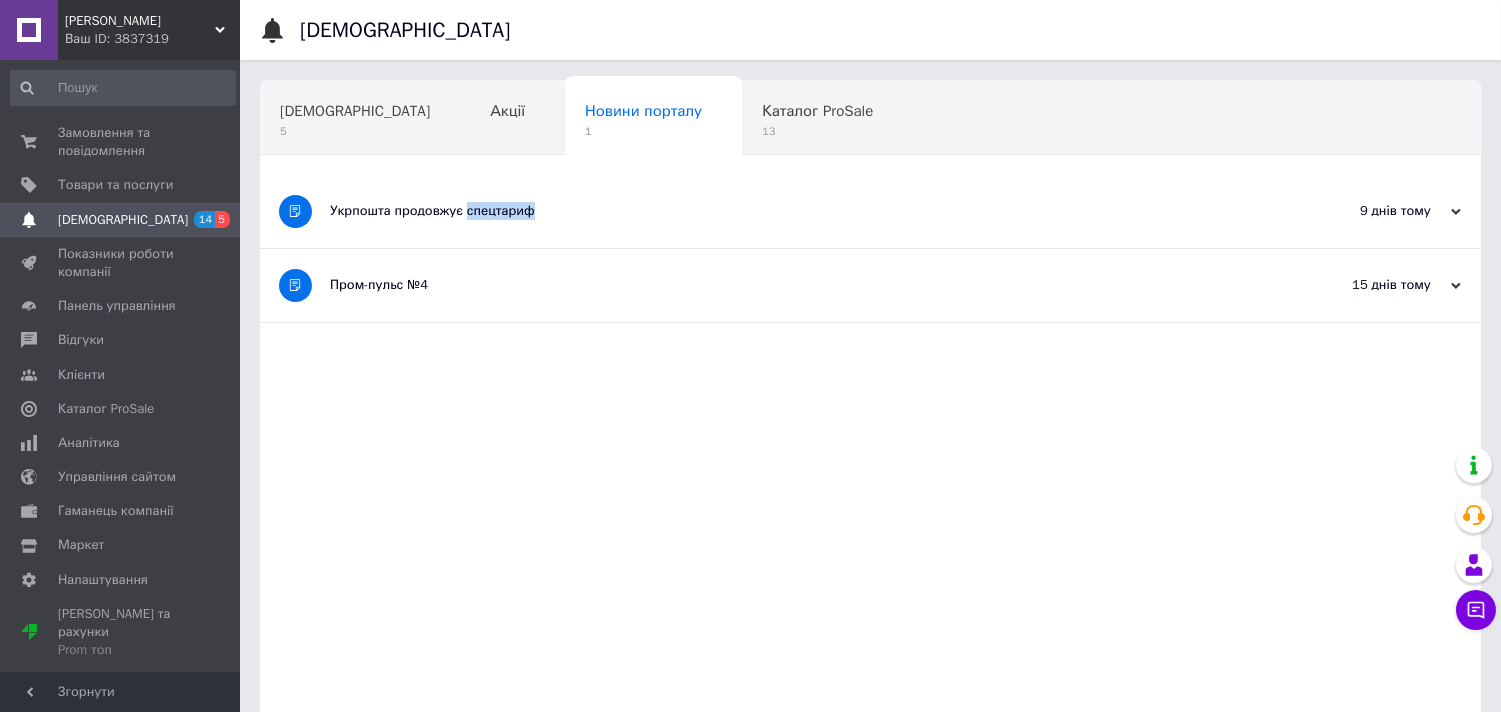 click on "Укрпошта продовжує спецтариф" at bounding box center (795, 211) 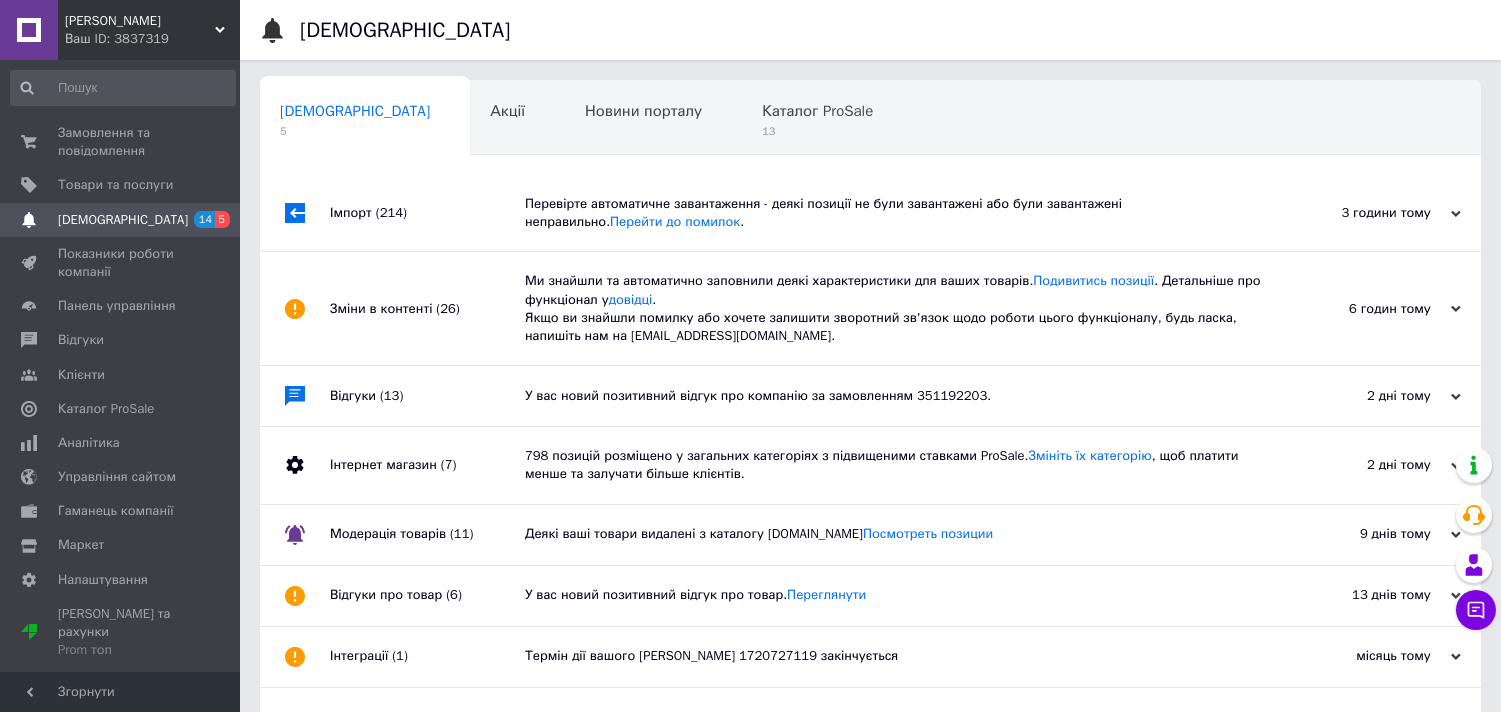 click at bounding box center (235, 366) 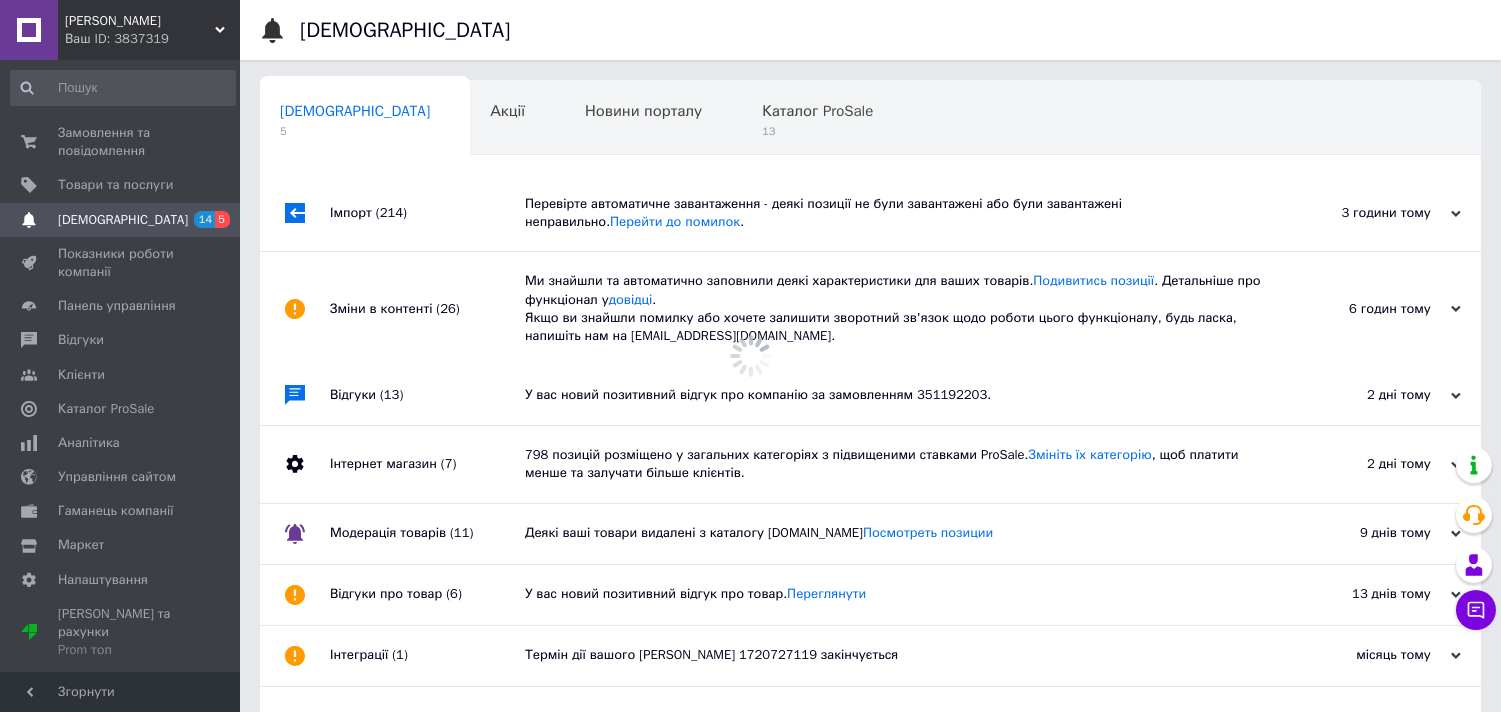 click at bounding box center [295, 308] 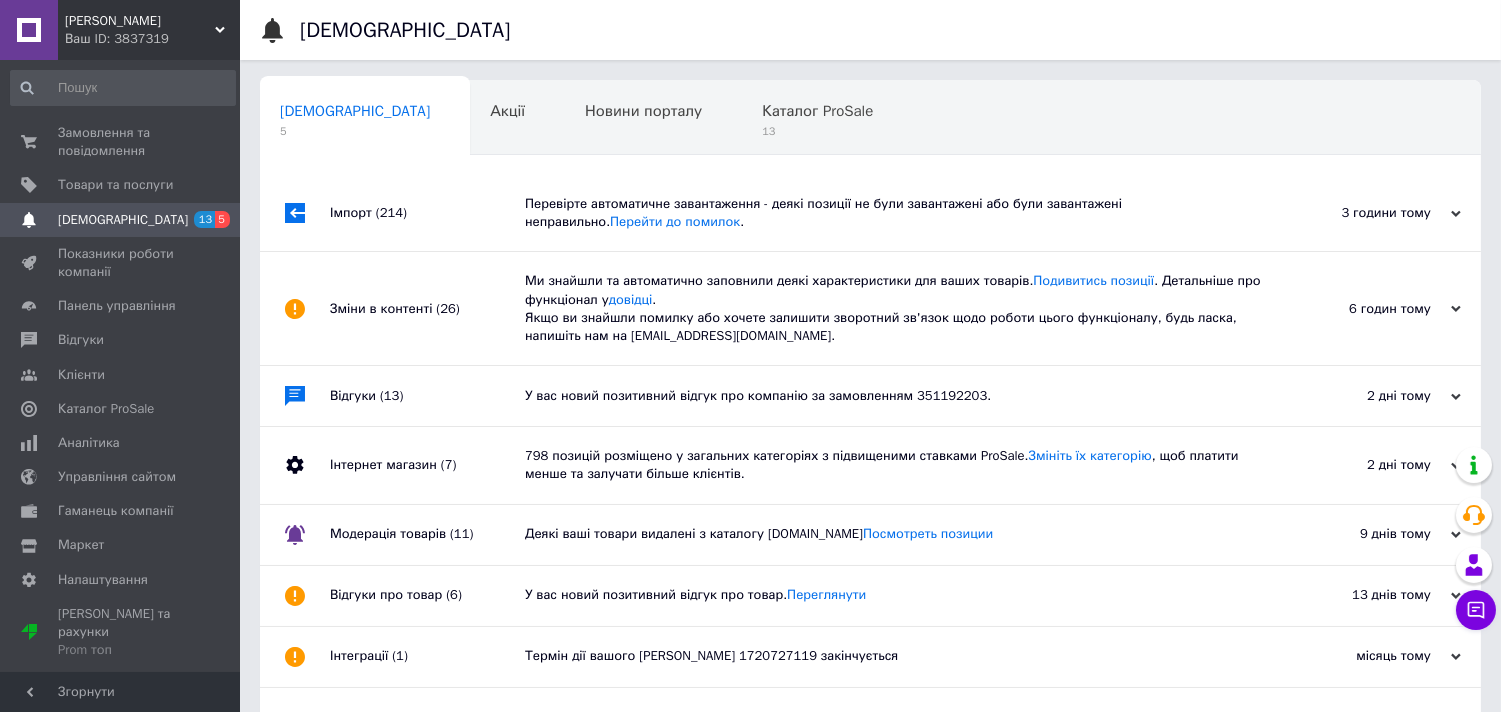 click on "Зміни в контенті   (26)" at bounding box center (427, 308) 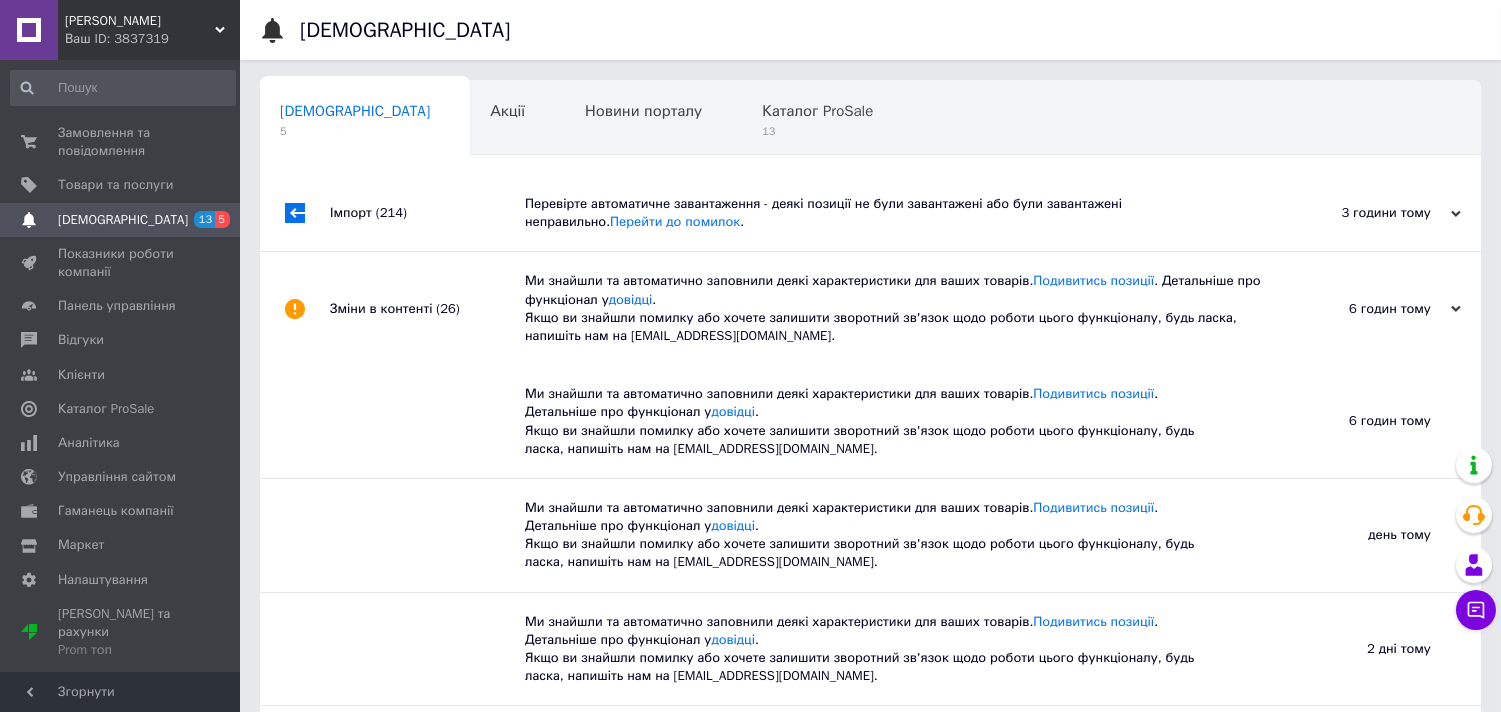 click on "Зміни в контенті   (26)" at bounding box center (427, 308) 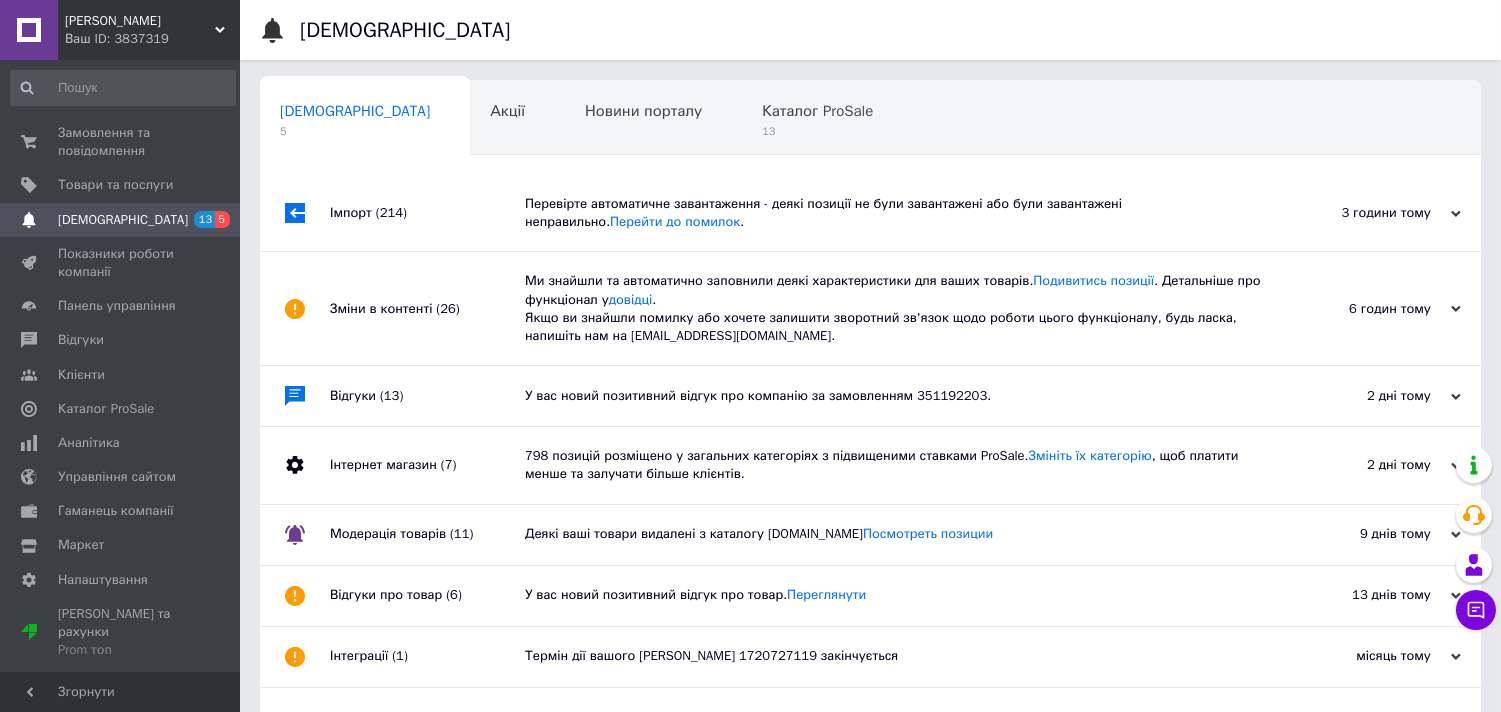 click on "Відгуки   (13)" at bounding box center (427, 396) 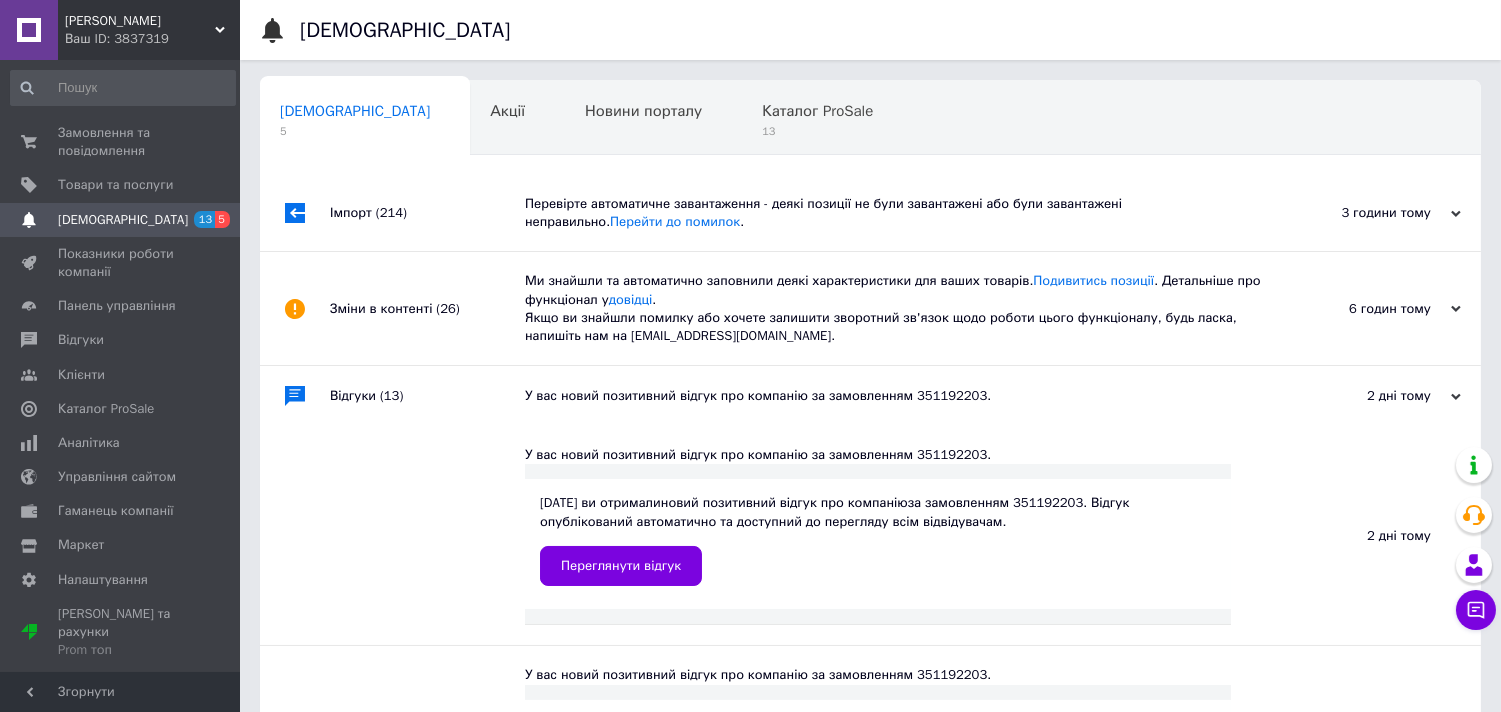 click on "Відгуки   (13)" at bounding box center (427, 396) 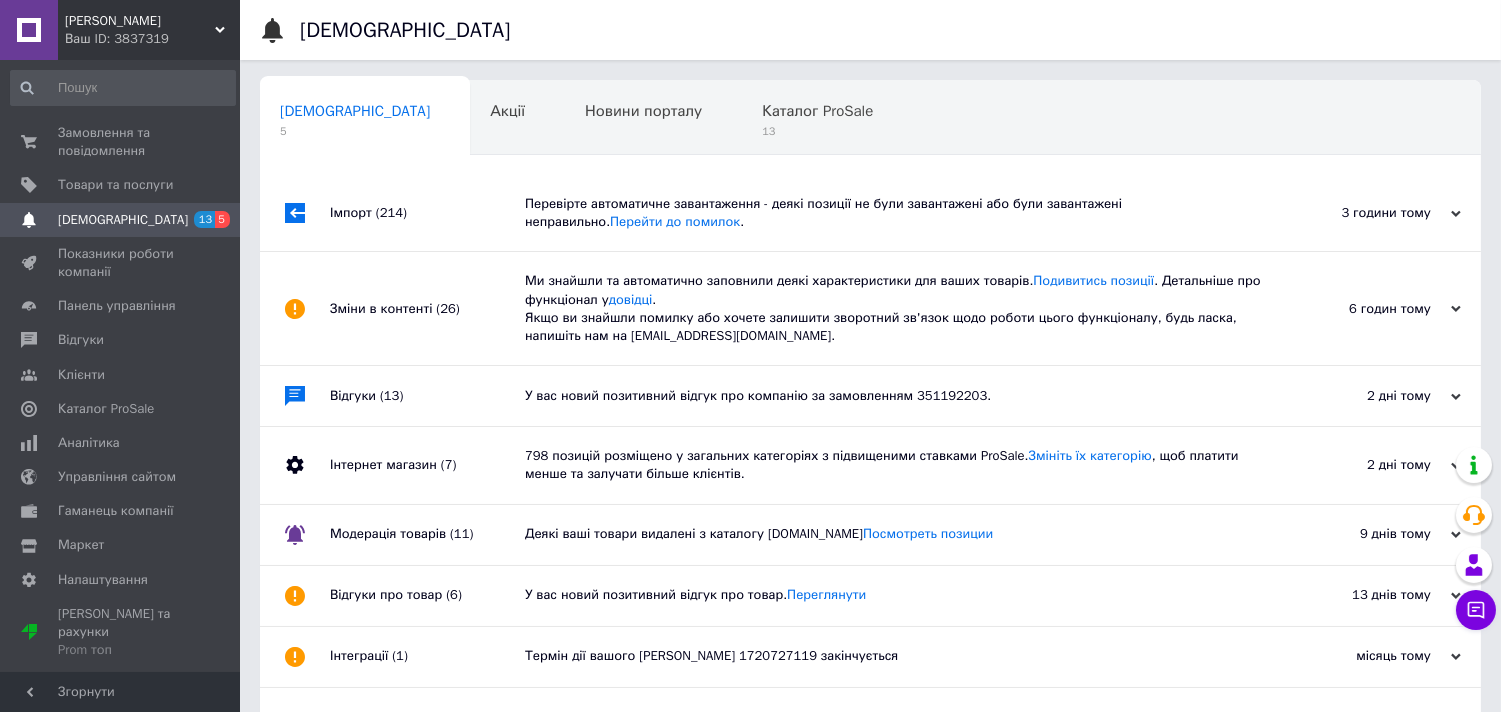 click on "Інтернет магазин   (7)" at bounding box center [427, 465] 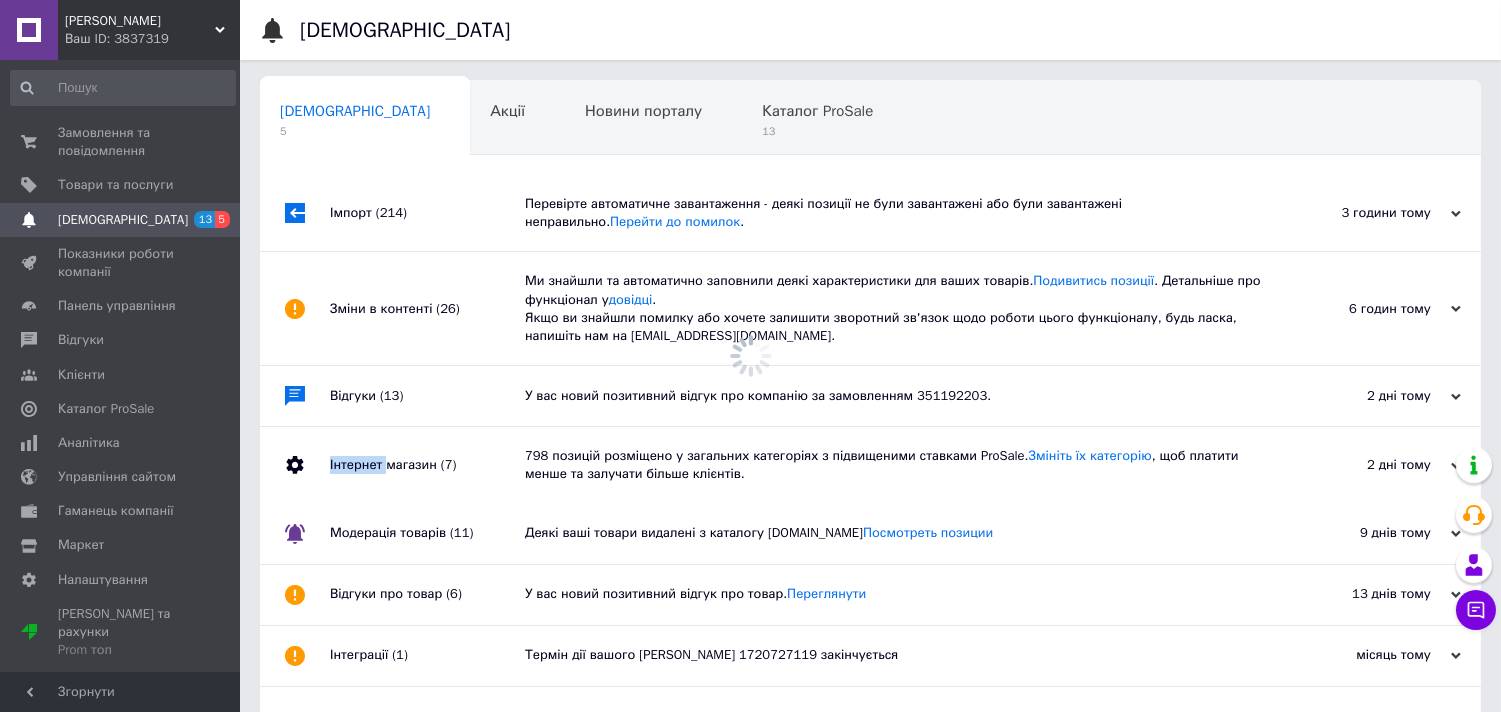 click on "Інтернет магазин   (7)" at bounding box center [427, 465] 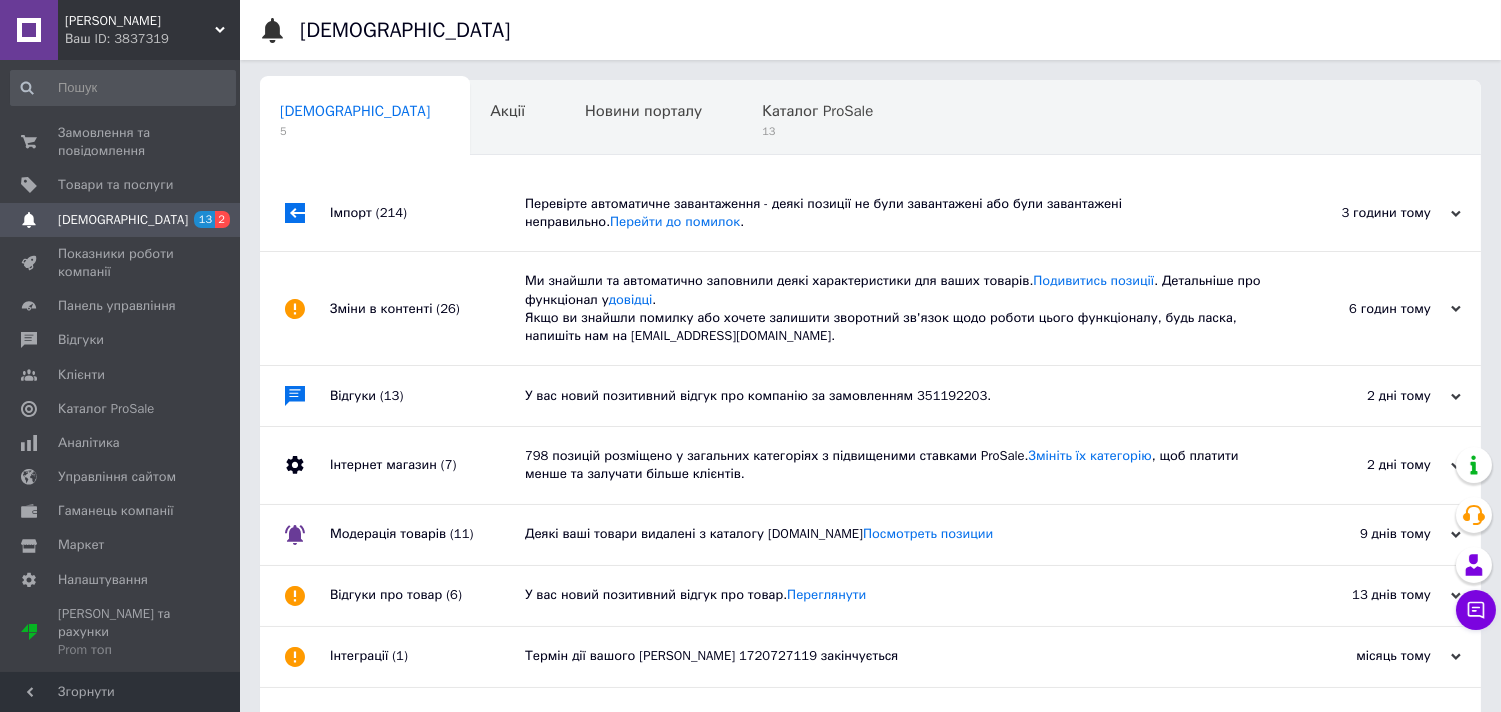 click on "Модерація товарів   (11)" at bounding box center (427, 535) 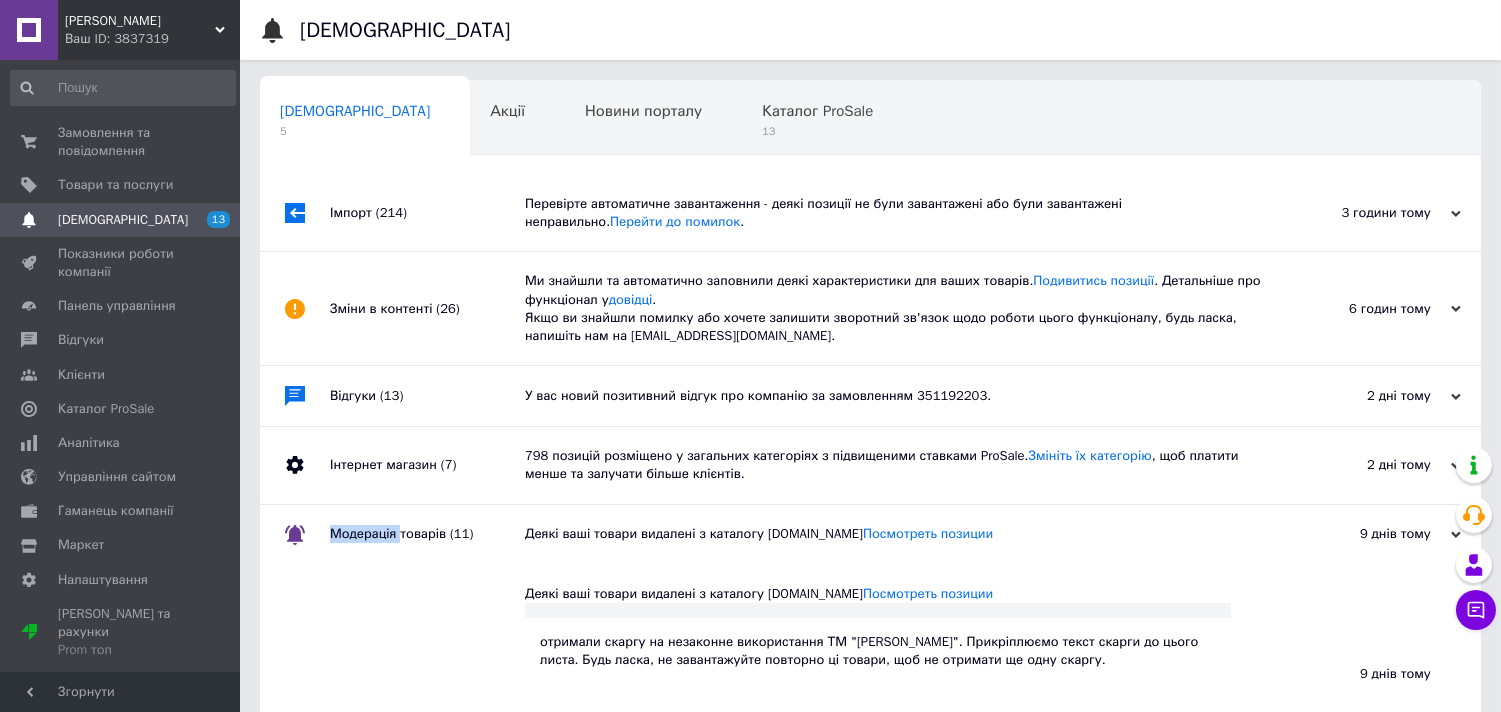 click on "Модерація товарів   (11)" at bounding box center [427, 535] 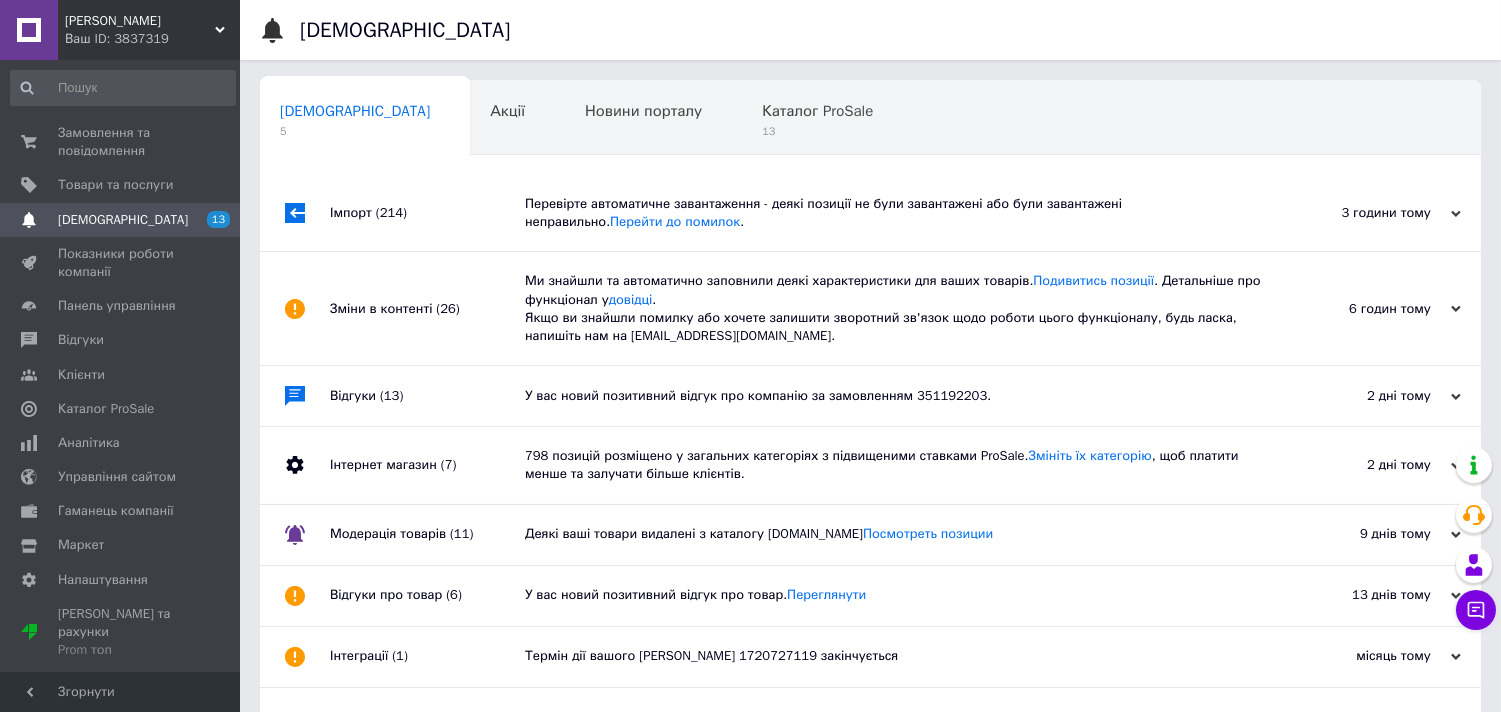 click on "Відгуки про товар   (6)" at bounding box center (427, 596) 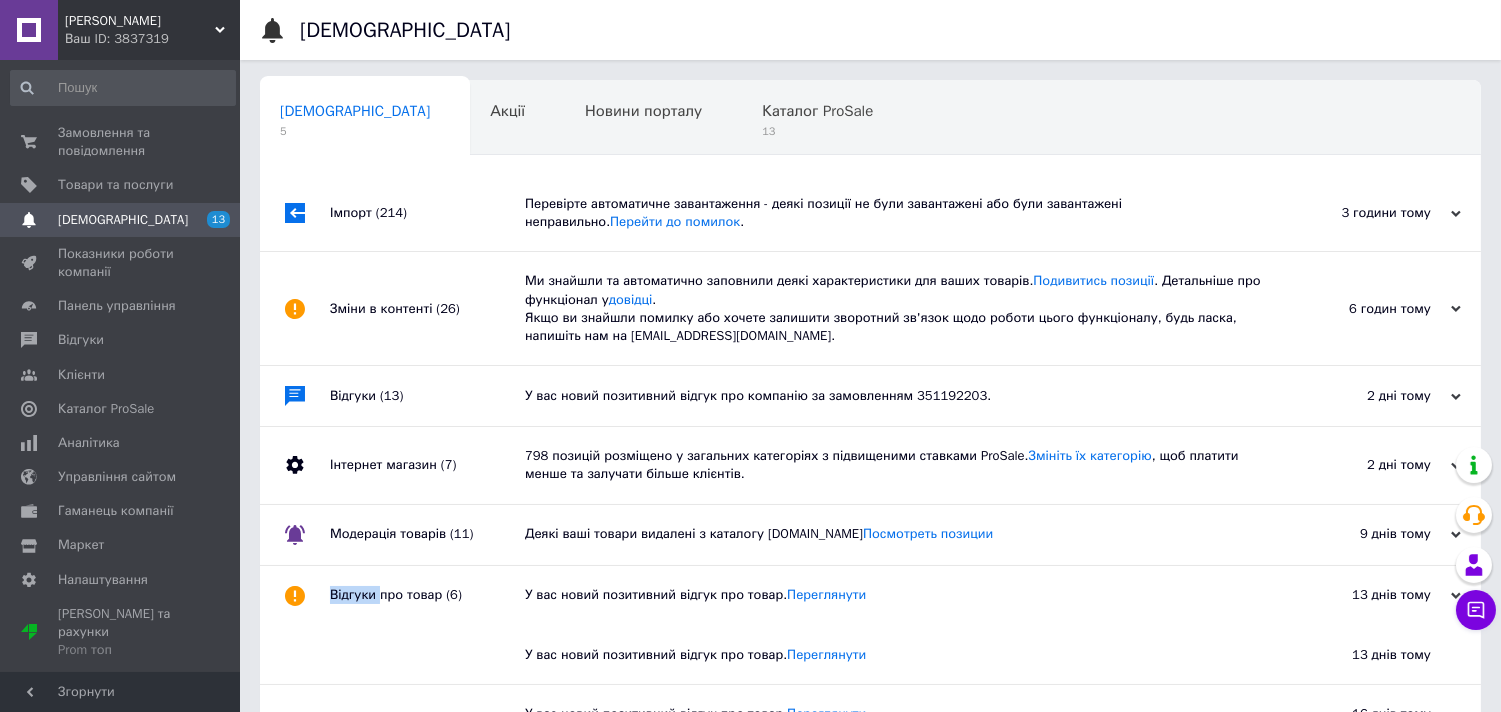 click on "Відгуки про товар   (6)" at bounding box center [427, 596] 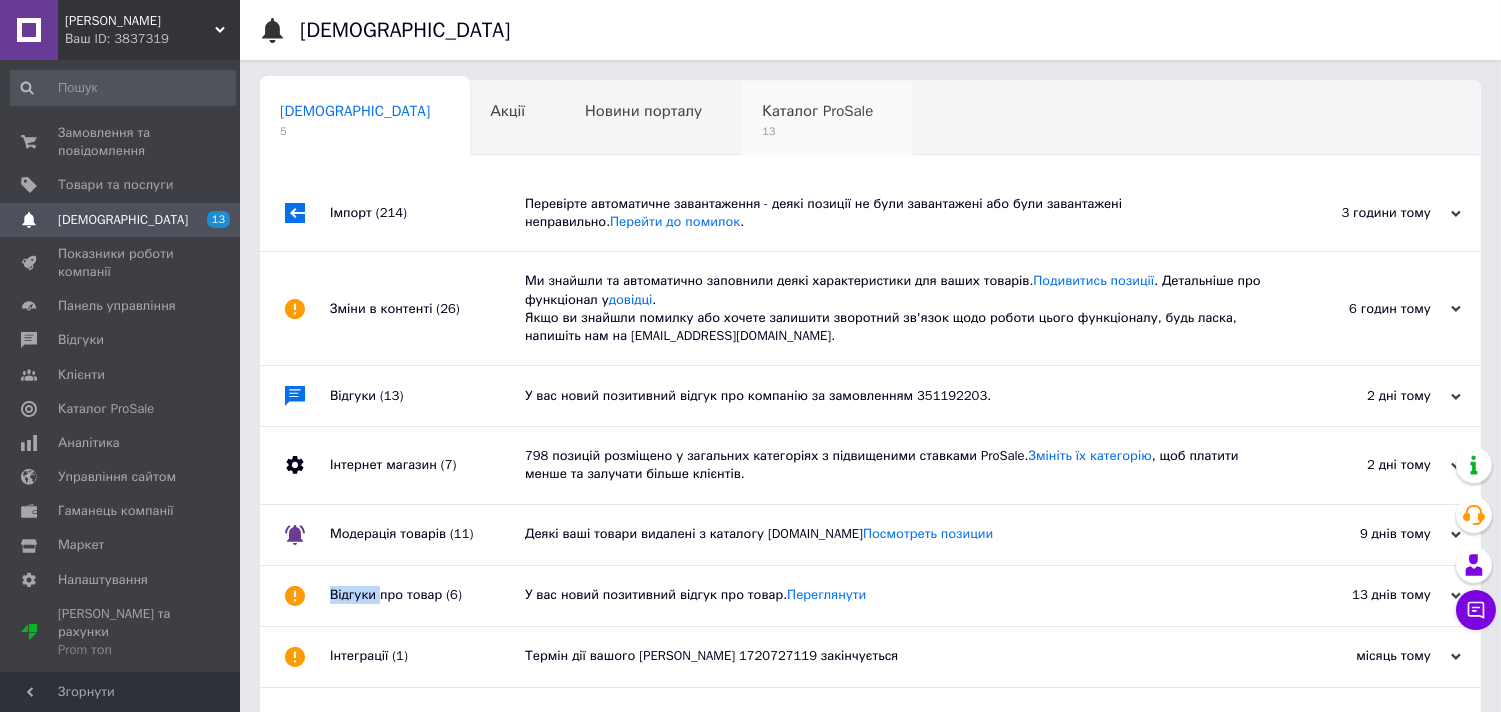 click on "13" at bounding box center [817, 131] 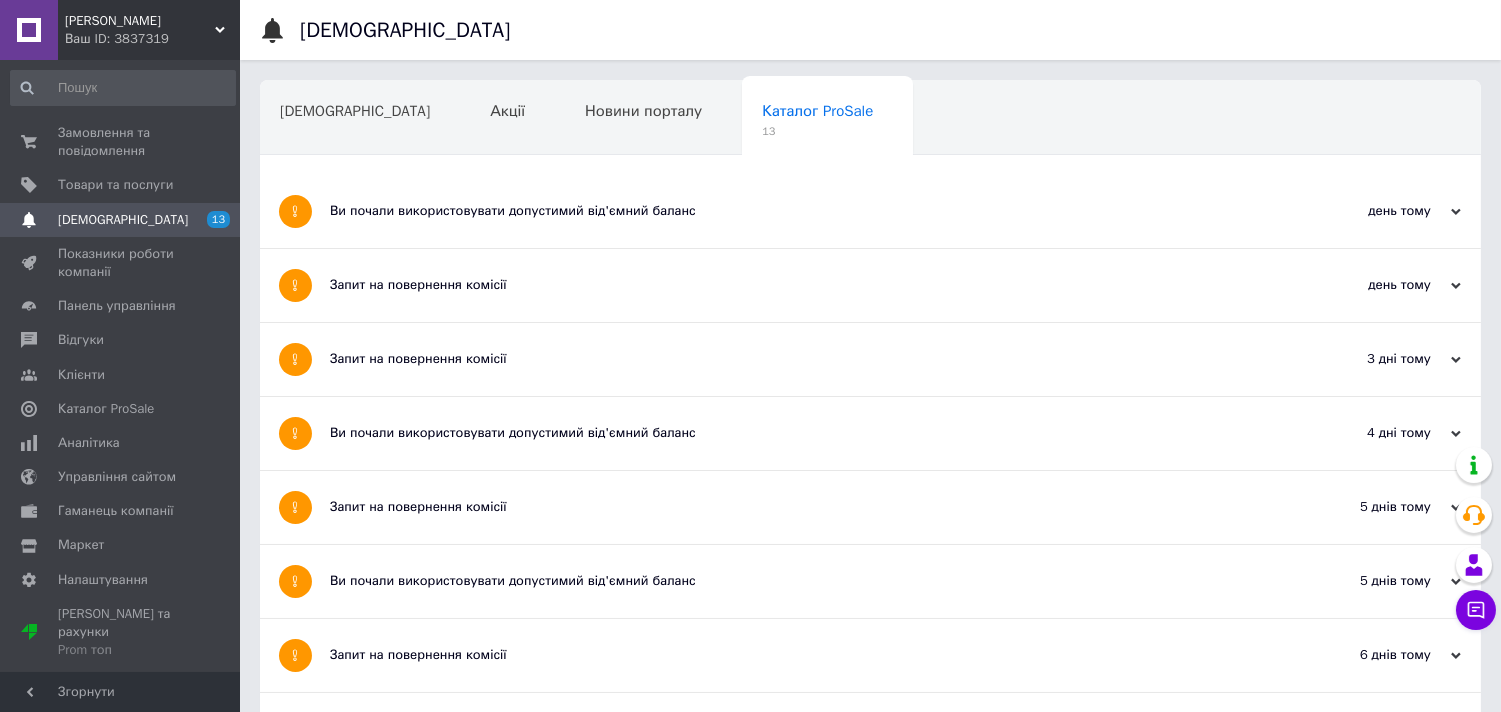 click on "Ви почали використовувати допустимий від'ємний баланс" at bounding box center [795, 211] 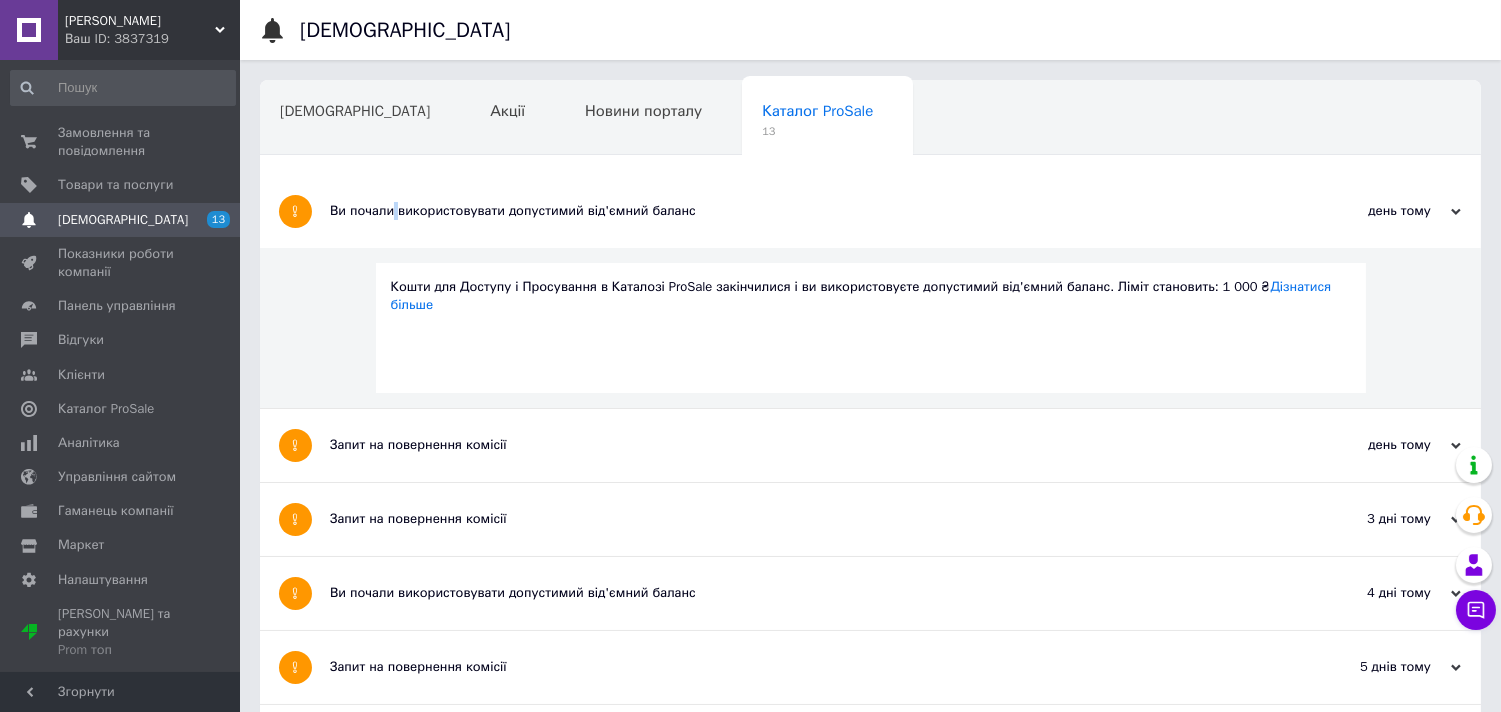 click on "Ви почали використовувати допустимий від'ємний баланс" at bounding box center [795, 211] 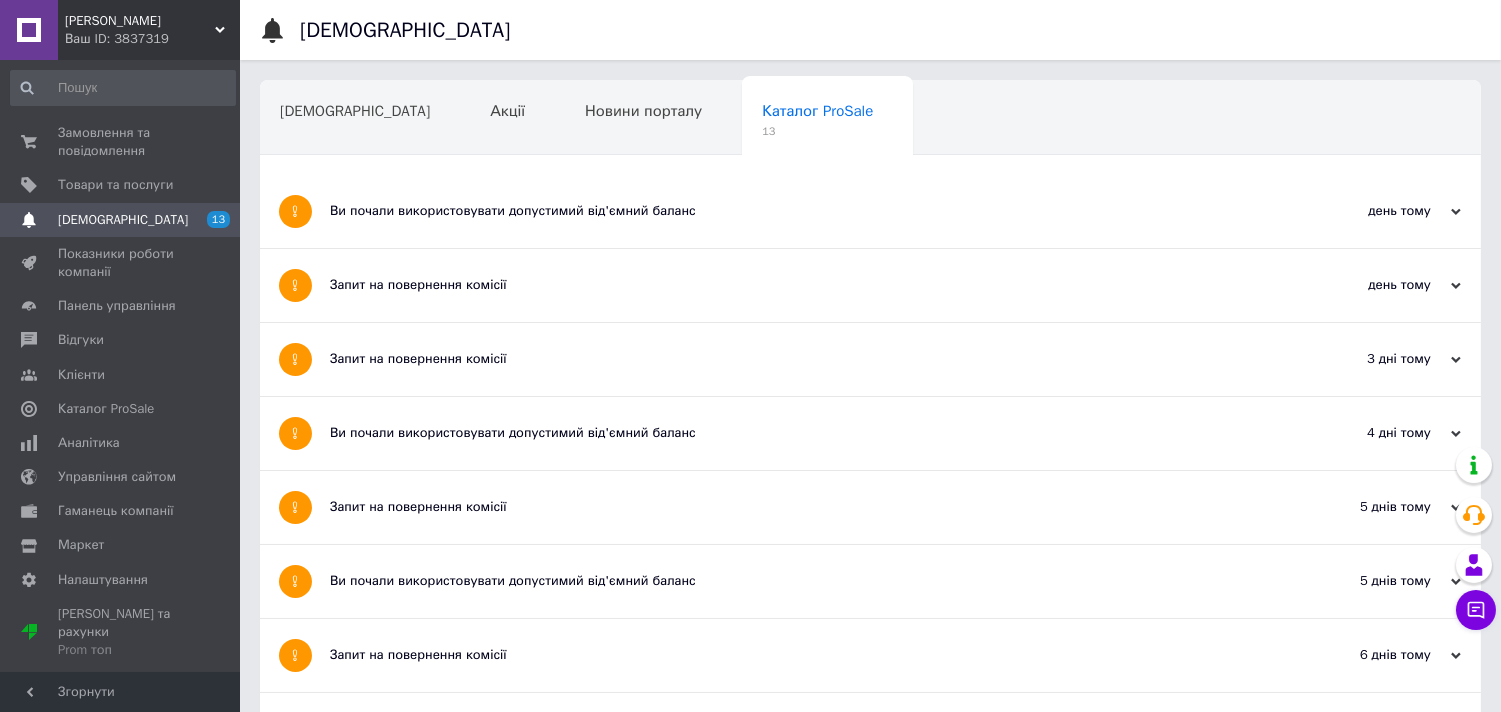 click on "Запит на повернення комісії" at bounding box center (795, 285) 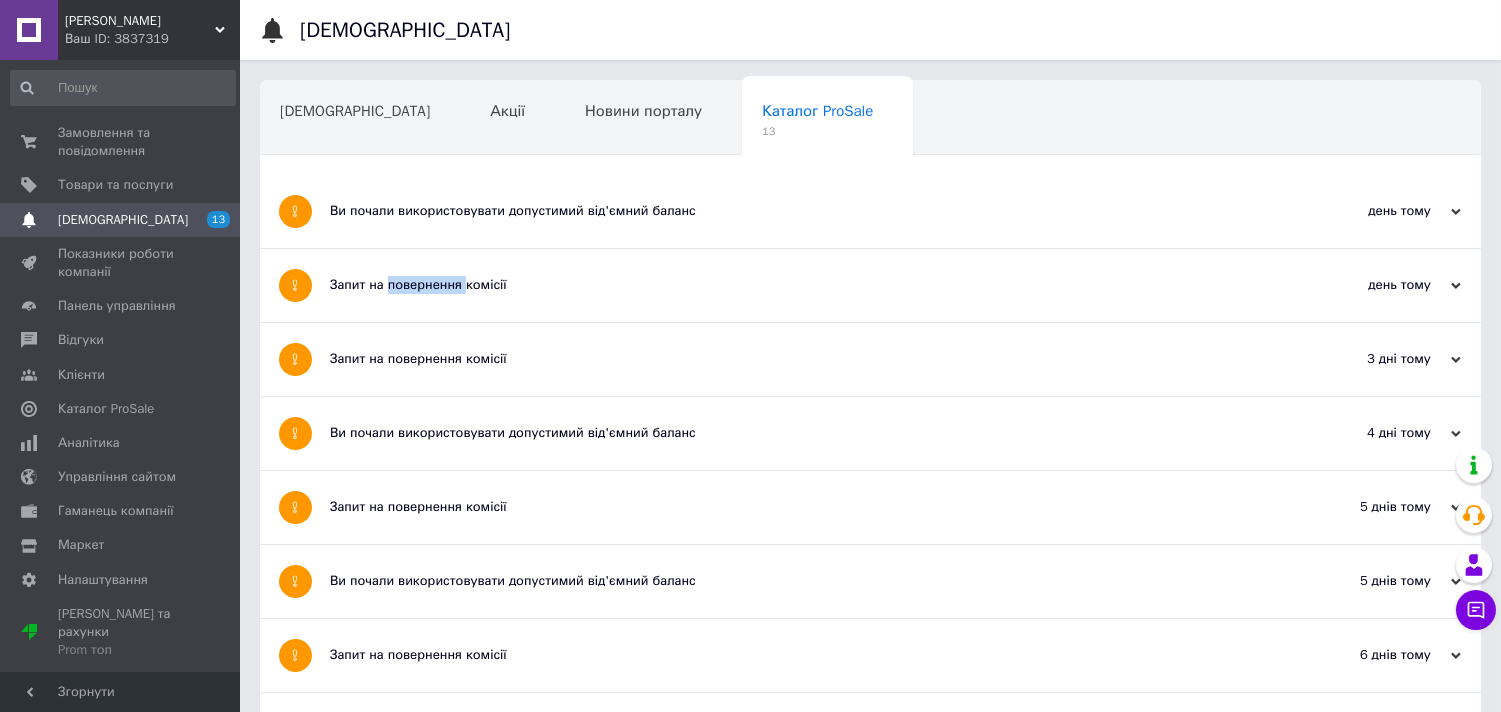 click on "Запит на повернення комісії" at bounding box center [795, 285] 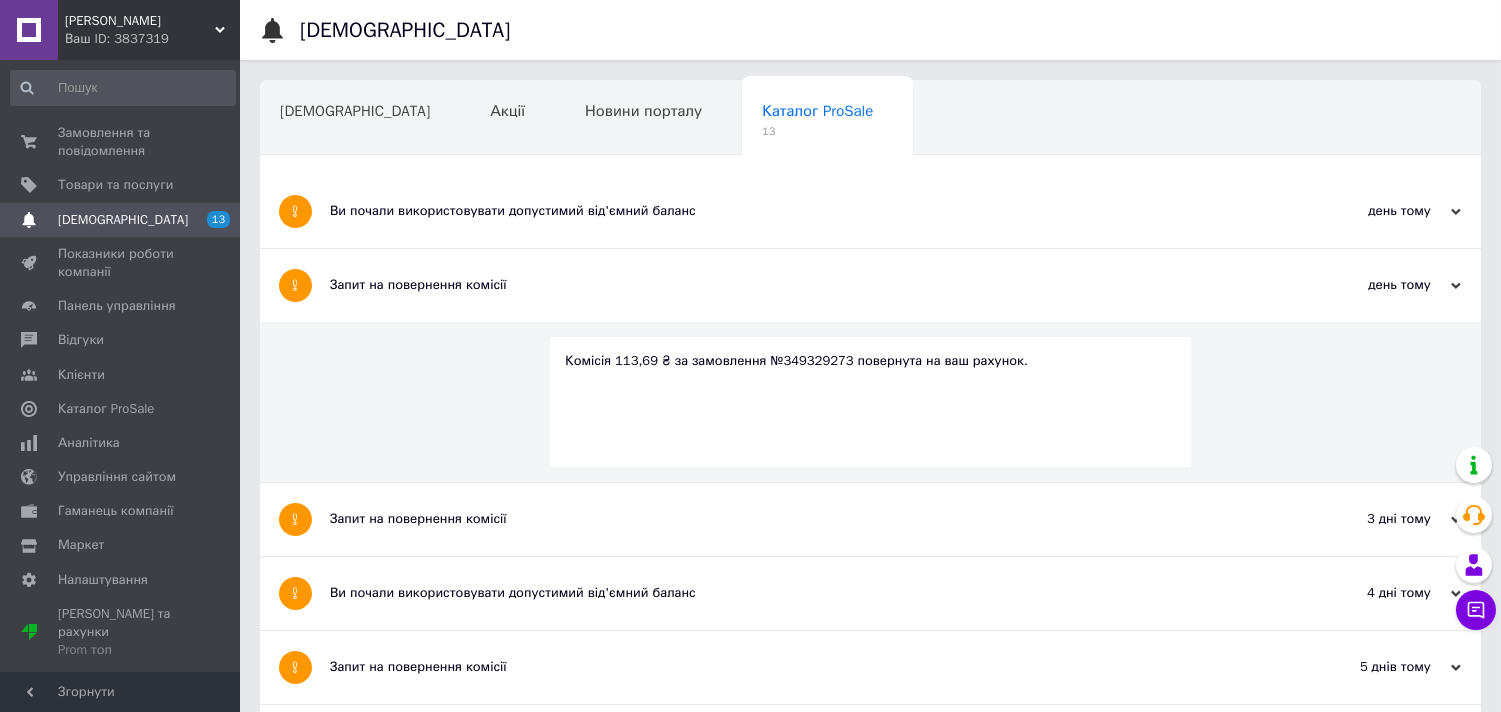 click on "Запит на повернення комісії" at bounding box center (795, 285) 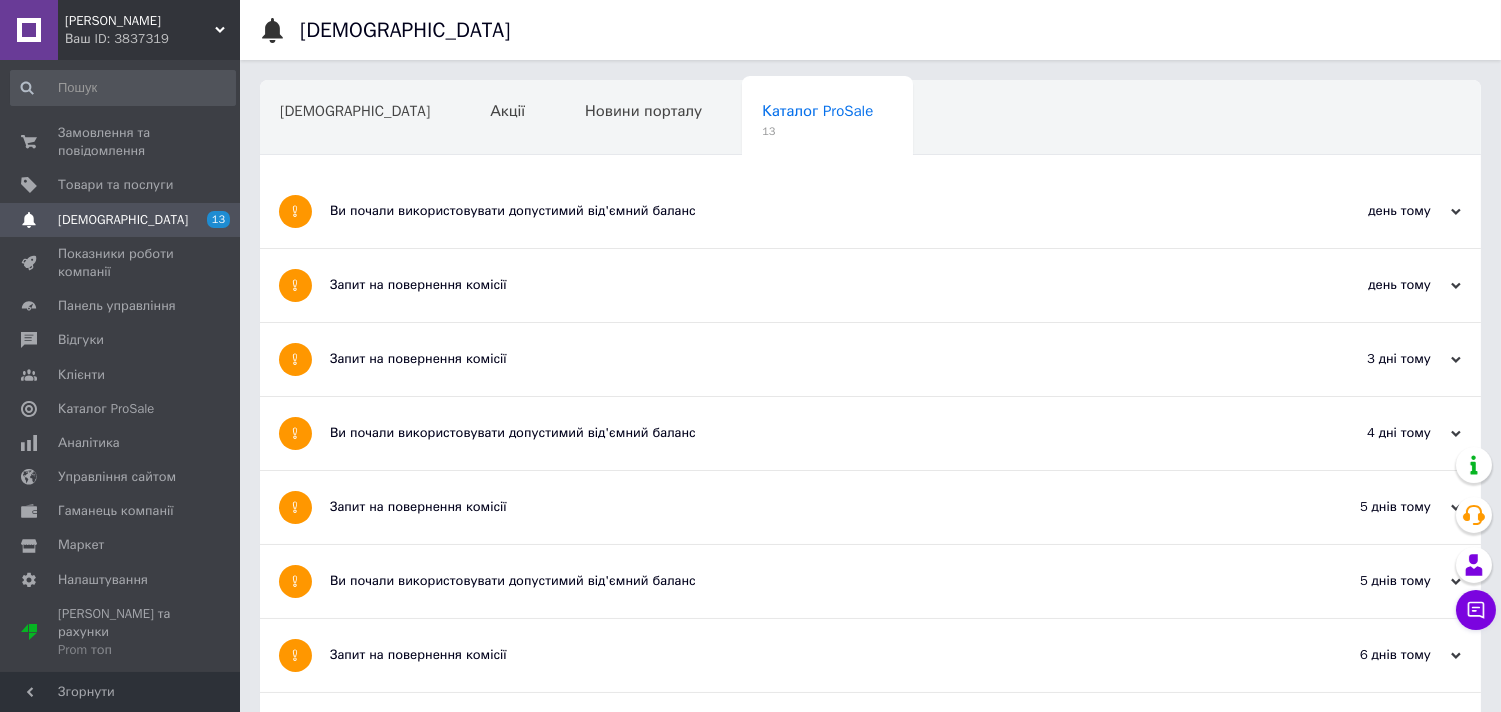 click on "Запит на повернення комісії" at bounding box center [795, 359] 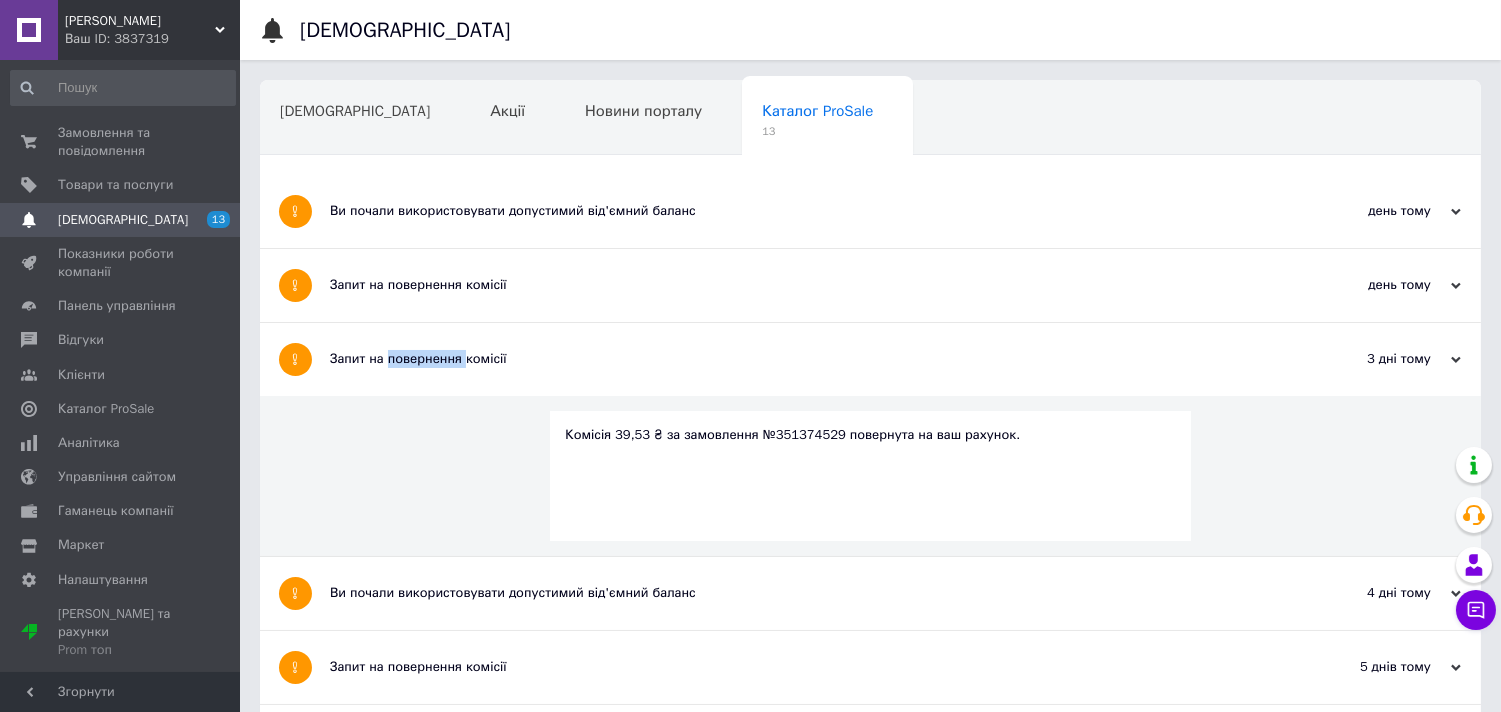 click on "Запит на повернення комісії" at bounding box center [795, 359] 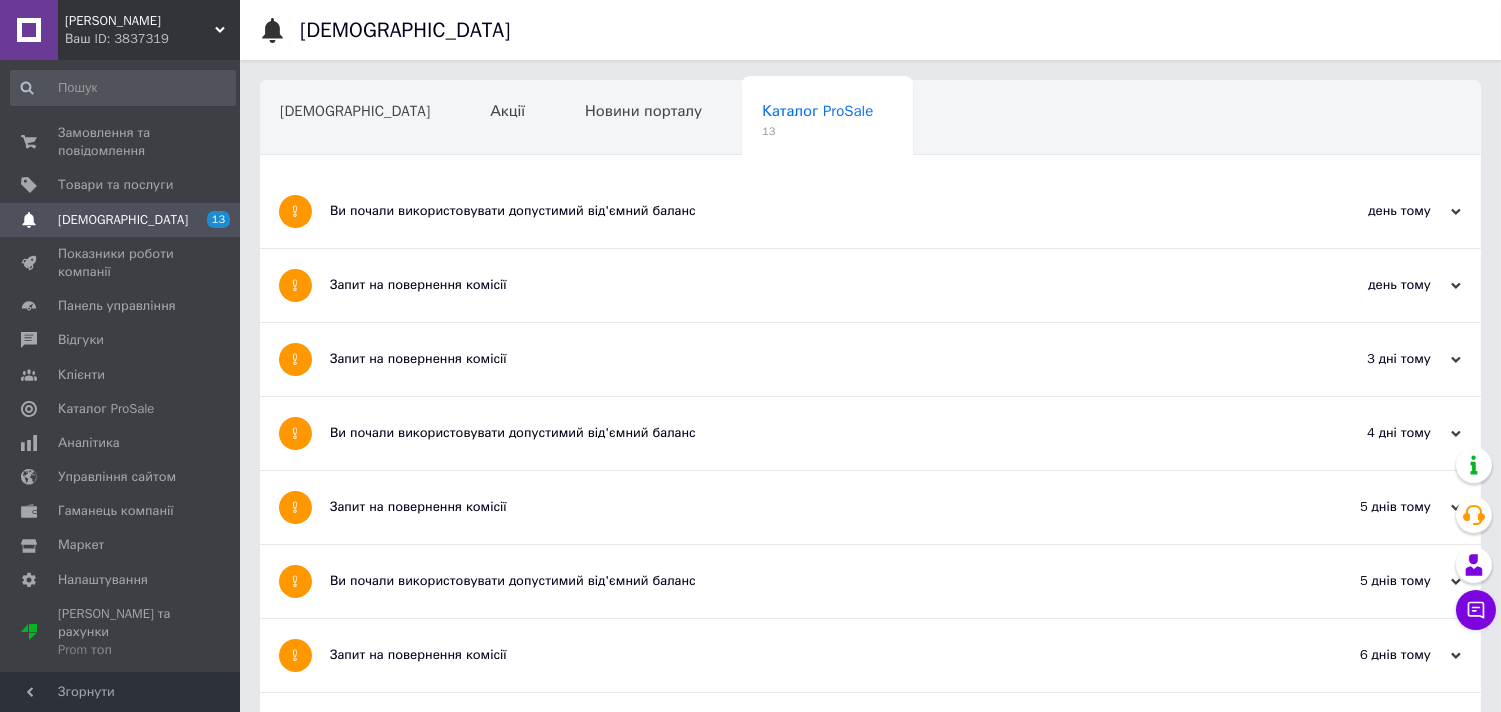 click on "Ви почали використовувати допустимий від'ємний баланс" at bounding box center (795, 433) 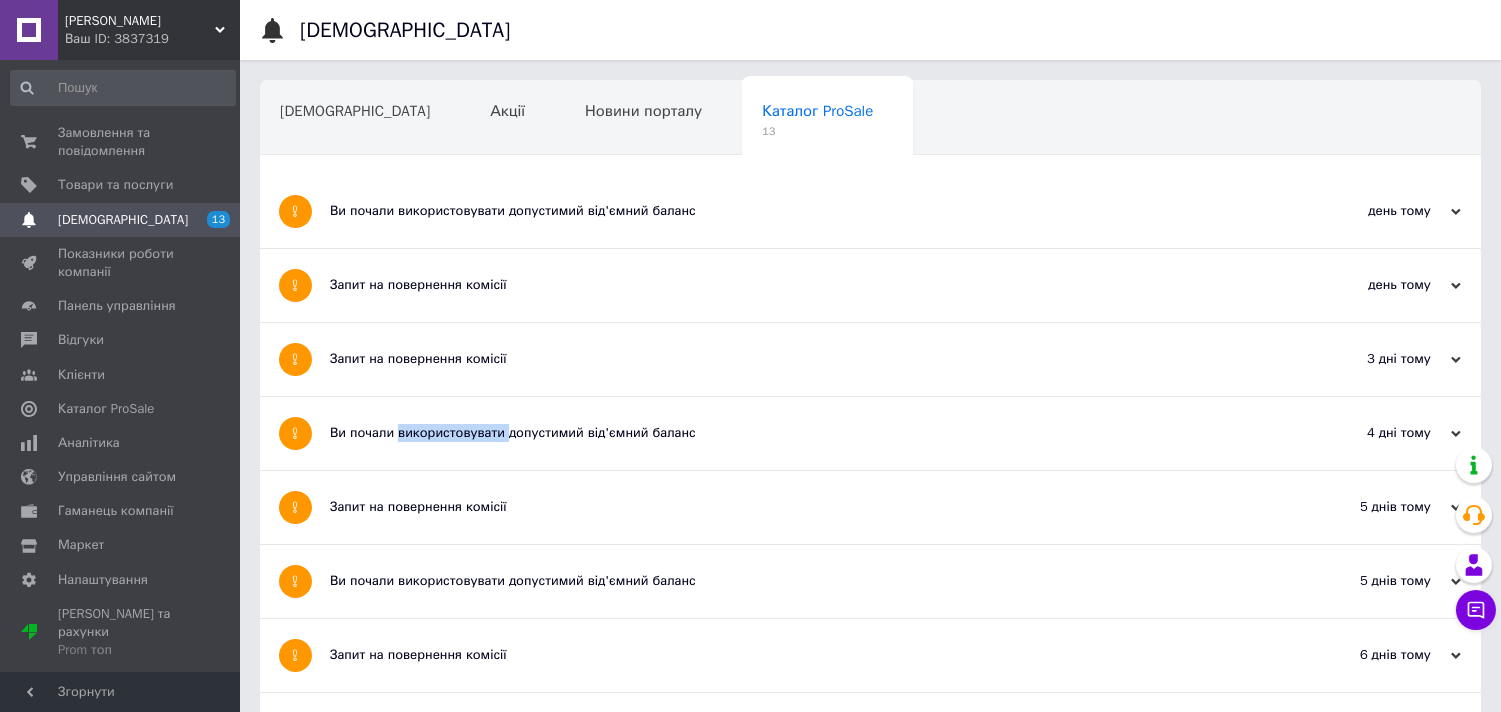 click on "Ви почали використовувати допустимий від'ємний баланс" at bounding box center (795, 433) 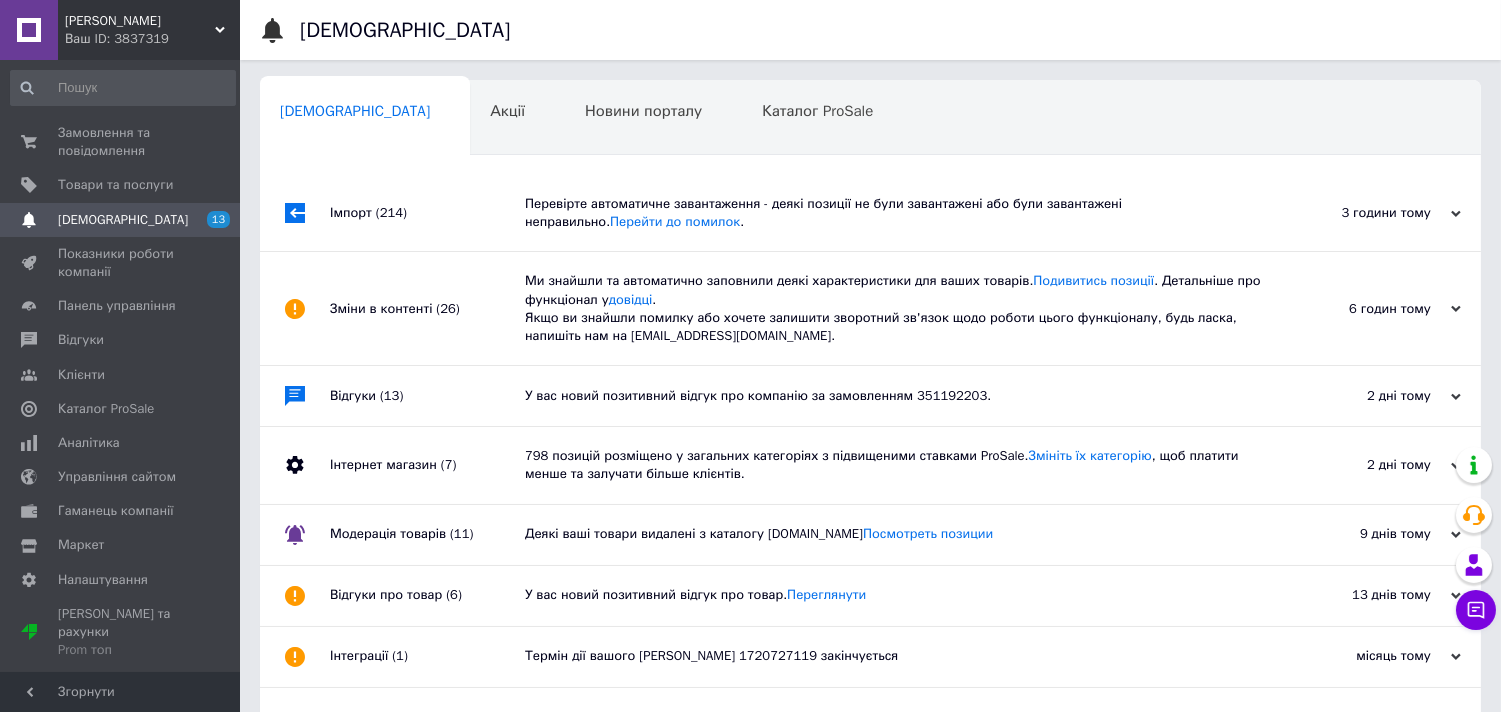 click on "Модерація товарів   (11)" at bounding box center (427, 535) 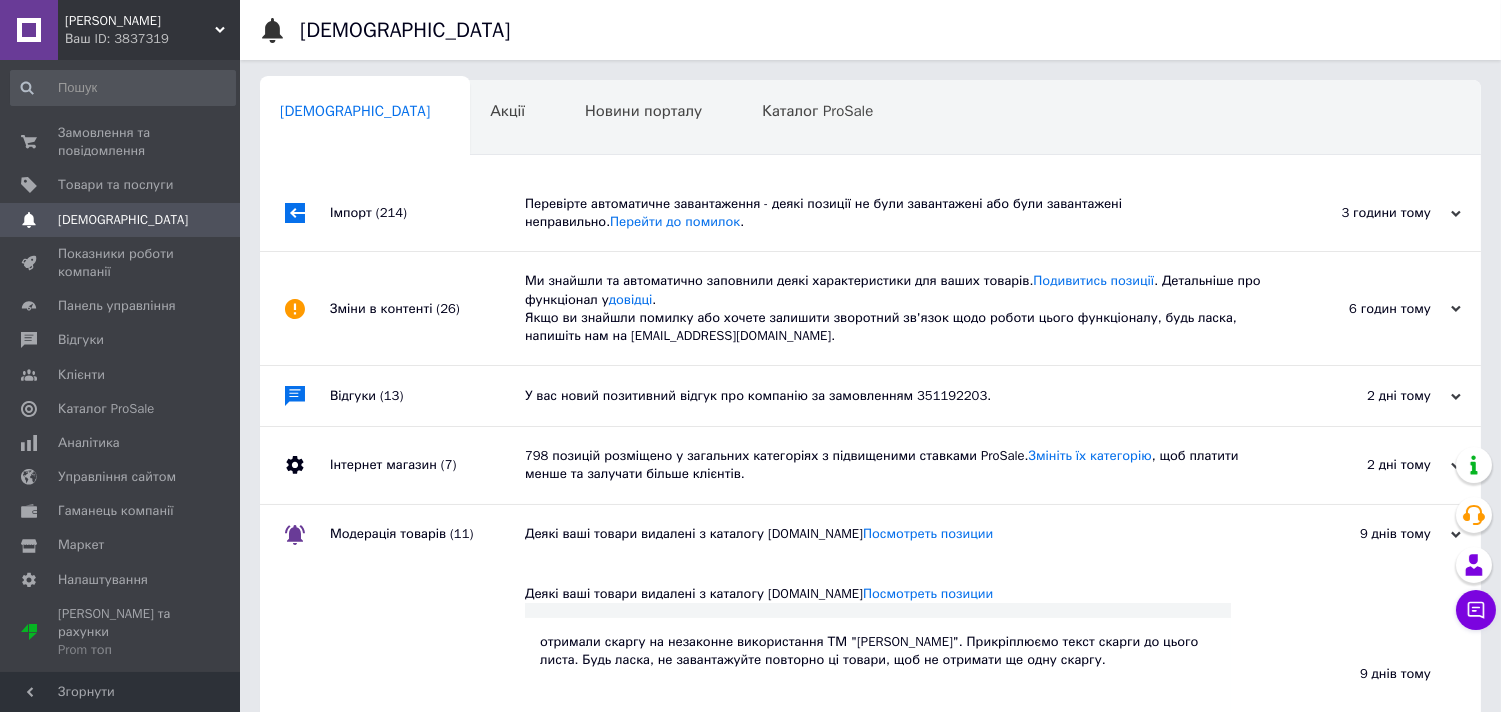 click on "(11)" at bounding box center [461, 533] 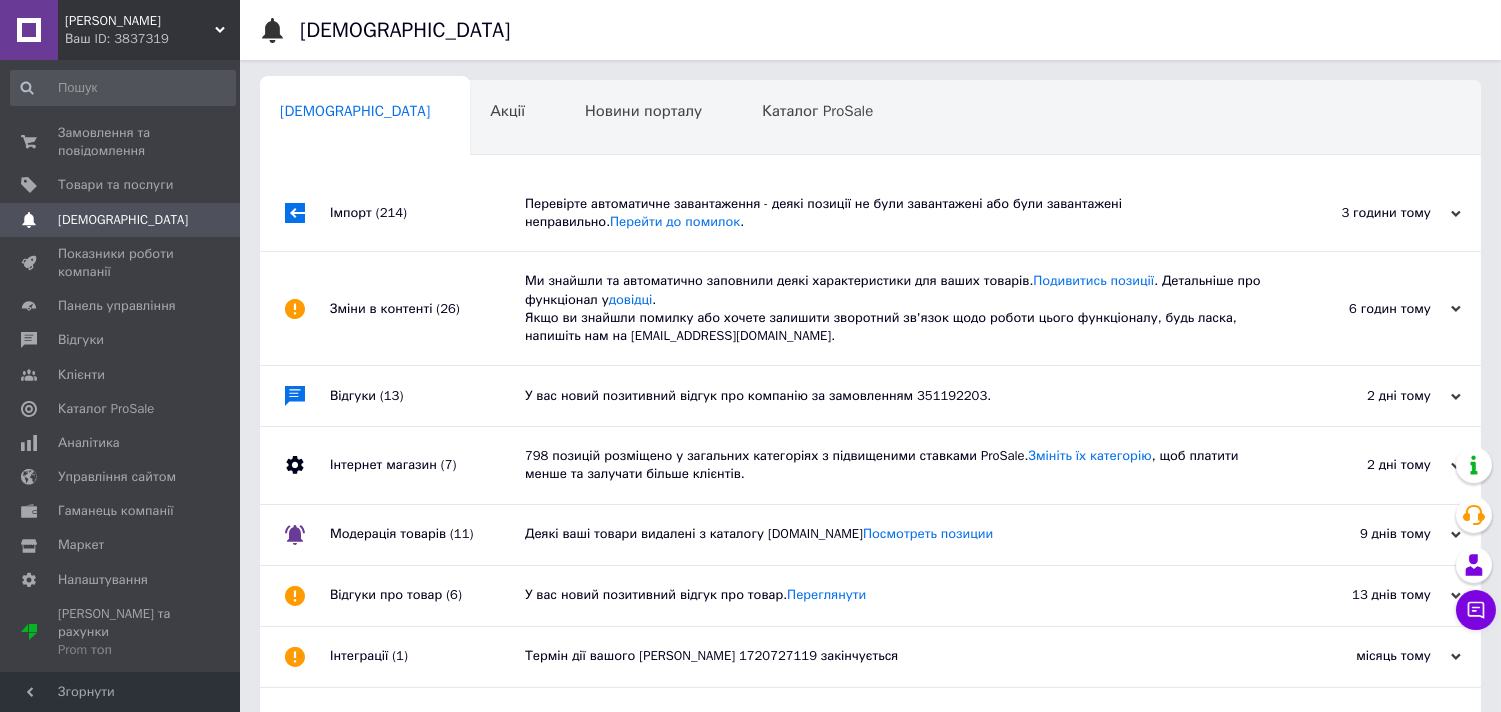 click on "Інтернет магазин   (7)" at bounding box center [427, 465] 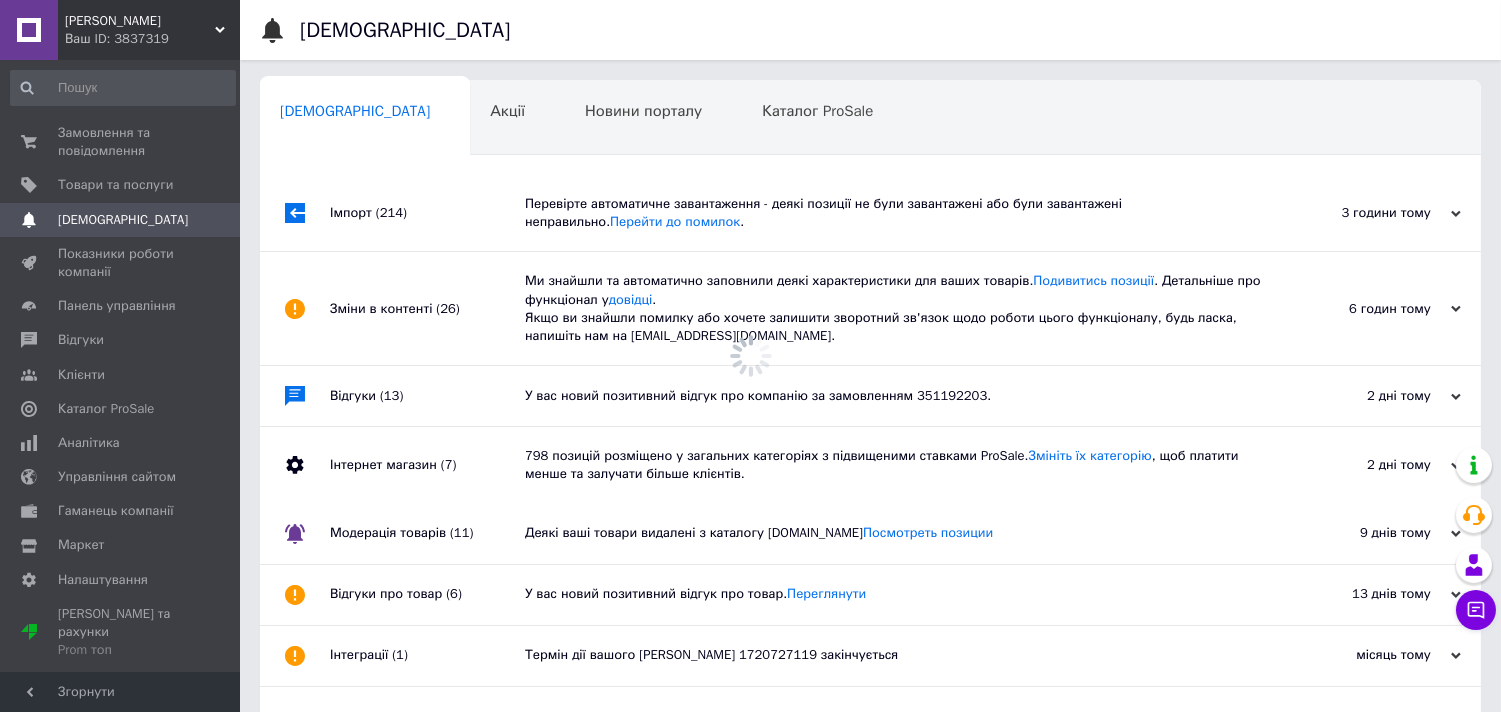 click on "Інтернет магазин   (7)" at bounding box center [427, 465] 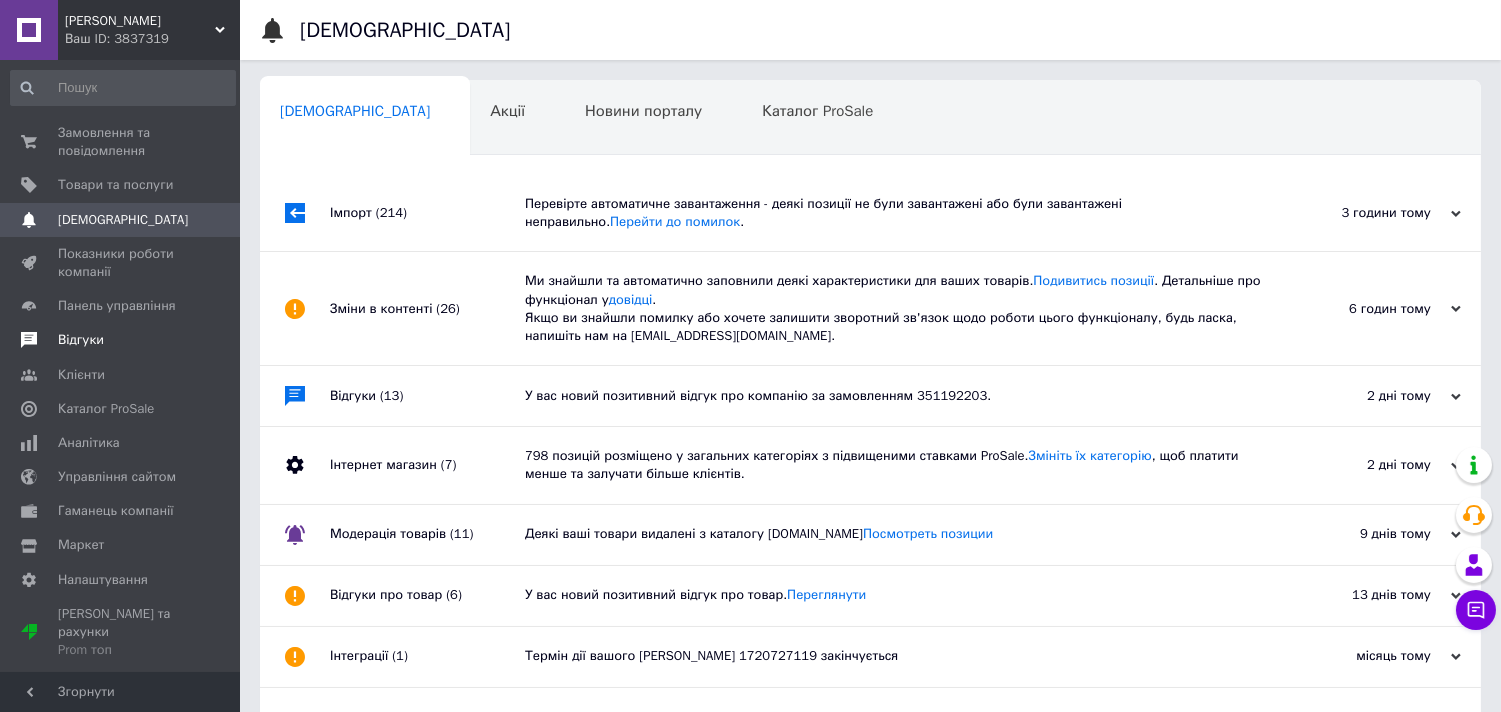 click on "Відгуки" at bounding box center [123, 340] 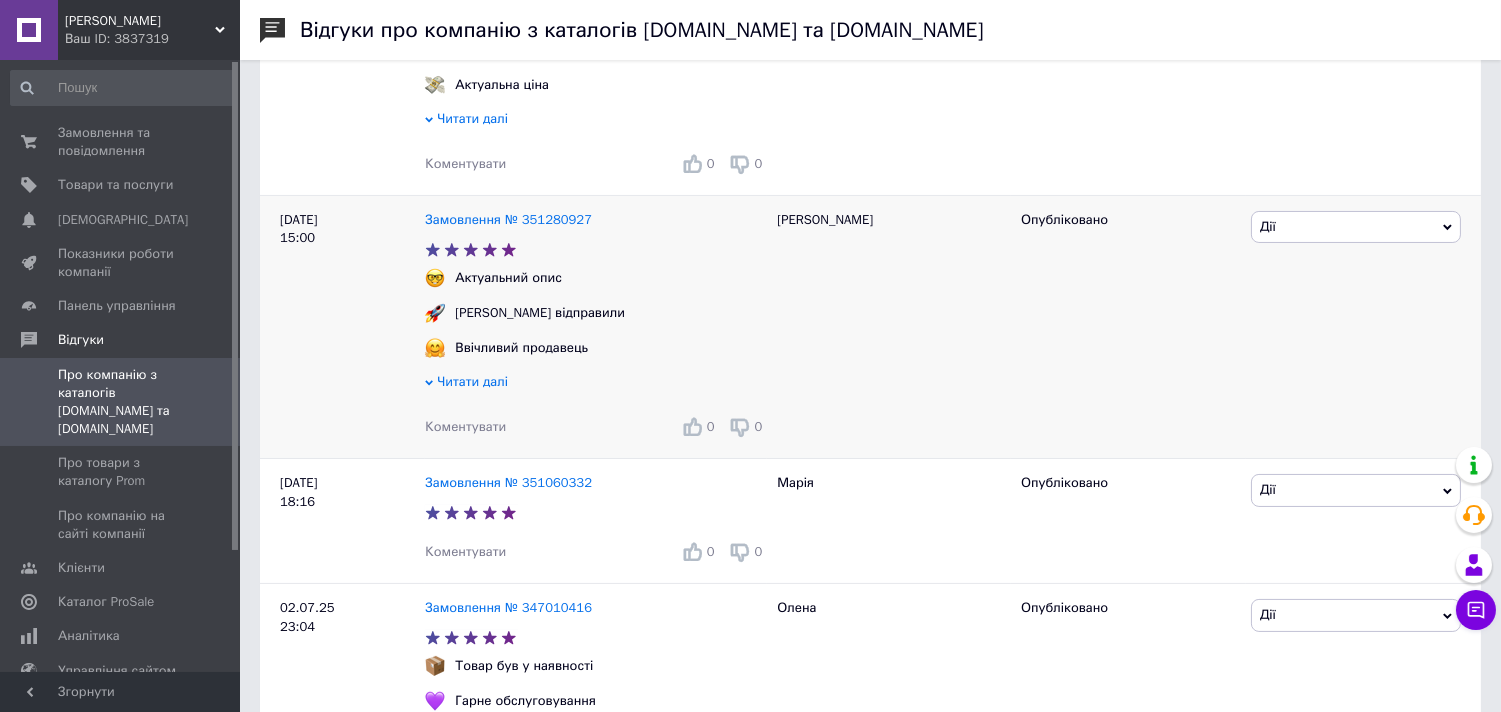 scroll, scrollTop: 551, scrollLeft: 0, axis: vertical 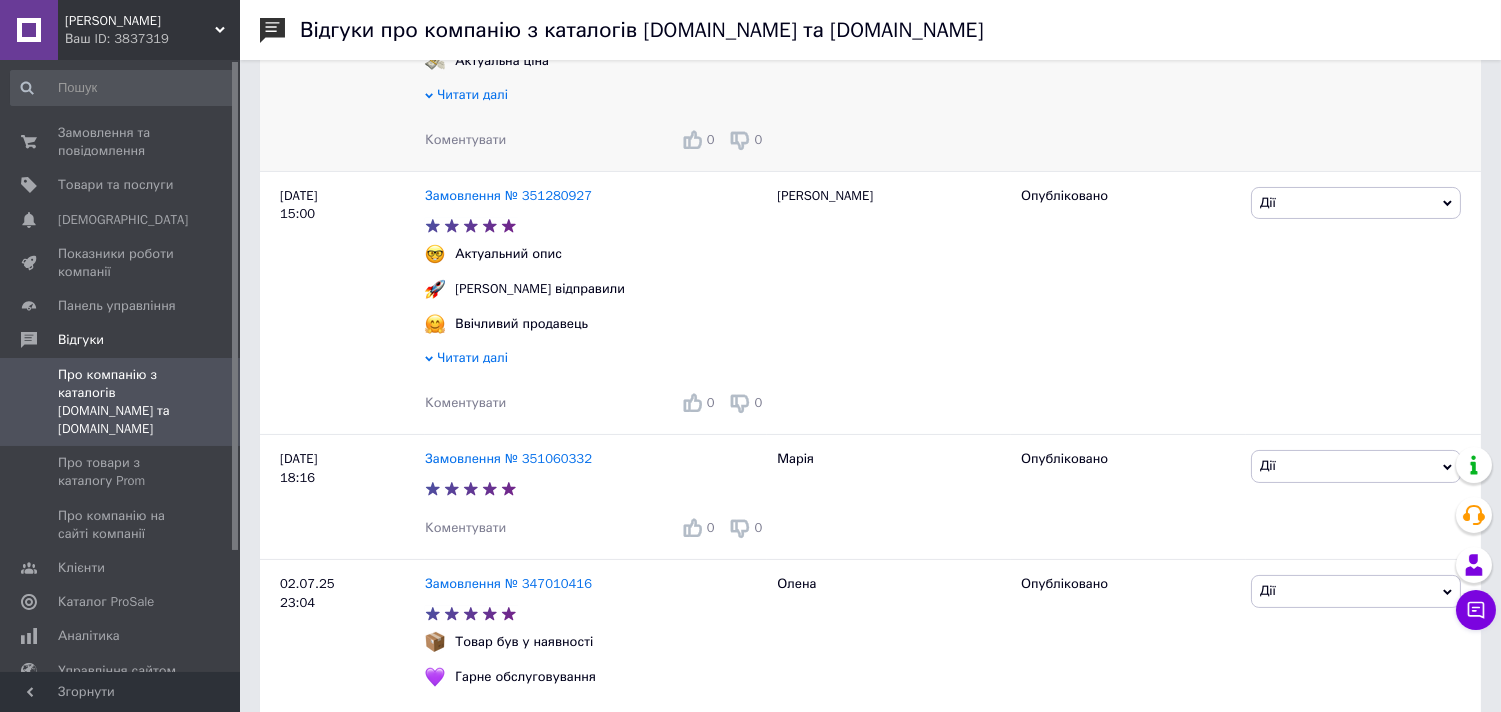 click on "Коментувати" at bounding box center (465, 140) 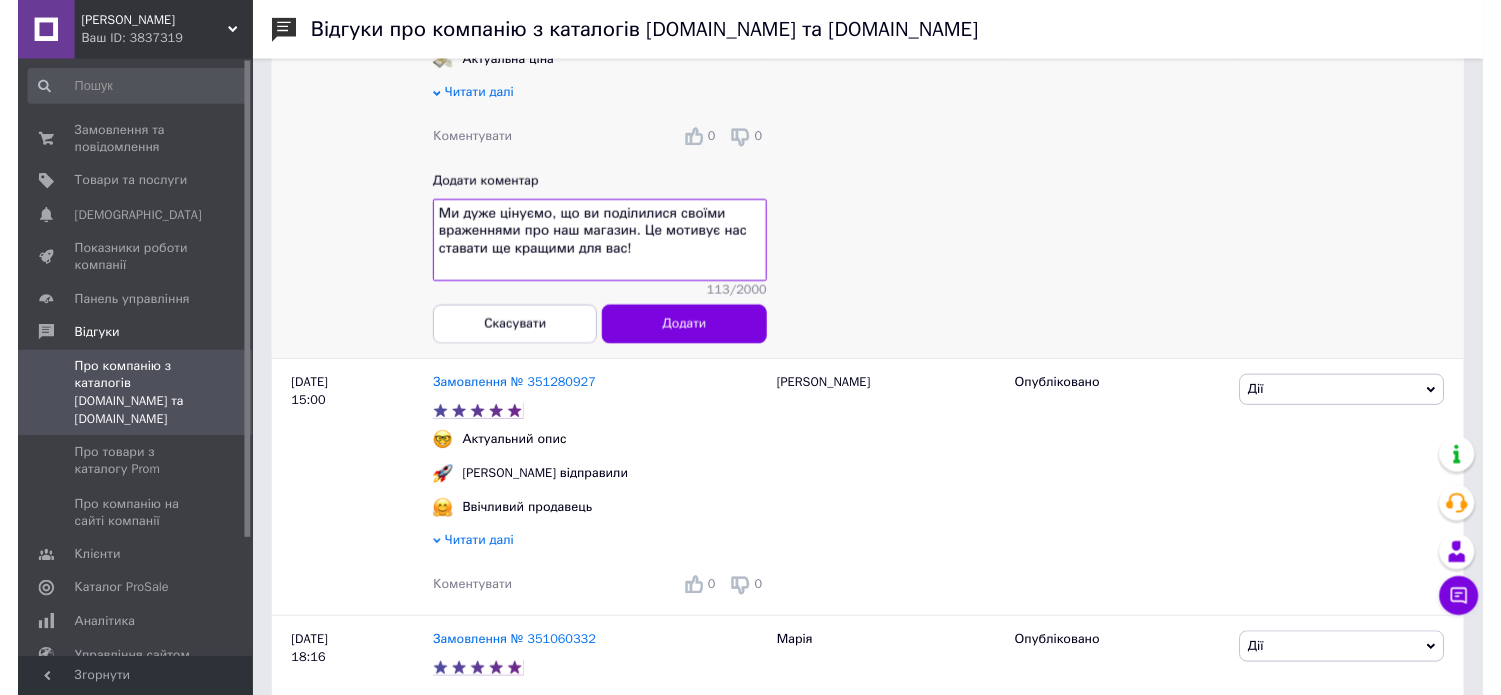 scroll, scrollTop: 14, scrollLeft: 0, axis: vertical 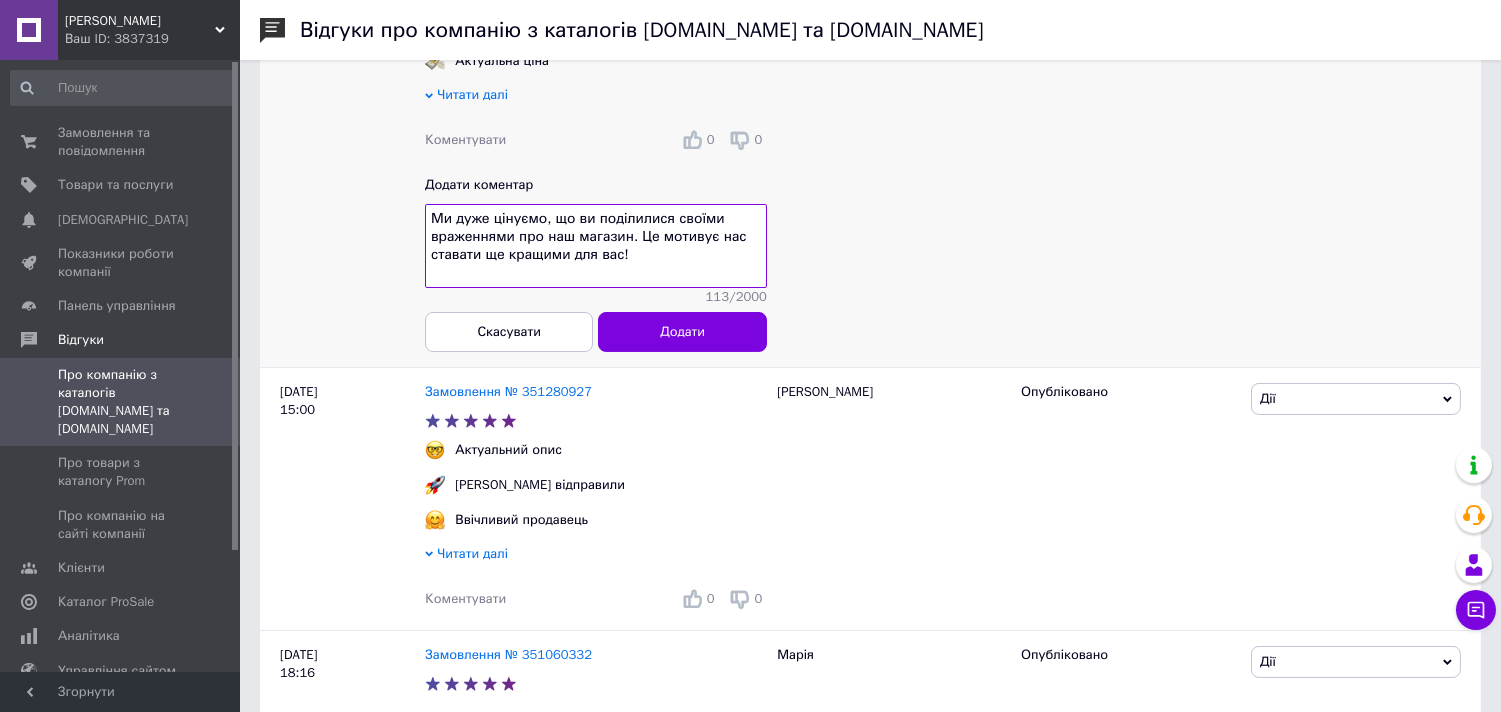 click on "Ми дуже цінуємо, що ви поділилися своїми враженнями про наш магазин. Це мотивує нас ставати ще кращими для вас!" at bounding box center [596, 246] 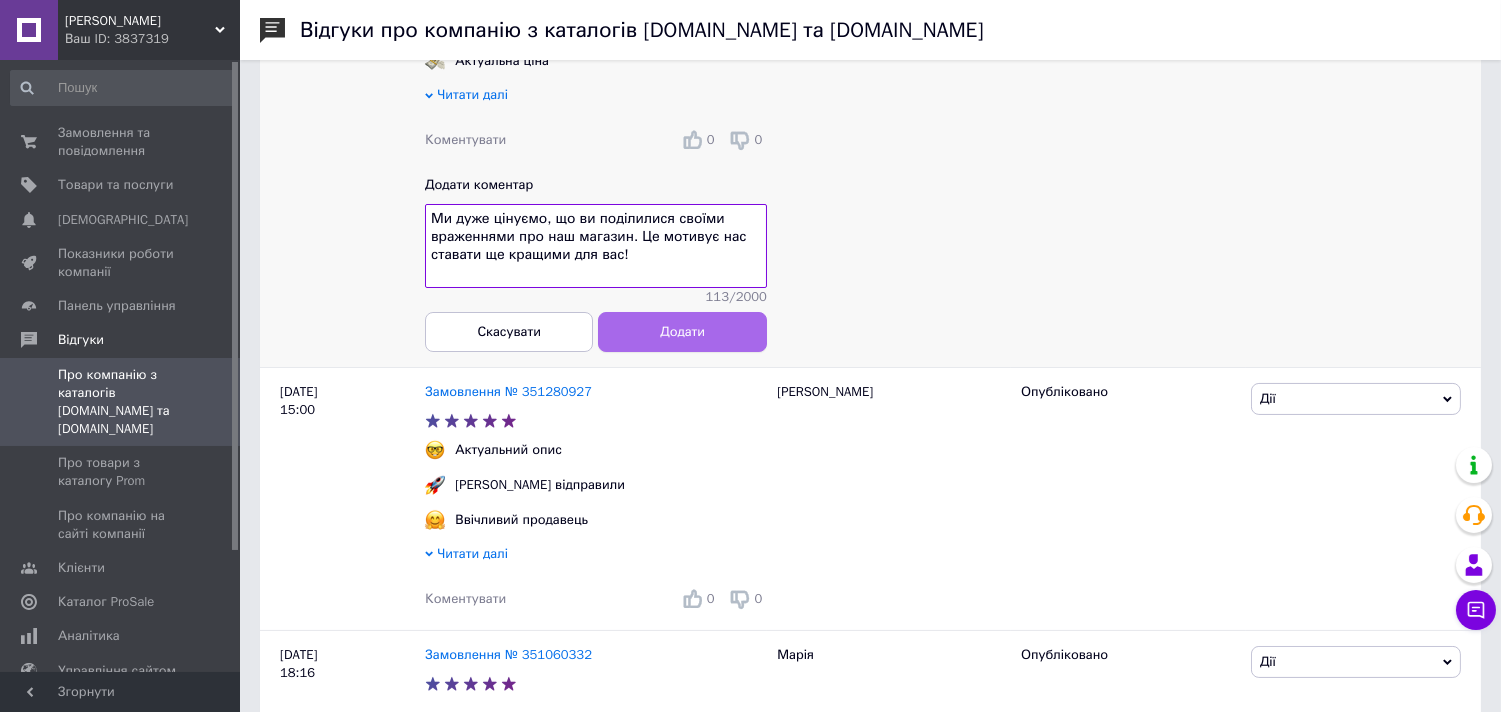 type on "Ми дуже цінуємо, що ви поділилися своїми враженнями про наш магазин. Це мотивує нас ставати ще кращими для вас!" 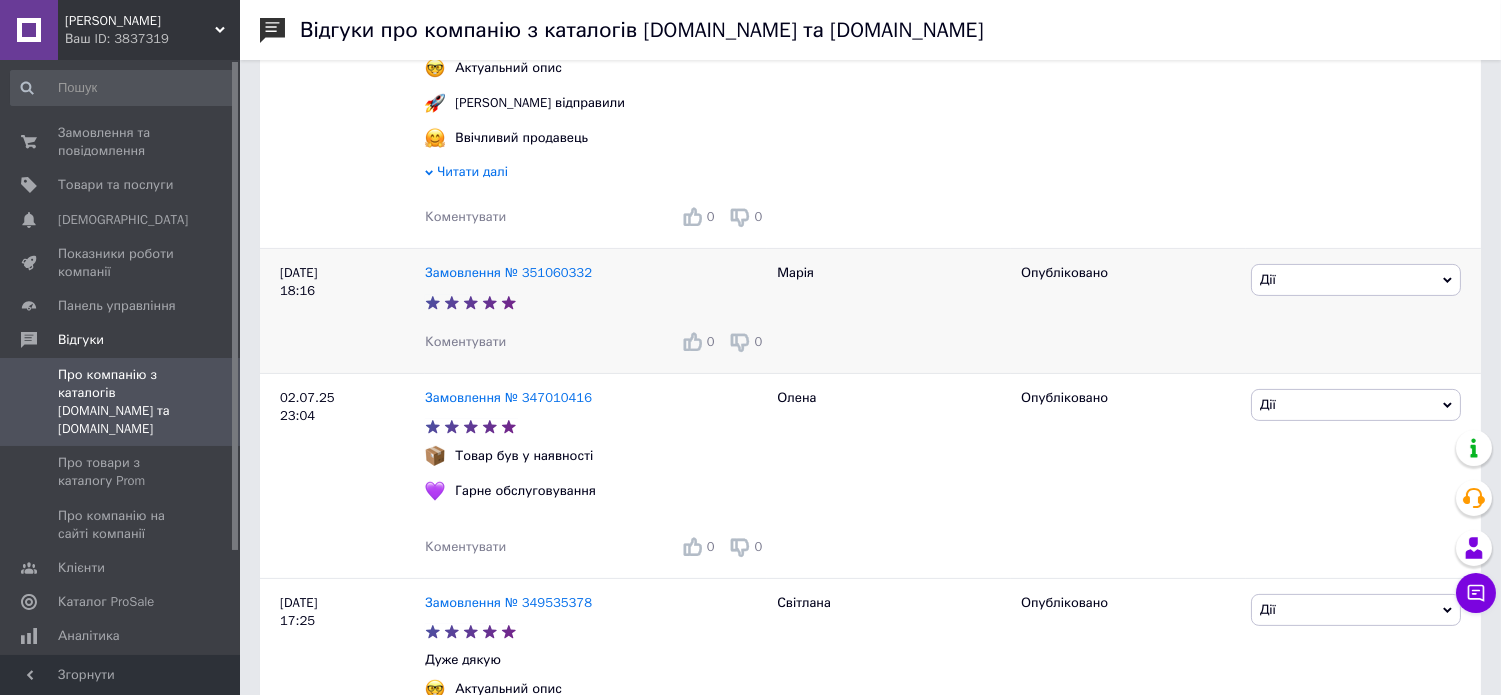 scroll, scrollTop: 936, scrollLeft: 0, axis: vertical 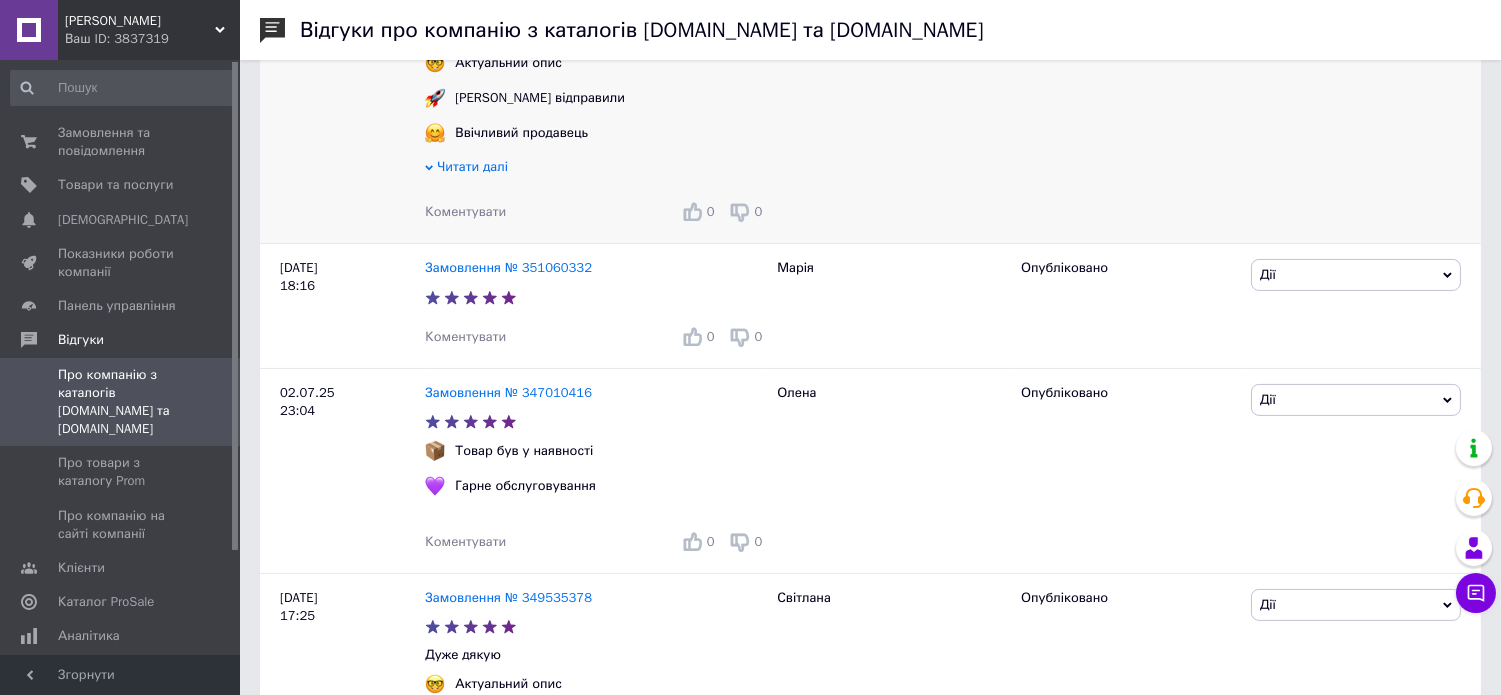 click on "Коментувати" at bounding box center [465, 211] 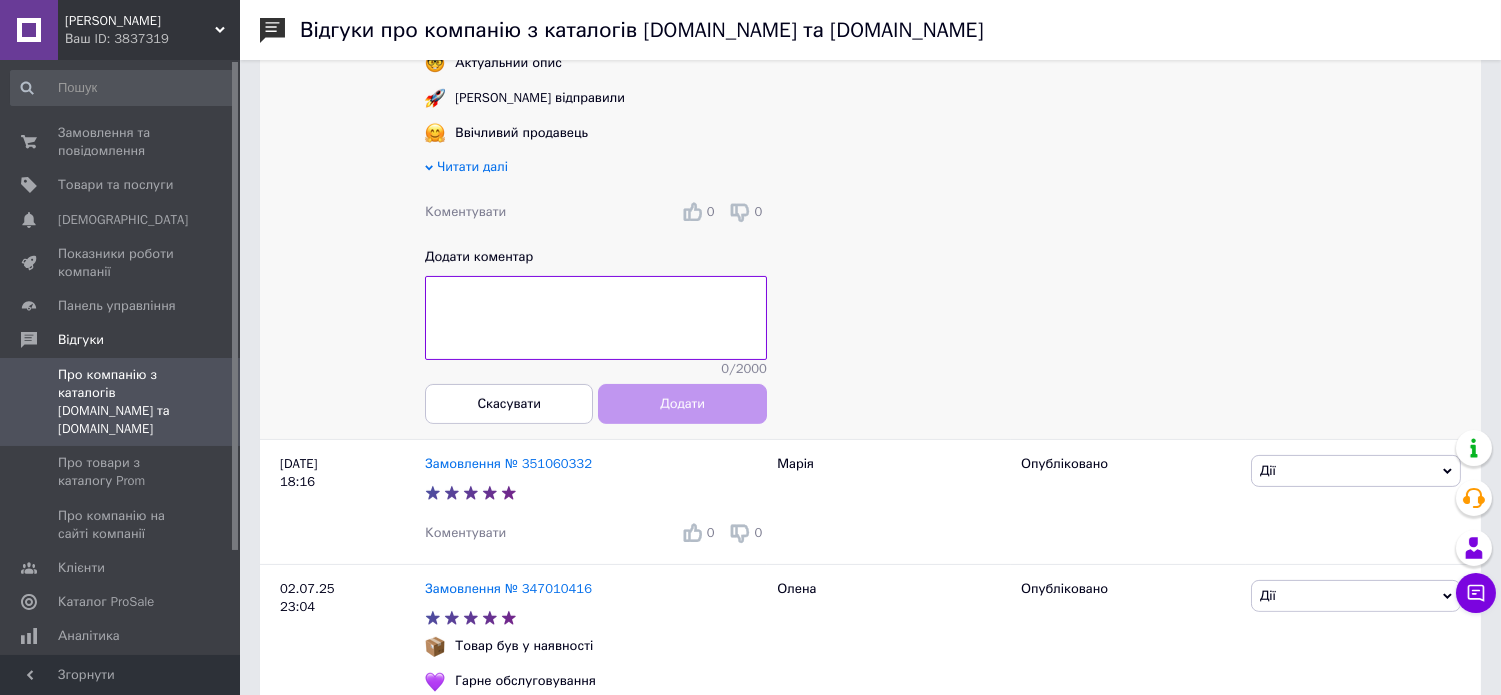 click at bounding box center [596, 318] 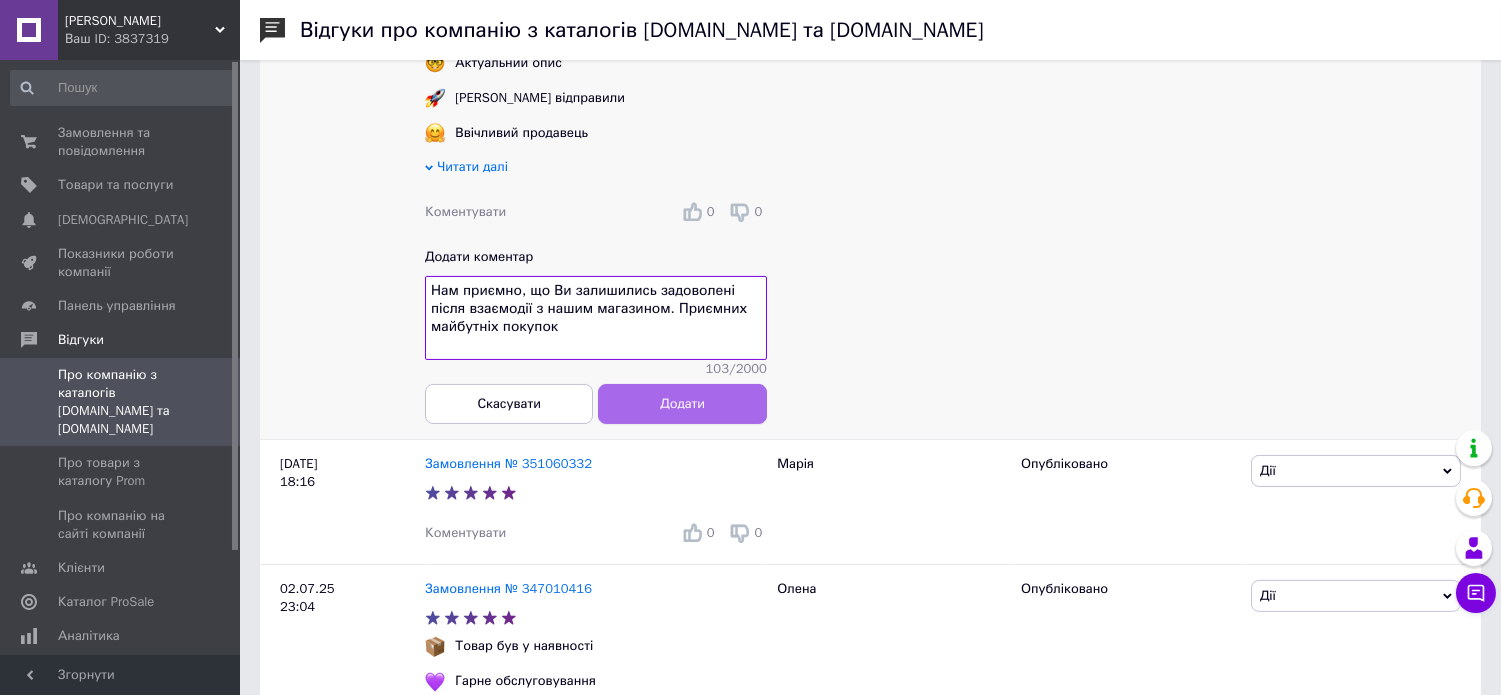 type on "Нам приємно, що Ви залишились задоволені після взаємодії з нашим магазином. Приємних майбутніх покупок" 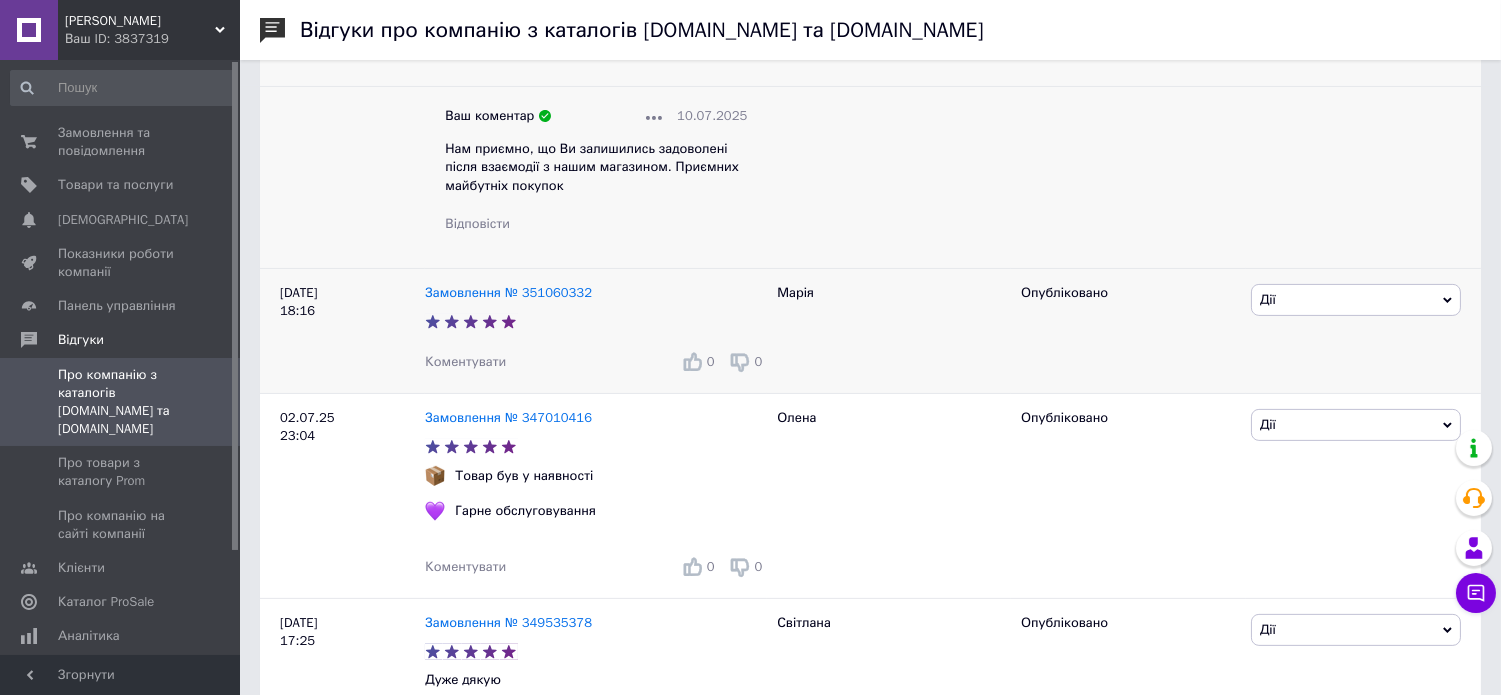 scroll, scrollTop: 1110, scrollLeft: 0, axis: vertical 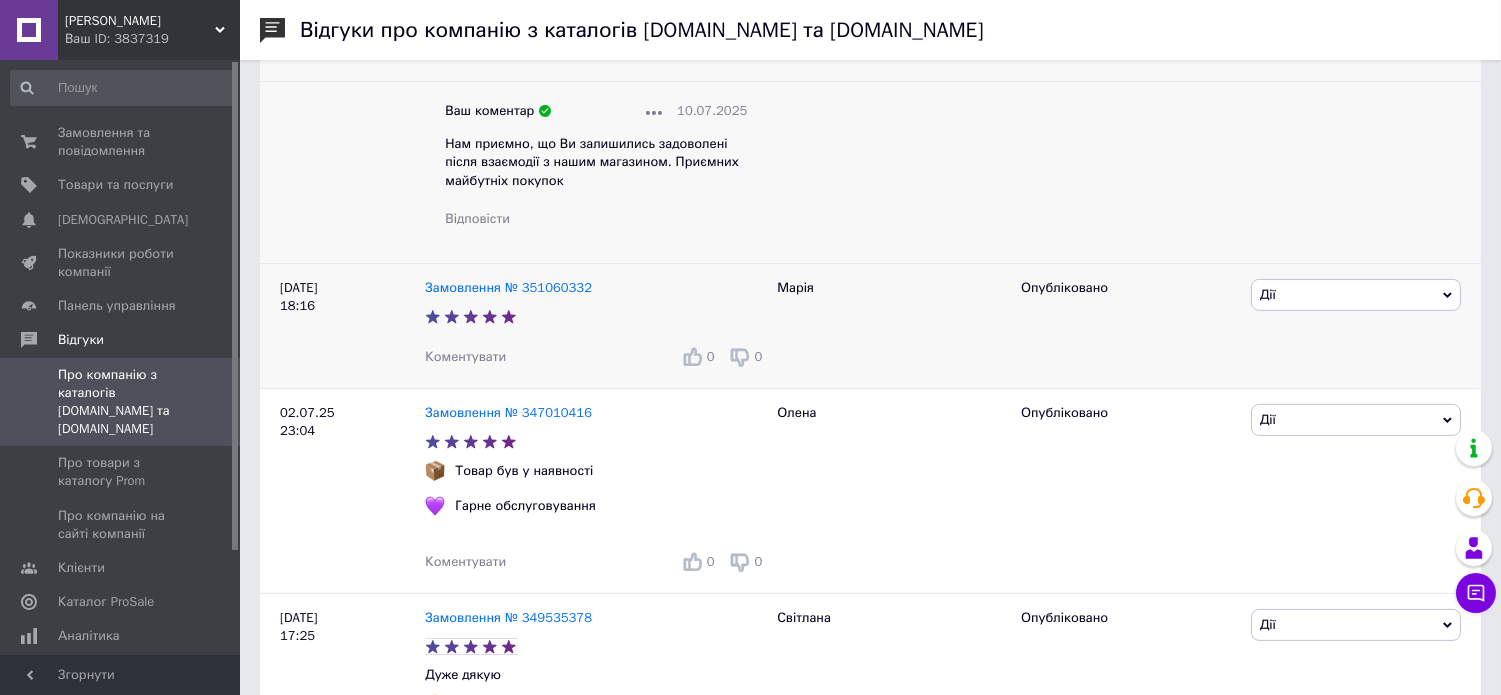 click on "Коментувати" at bounding box center (465, 356) 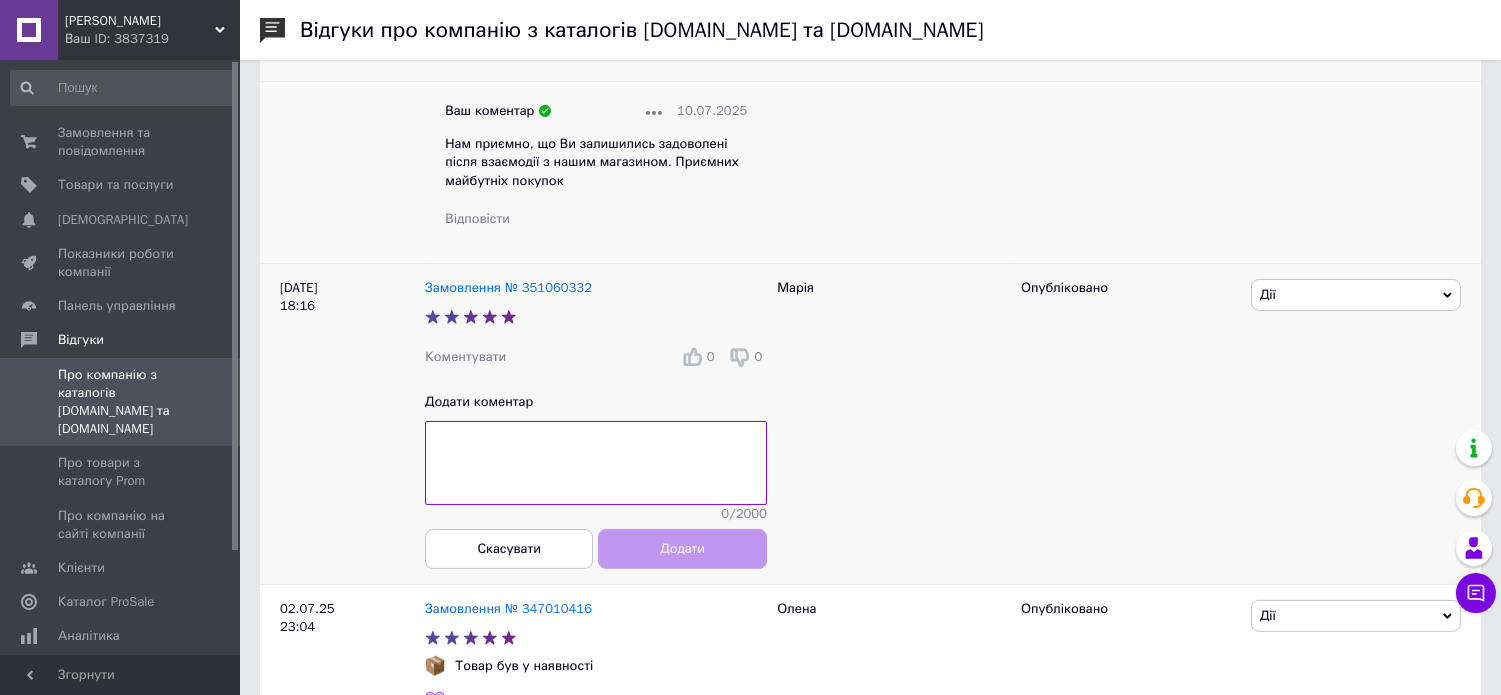 click at bounding box center [596, 463] 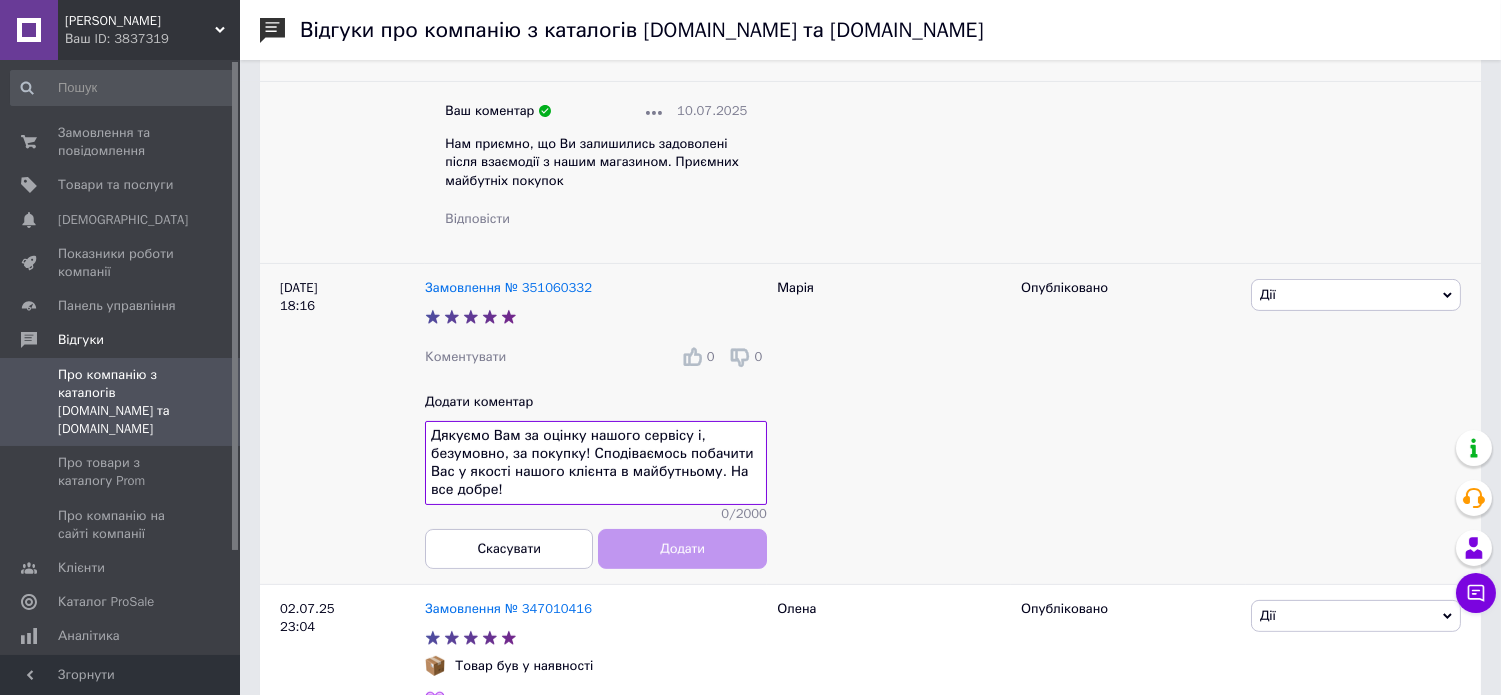 scroll, scrollTop: 14, scrollLeft: 0, axis: vertical 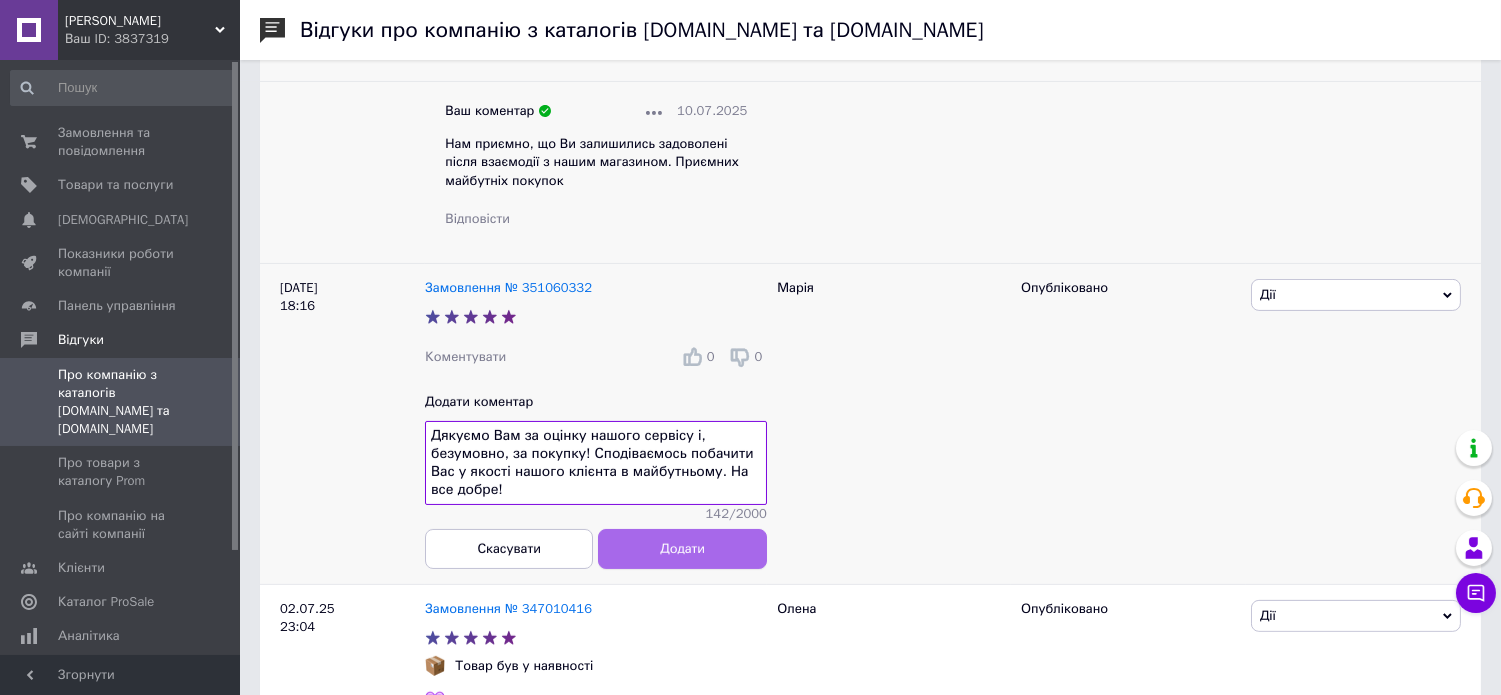 type on "Дякуємо Вам за оцінку нашого сервісу і, безумовно, за покупку! Сподіваємось побачити Вас у якості нашого клієнта в майбутньому. На все добре!" 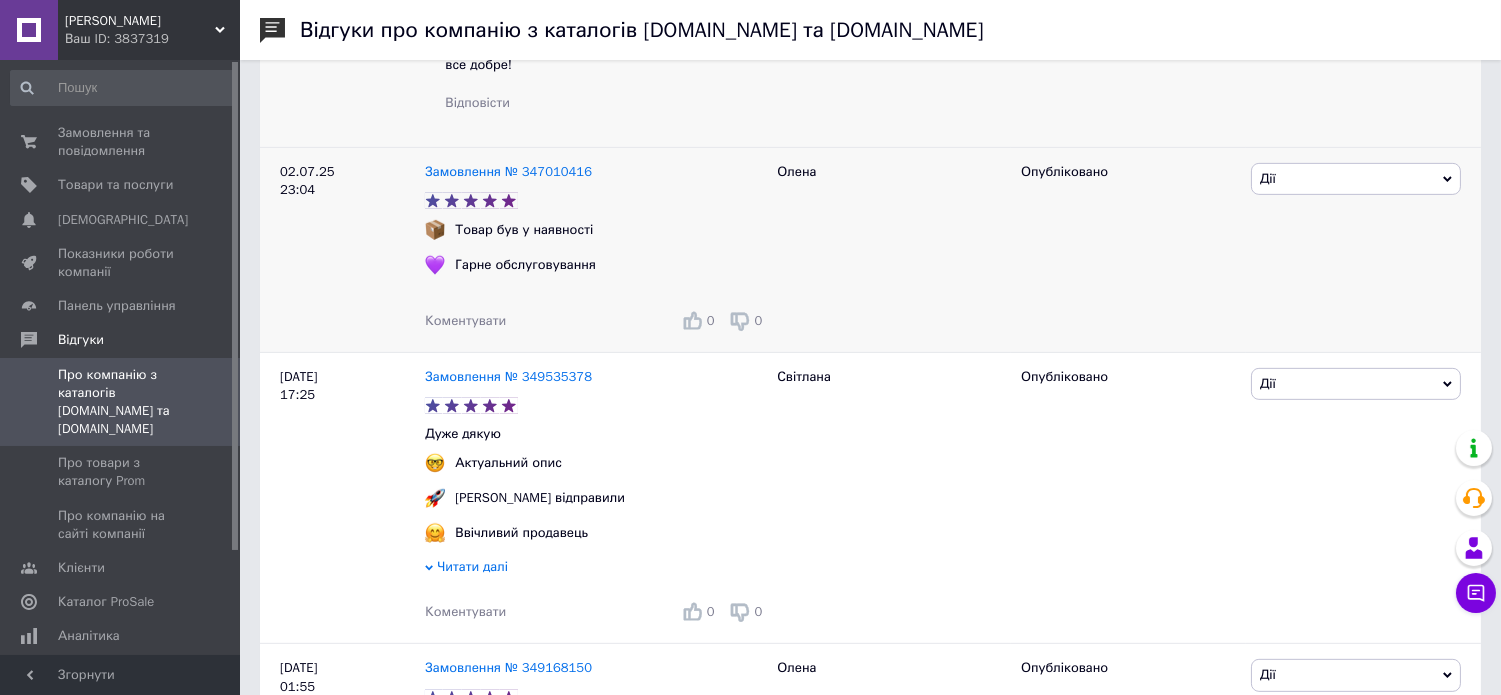 scroll, scrollTop: 1564, scrollLeft: 8, axis: both 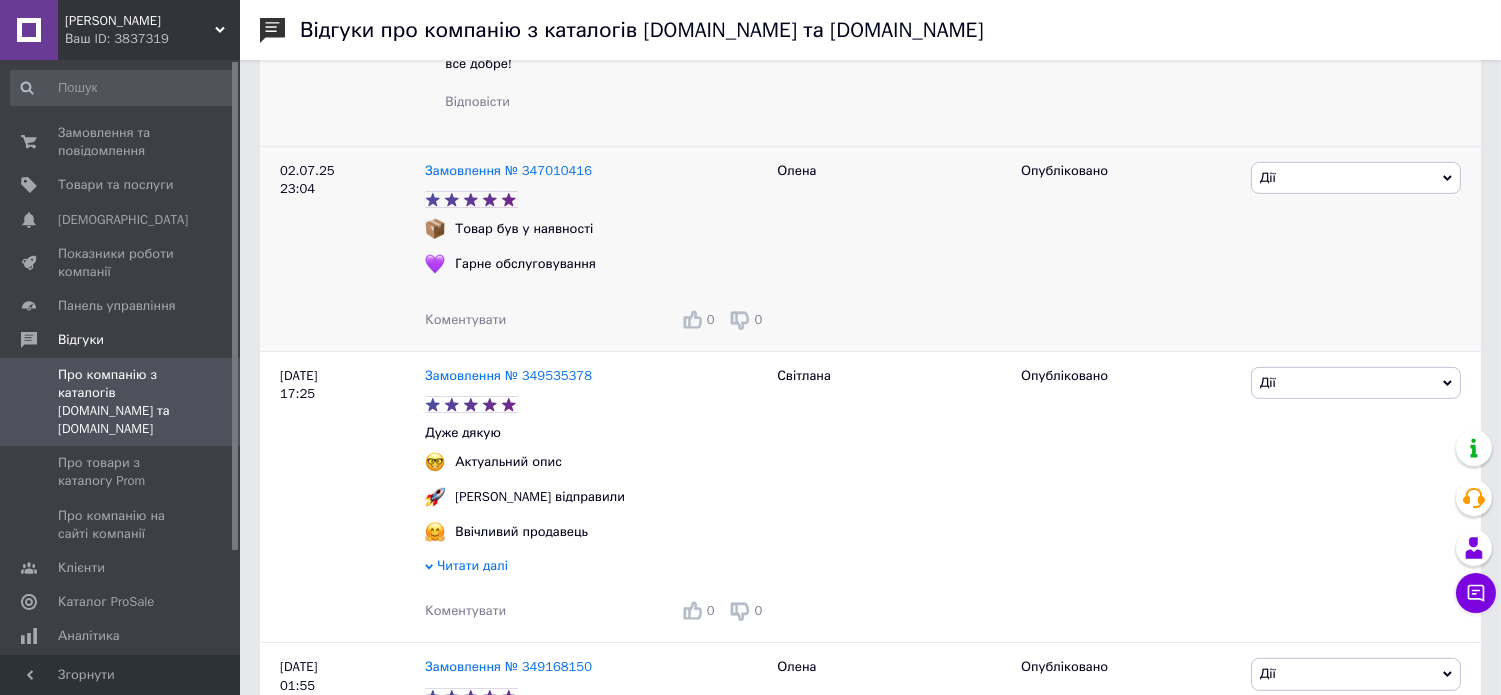 drag, startPoint x: 448, startPoint y: 335, endPoint x: 457, endPoint y: 366, distance: 32.280025 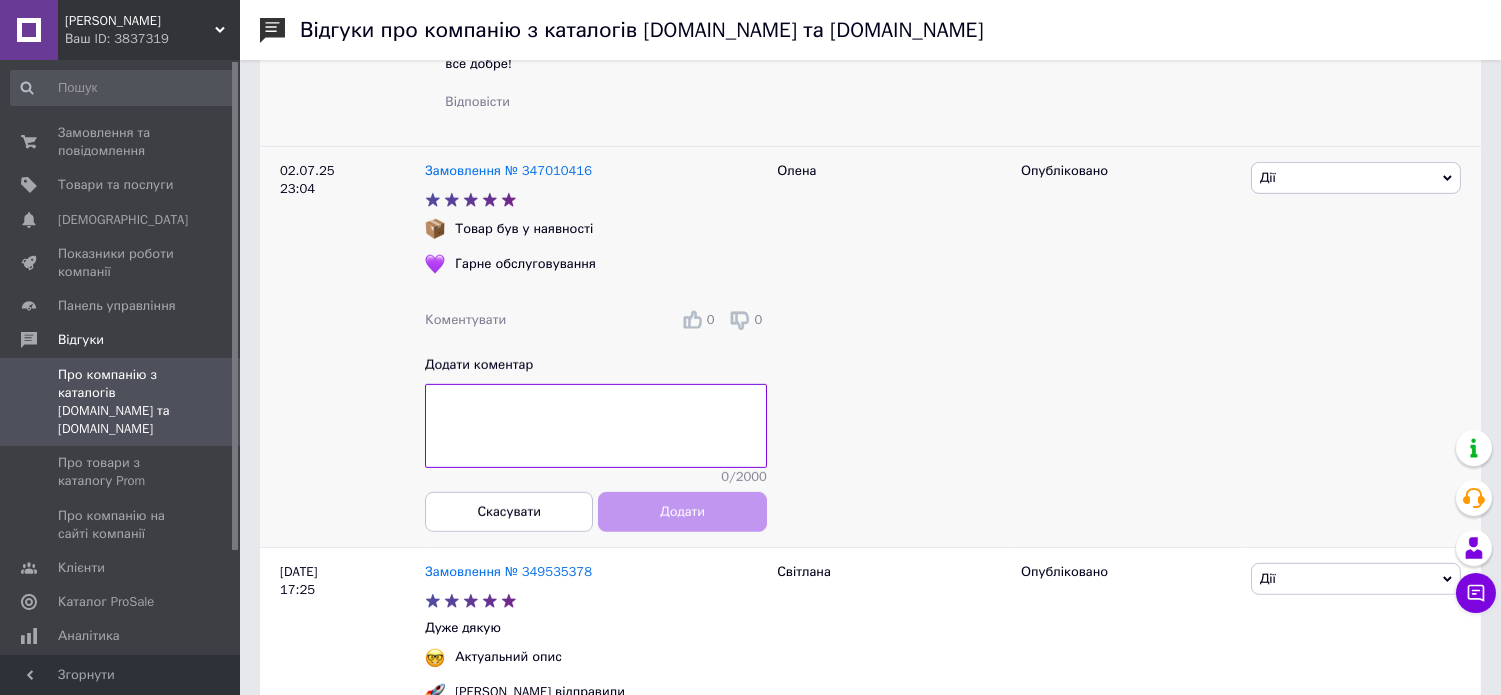 click at bounding box center [596, 426] 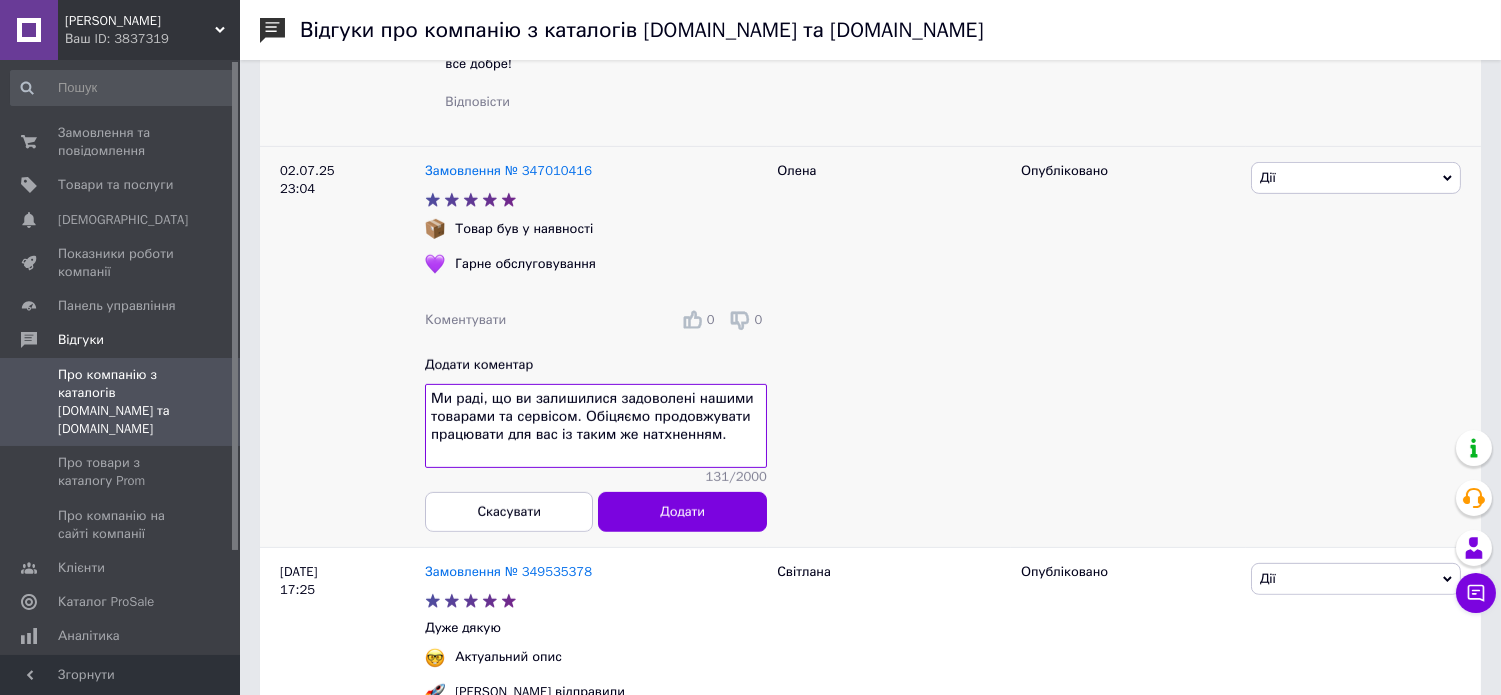 scroll, scrollTop: 14, scrollLeft: 0, axis: vertical 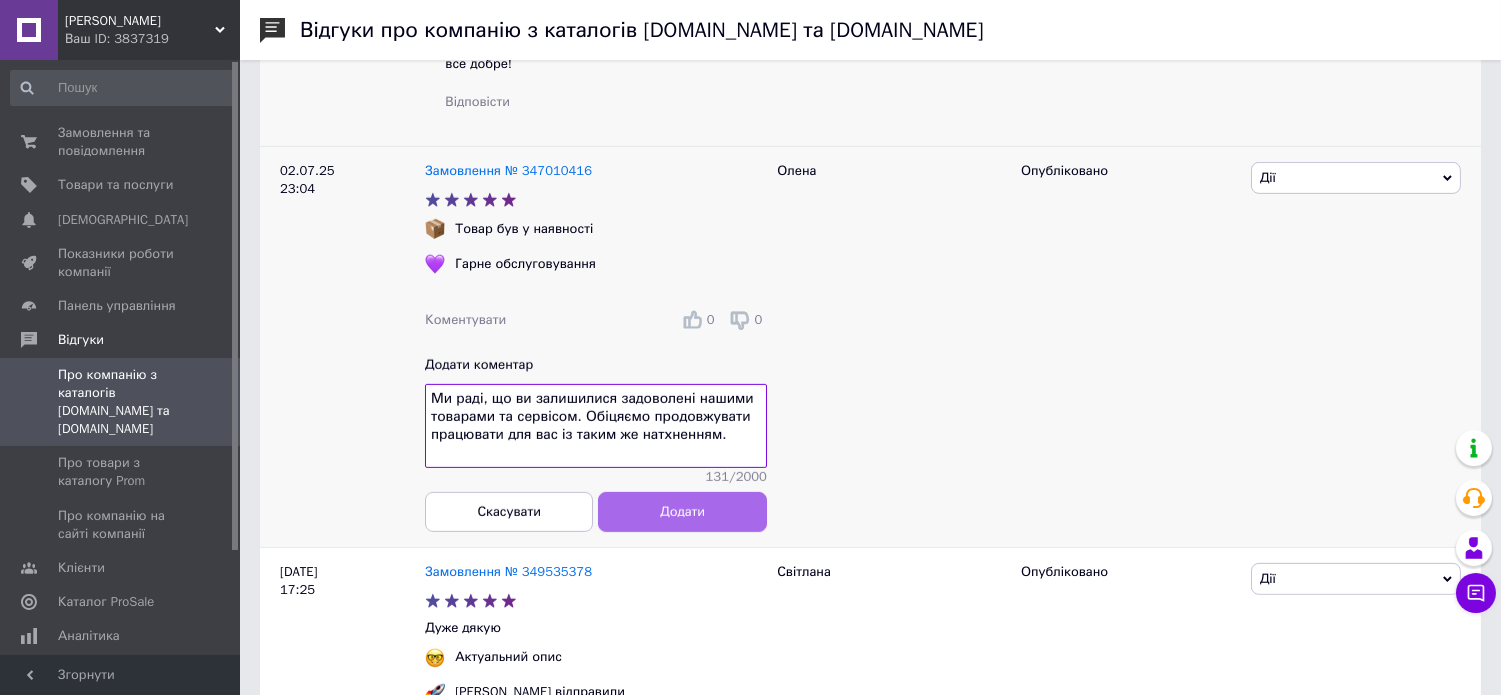 type on "Ми раді, що ви залишилися задоволені нашими товарами та сервісом. Обіцяємо продовжувати працювати для вас із таким же натхненням." 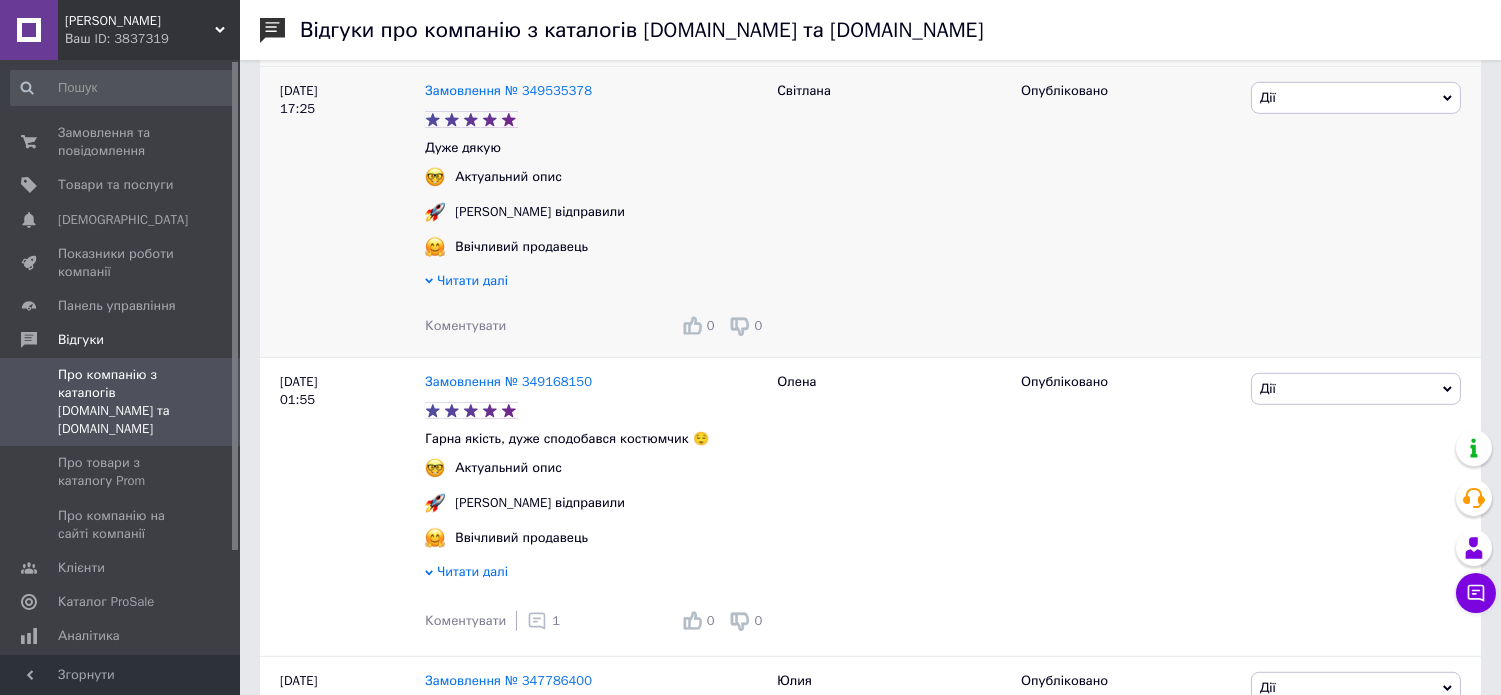 scroll, scrollTop: 2044, scrollLeft: 8, axis: both 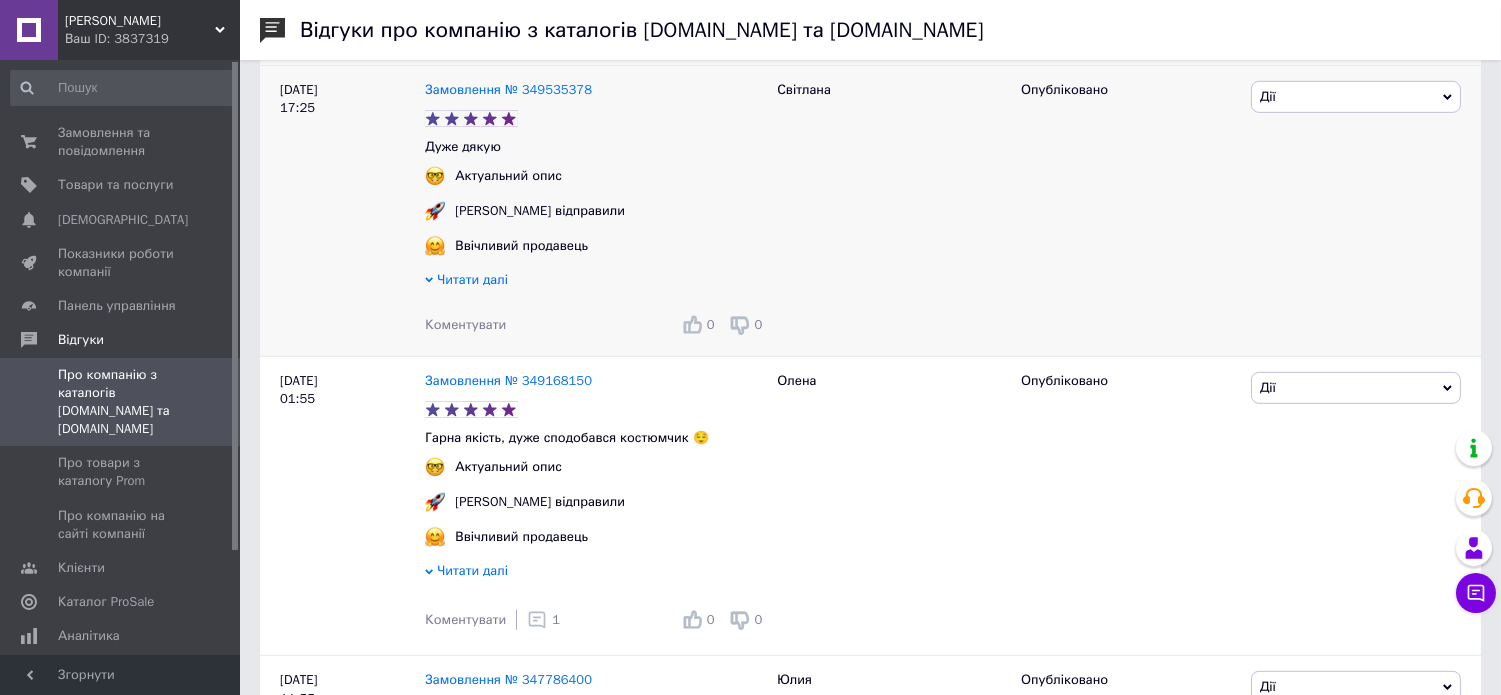 click on "Коментувати" at bounding box center (465, 324) 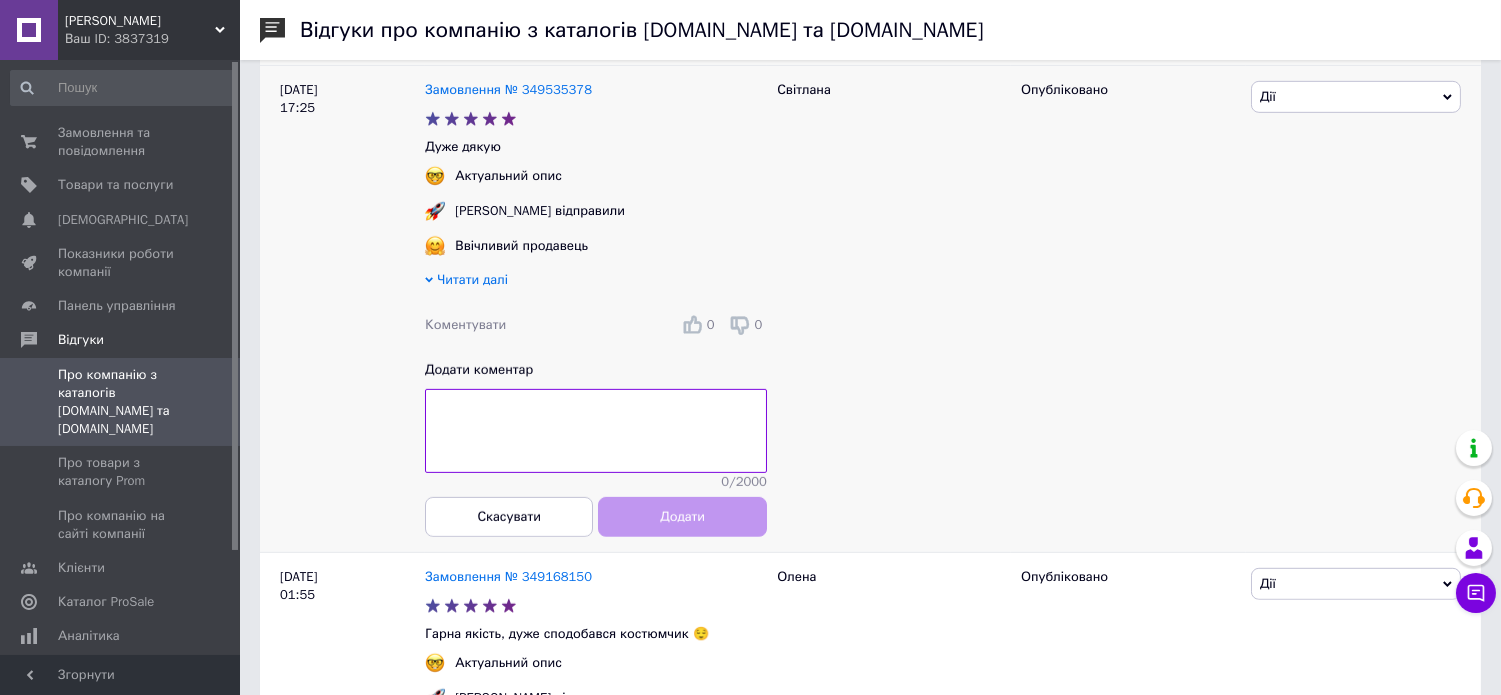 click at bounding box center (596, 431) 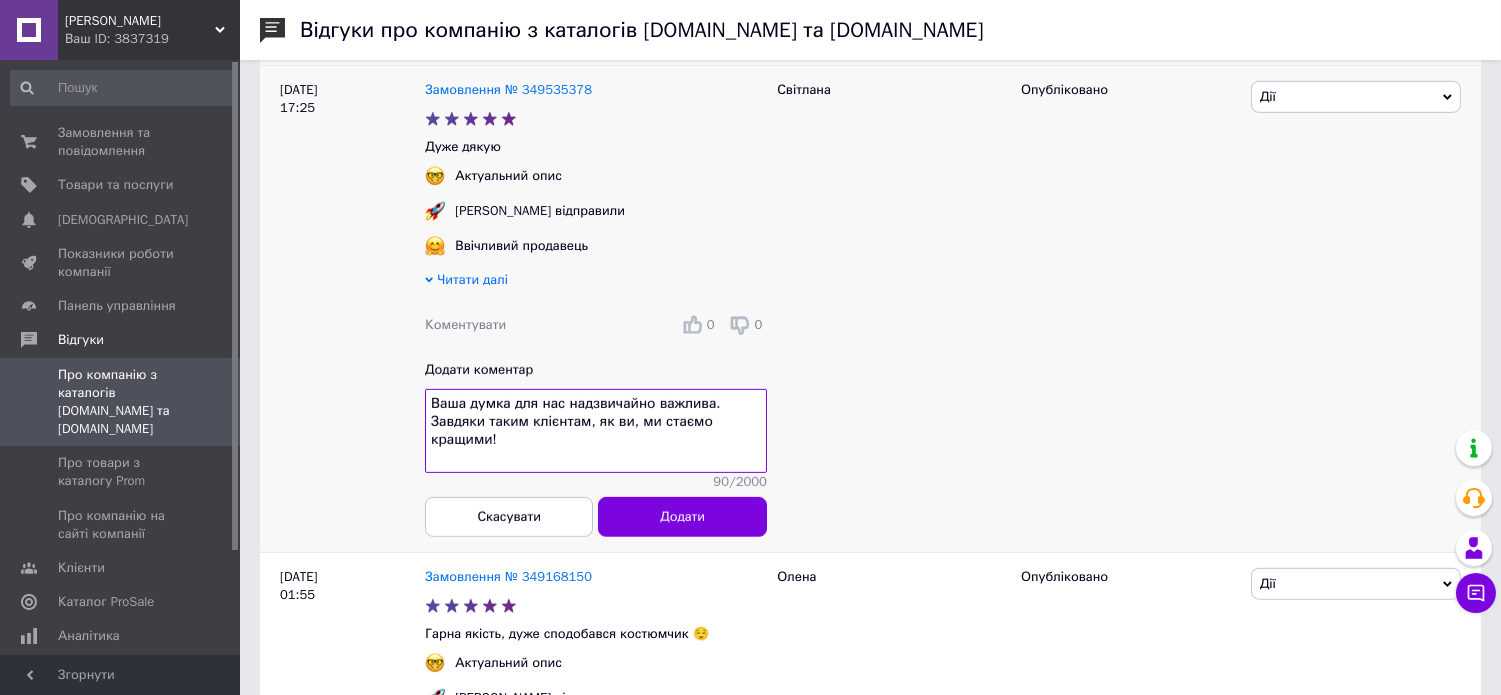 type on "Ваша думка для нас надзвичайно важлива. Завдяки таким клієнтам, як ви, ми стаємо кращими!" 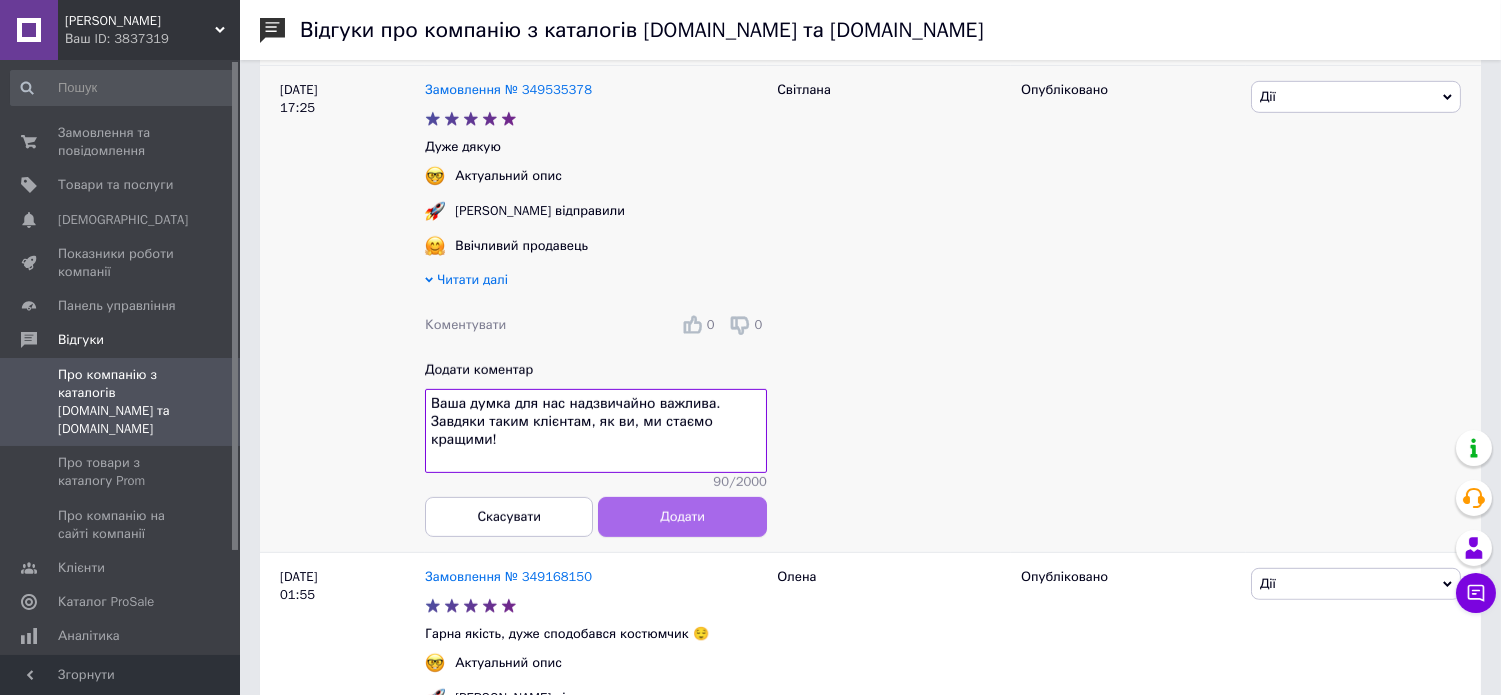 click on "Додати" at bounding box center [683, 517] 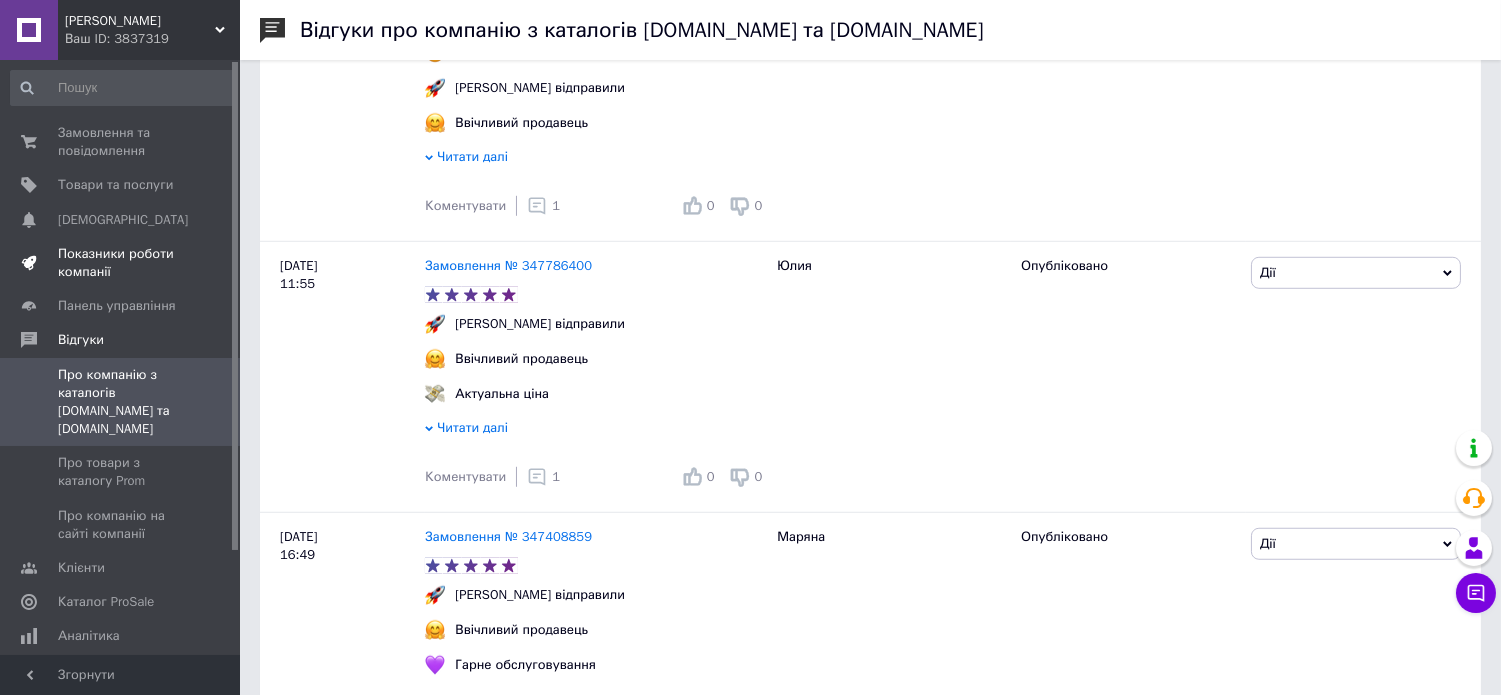 scroll, scrollTop: 2653, scrollLeft: 8, axis: both 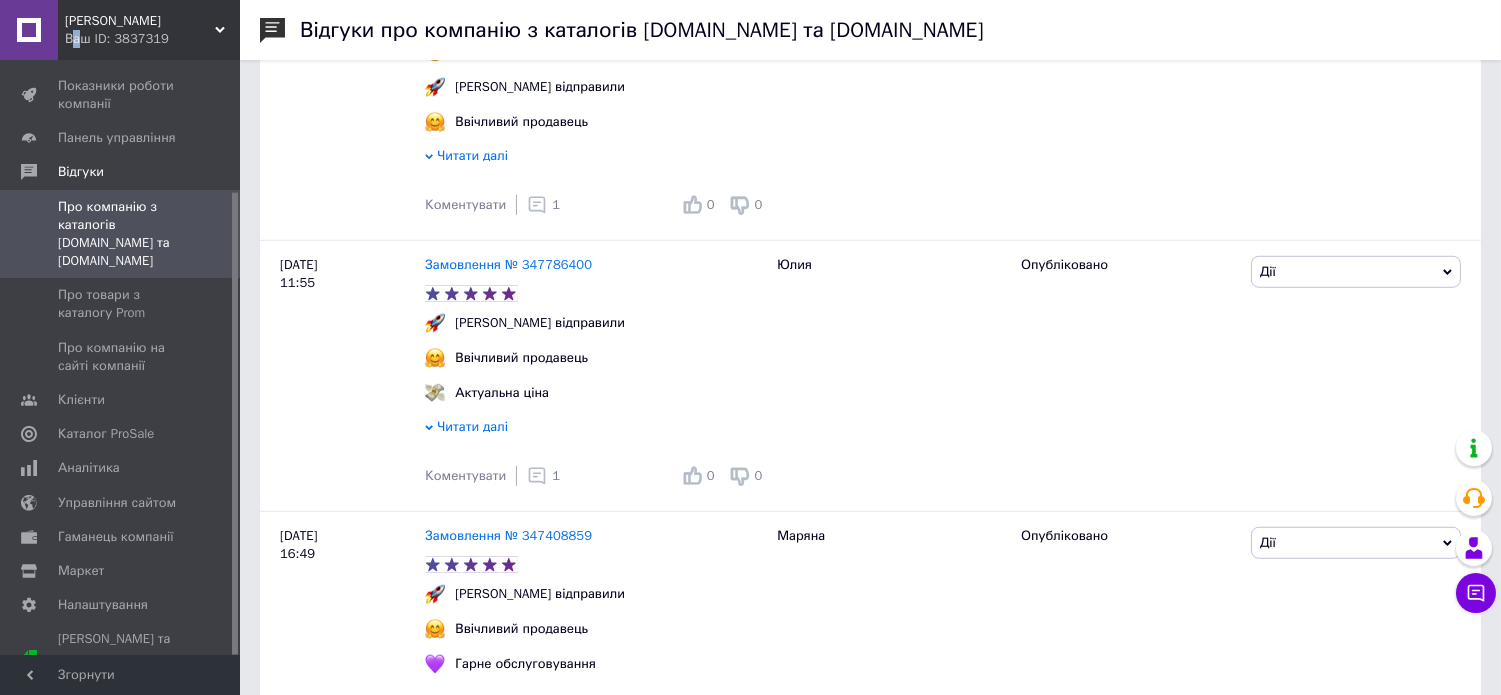 drag, startPoint x: 75, startPoint y: 33, endPoint x: 76, endPoint y: 46, distance: 13.038404 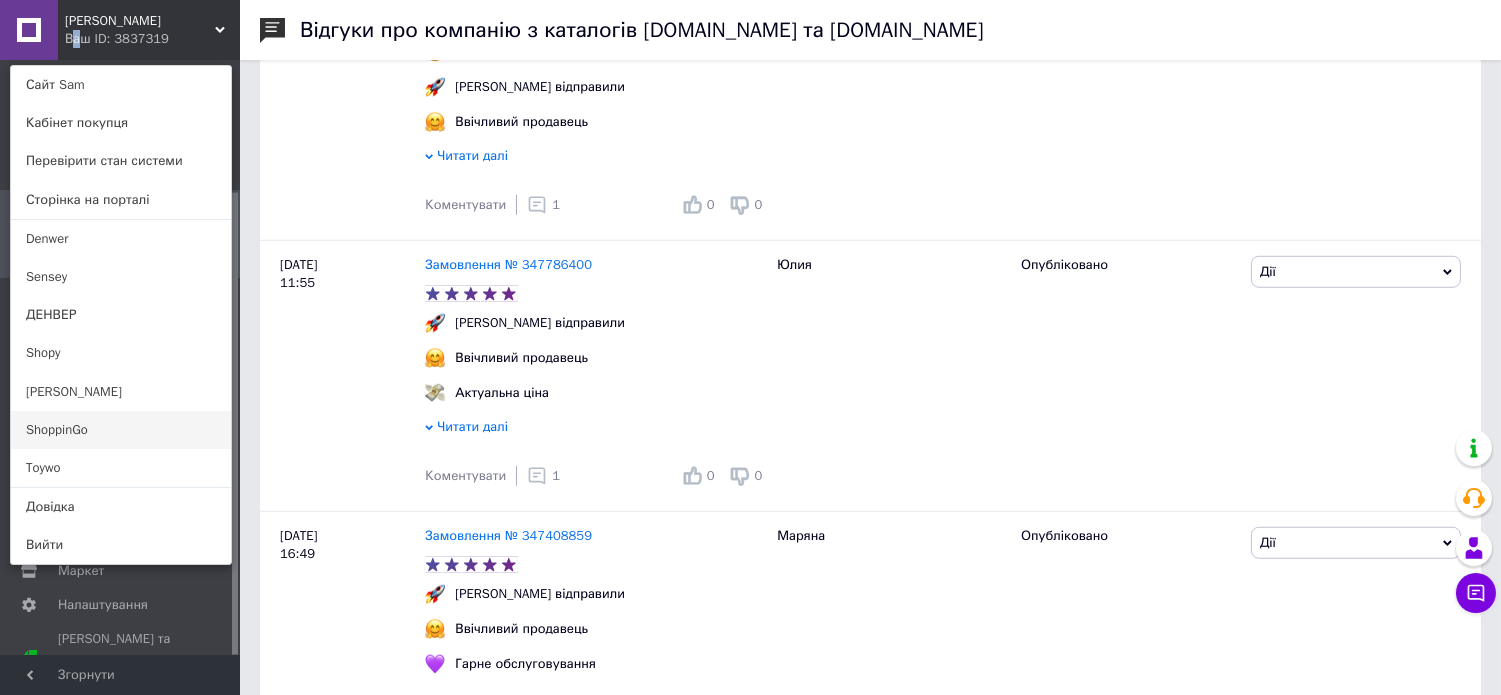 click on "ShoppinGo" at bounding box center (121, 430) 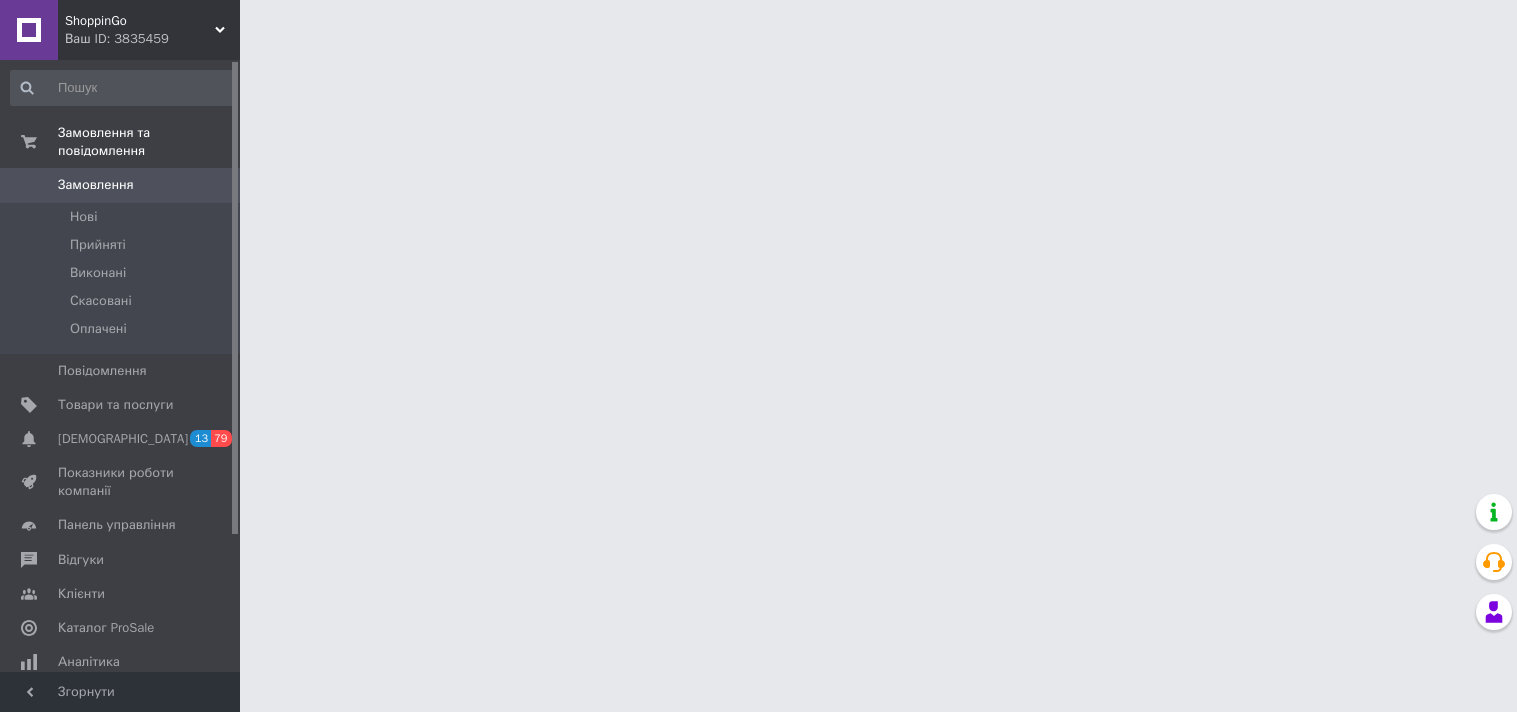 scroll, scrollTop: 0, scrollLeft: 0, axis: both 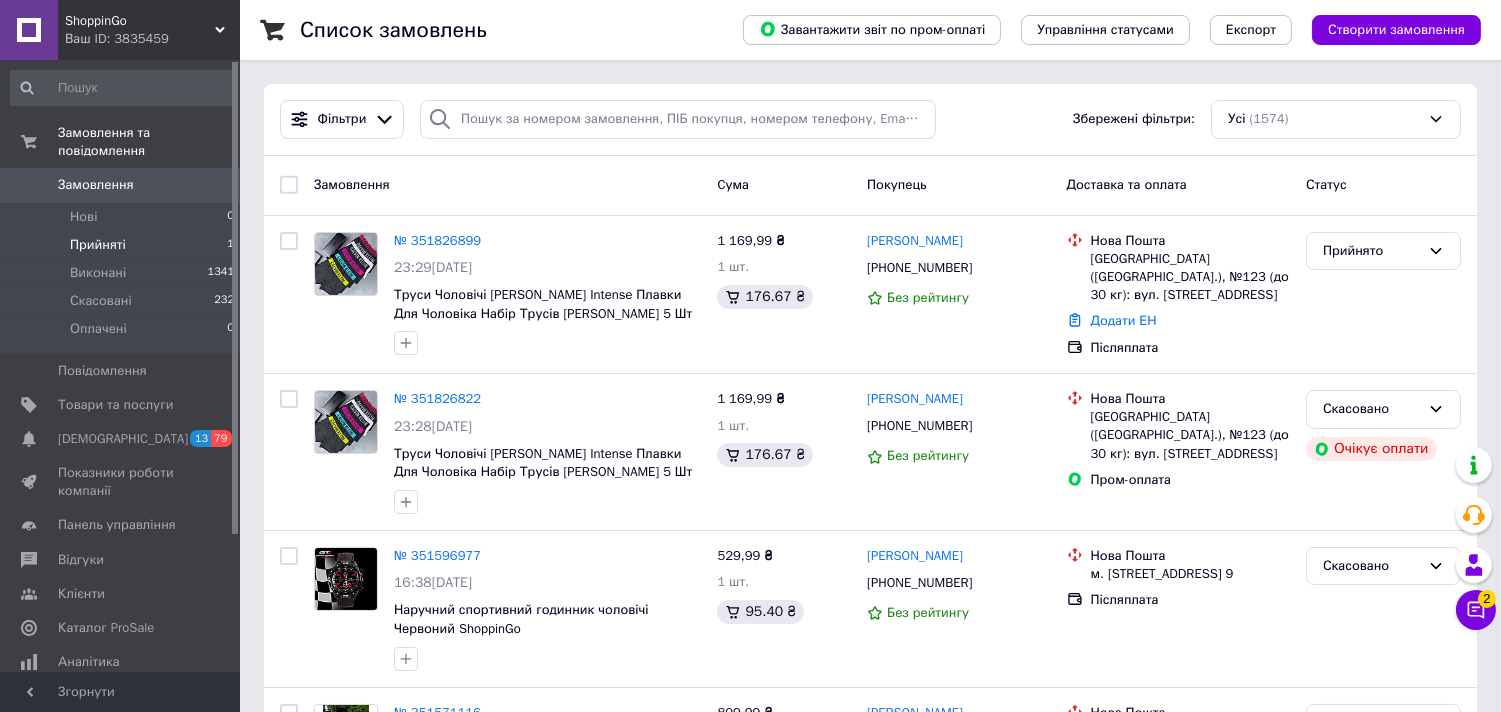 click on "Виконані 1341" at bounding box center (123, 273) 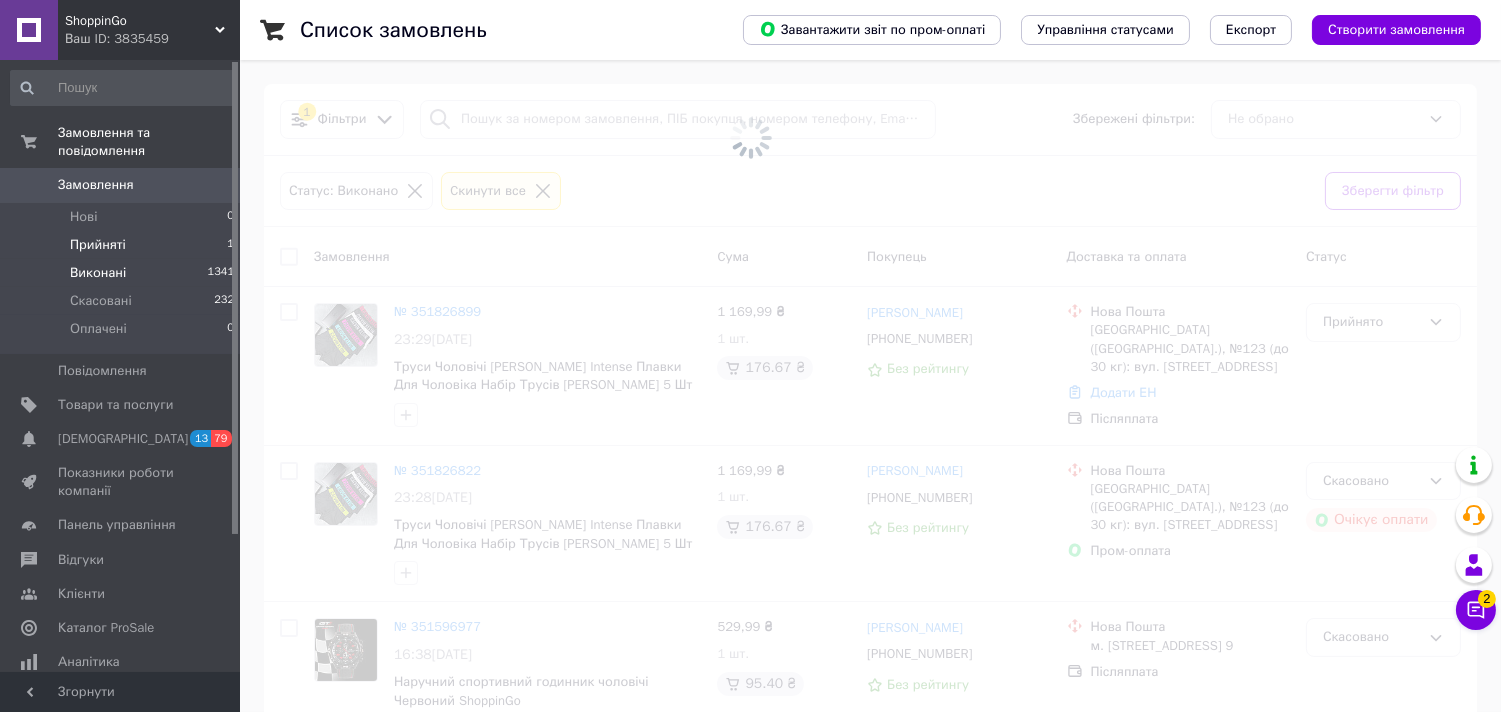 click on "Прийняті" at bounding box center (98, 245) 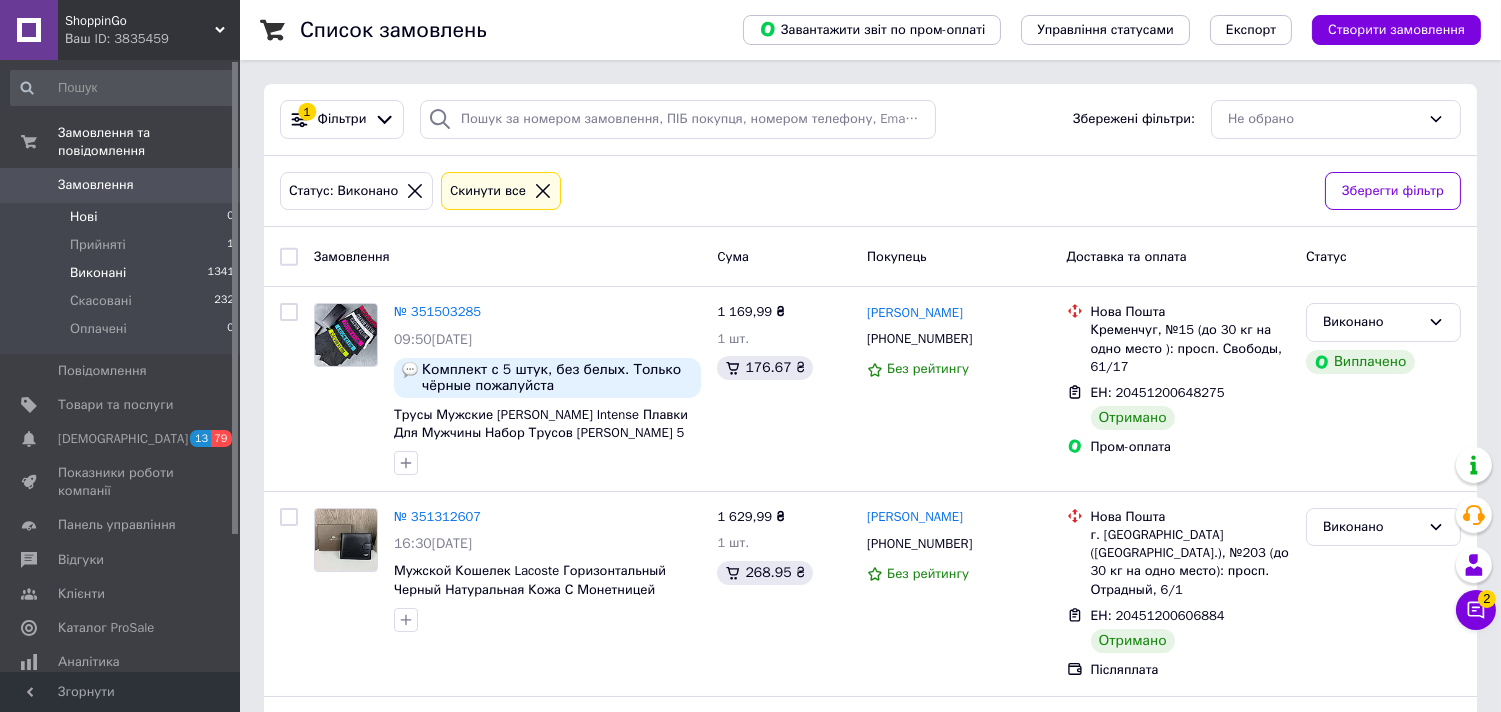 click on "Нові 0" at bounding box center (123, 217) 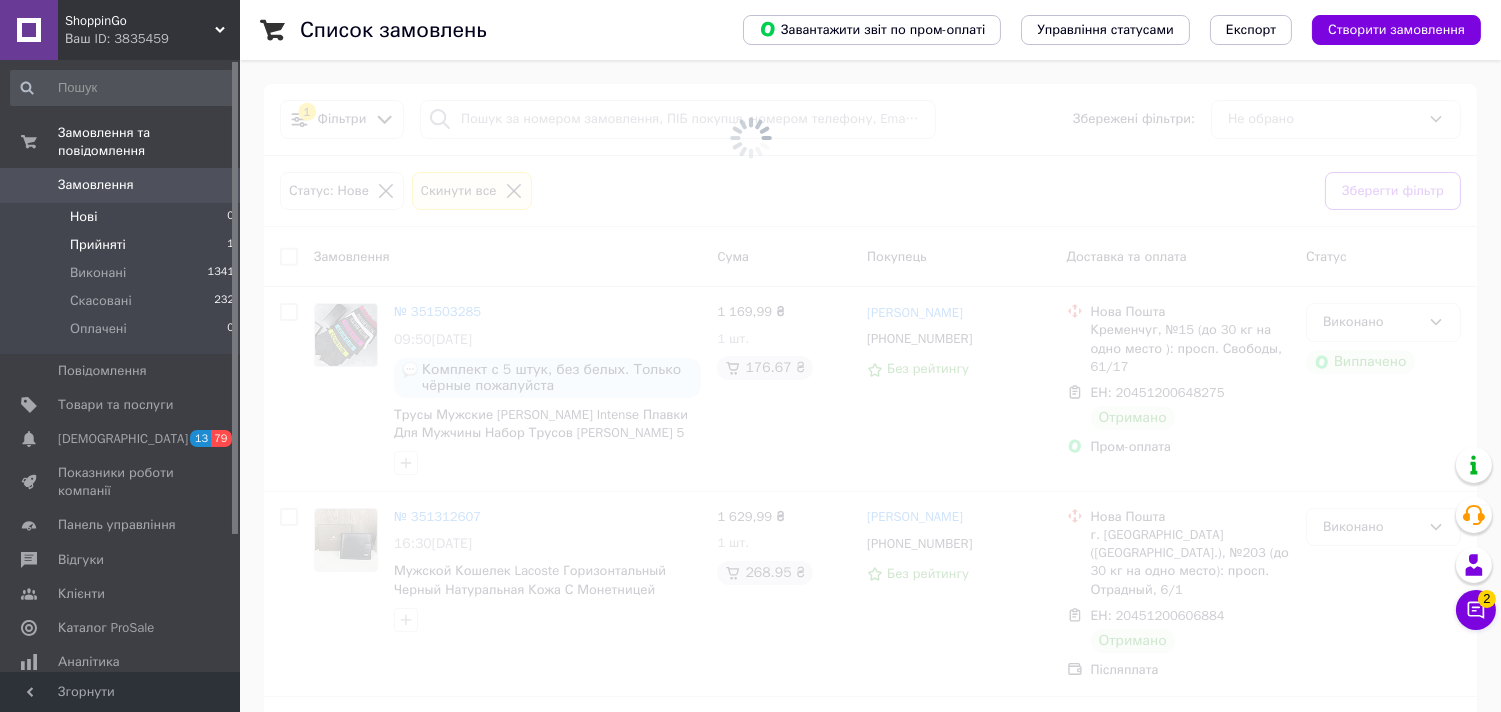 click on "Прийняті" at bounding box center [98, 245] 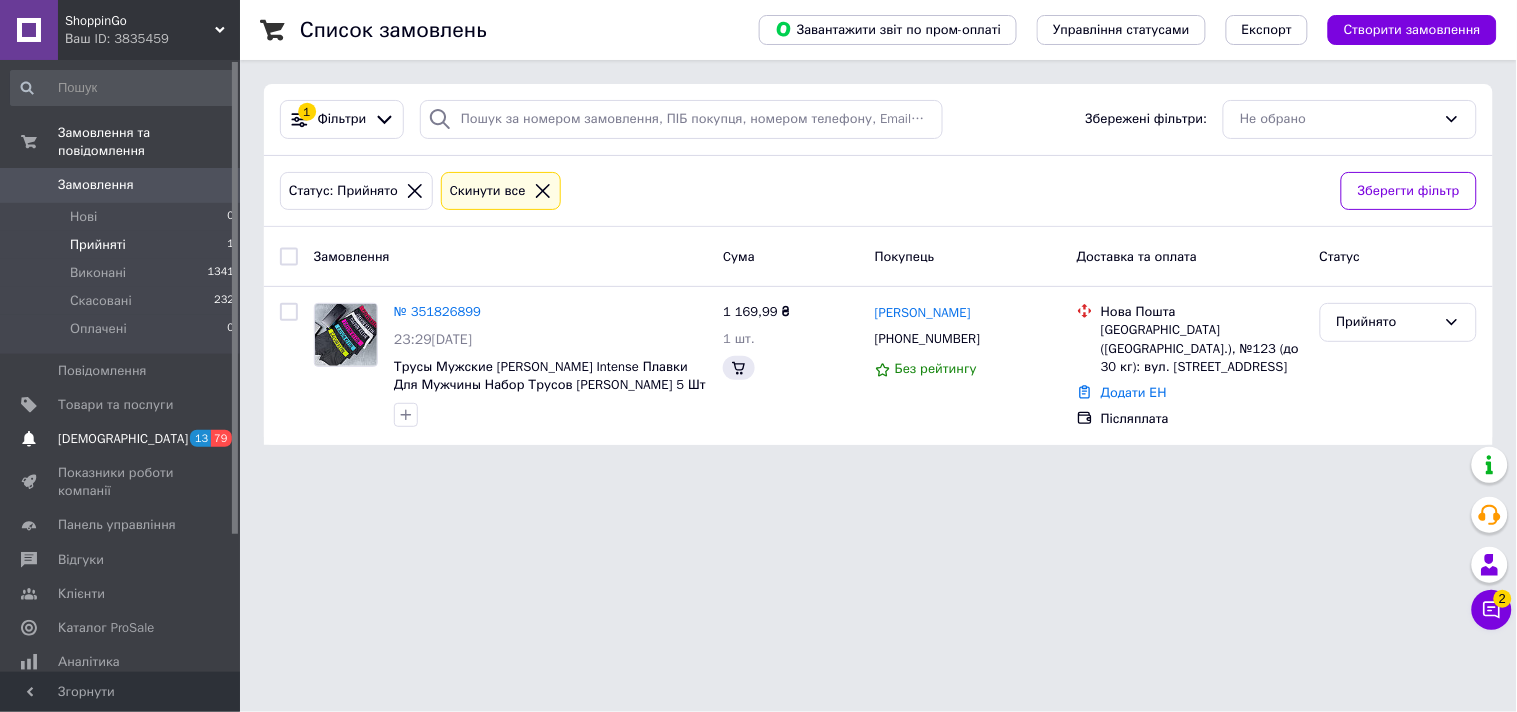 scroll, scrollTop: 177, scrollLeft: 0, axis: vertical 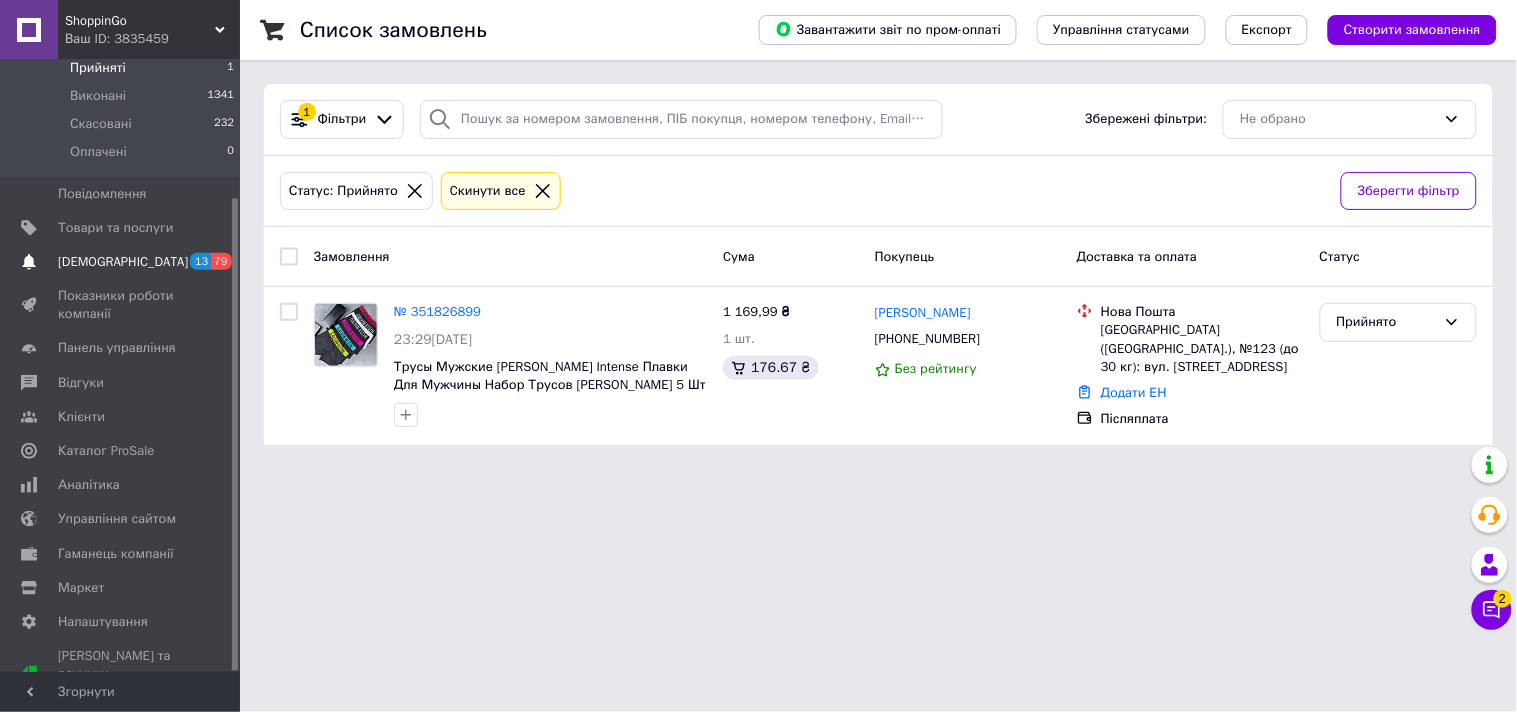 click on "[DEMOGRAPHIC_DATA]" at bounding box center (123, 262) 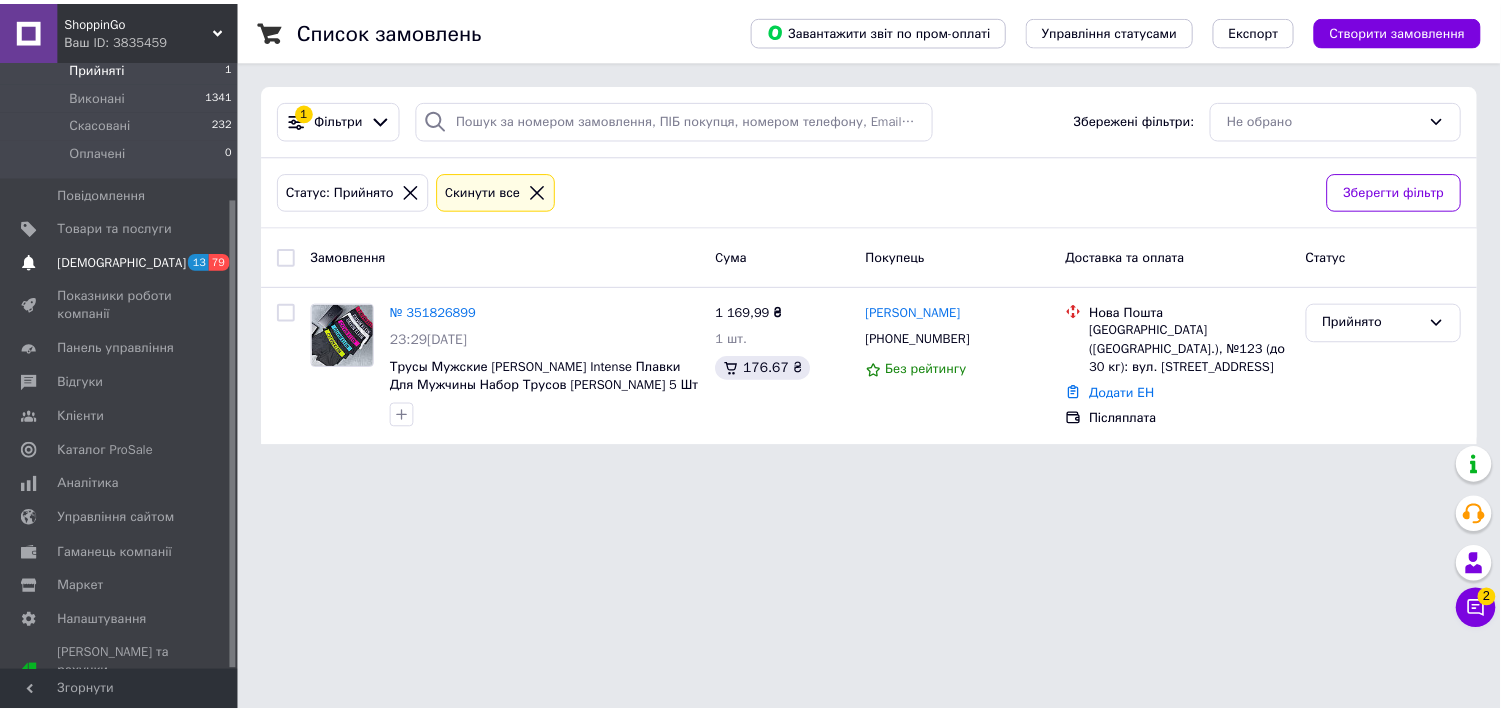 scroll, scrollTop: 0, scrollLeft: 0, axis: both 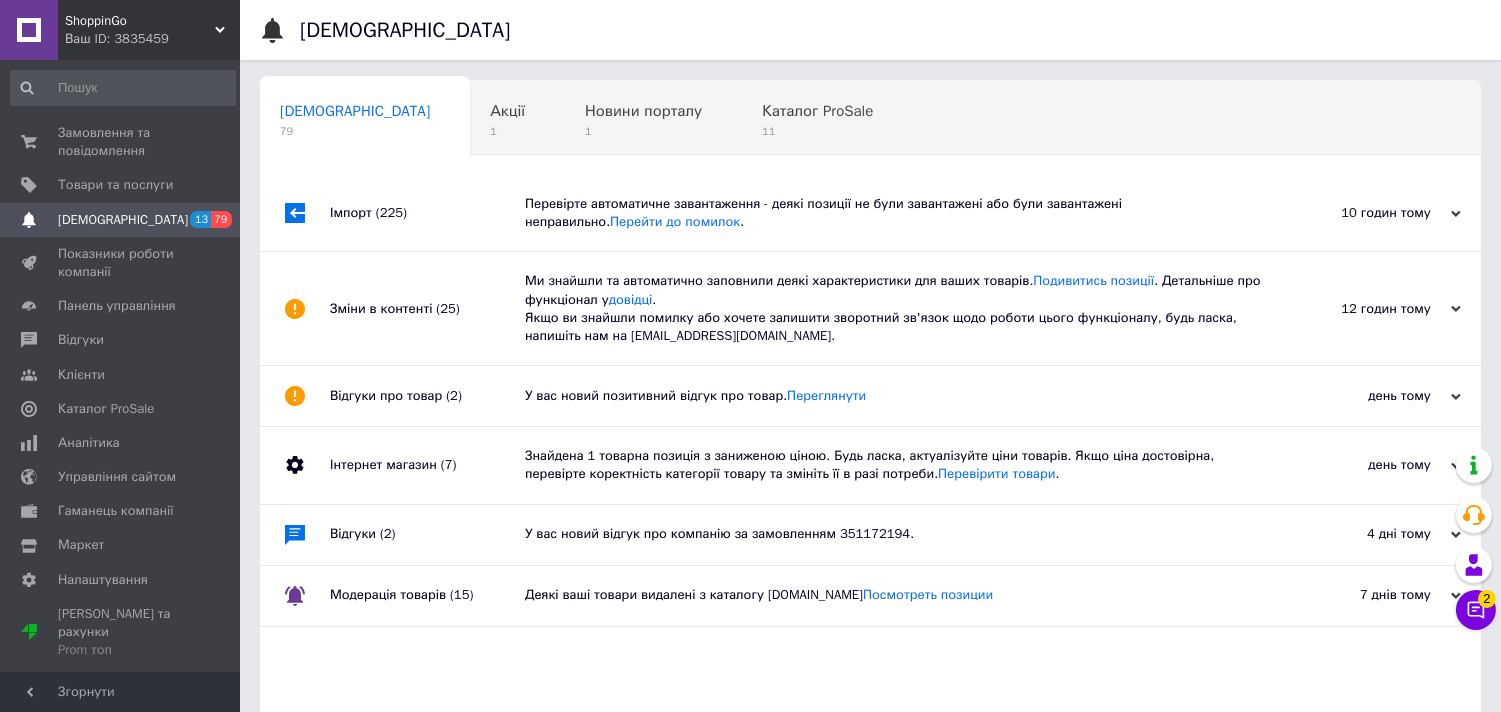click on "Імпорт   (225)" at bounding box center [427, 213] 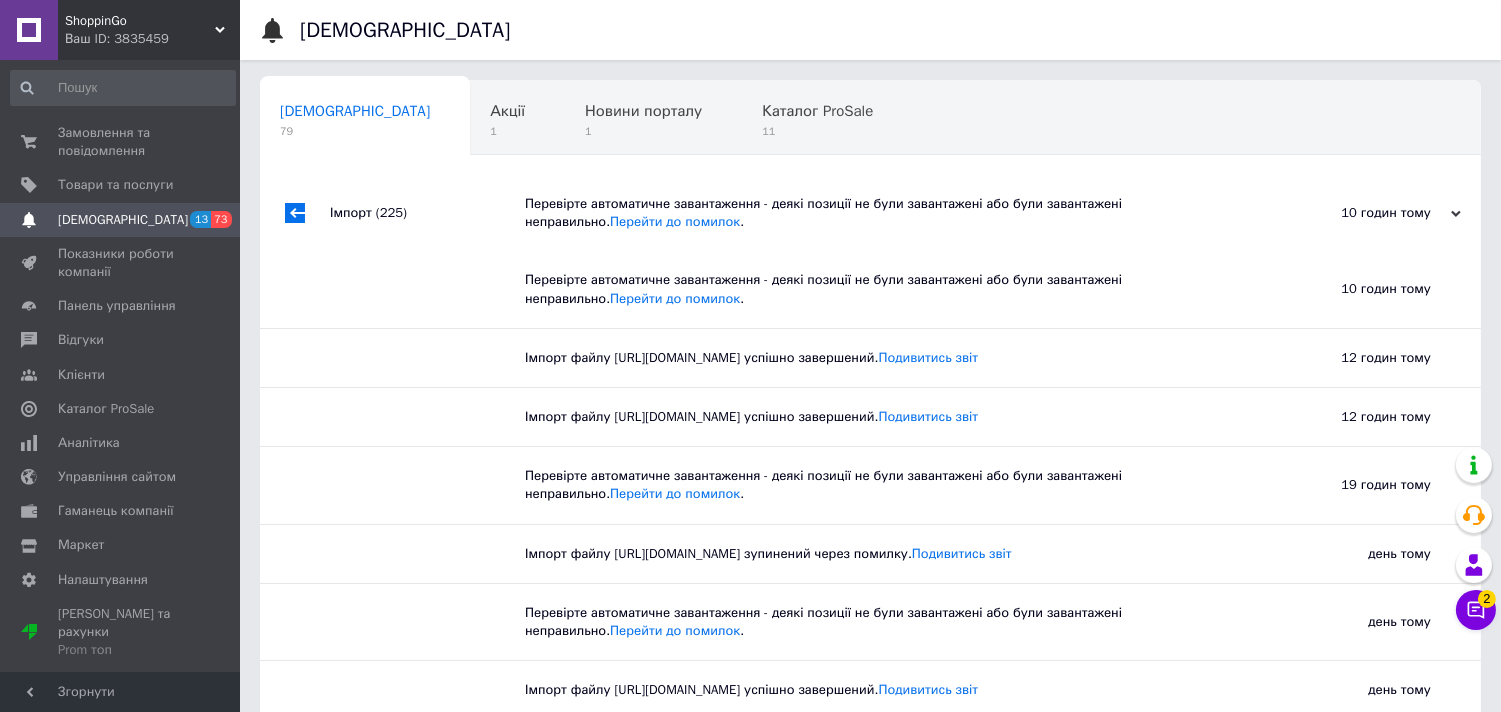 click on "Імпорт   (225)" at bounding box center [427, 213] 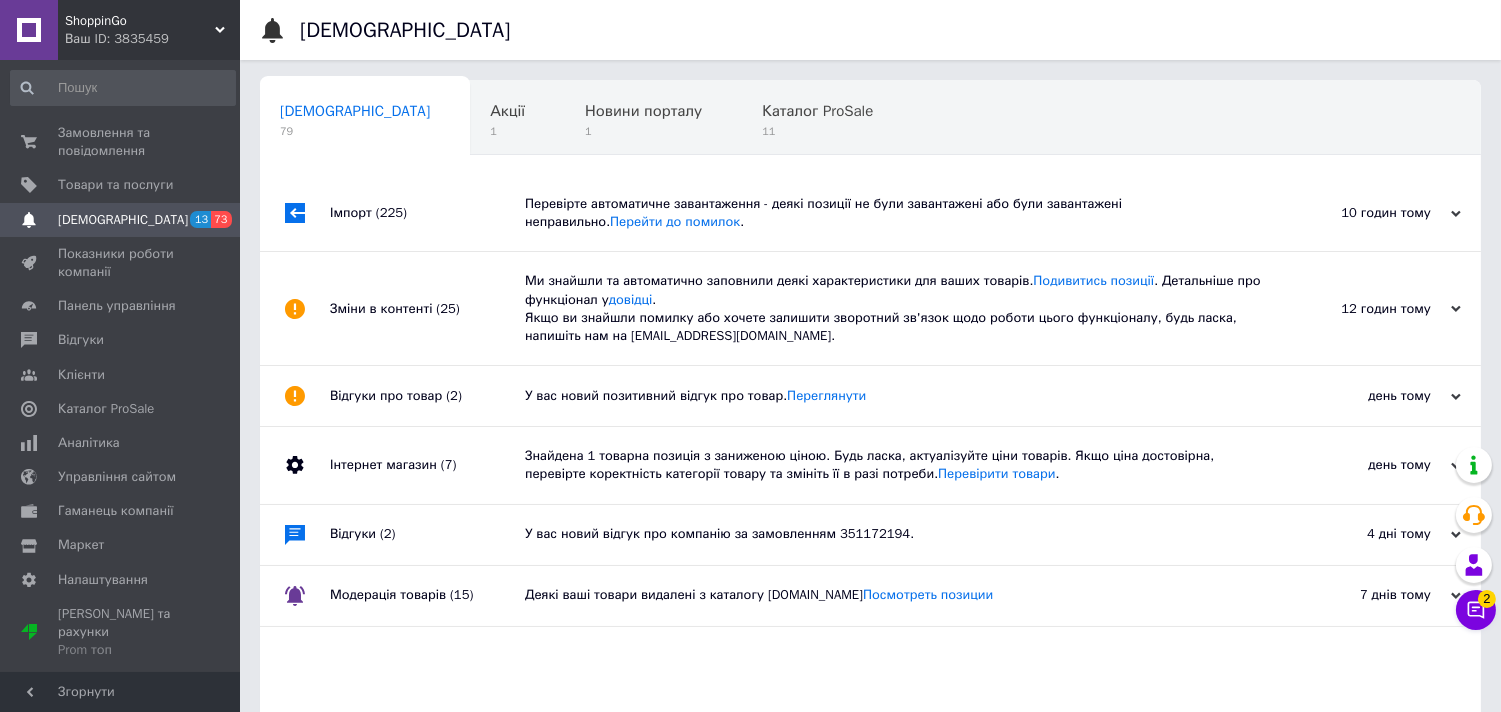click on "Зміни в контенті   (25)" at bounding box center (427, 308) 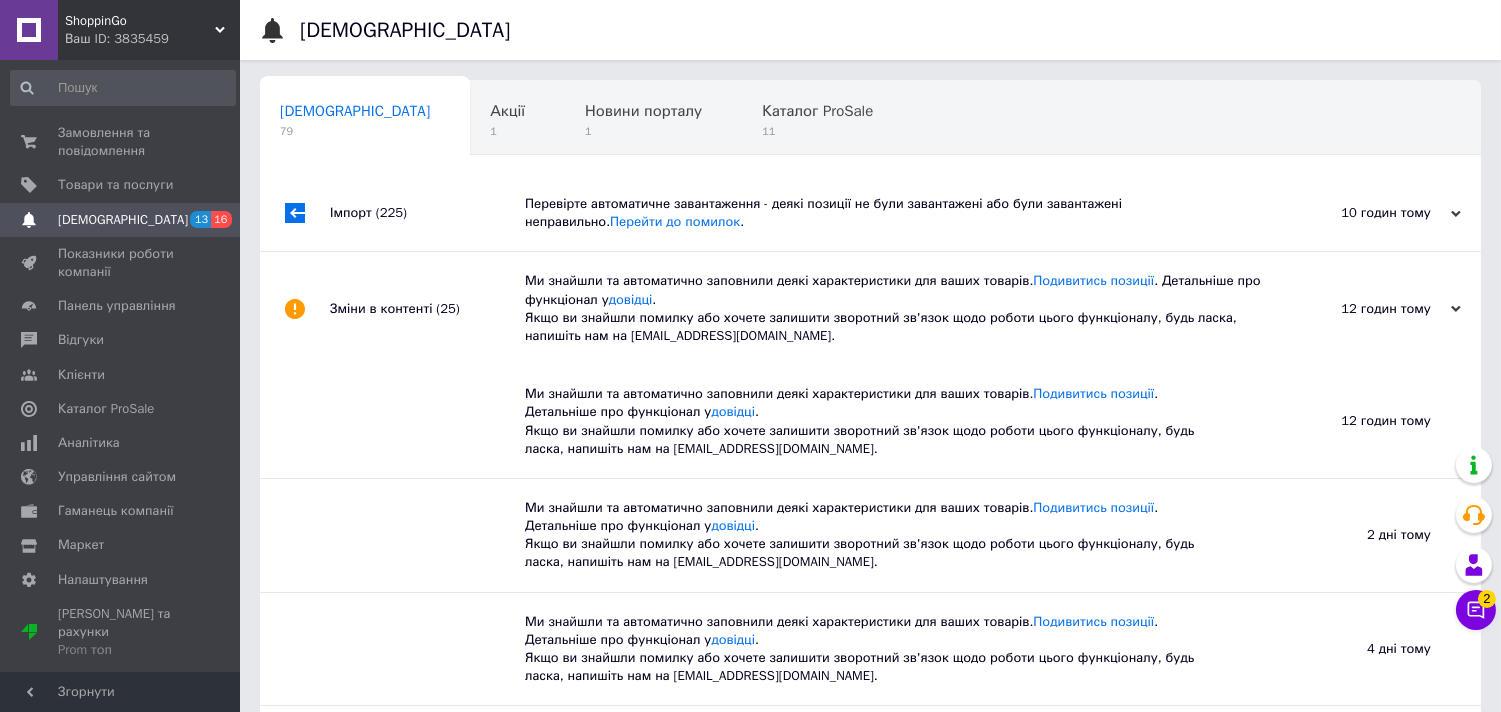 click on "Імпорт   (225)" at bounding box center [427, 213] 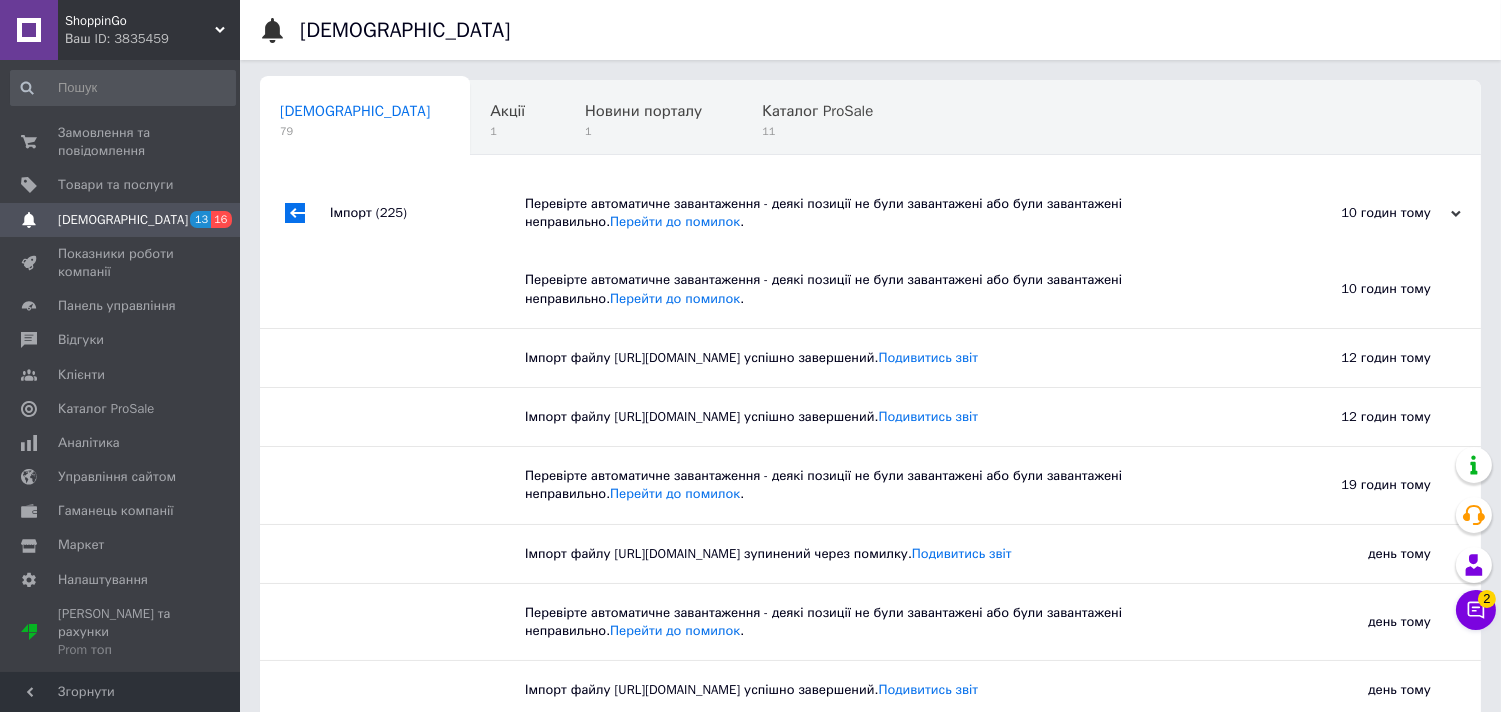 click on "Імпорт   (225)" at bounding box center [427, 213] 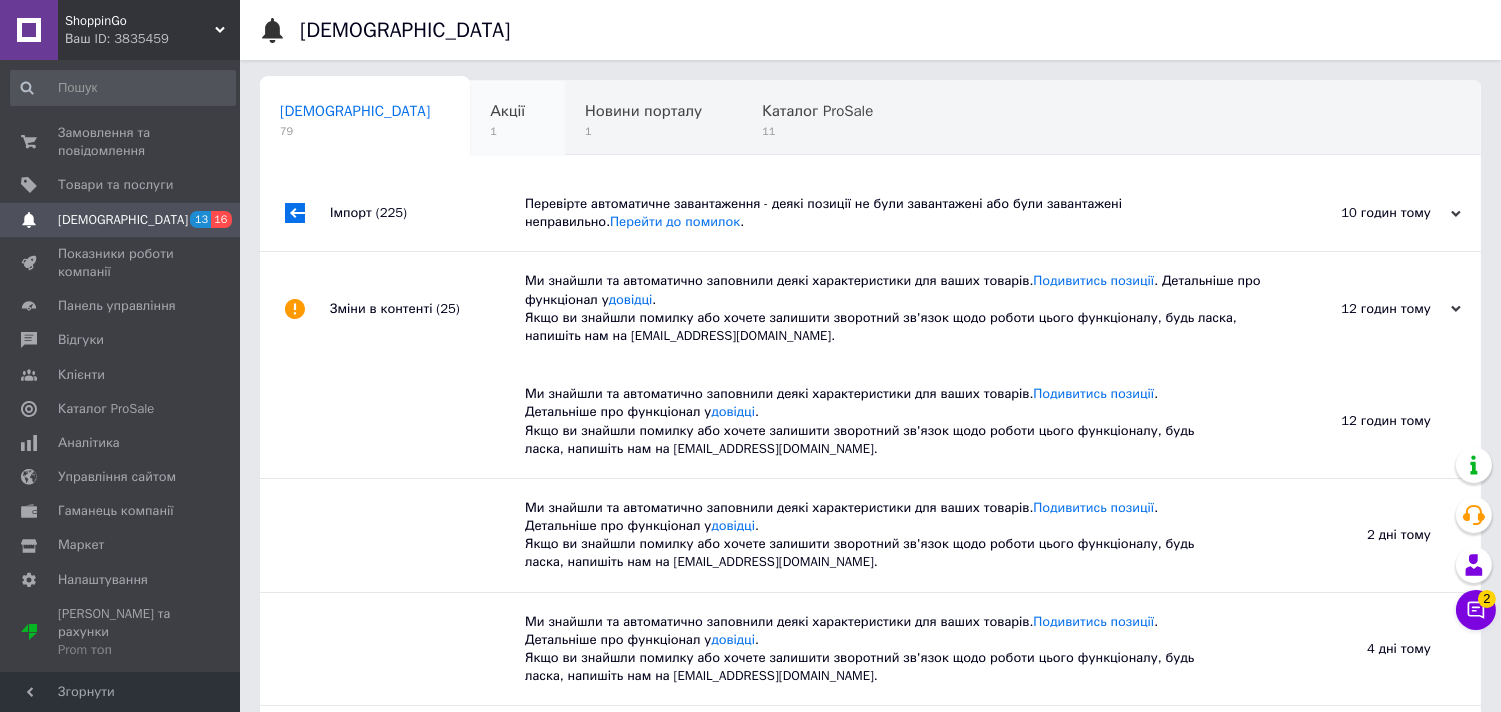 click on "Акції 1" at bounding box center [517, 119] 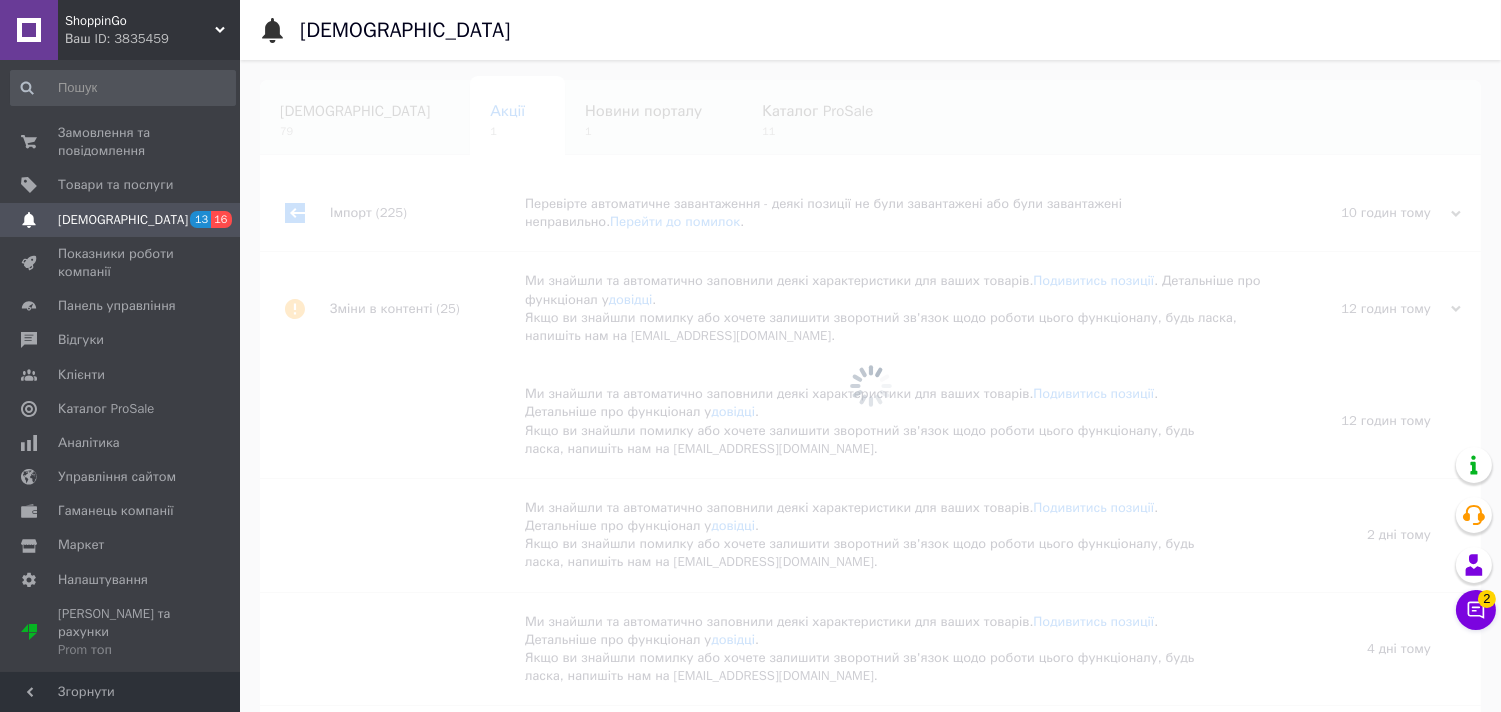 click at bounding box center [870, 386] 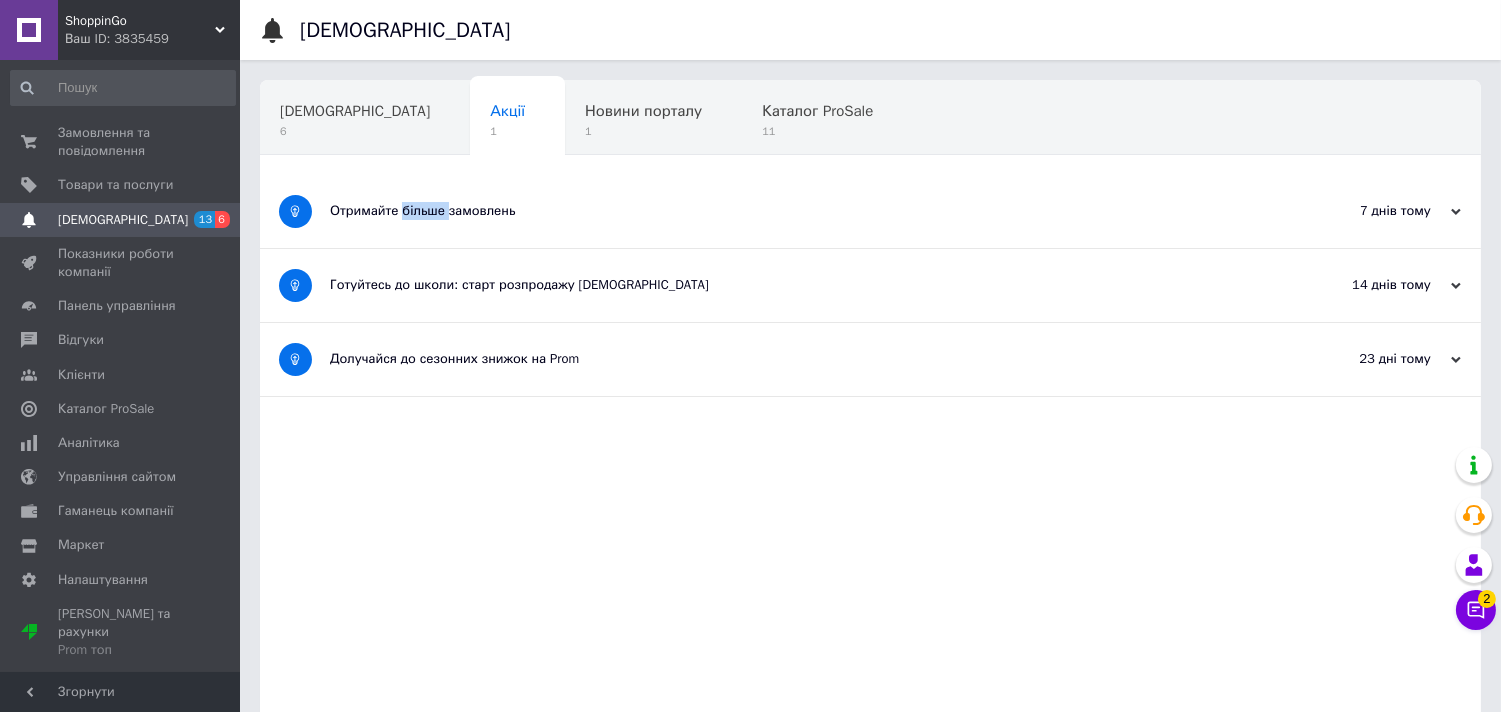 click on "Отримайте більше замовлень" at bounding box center (795, 211) 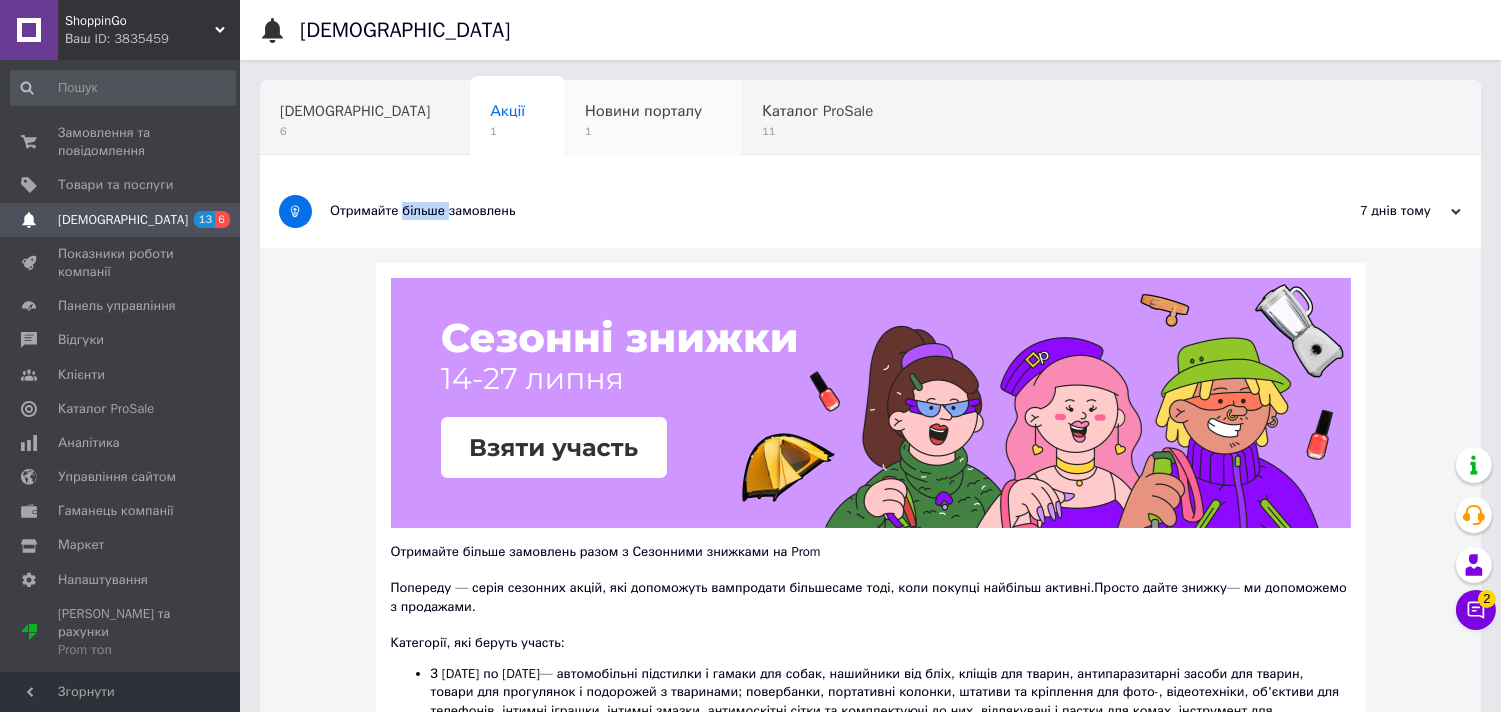 click on "Новини порталу 1" at bounding box center [653, 119] 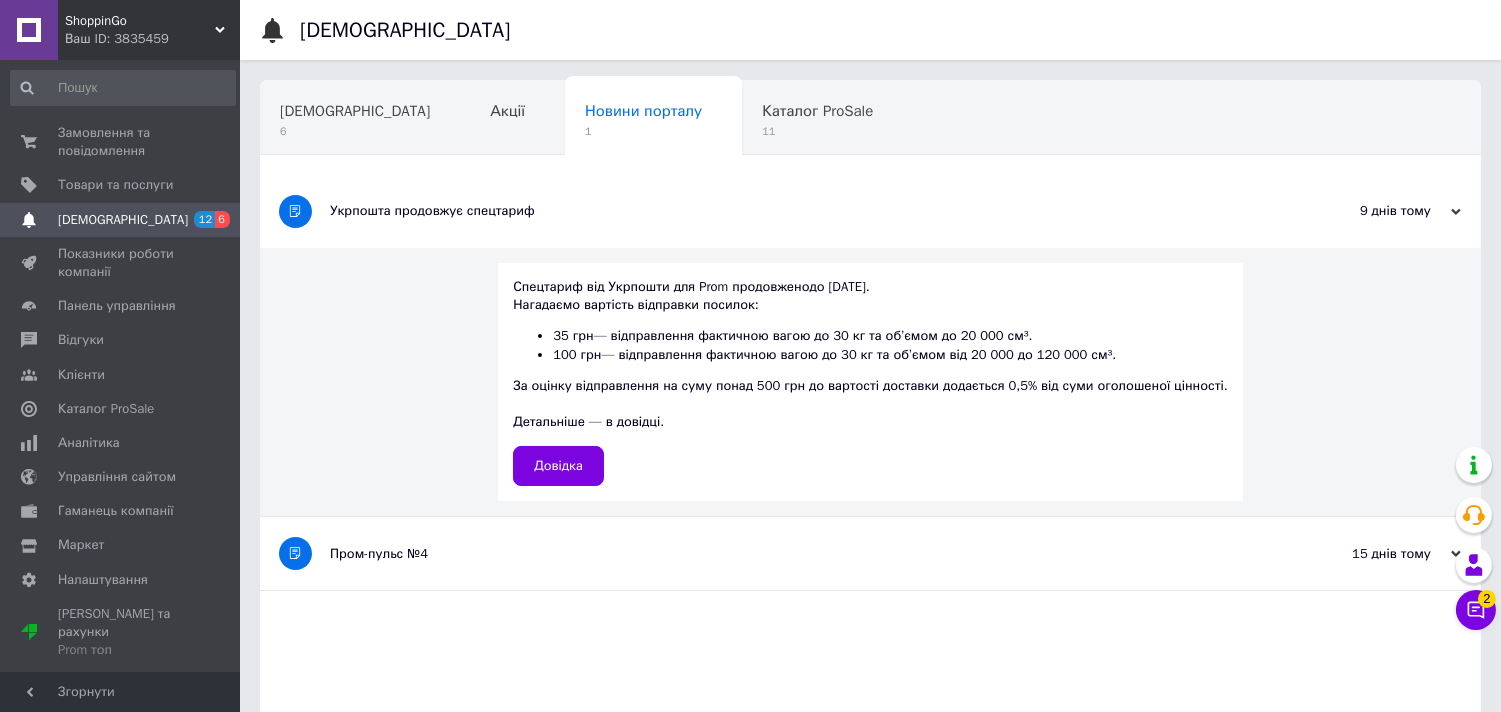 click on "Навчання та заходи" at bounding box center [361, 195] 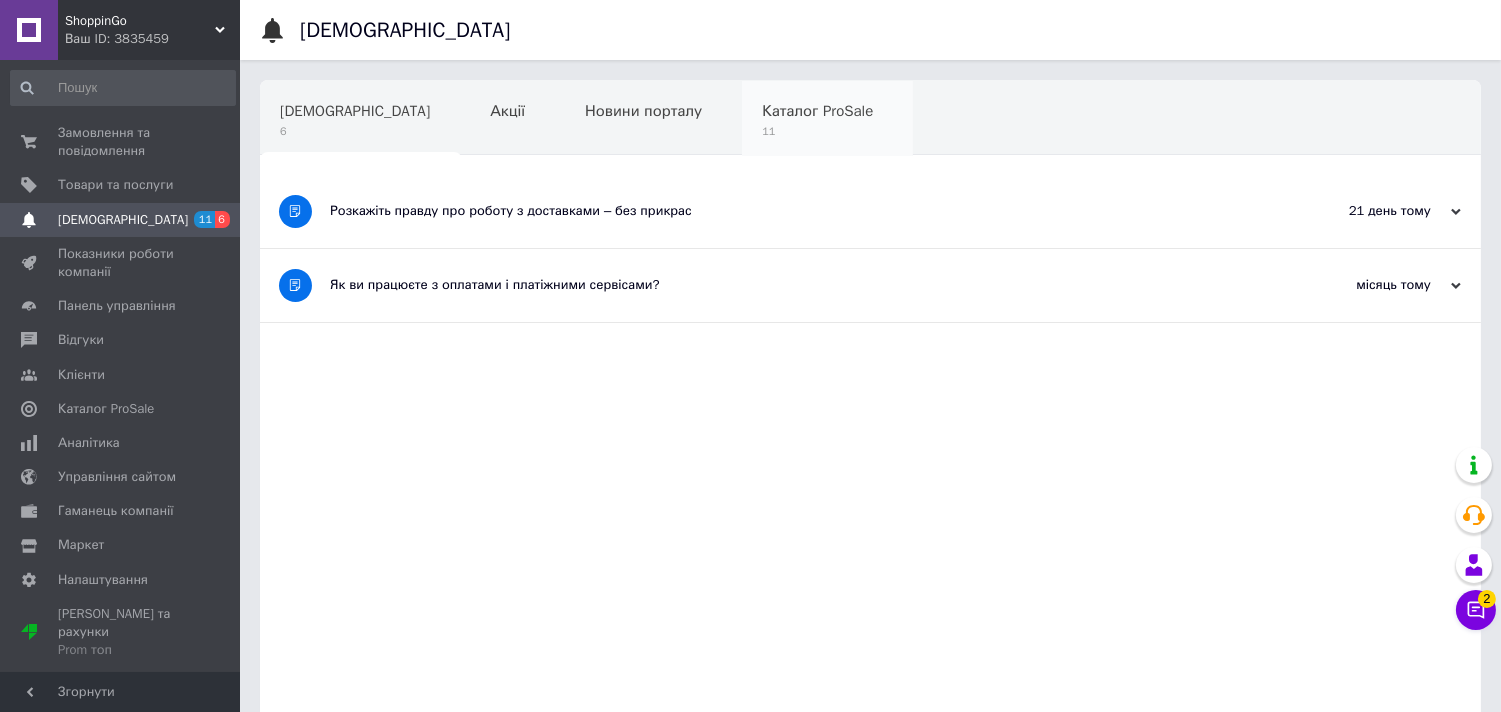 click on "Каталог ProSale" at bounding box center (817, 111) 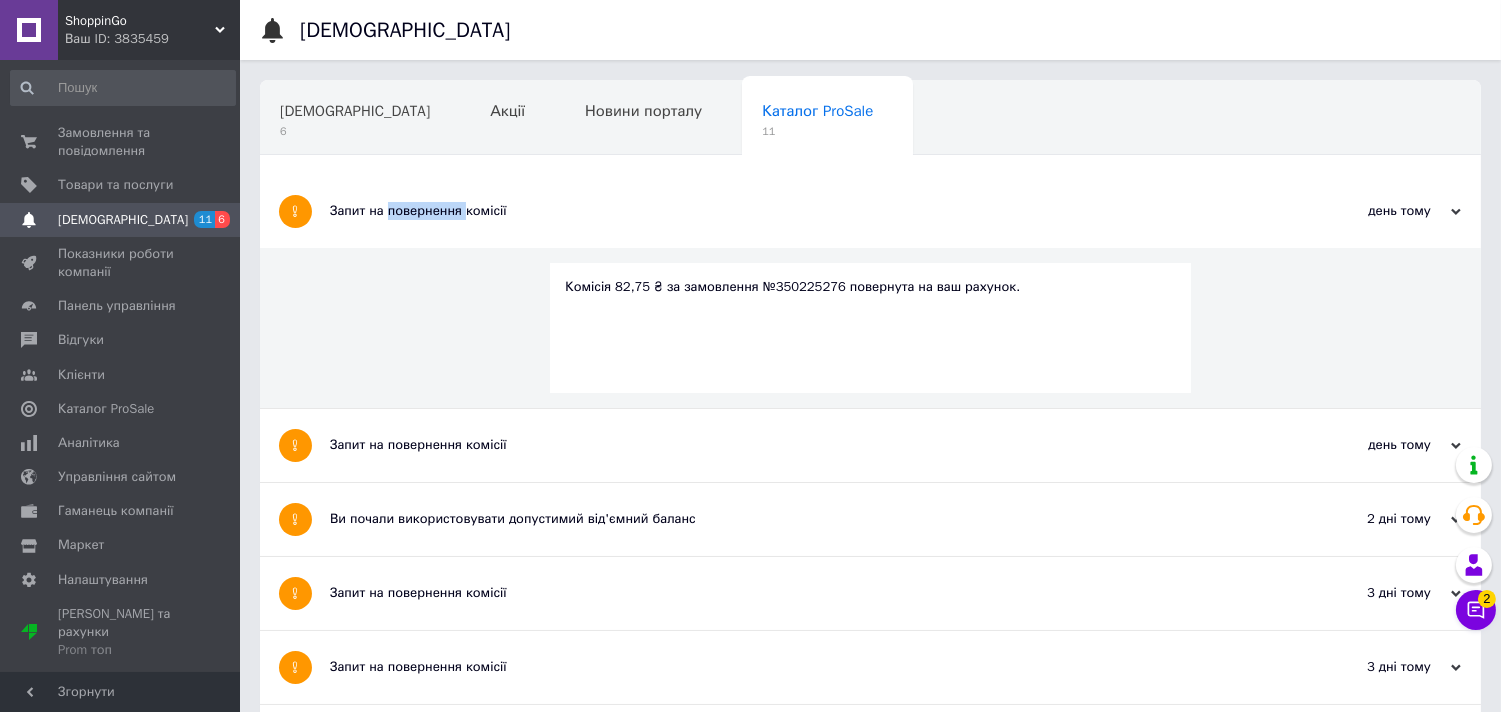 click on "Запит на повернення комісії" at bounding box center (795, 211) 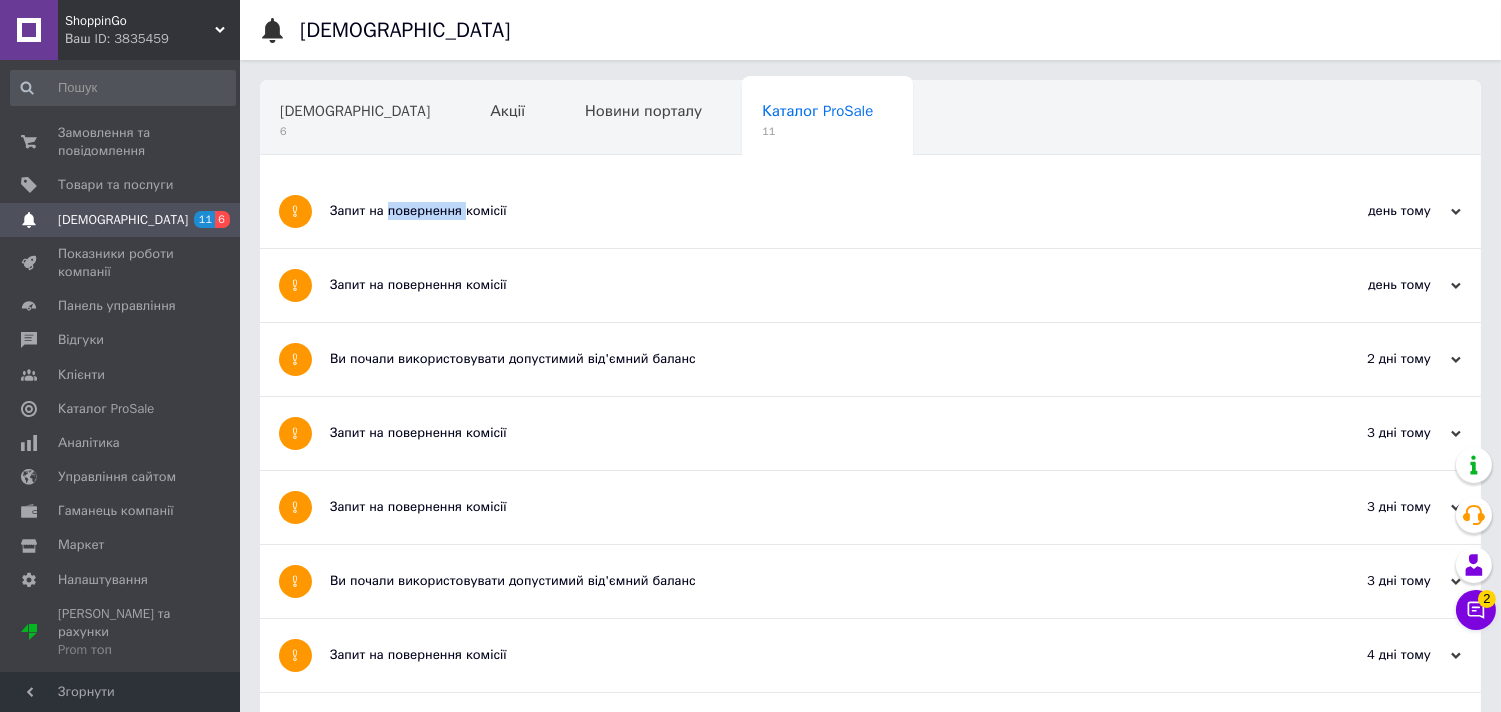 click on "Сповіщення 11 6" at bounding box center [123, 220] 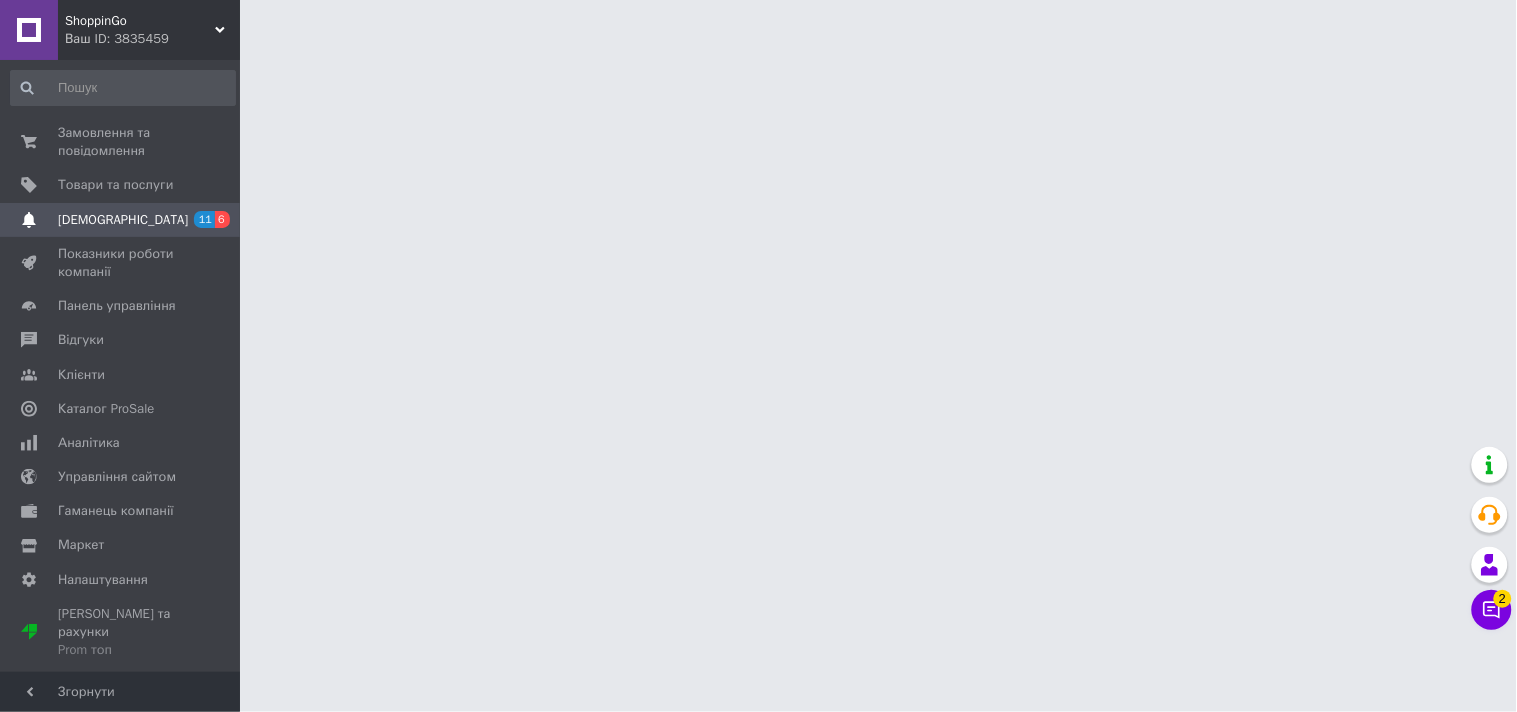click on "ShoppinGo Ваш ID: 3835459 Сайт ShoppinGo Кабінет покупця Перевірити стан системи Сторінка на порталі Denwer Sensey ДЕНВЕР Shopy Nestor Sam Toywo Довідка Вийти Замовлення та повідомлення 0 0 Товари та послуги Сповіщення 11 6 Показники роботи компанії Панель управління Відгуки Клієнти Каталог ProSale Аналітика Управління сайтом Гаманець компанії Маркет Налаштування Тарифи та рахунки Prom топ Згорнути
2 2" at bounding box center [758, 25] 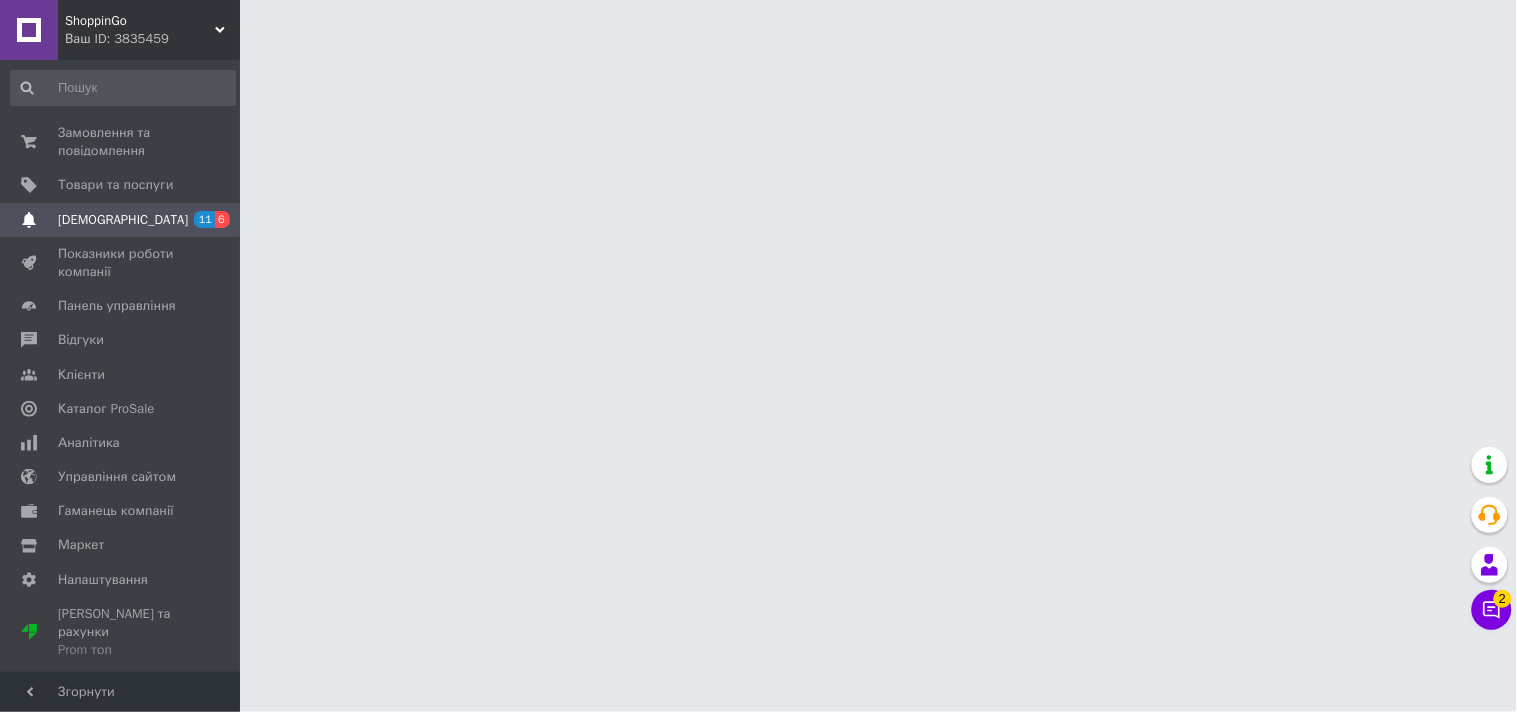 click on "ShoppinGo Ваш ID: 3835459 Сайт ShoppinGo Кабінет покупця Перевірити стан системи Сторінка на порталі Denwer Sensey ДЕНВЕР Shopy Nestor Sam Toywo Довідка Вийти Замовлення та повідомлення 0 0 Товари та послуги Сповіщення 11 6 Показники роботи компанії Панель управління Відгуки Клієнти Каталог ProSale Аналітика Управління сайтом Гаманець компанії Маркет Налаштування Тарифи та рахунки Prom топ Згорнути
2 2" at bounding box center (758, 25) 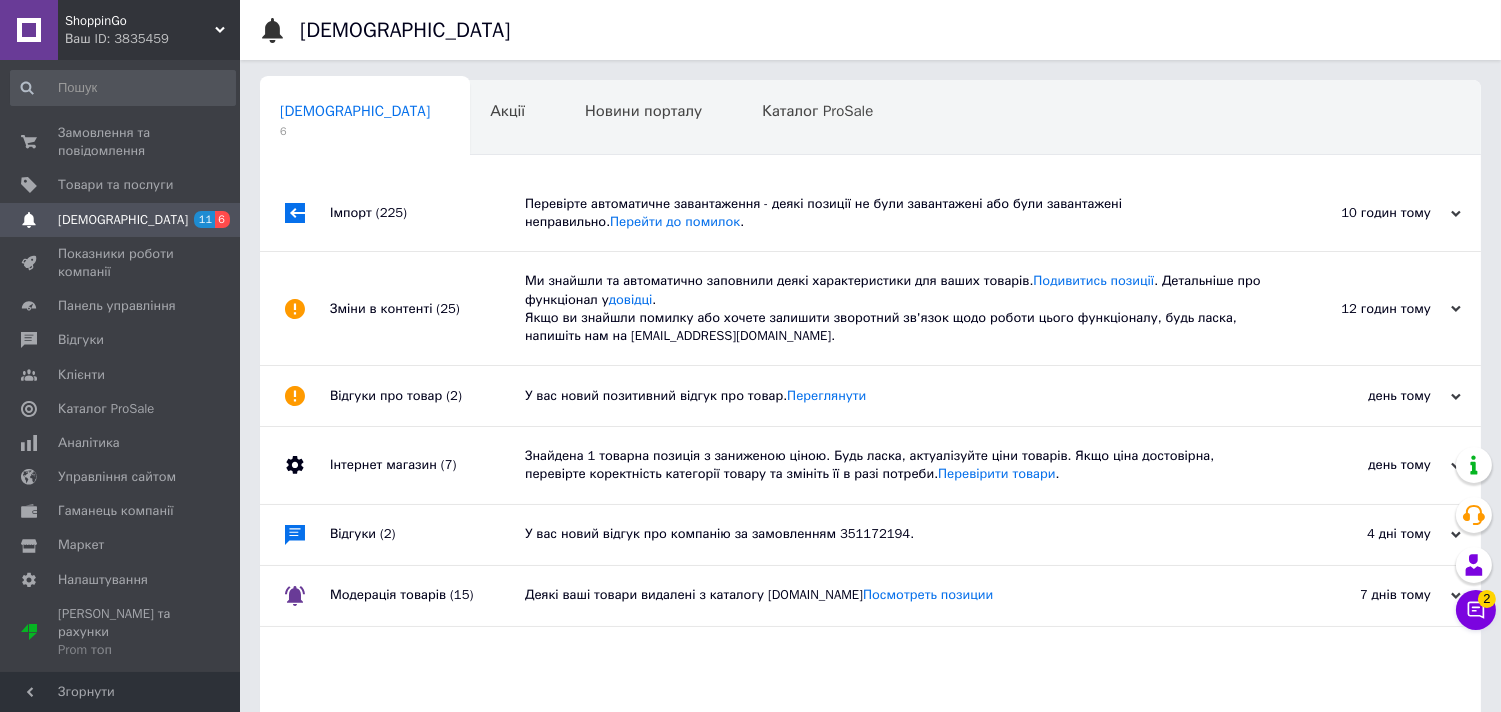 click on "Зміни в контенті   (25)" at bounding box center [427, 308] 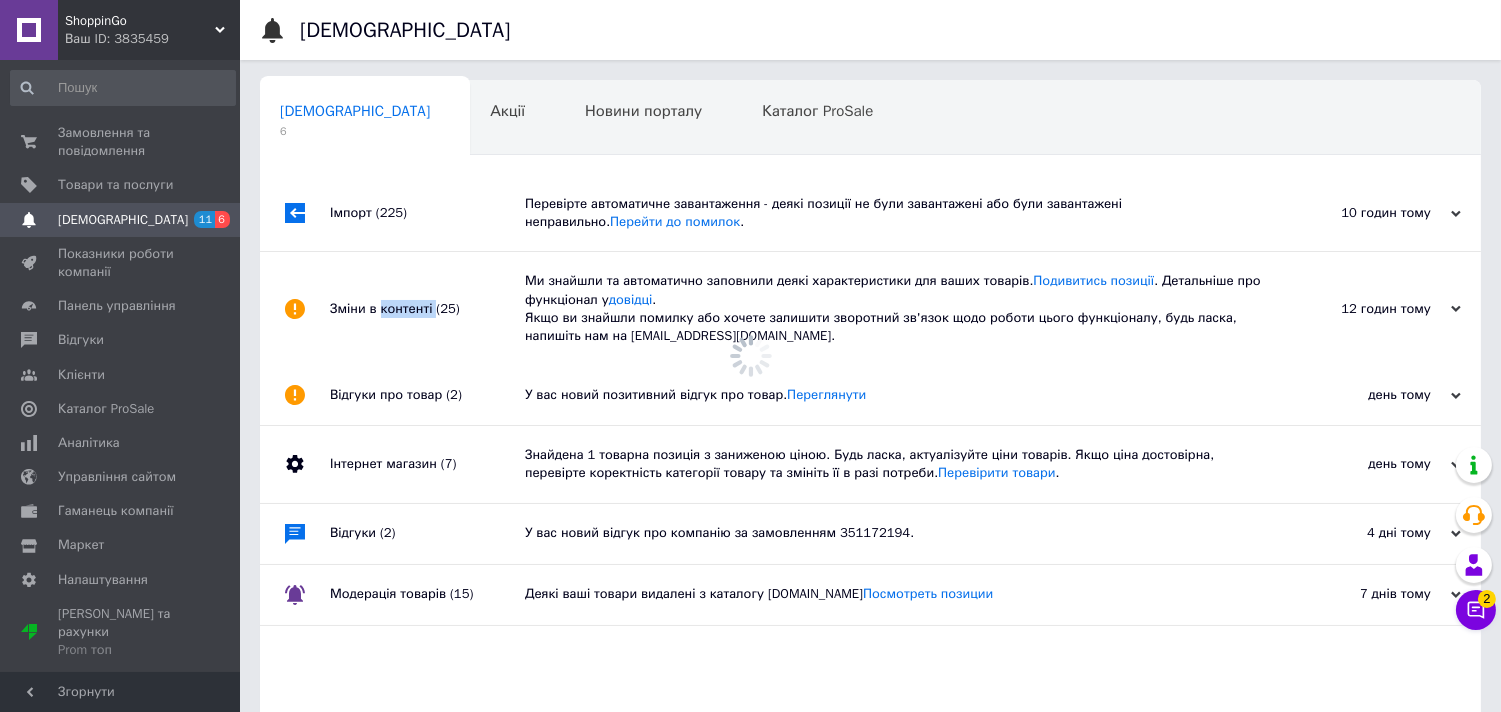 click on "Зміни в контенті   (25)" at bounding box center [427, 308] 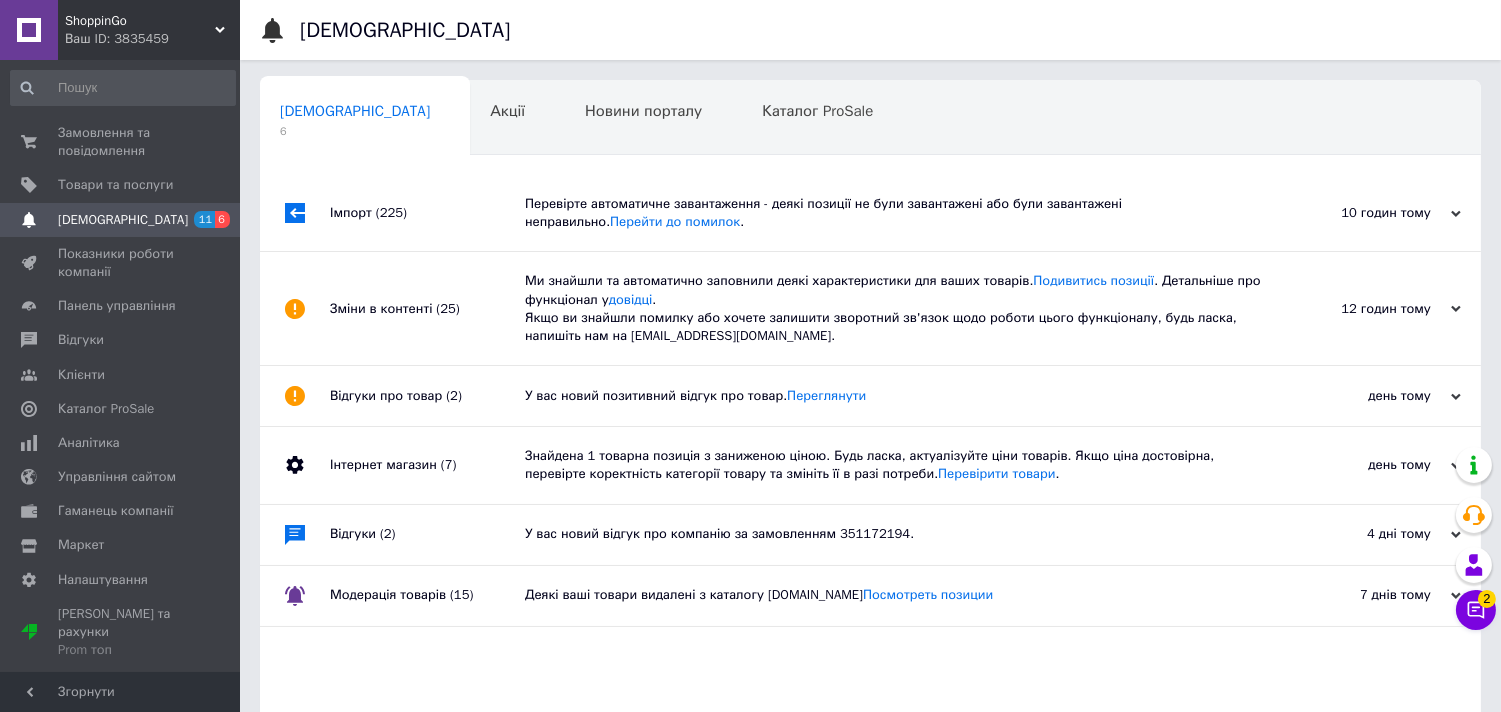 click on "Інтернет магазин   (7)" at bounding box center (427, 465) 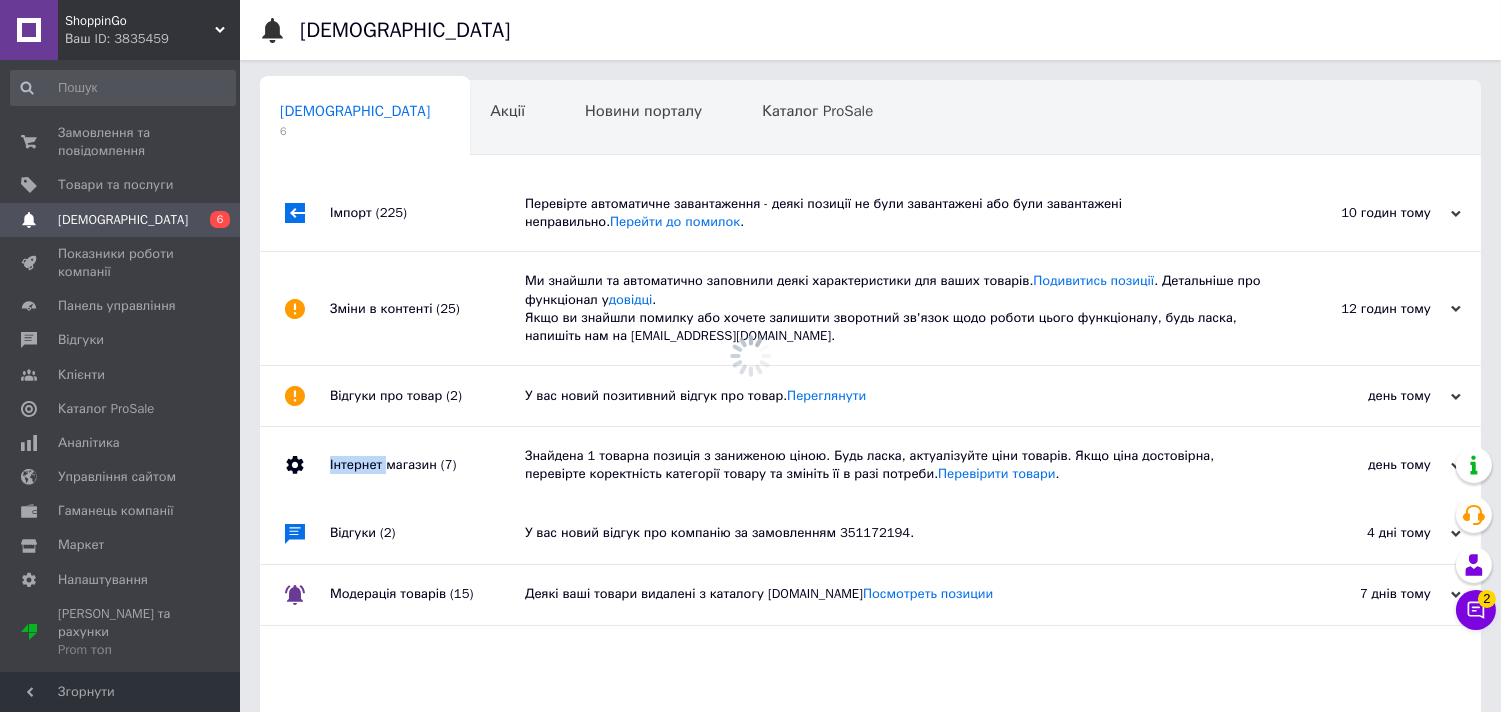 click on "Інтернет магазин   (7)" at bounding box center (427, 465) 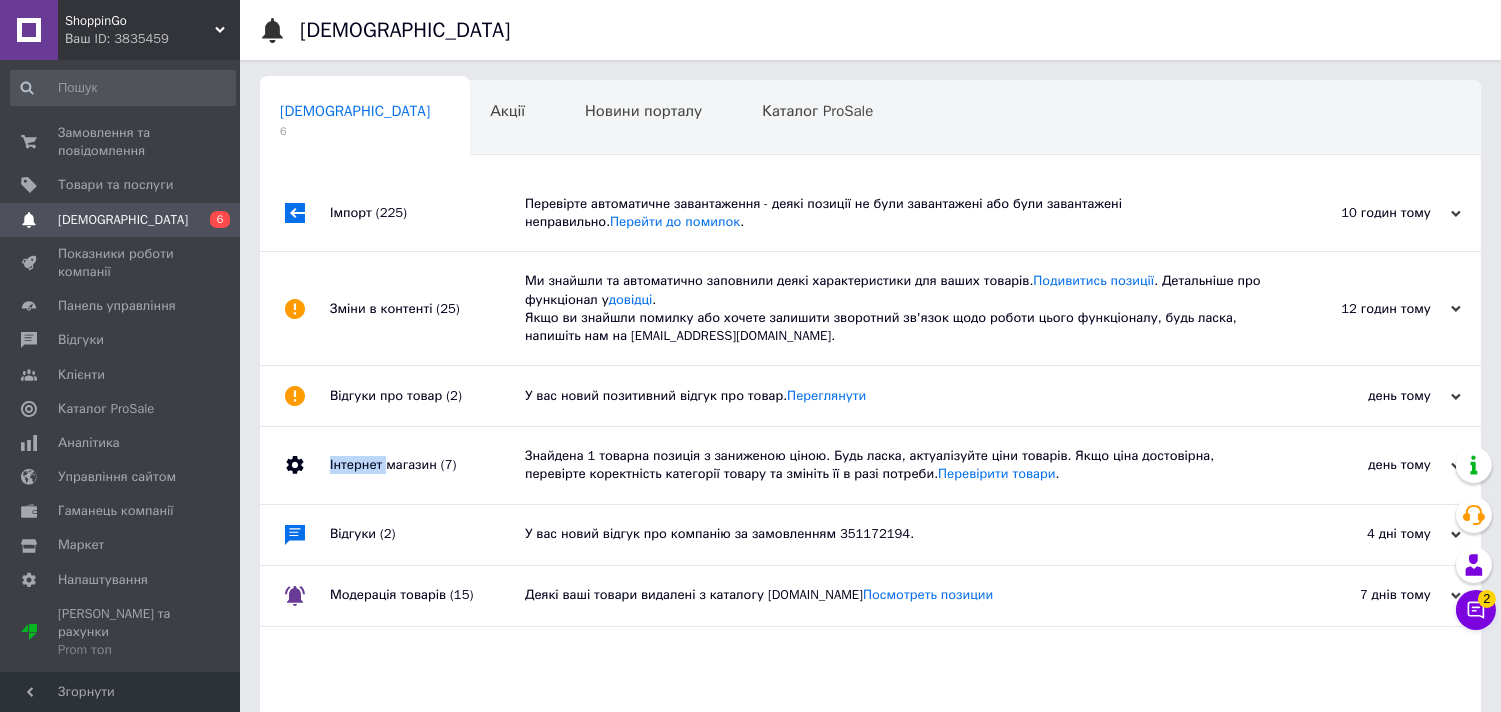 click on "Інтернет магазин   (7)" at bounding box center [427, 465] 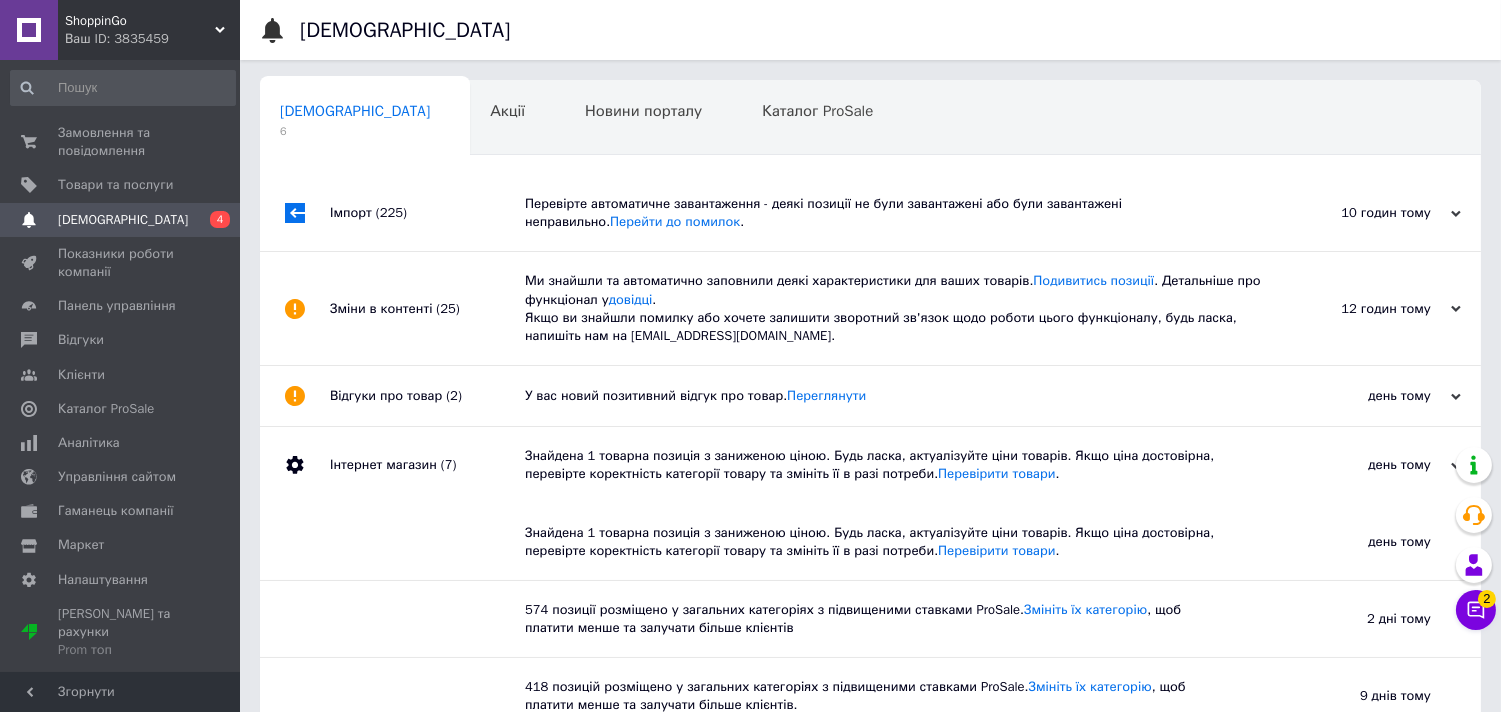 click at bounding box center [427, 542] 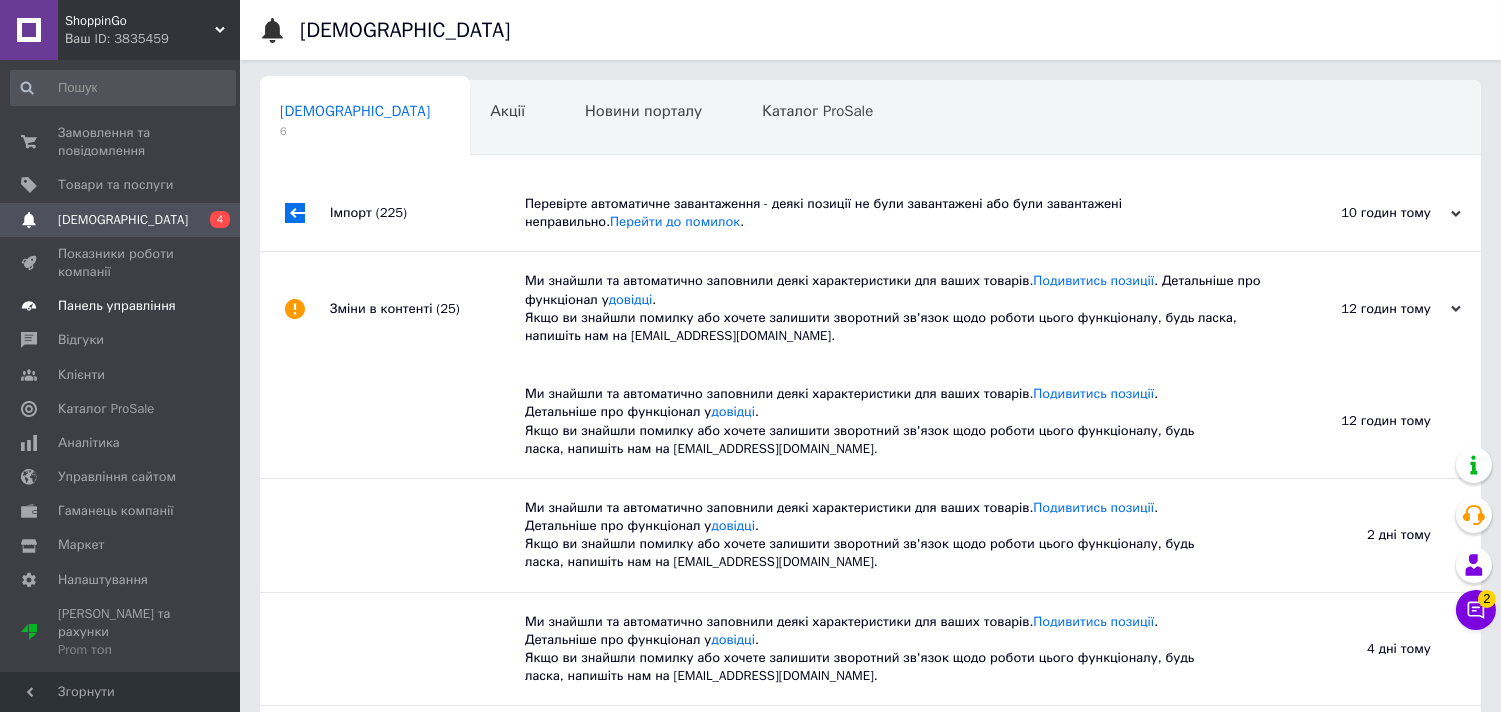 drag, startPoint x: 397, startPoint y: 332, endPoint x: 222, endPoint y: 288, distance: 180.44667 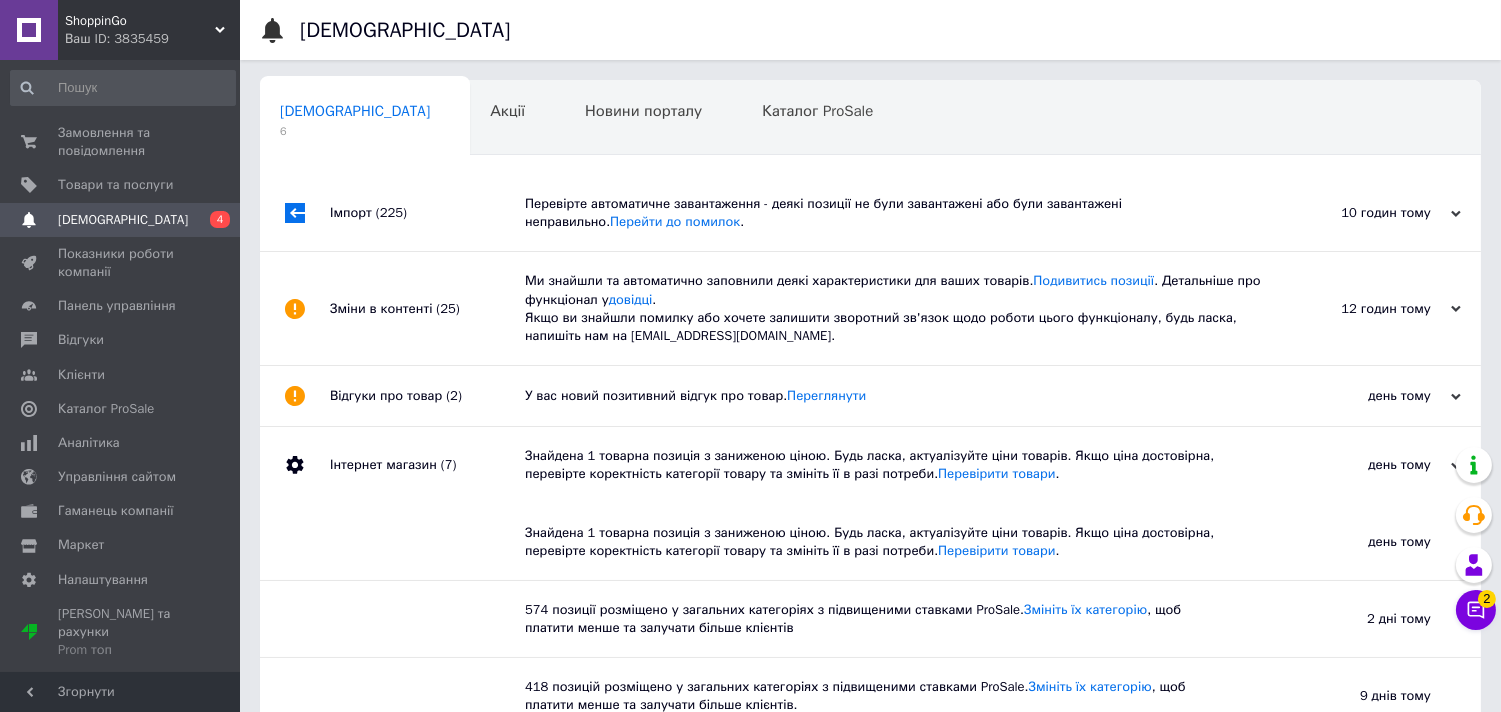 click on "[DEMOGRAPHIC_DATA]" at bounding box center [121, 220] 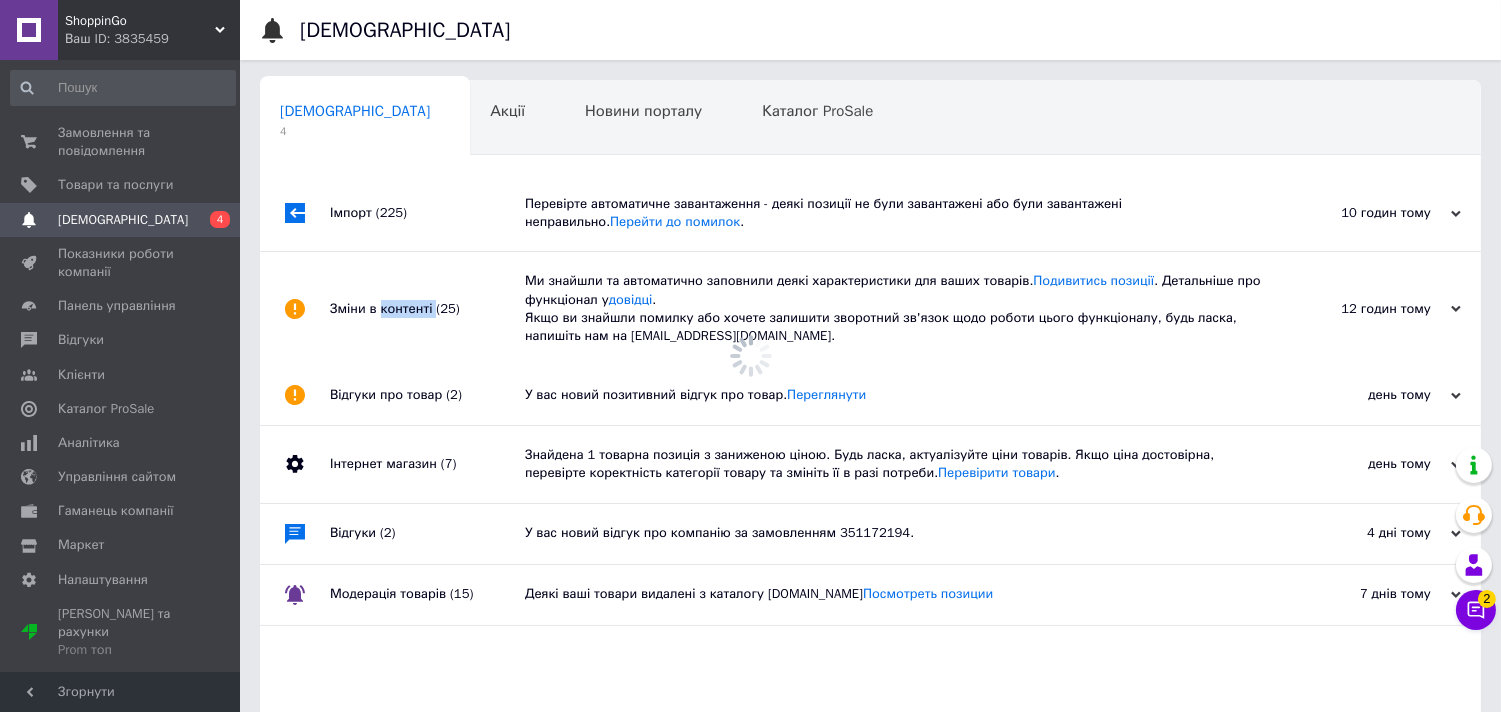 click on "Зміни в контенті   (25)" at bounding box center [427, 308] 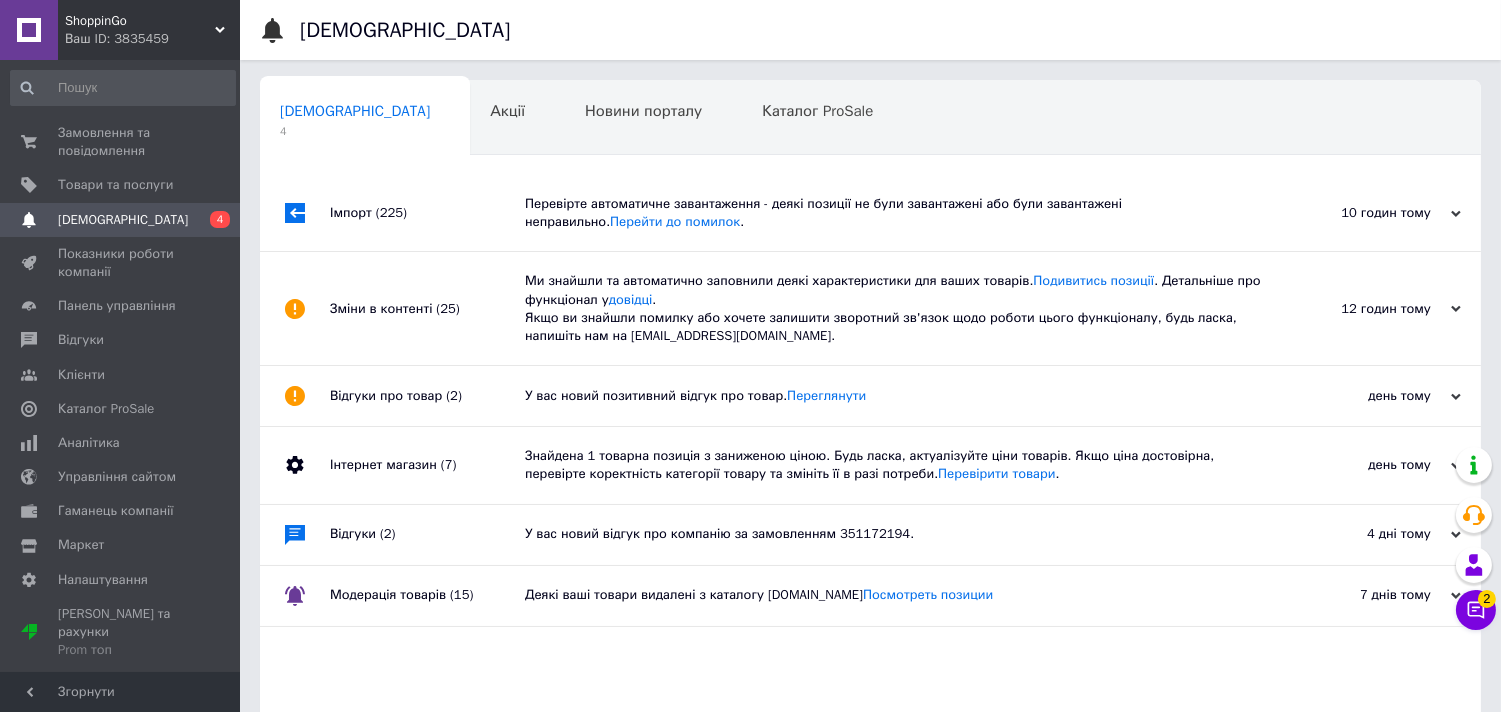 click on "Відгуки про товар   (2)" at bounding box center [427, 396] 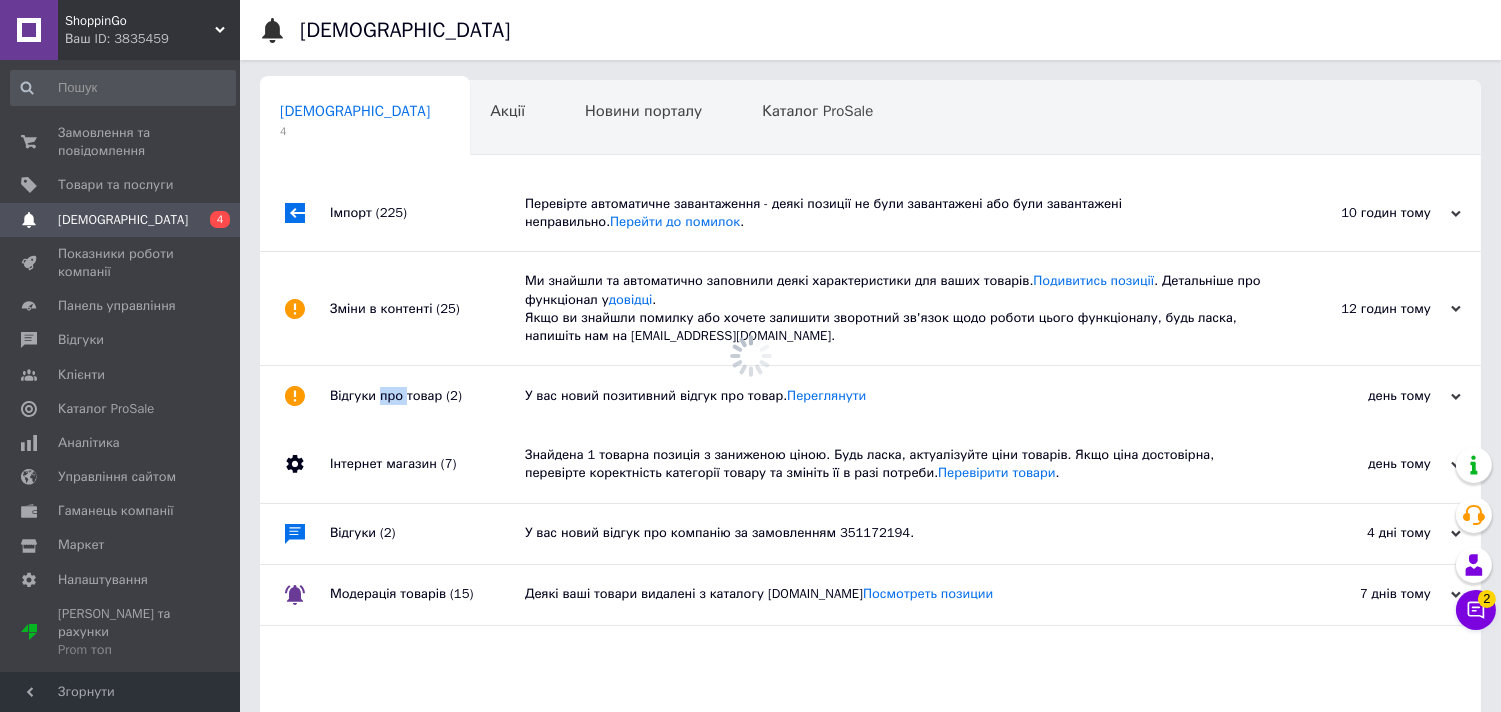 click on "Відгуки про товар   (2)" at bounding box center [427, 396] 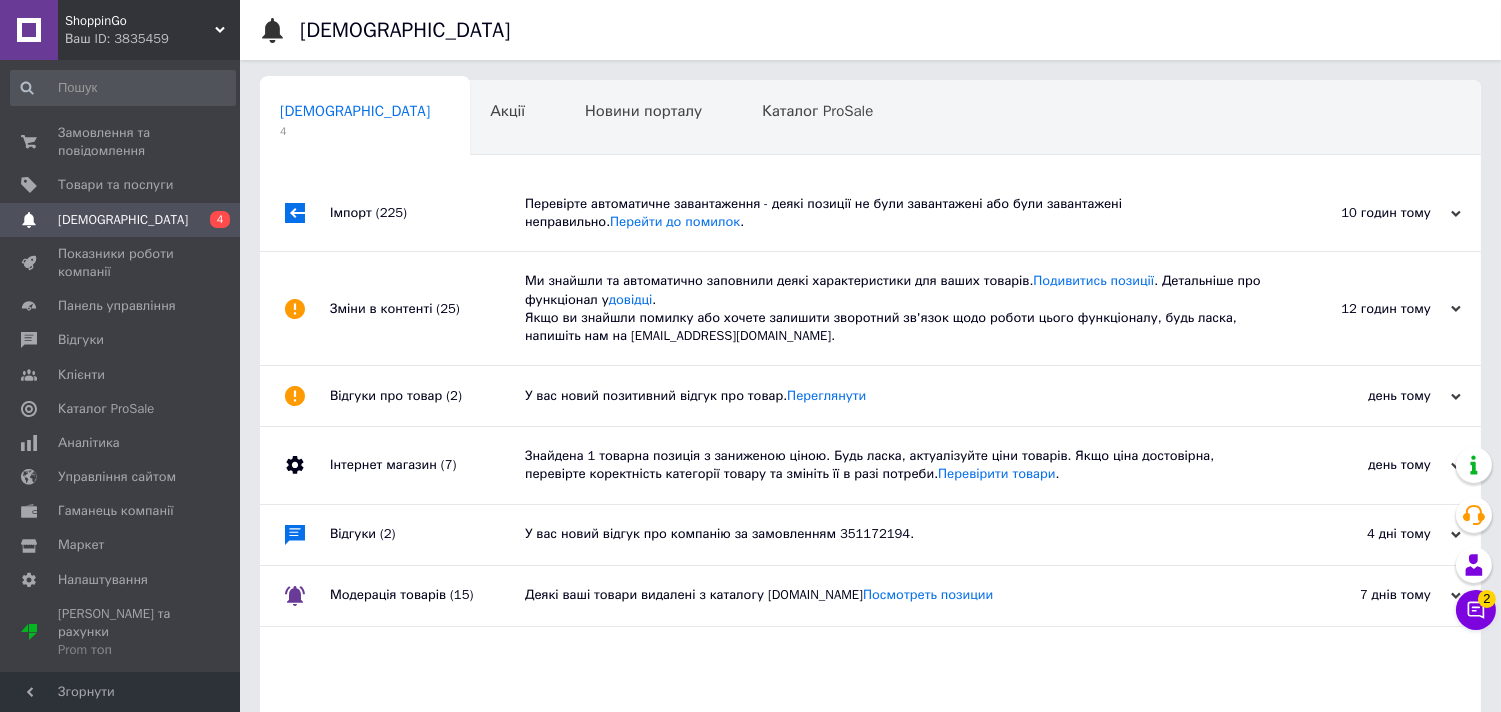 click on "Інтернет магазин   (7)" at bounding box center [427, 465] 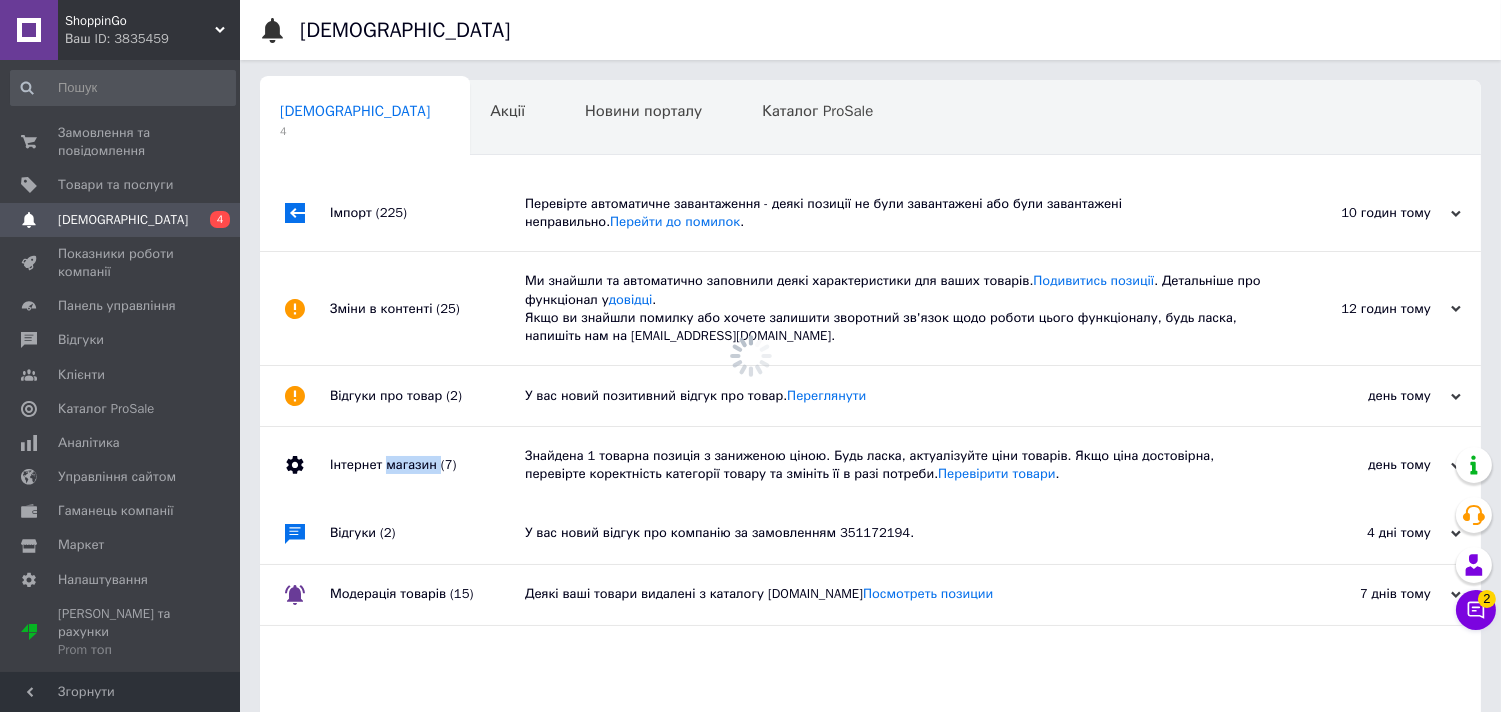 click on "Інтернет магазин   (7)" at bounding box center (427, 465) 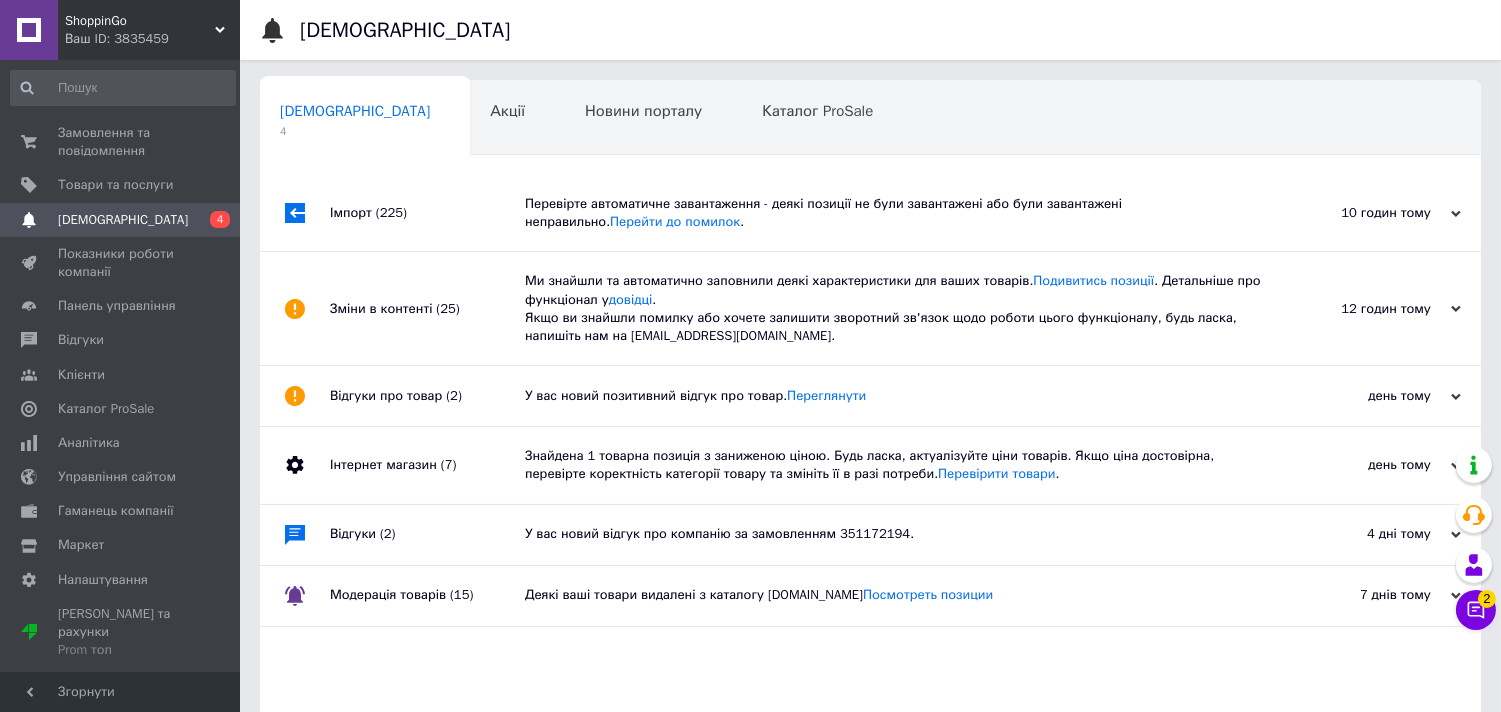 click on "Відгуки   (2)" at bounding box center [427, 535] 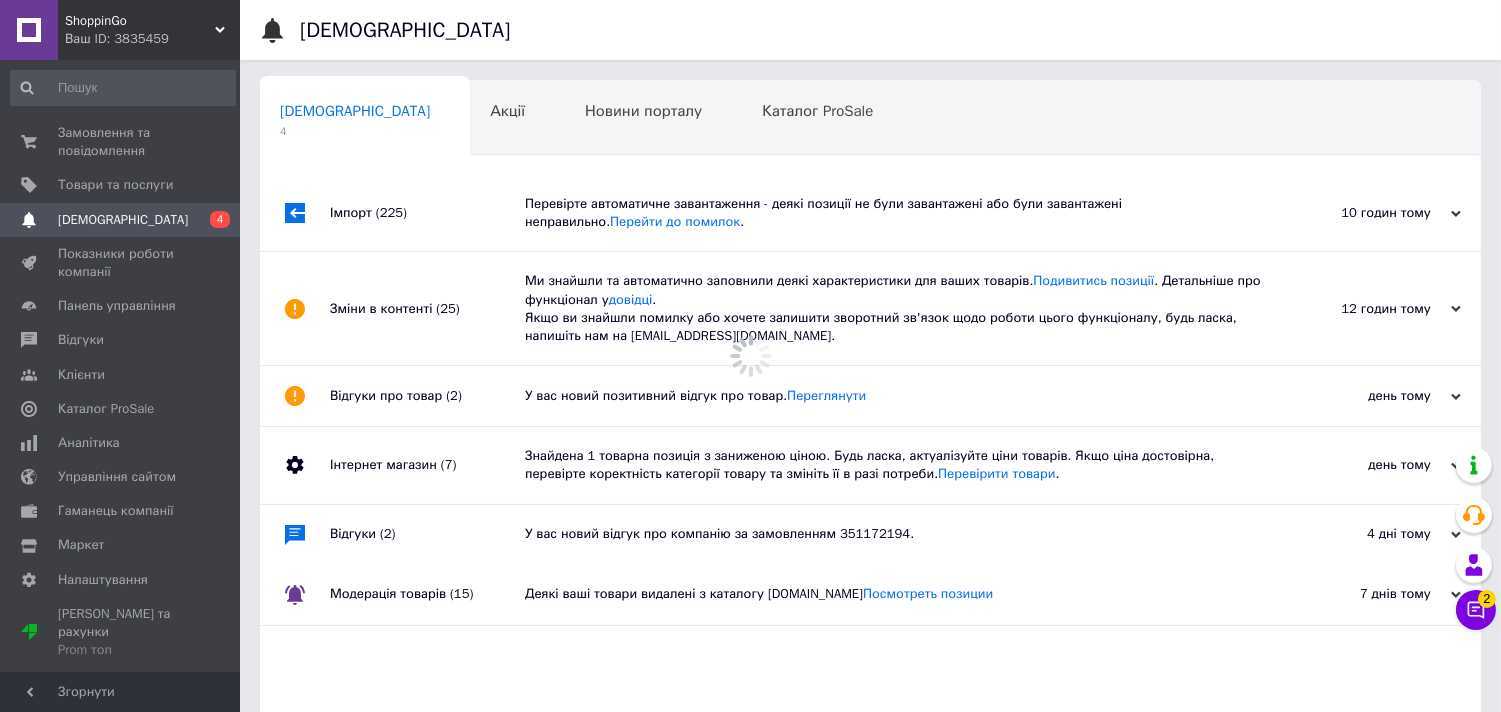 click on "Відгуки   (2)" at bounding box center [427, 535] 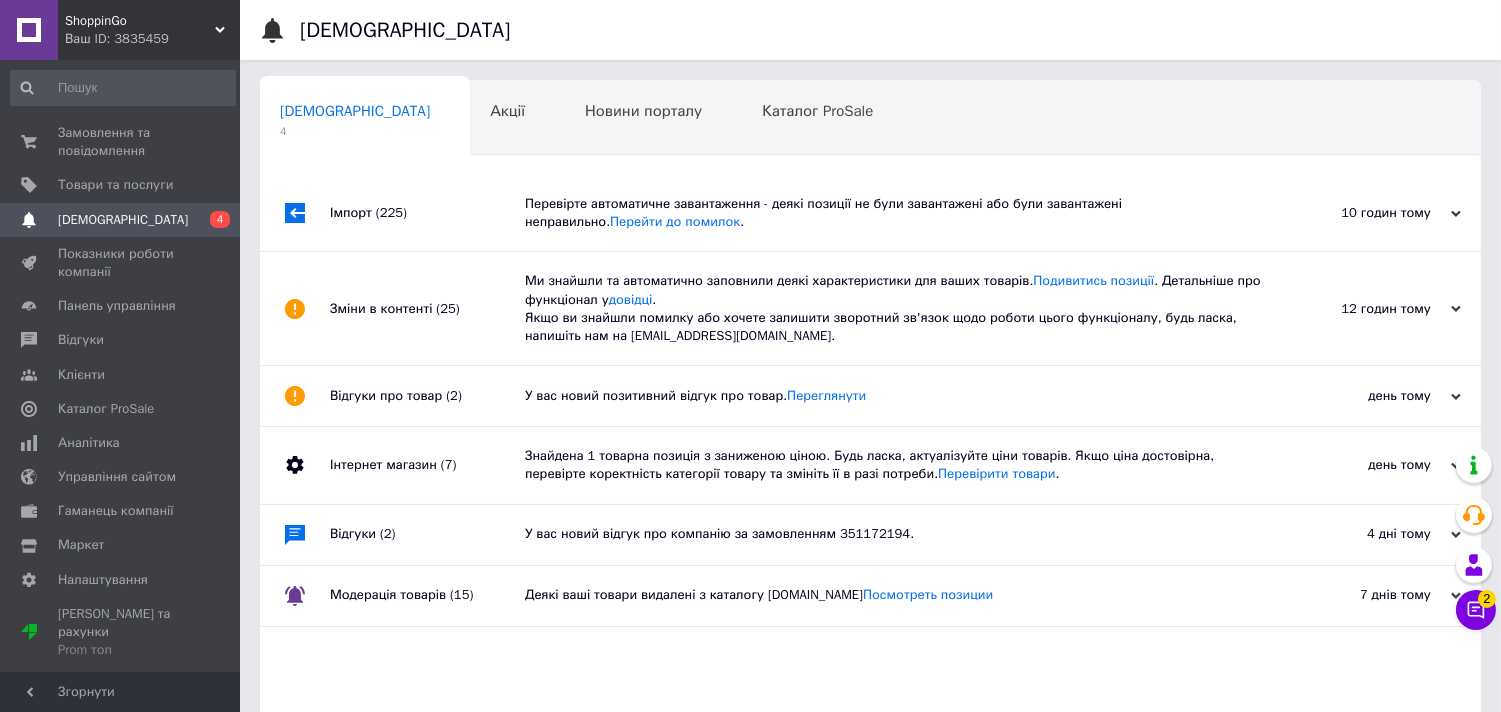 click on "Модерація товарів   (15)" at bounding box center [427, 596] 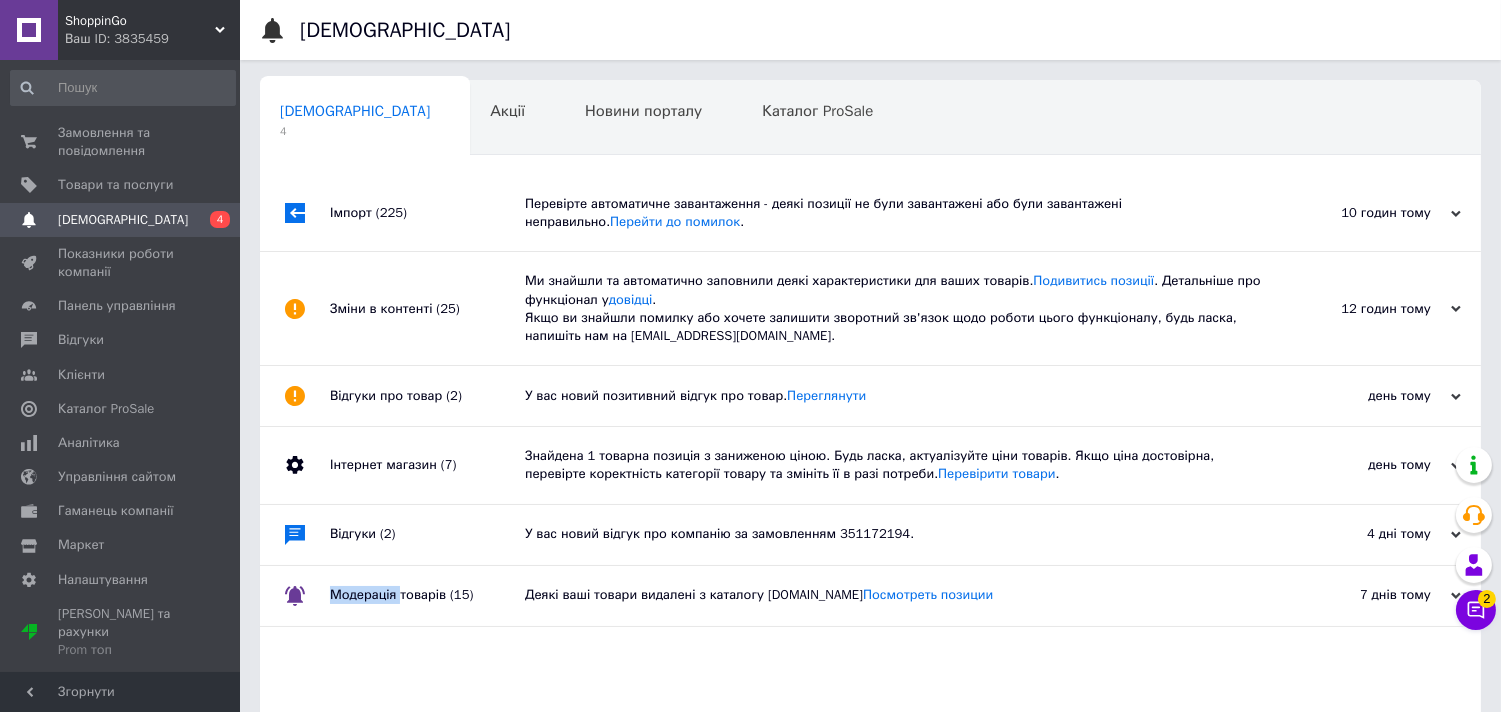 click on "Модерація товарів   (15)" at bounding box center [427, 596] 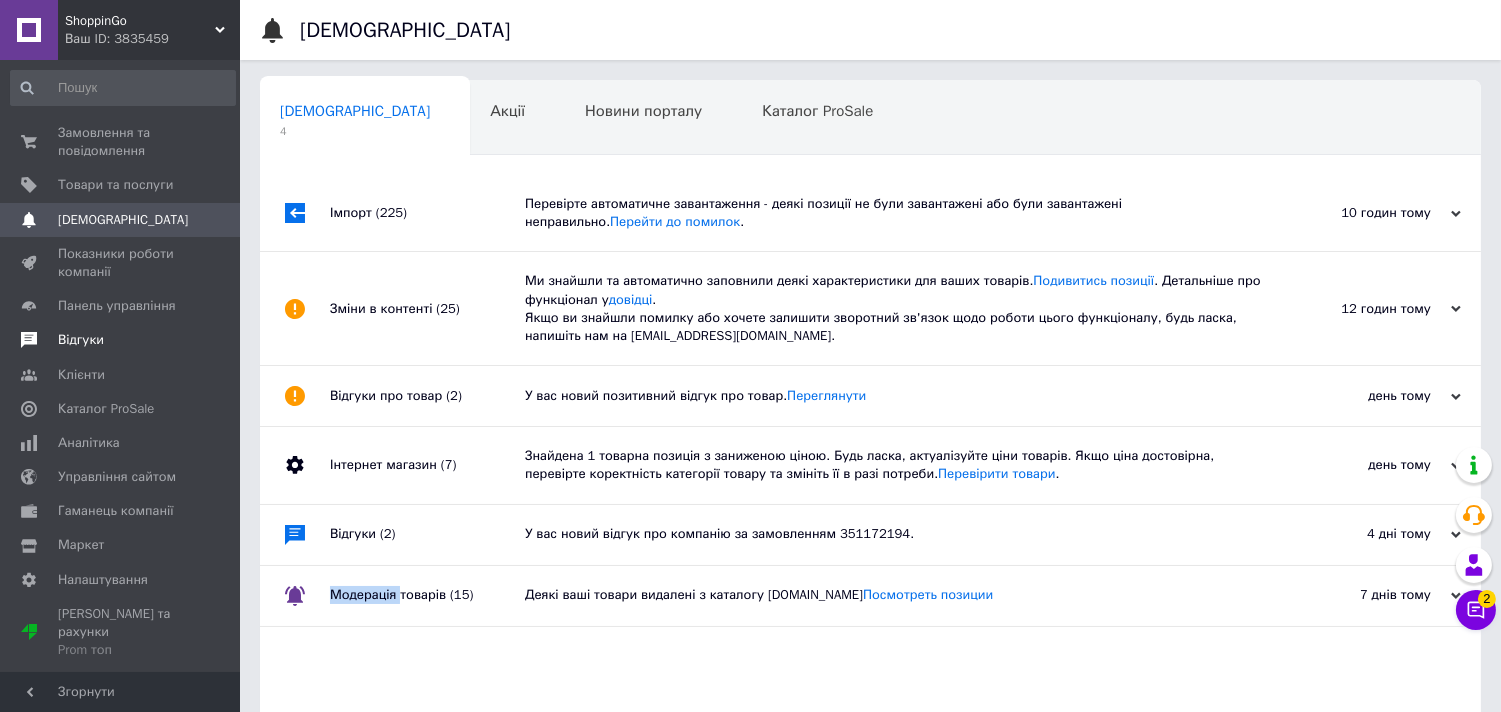 click on "Відгуки" at bounding box center (121, 340) 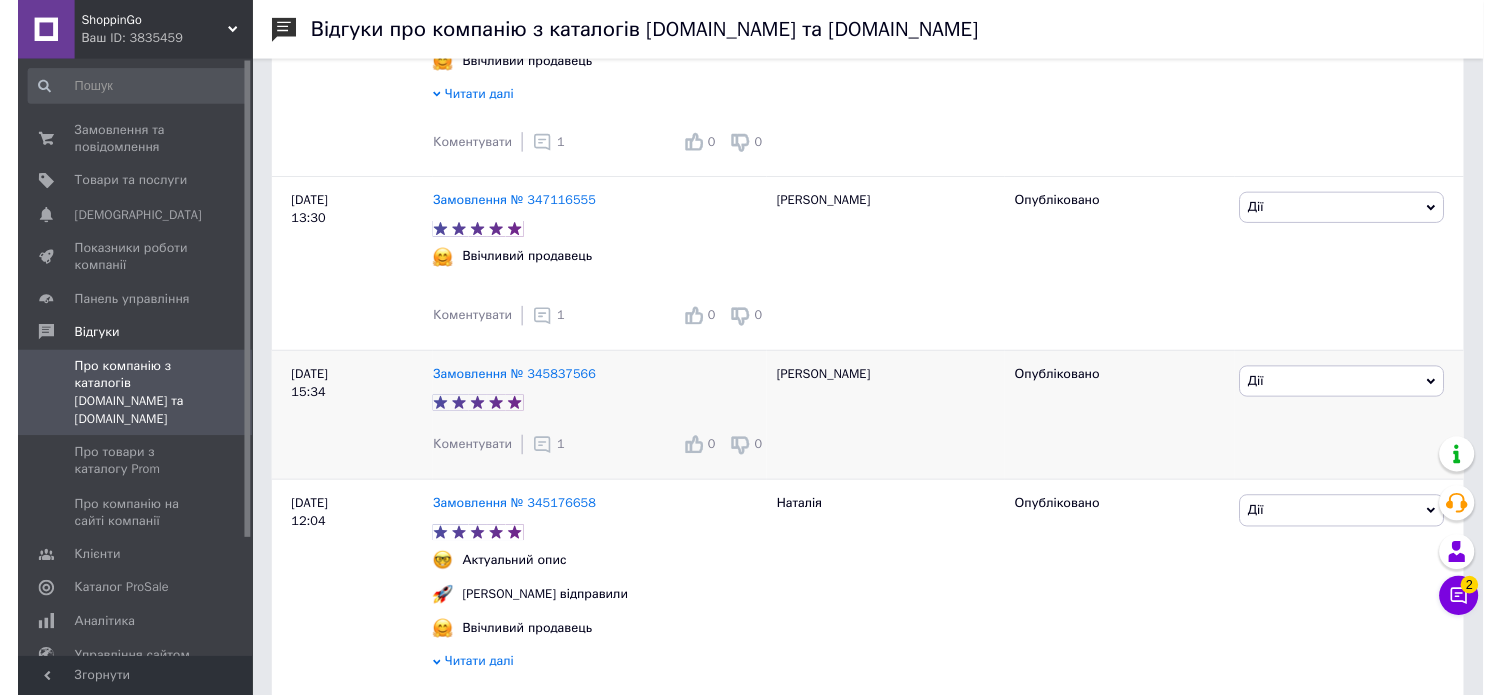 scroll, scrollTop: 866, scrollLeft: 0, axis: vertical 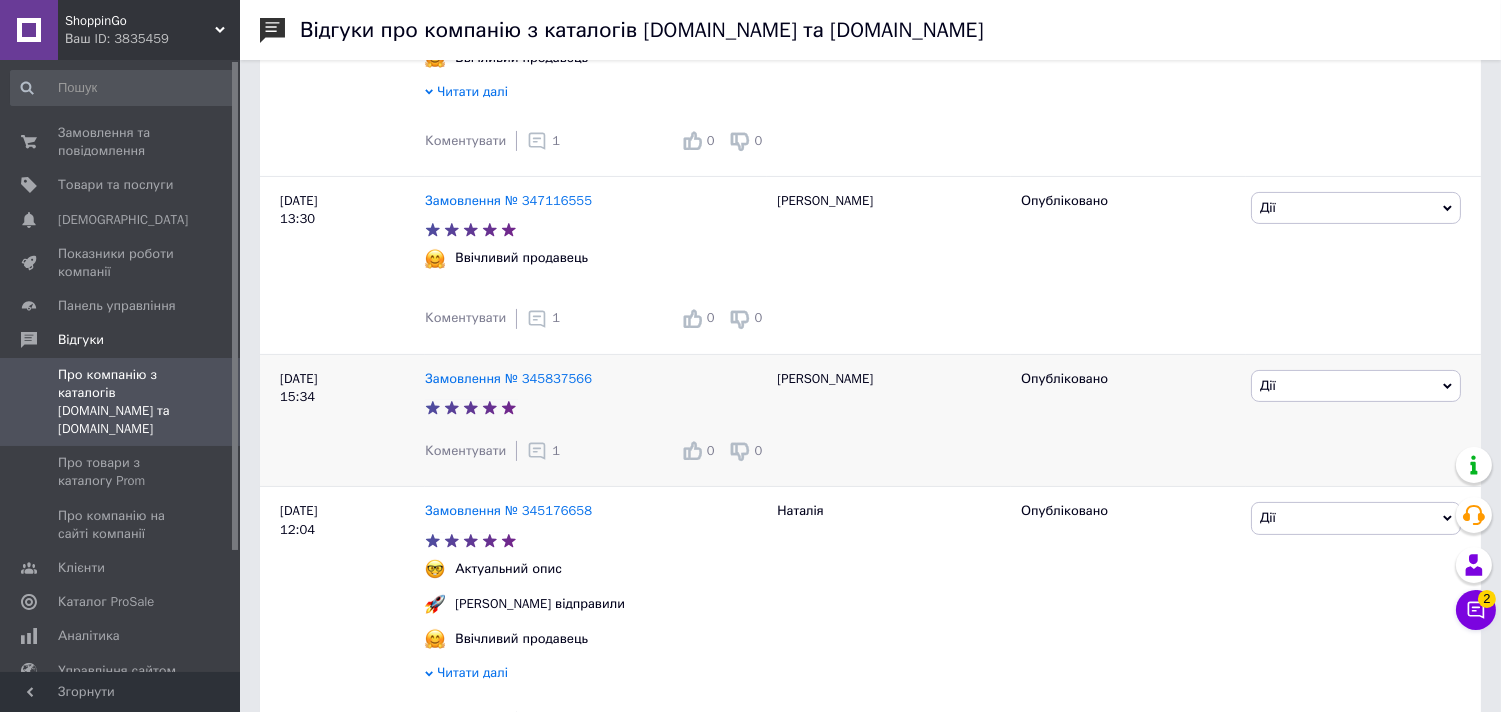 click 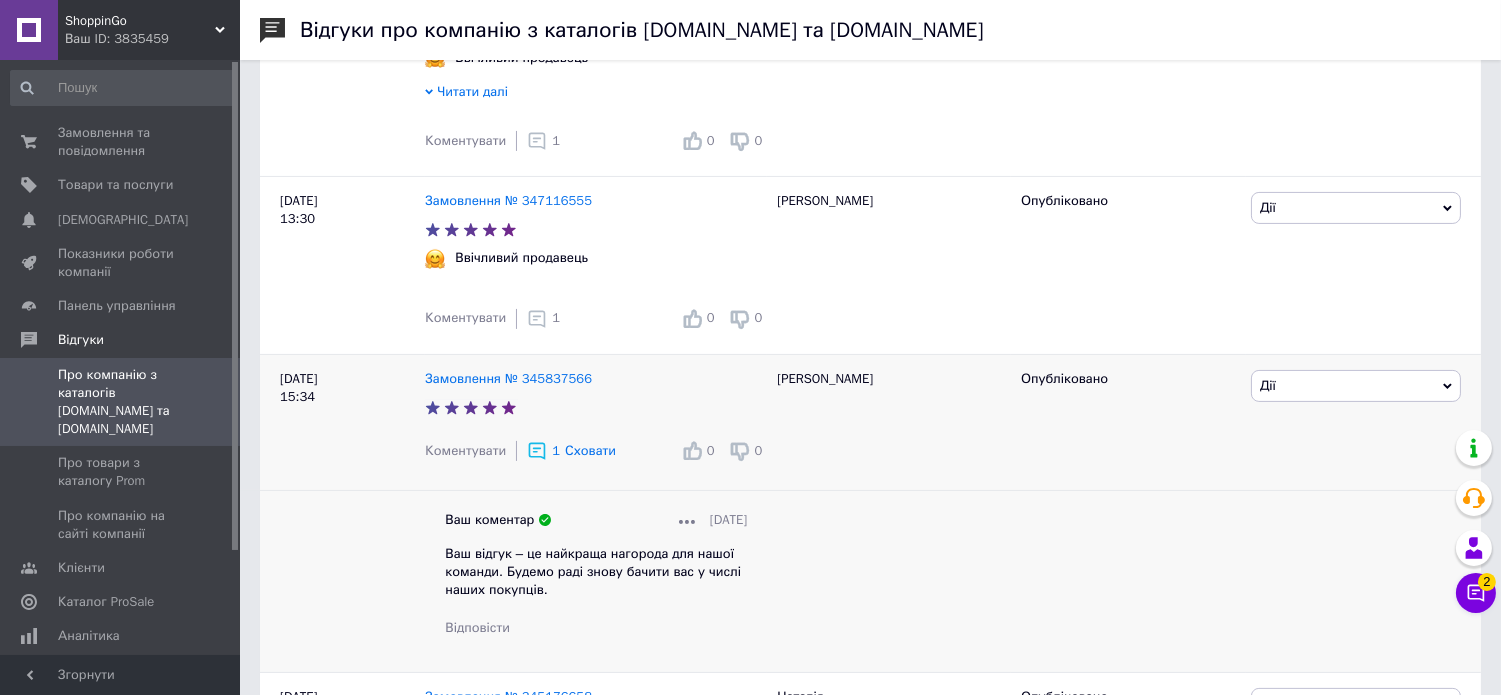 click on "Ваш відгук – це найкраща нагорода для нашої команди. Будемо раді знову бачити вас у числі наших покупців." at bounding box center (593, 571) 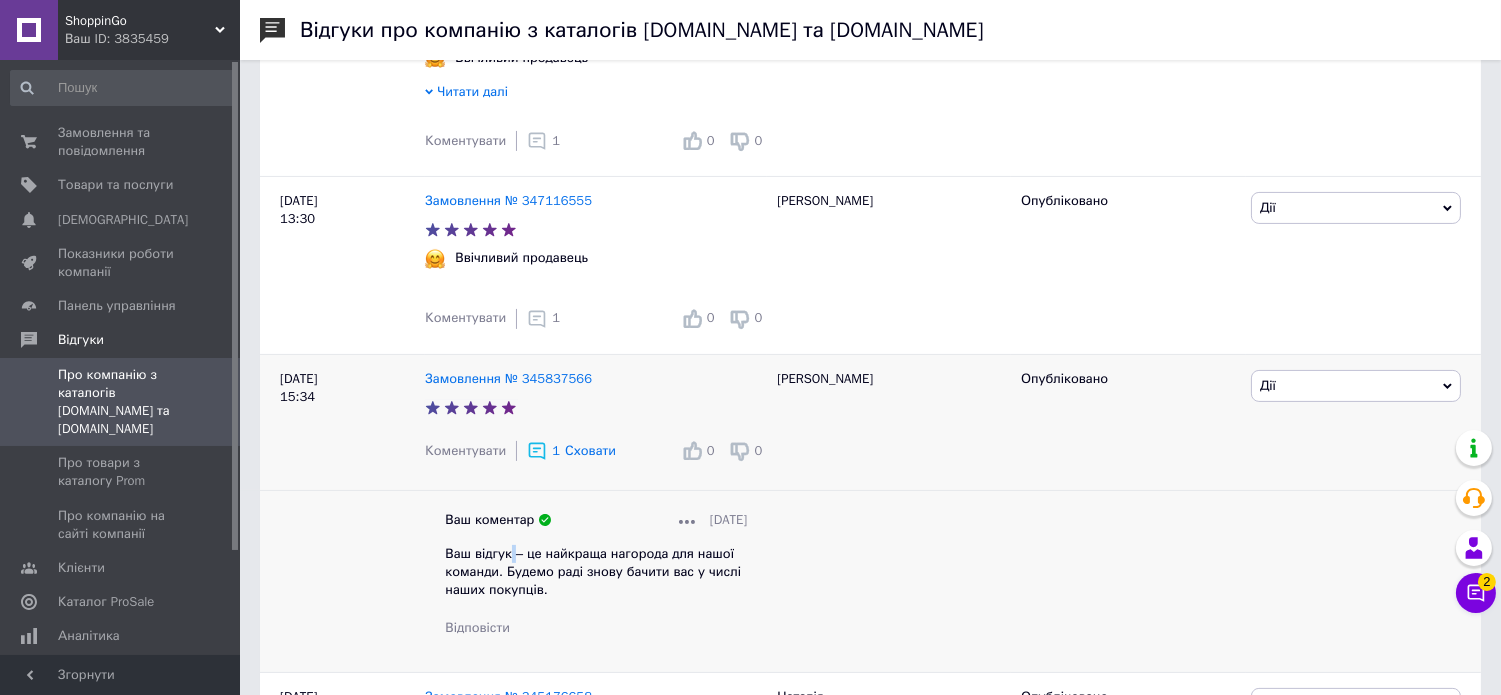 click on "Ваш відгук – це найкраща нагорода для нашої команди. Будемо раді знову бачити вас у числі наших покупців." at bounding box center (593, 571) 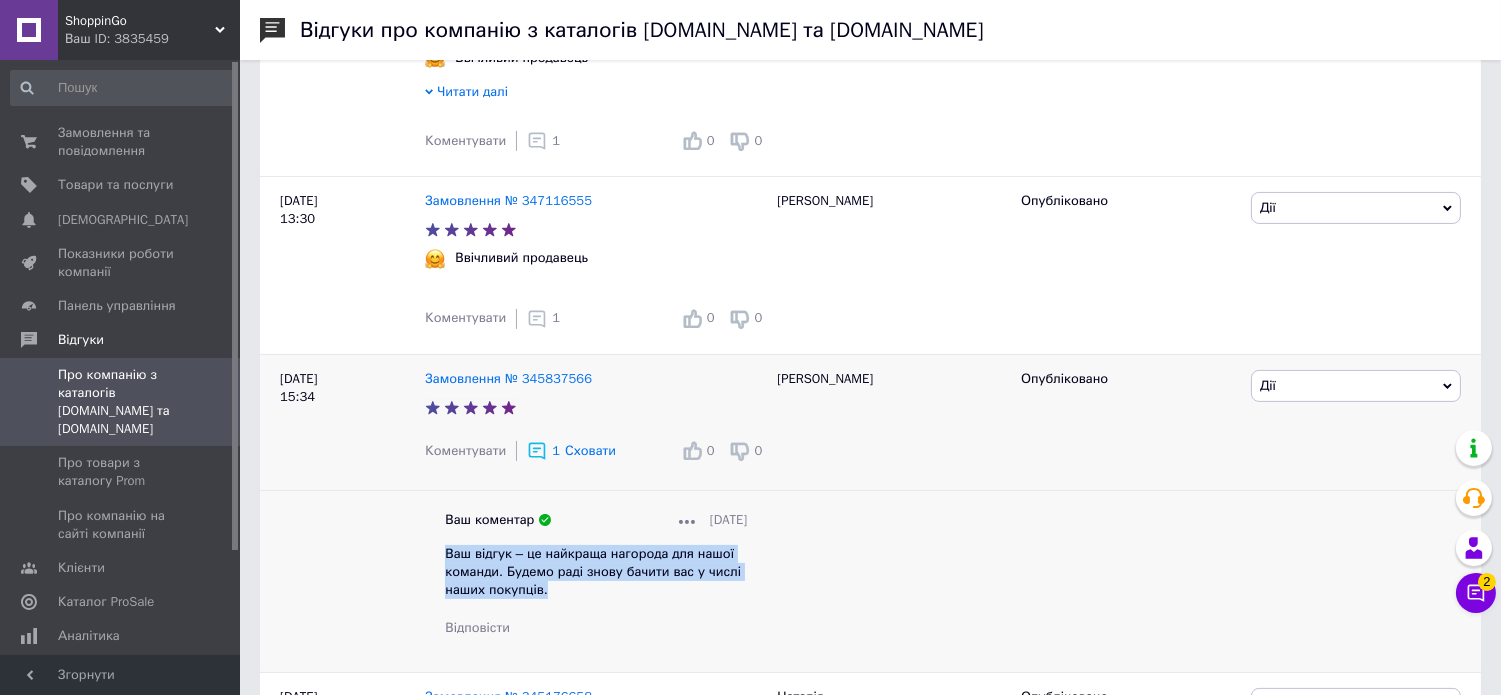 click on "Ваш відгук – це найкраща нагорода для нашої команди. Будемо раді знову бачити вас у числі наших покупців." at bounding box center (593, 571) 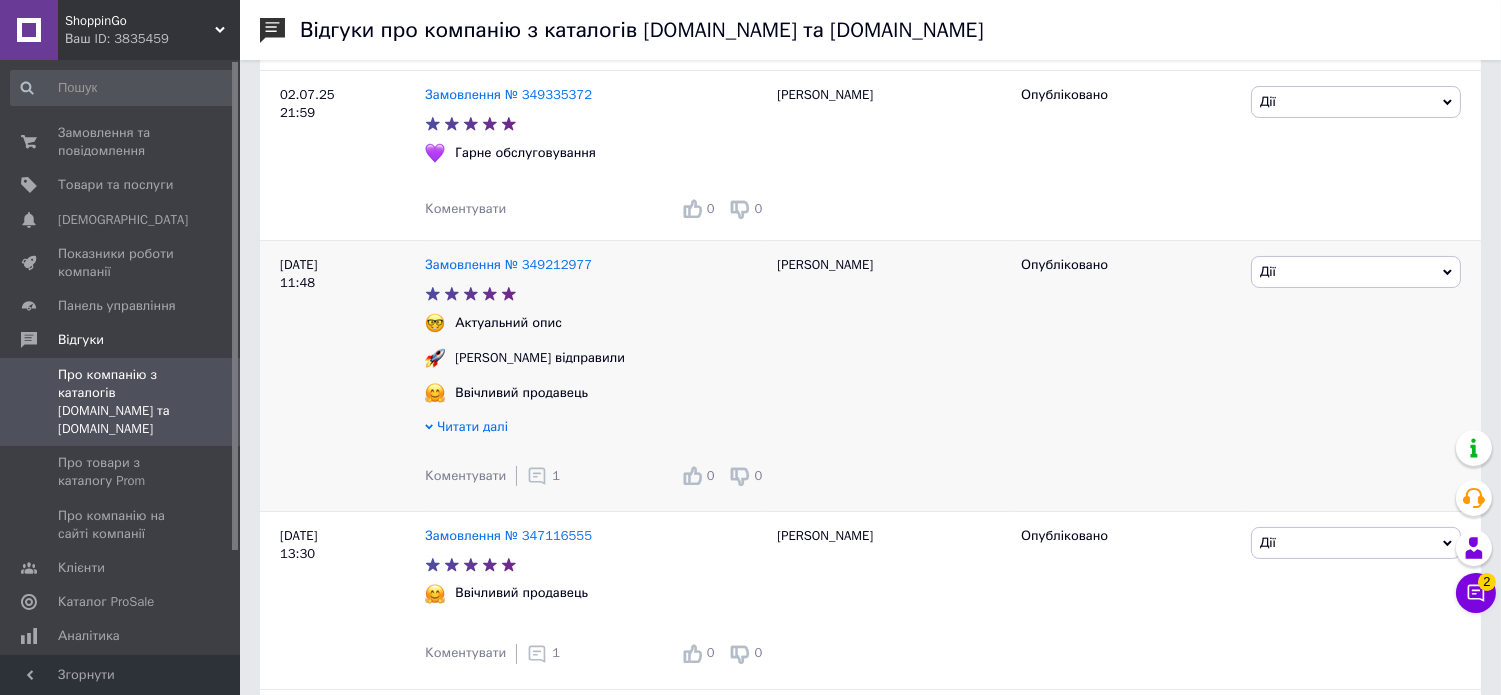 scroll, scrollTop: 390, scrollLeft: 0, axis: vertical 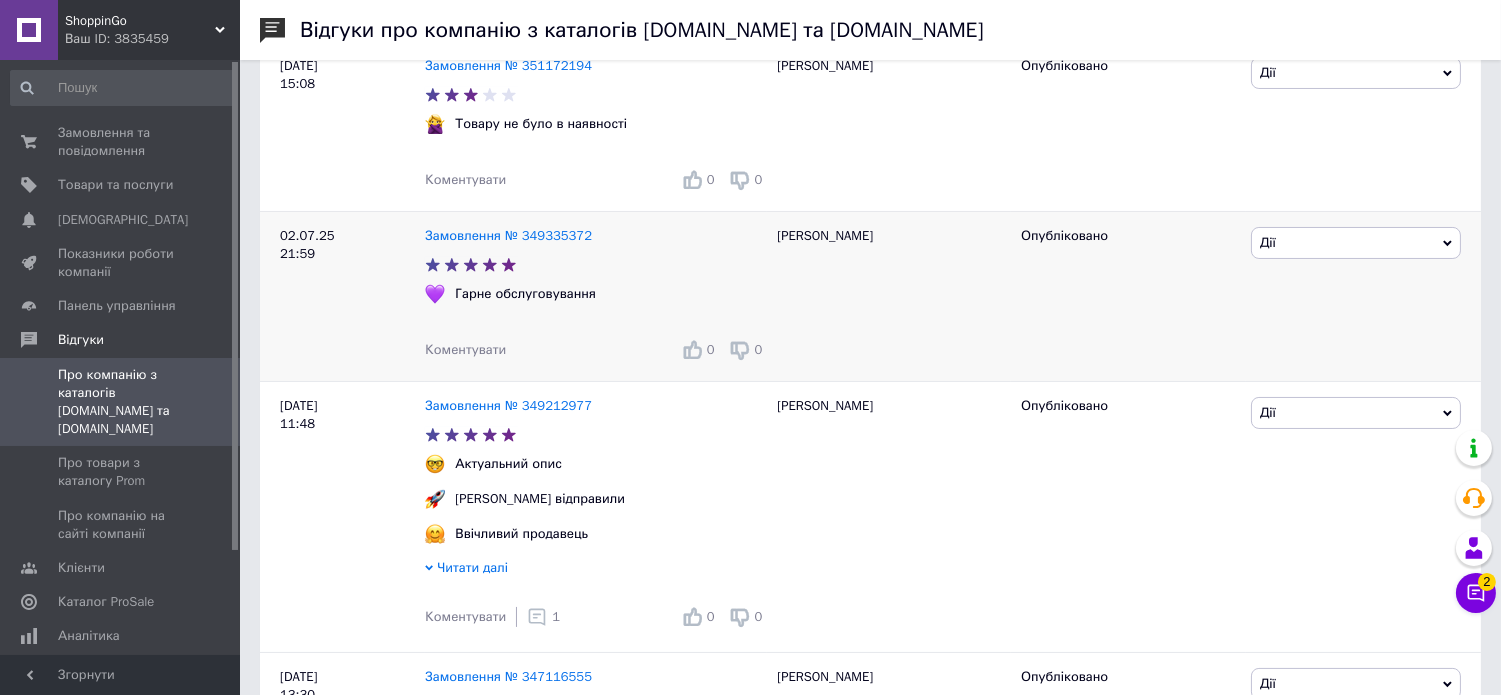 click on "Коментувати 0 0" at bounding box center [596, 350] 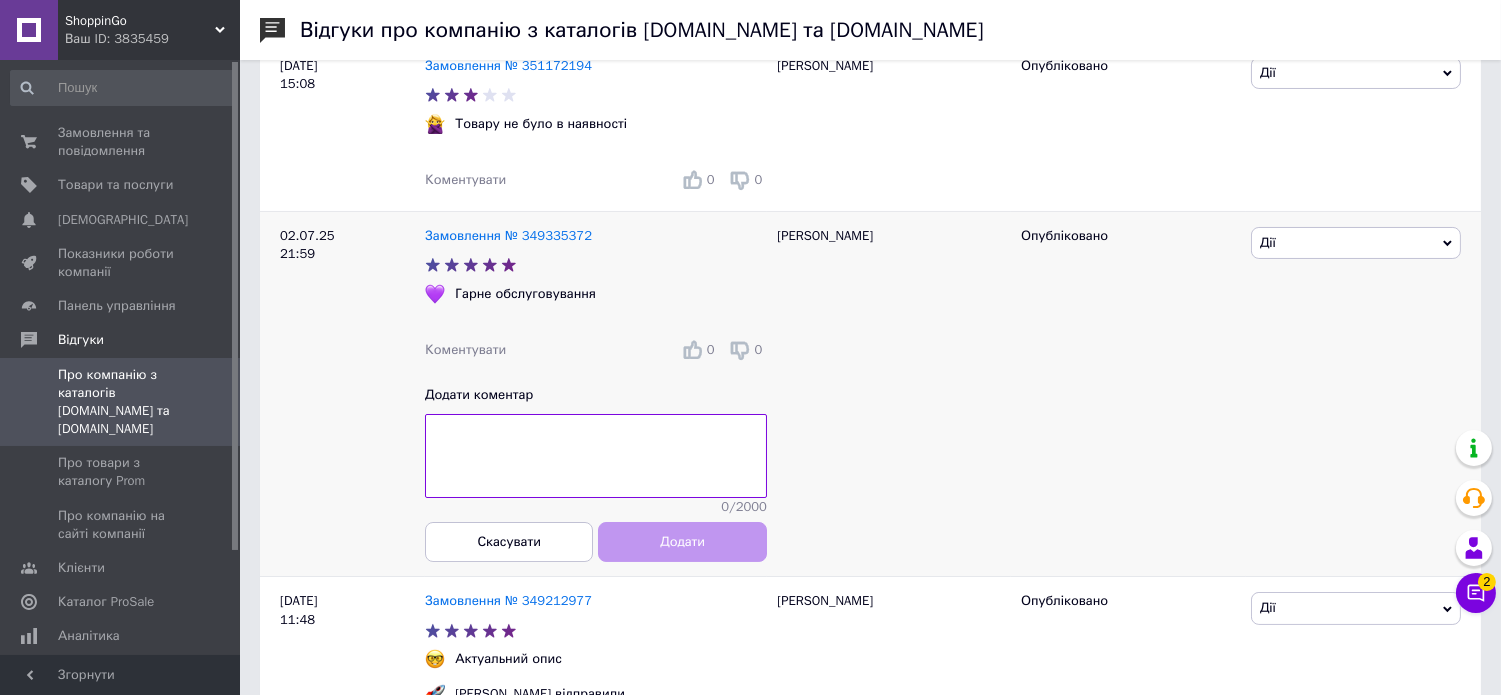 click at bounding box center (596, 456) 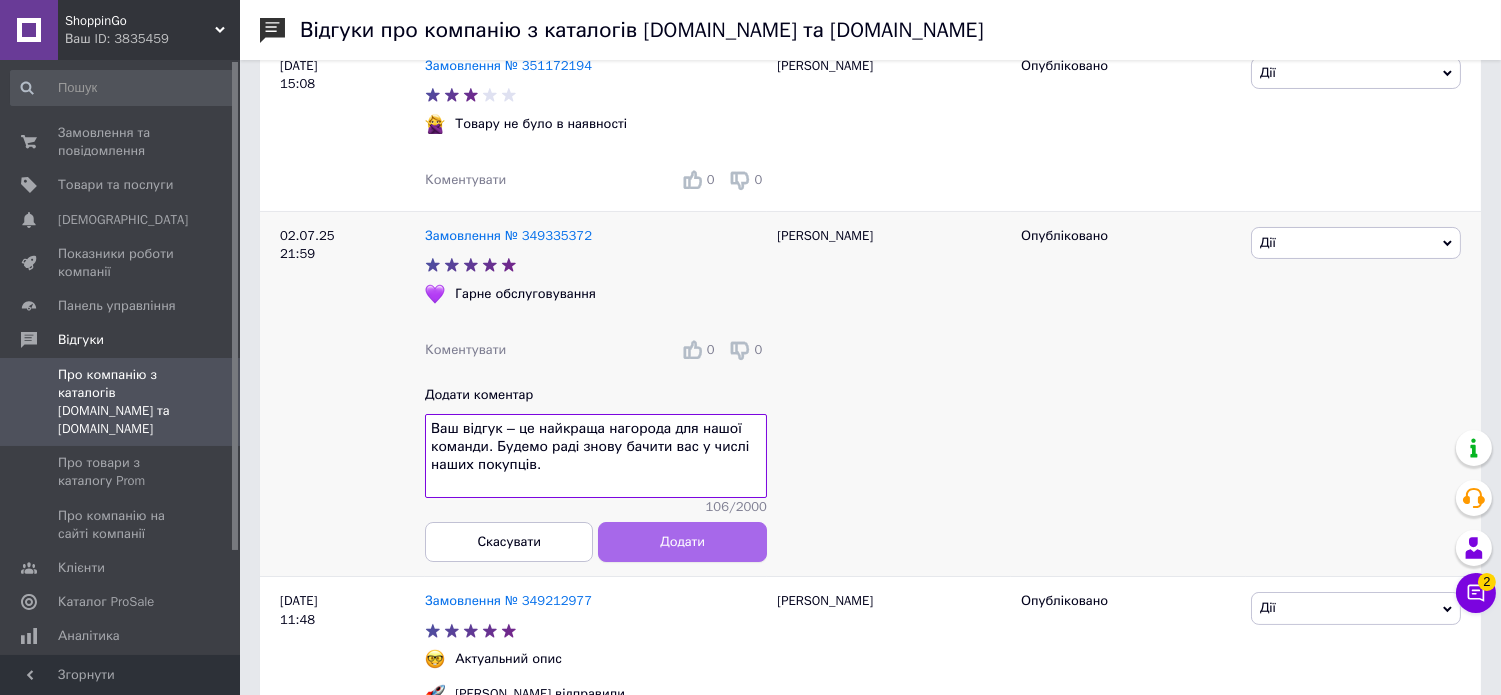 type on "Ваш відгук – це найкраща нагорода для нашої команди. Будемо раді знову бачити вас у числі наших покупців." 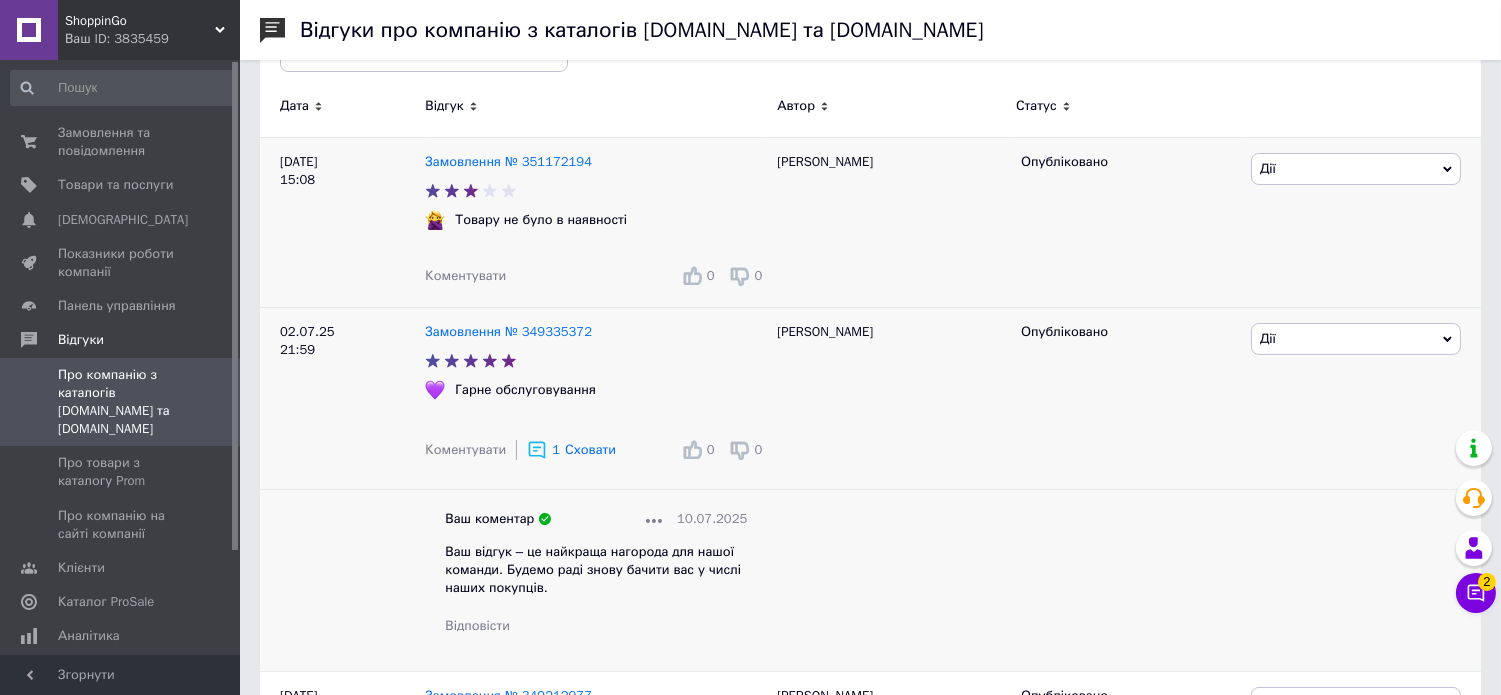 scroll, scrollTop: 293, scrollLeft: 0, axis: vertical 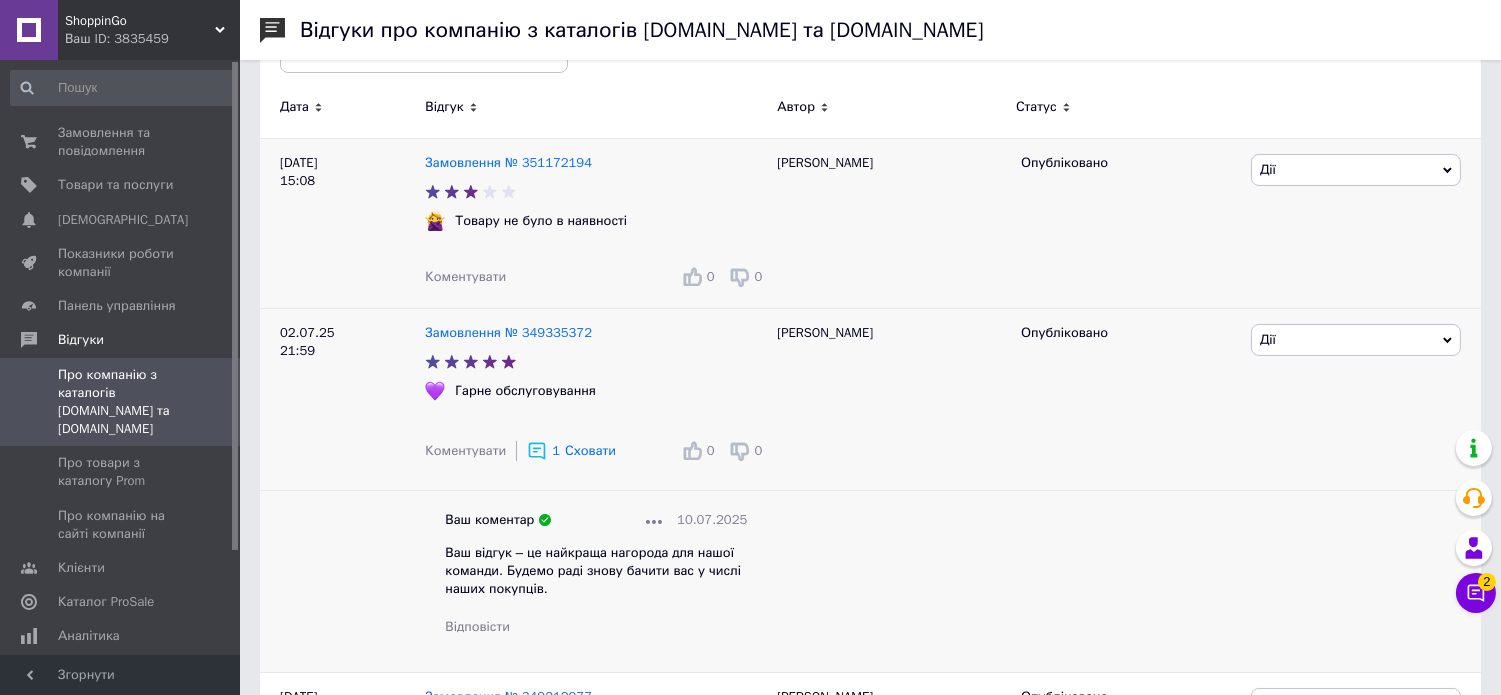 click on "Коментувати" at bounding box center (465, 276) 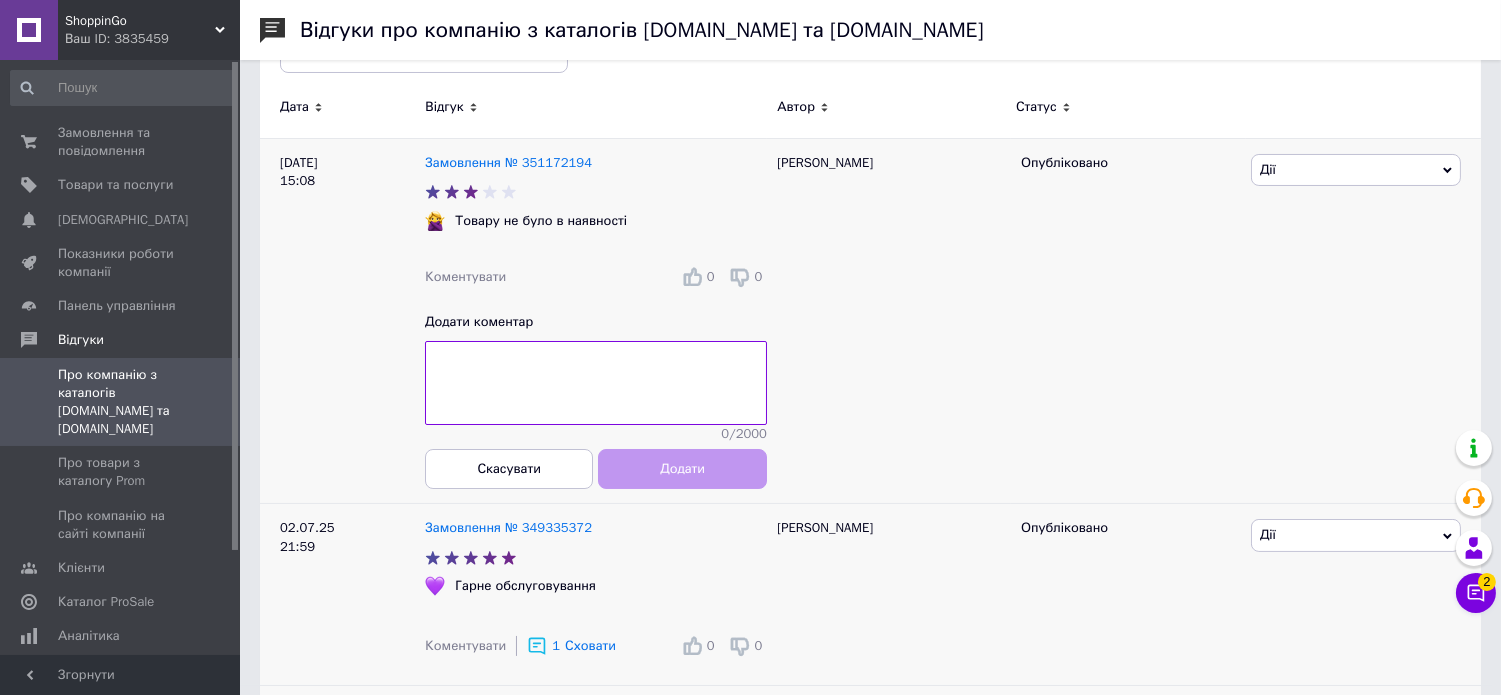 click at bounding box center [596, 383] 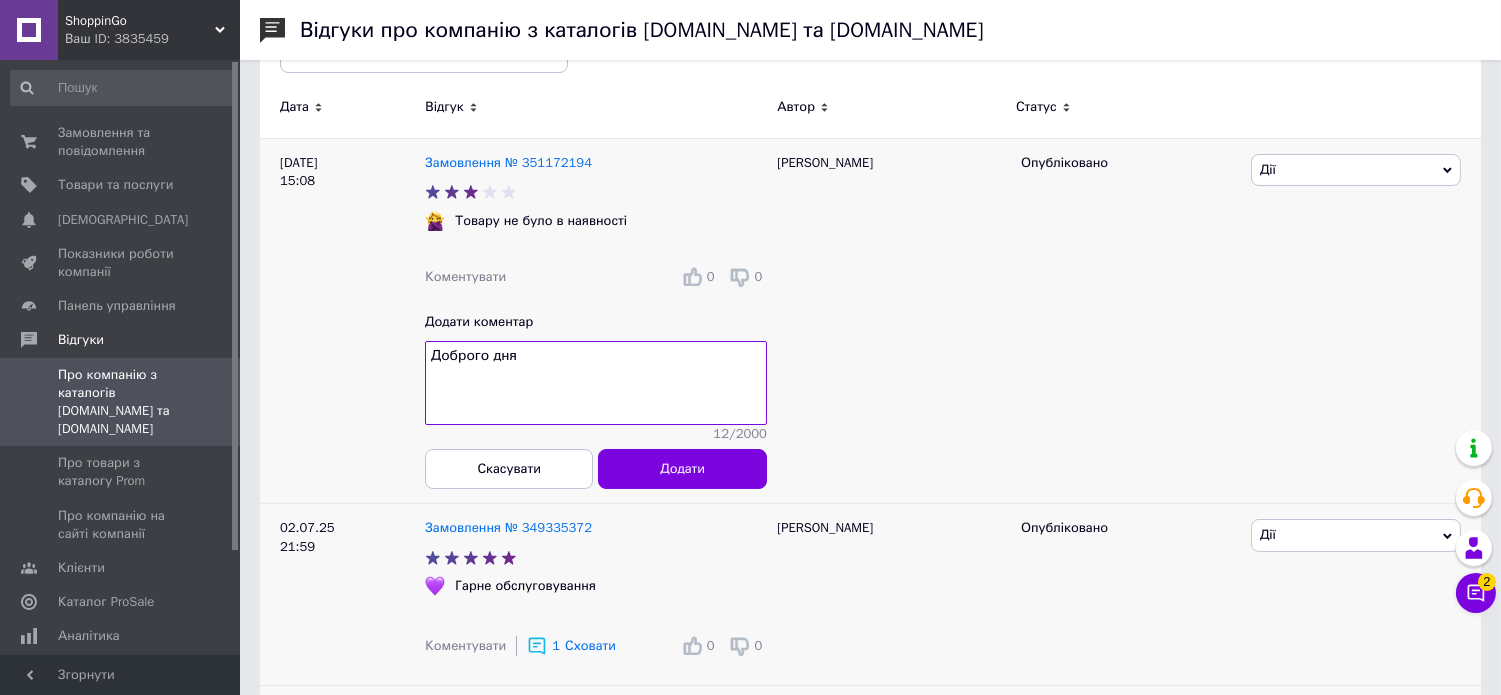 type on "Доброго дня!" 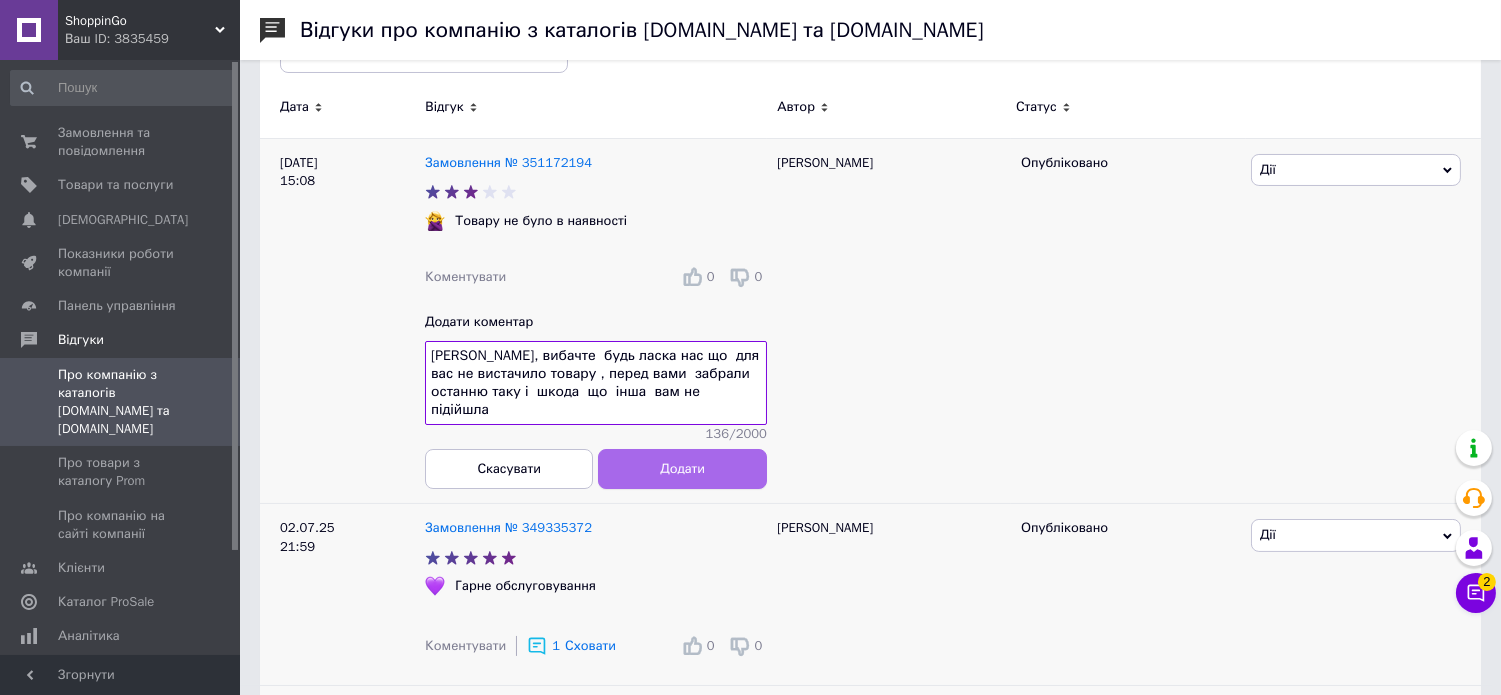 type on "Марино, вибачте  будь ласка нас що  для вас не вистачило товару , перед вами  забрали останню таку і  шкода  що  інша  вам не підійшла" 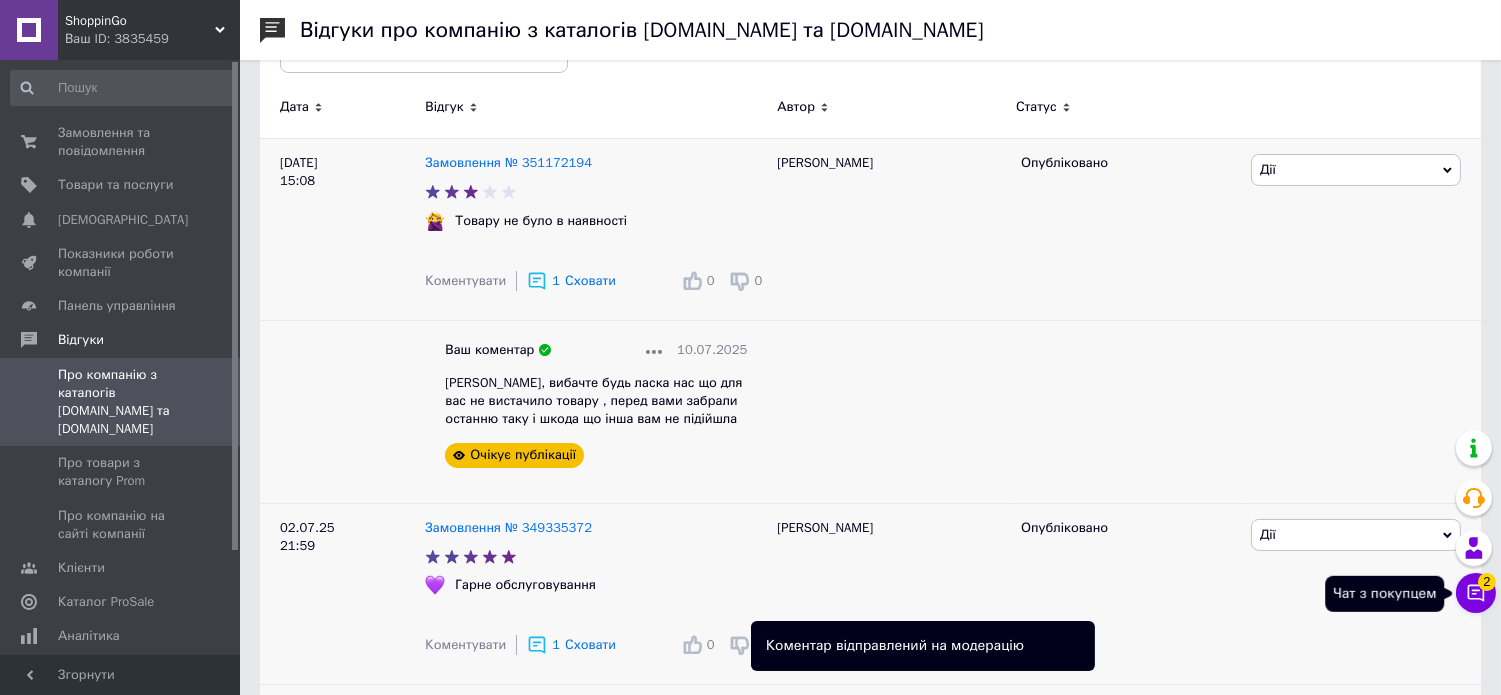 click 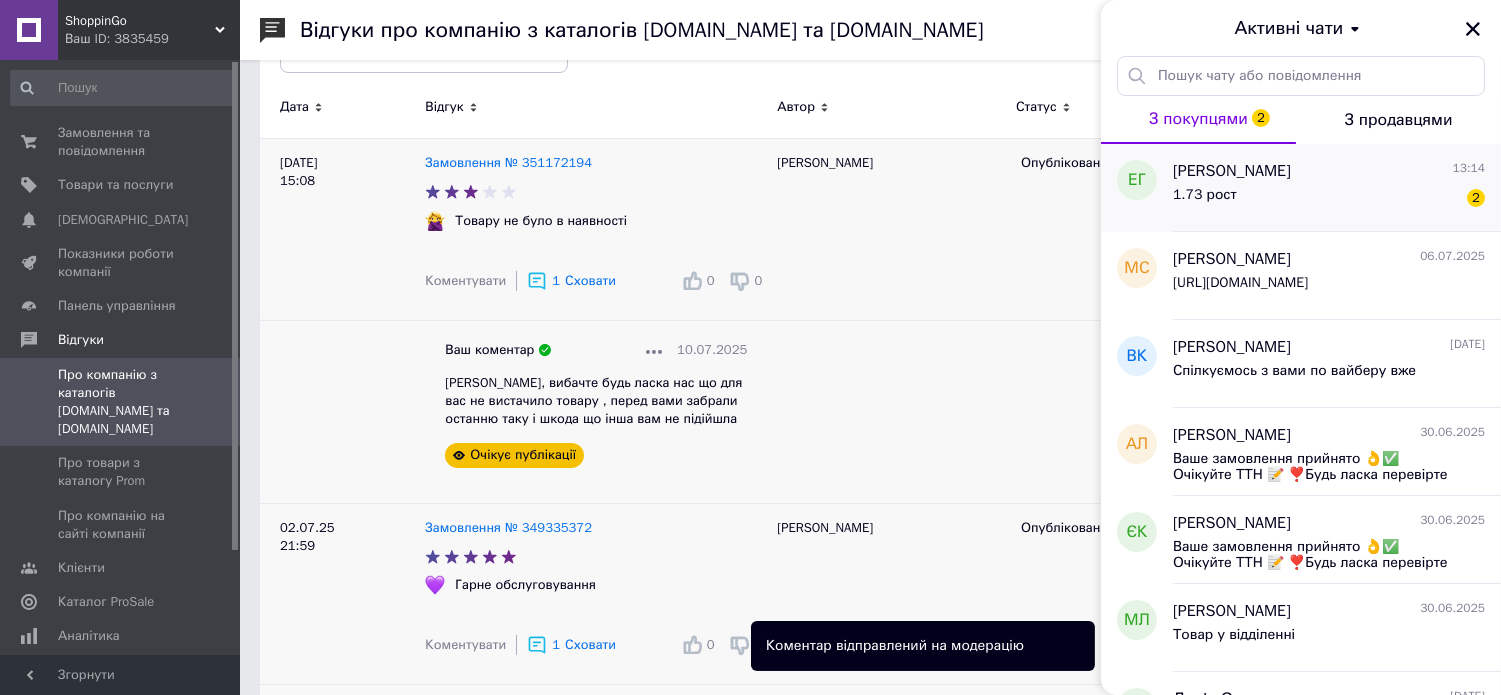 click on "1.73 рост 2" at bounding box center [1329, 199] 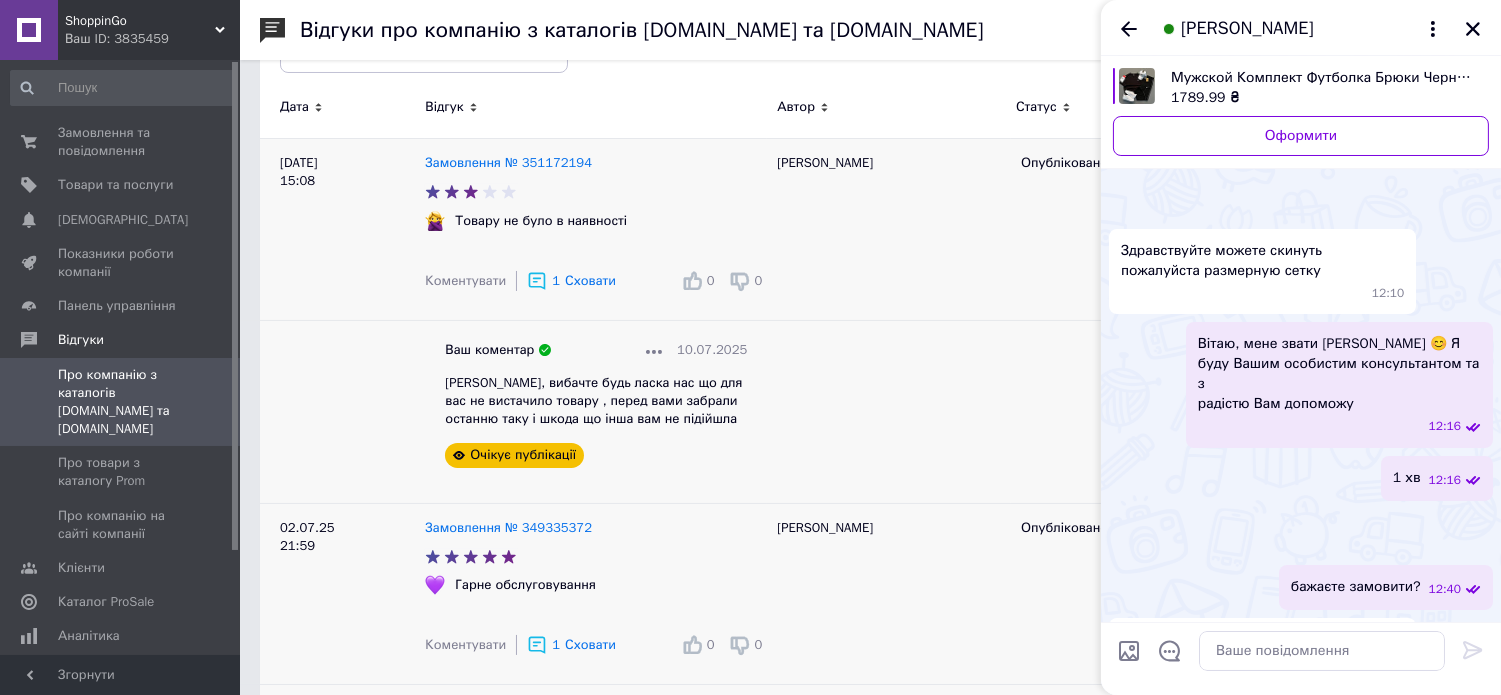 scroll, scrollTop: 393, scrollLeft: 0, axis: vertical 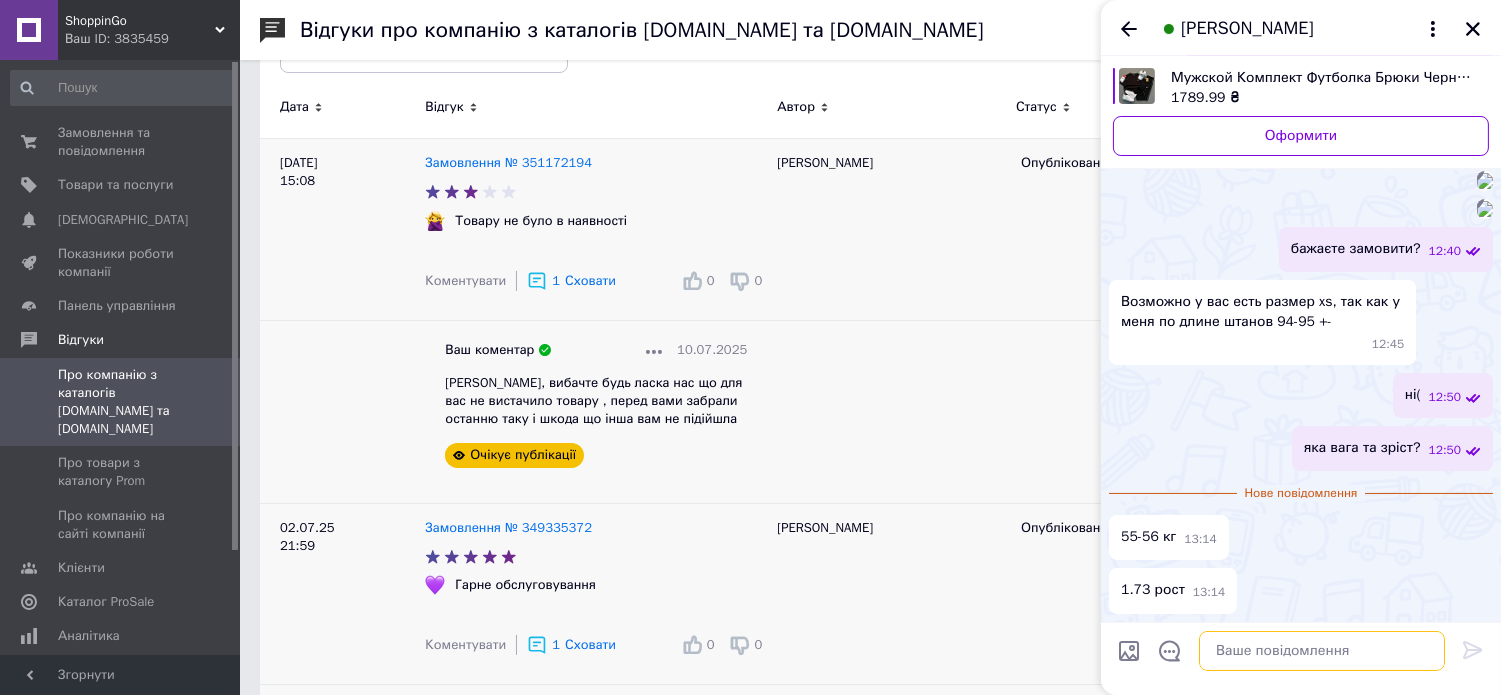 click at bounding box center (1322, 651) 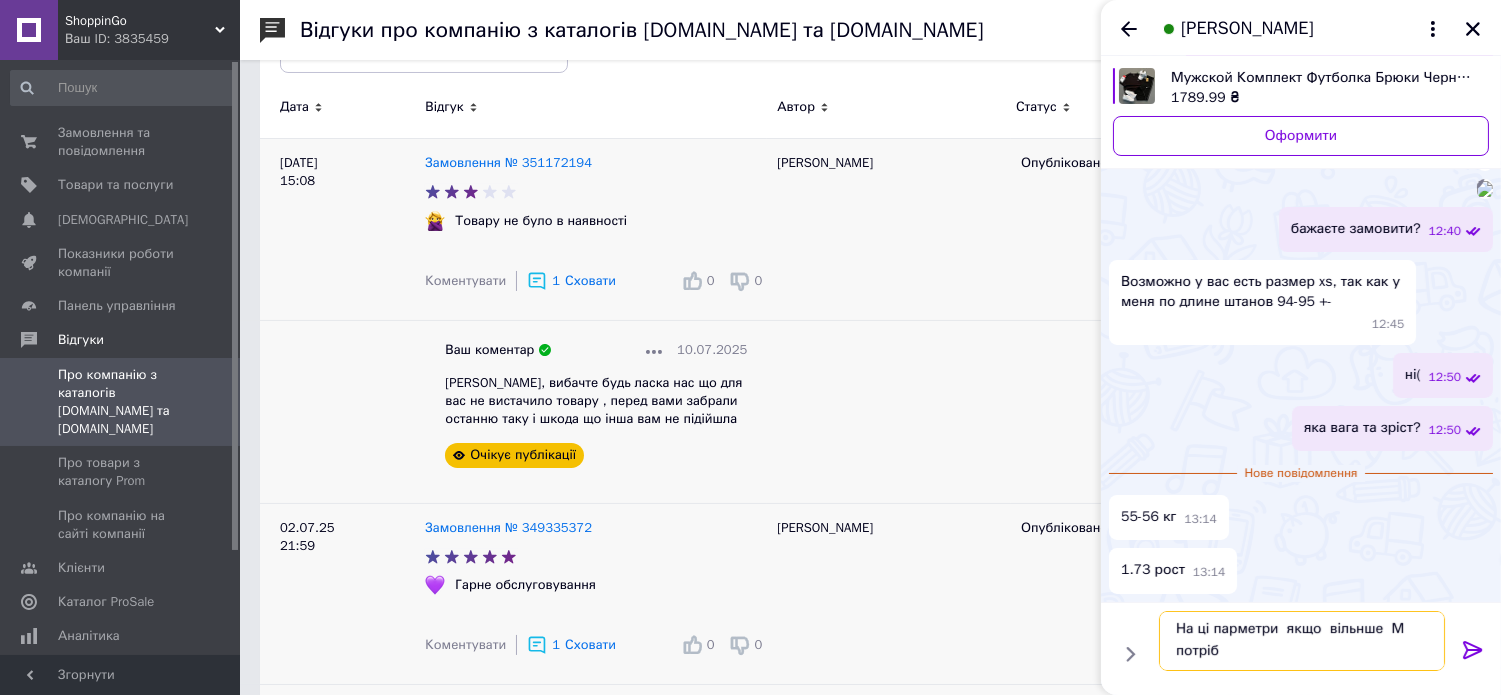 scroll, scrollTop: 2, scrollLeft: 0, axis: vertical 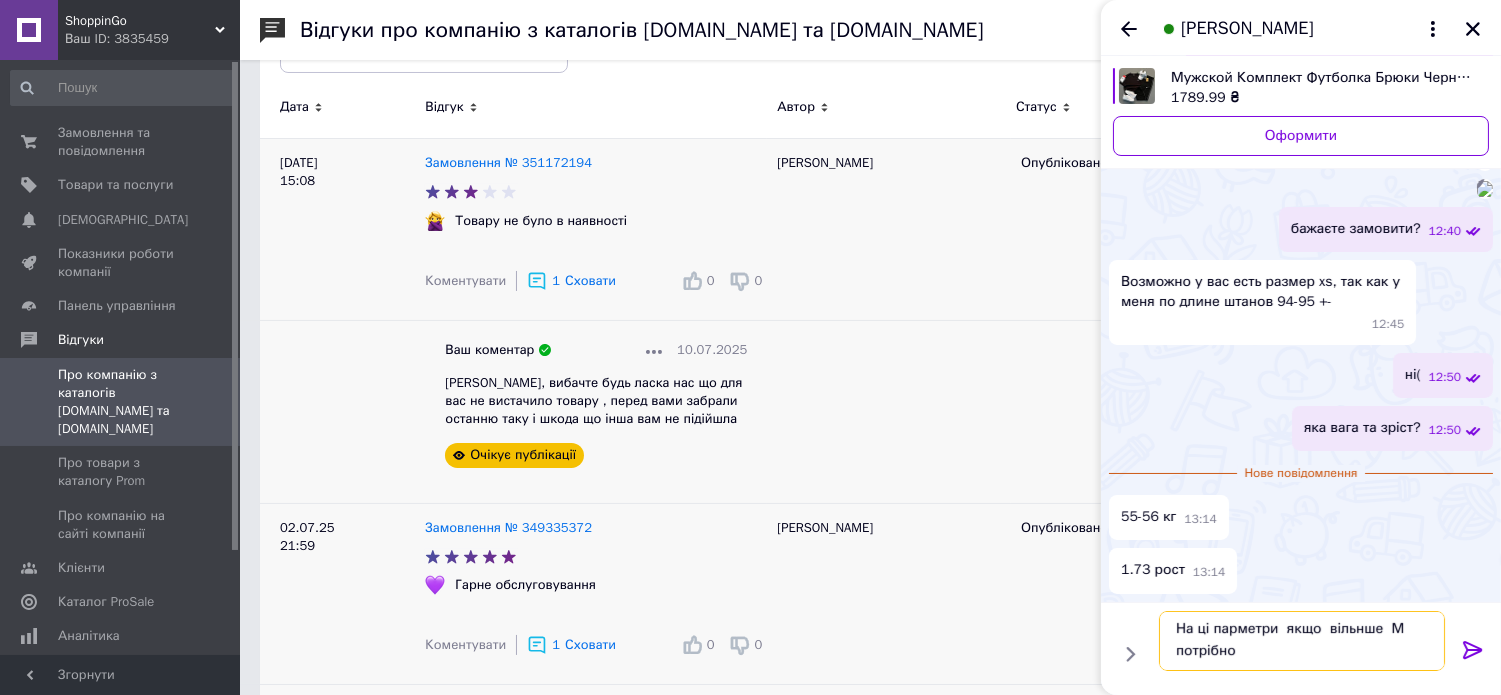 type on "На ці парметри  якщо  вільнше  М потрібно" 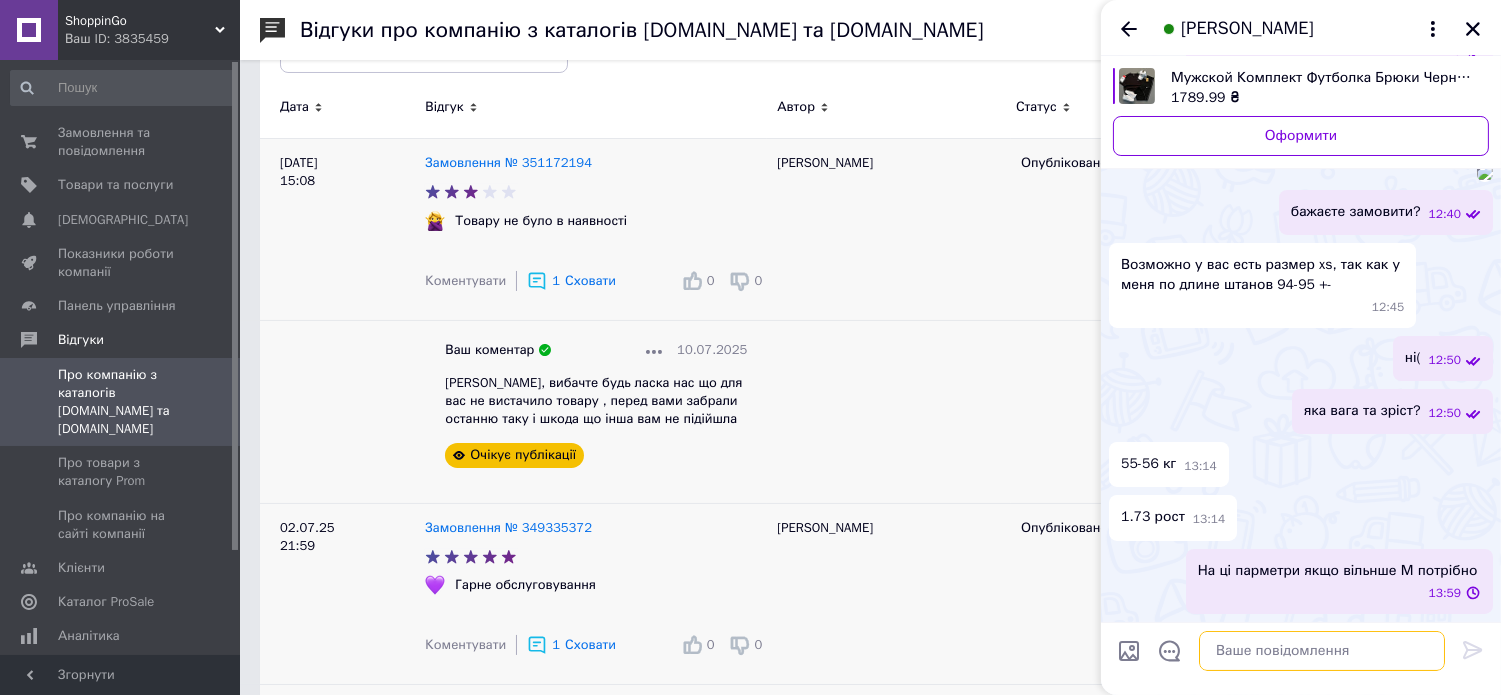 scroll, scrollTop: 0, scrollLeft: 0, axis: both 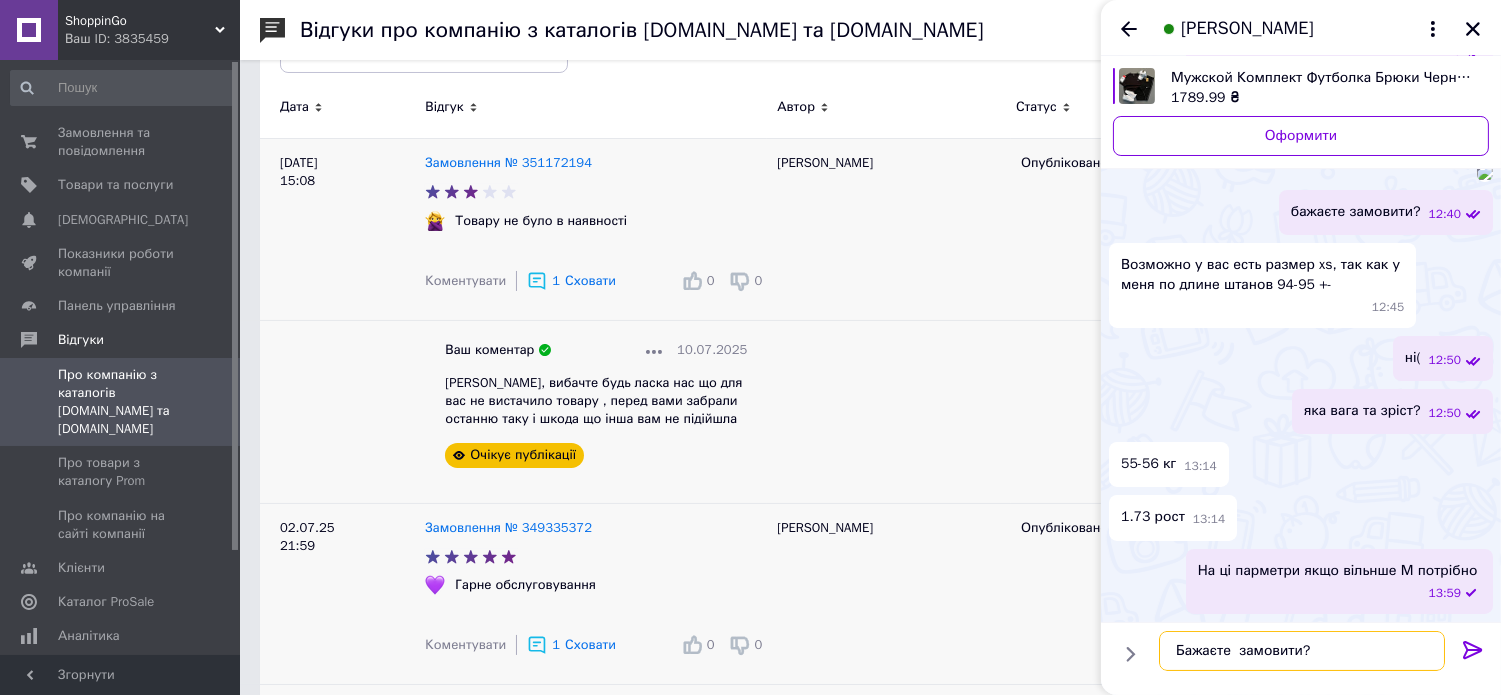 type on "Бажаєте  замовити?" 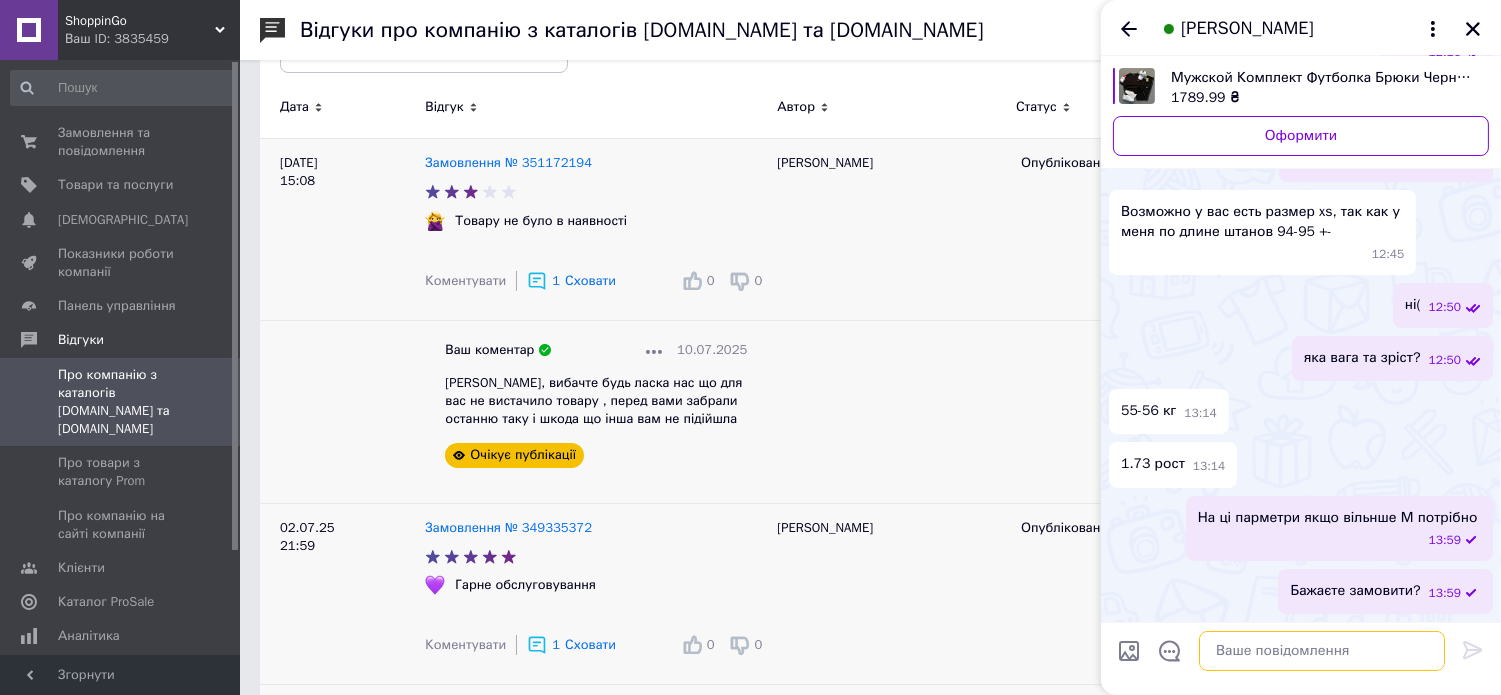 scroll, scrollTop: 484, scrollLeft: 0, axis: vertical 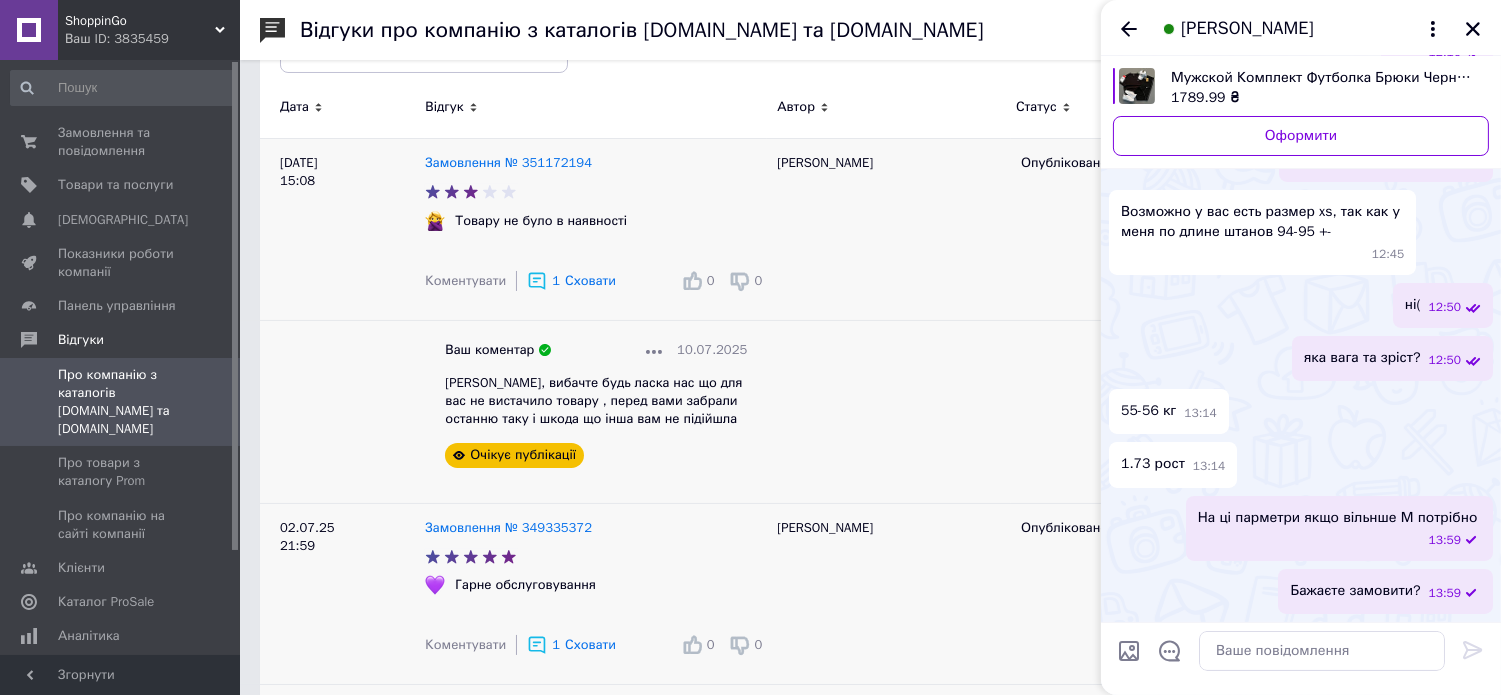 click on "ShoppinGo" at bounding box center [140, 21] 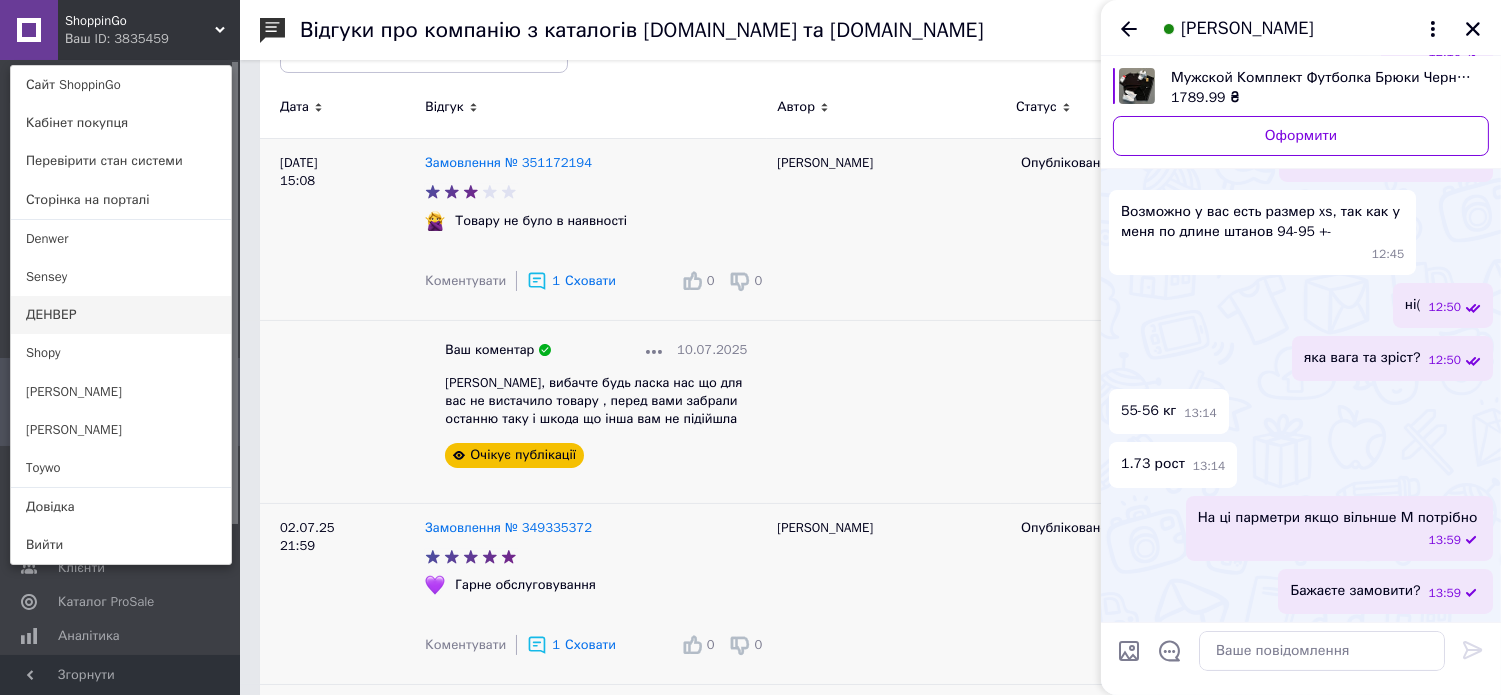 click on "ДЕНВЕР" at bounding box center [121, 315] 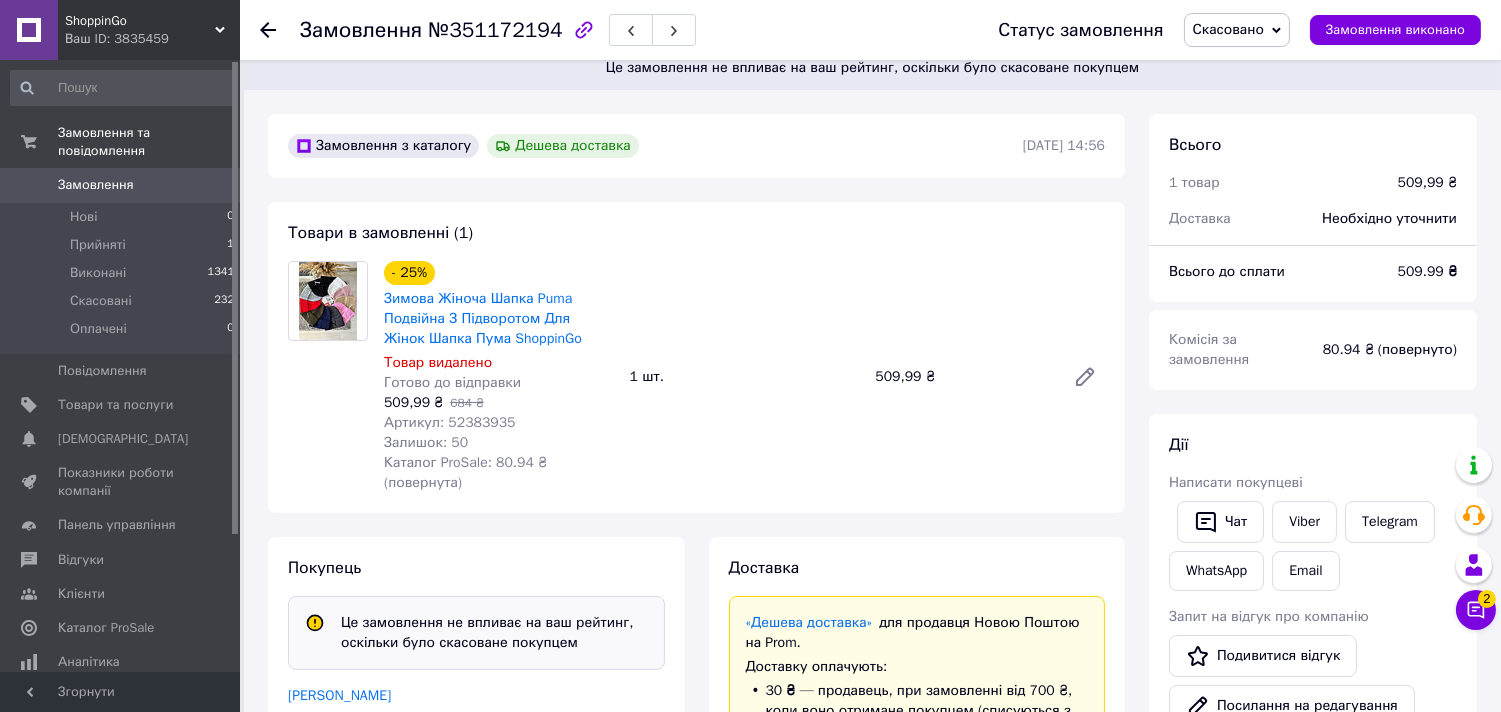 scroll, scrollTop: 493, scrollLeft: 0, axis: vertical 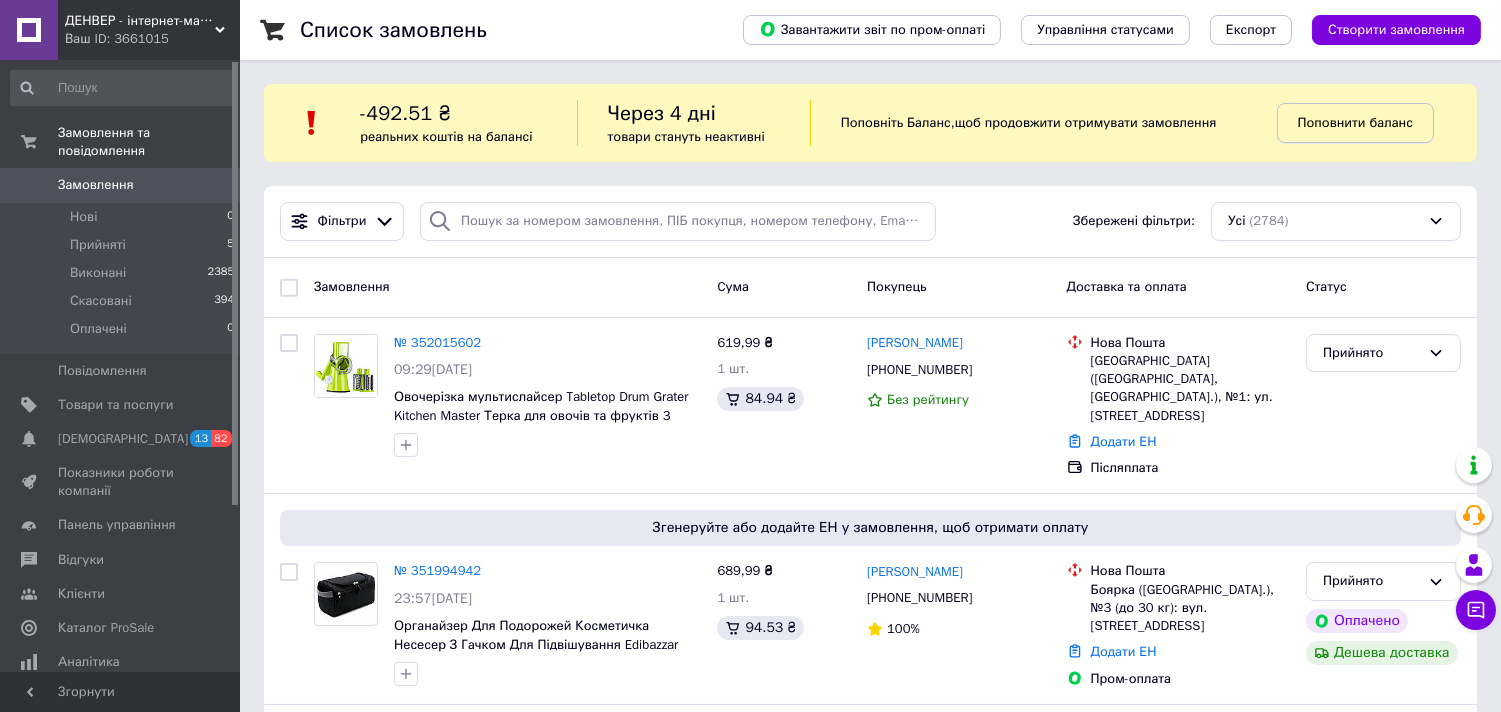 click on "Поповнити баланс" at bounding box center (1355, 122) 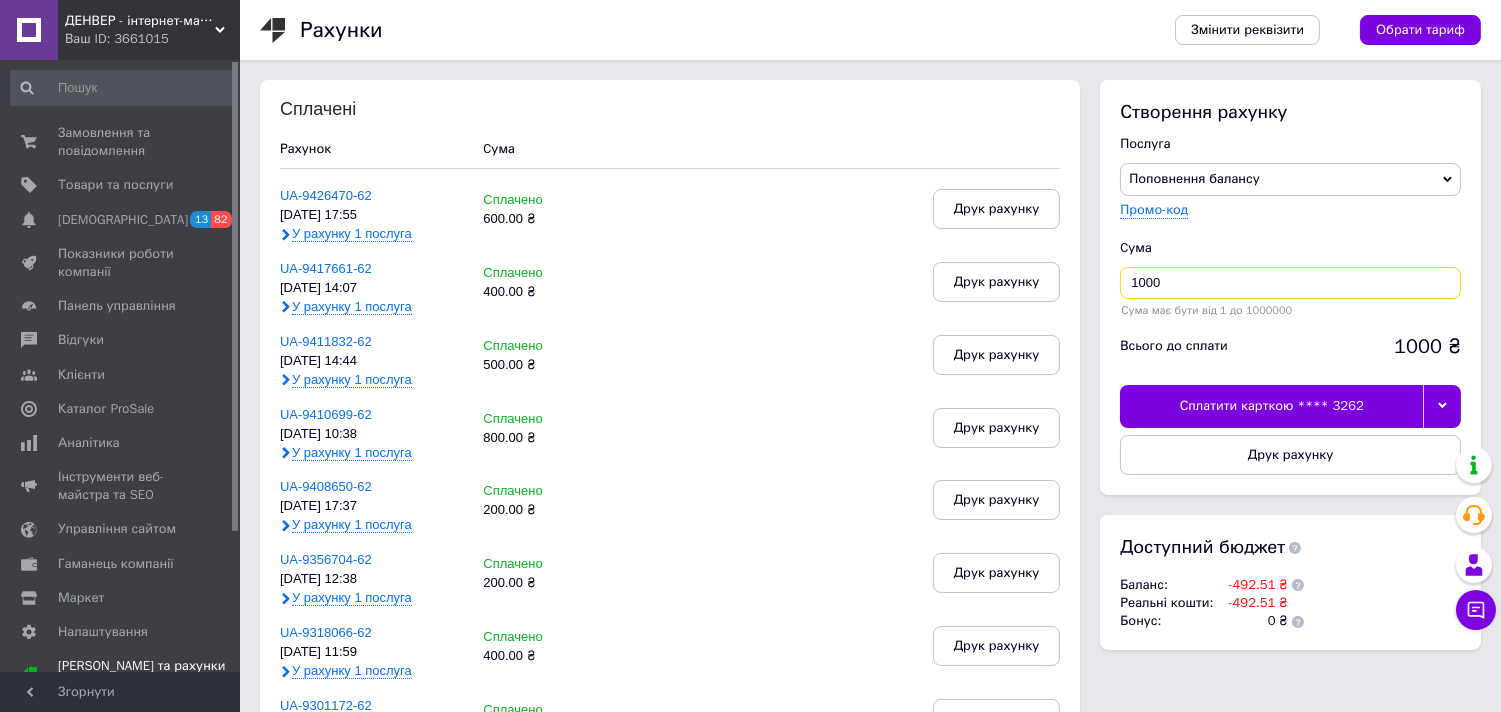 click on "1000" at bounding box center [1290, 283] 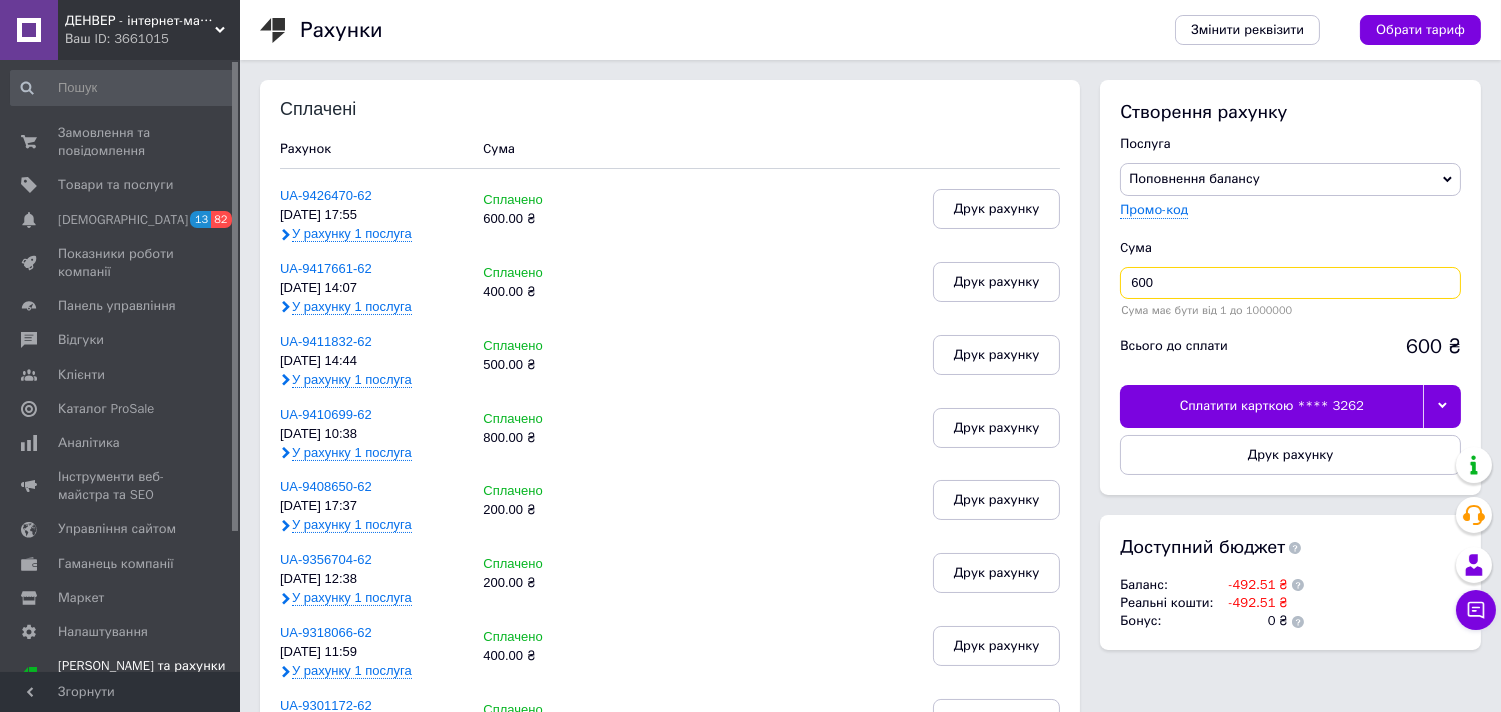 type on "600" 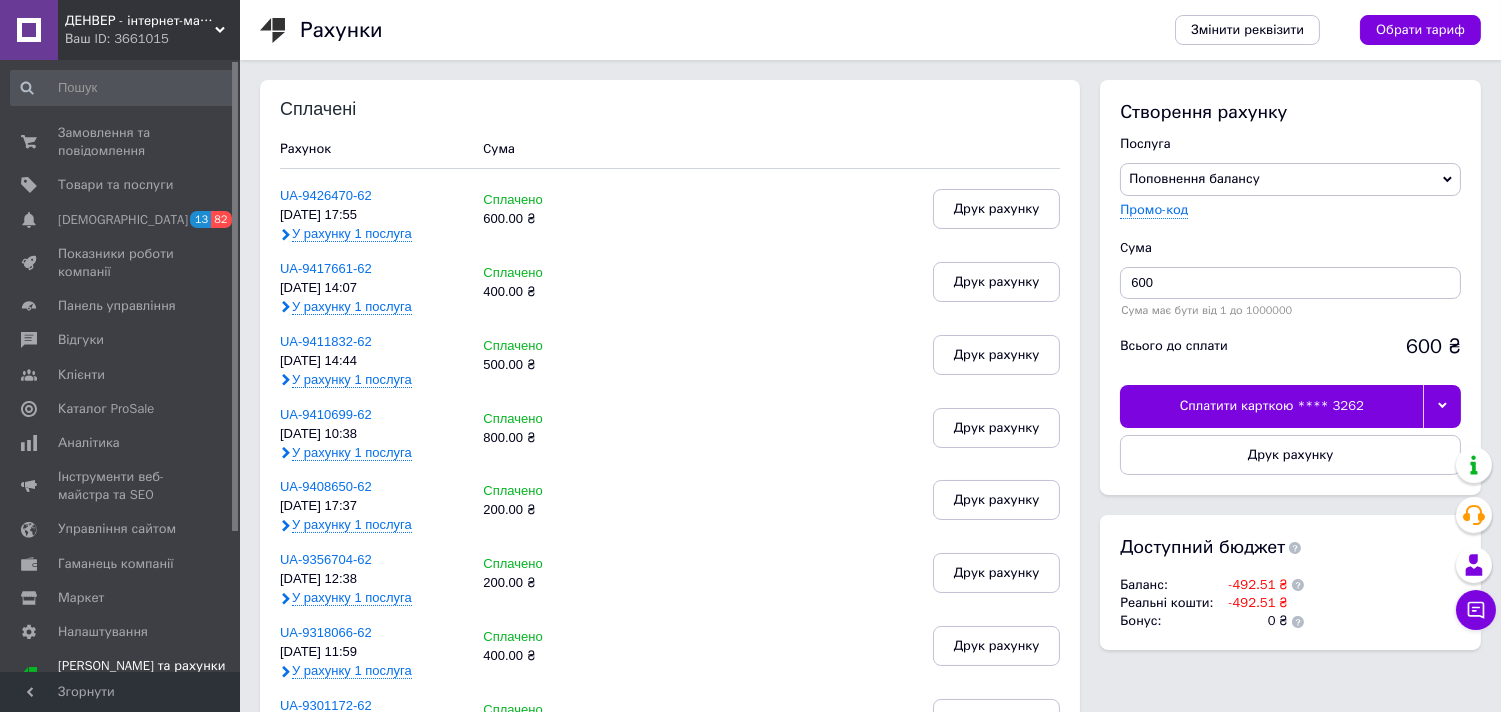 click at bounding box center (1442, 406) 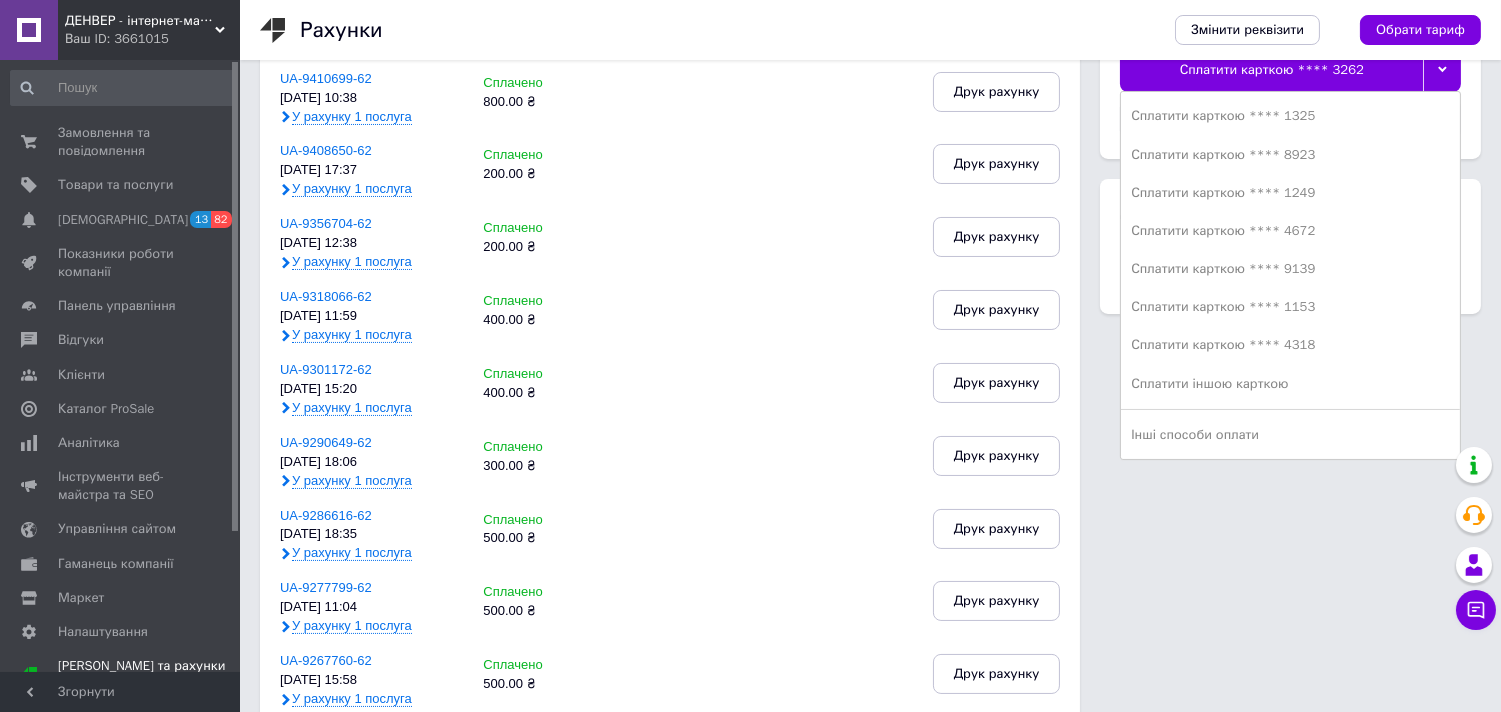 scroll, scrollTop: 352, scrollLeft: 0, axis: vertical 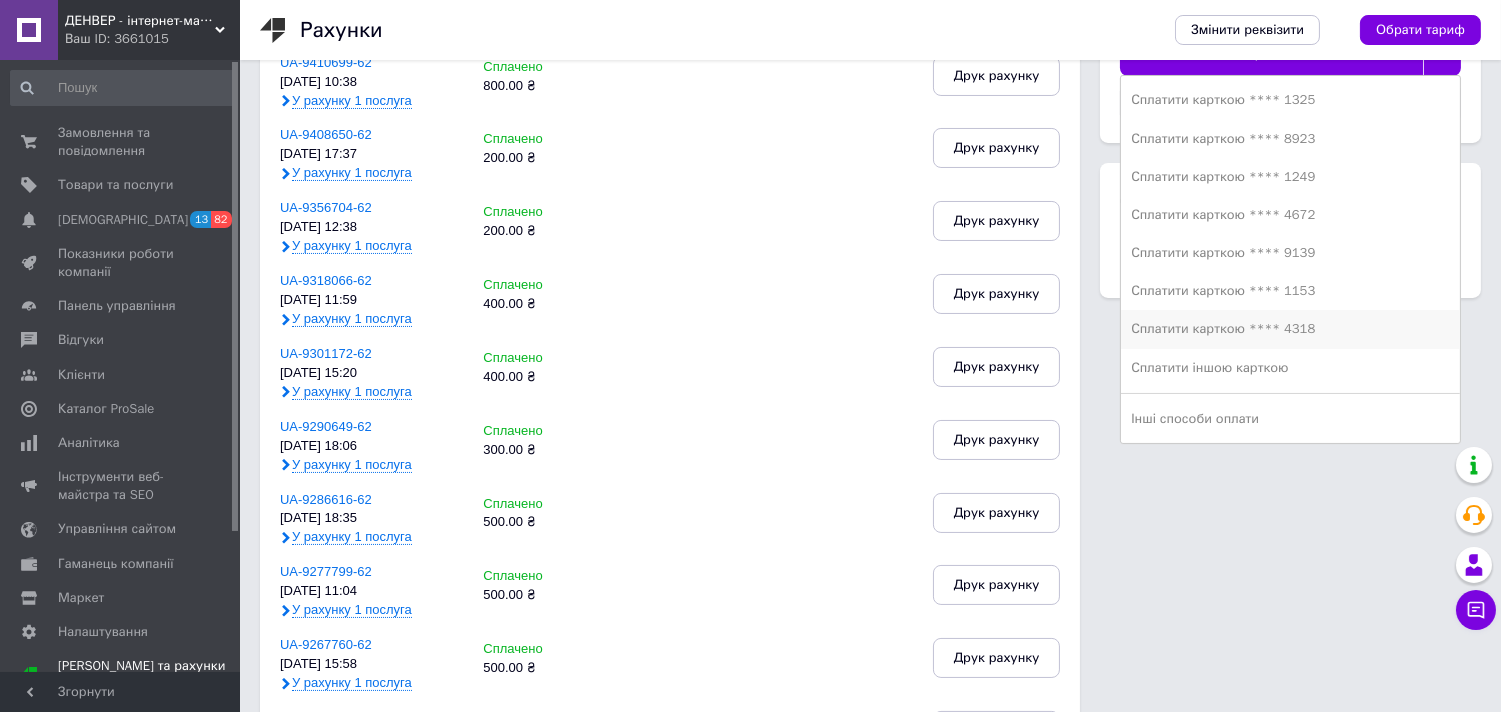 click on "Сплатити карткою  **** 4318" at bounding box center (1290, 329) 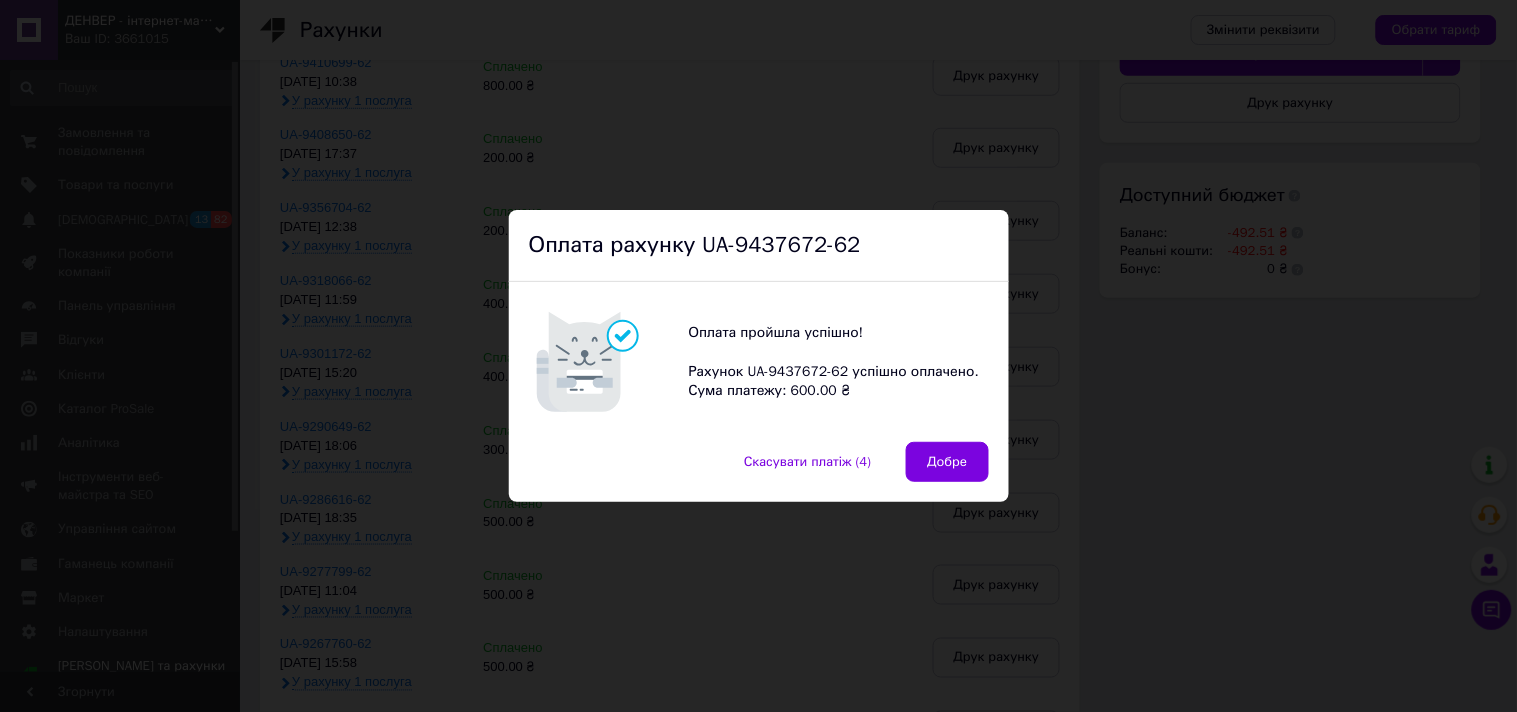 click on "Добре" at bounding box center (947, 462) 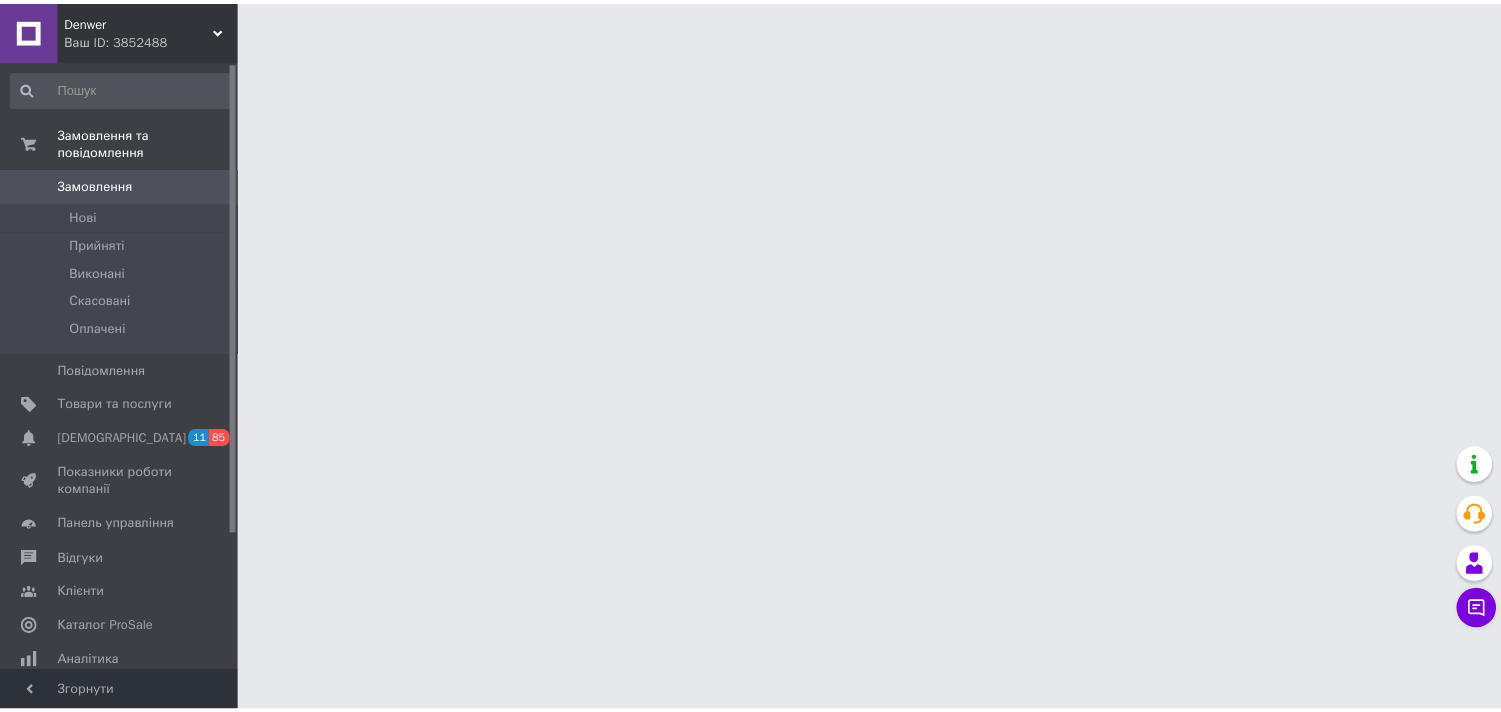 scroll, scrollTop: 0, scrollLeft: 0, axis: both 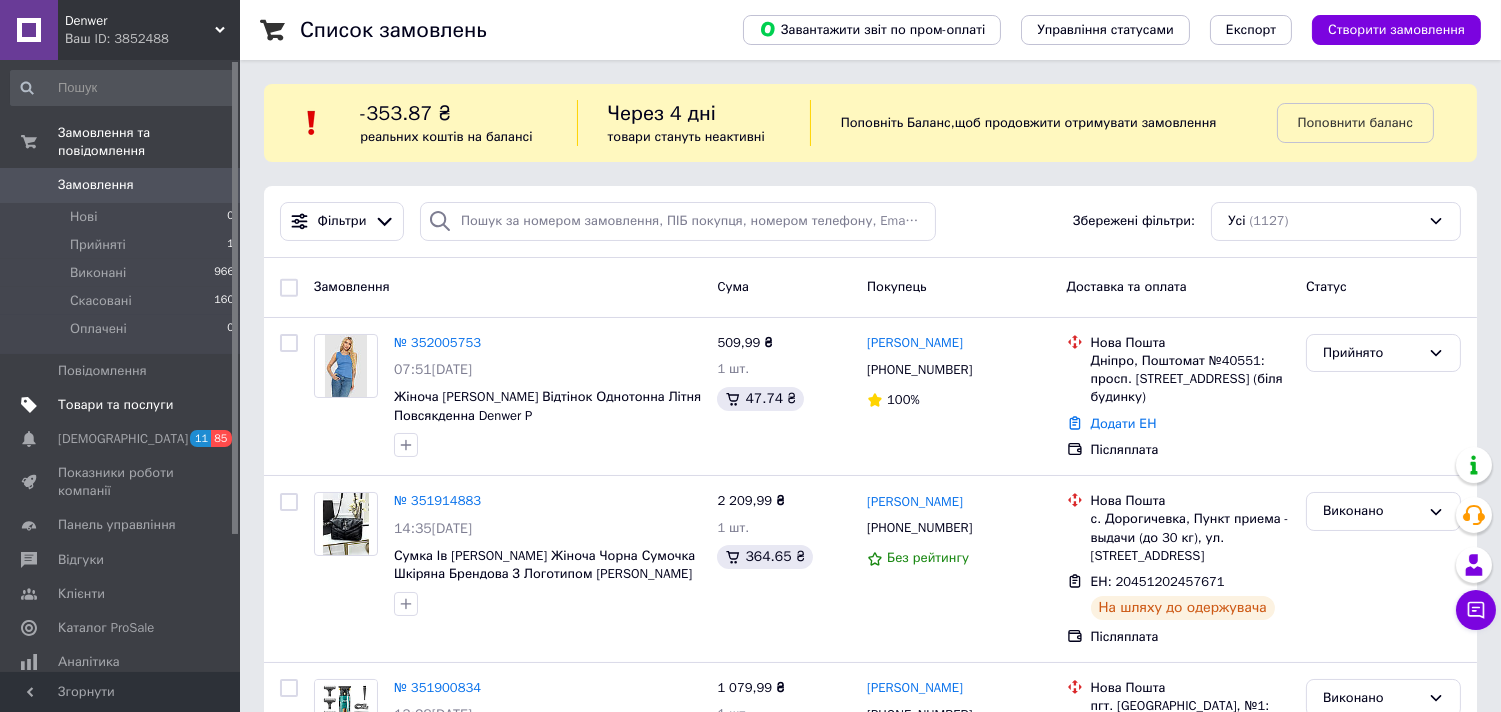 click on "Товари та послуги" at bounding box center [115, 405] 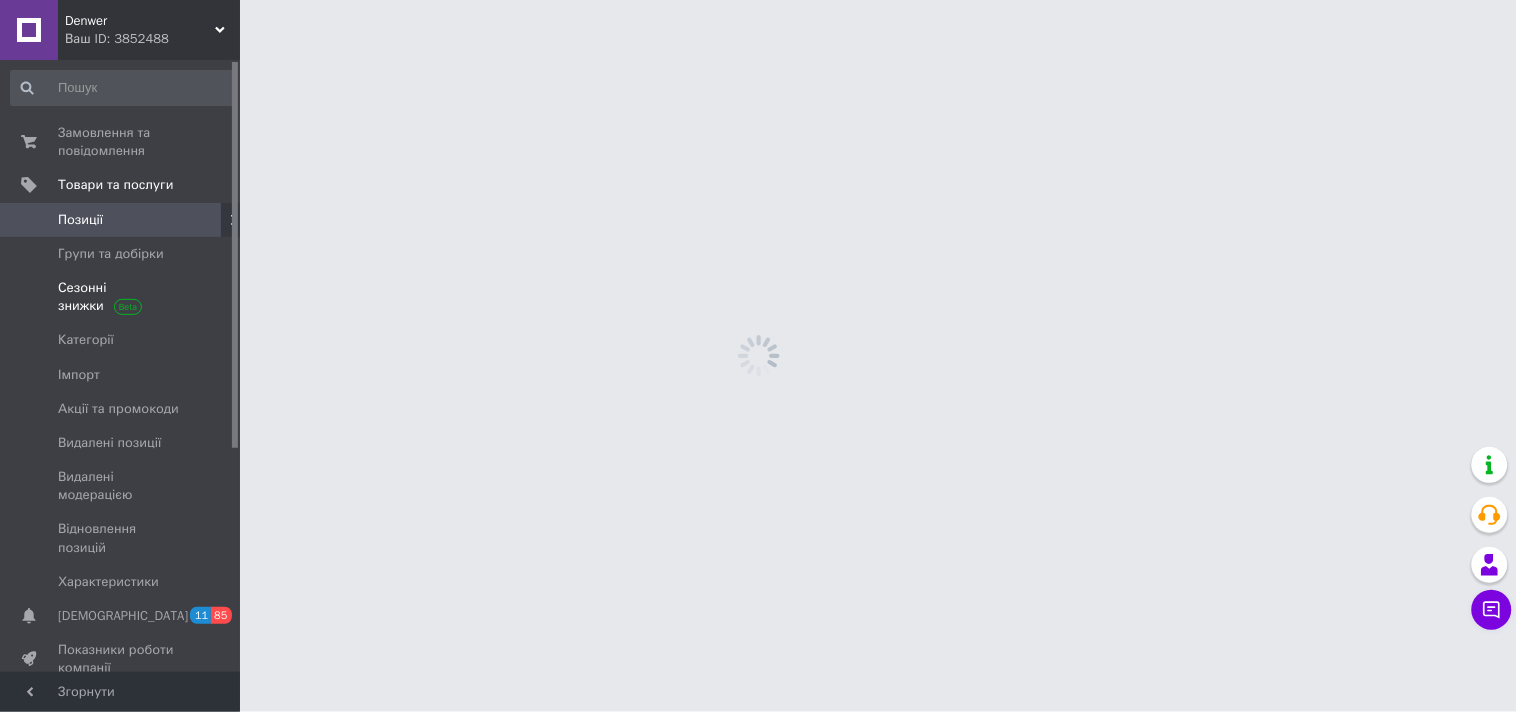 click on "Сезонні знижки" at bounding box center (121, 297) 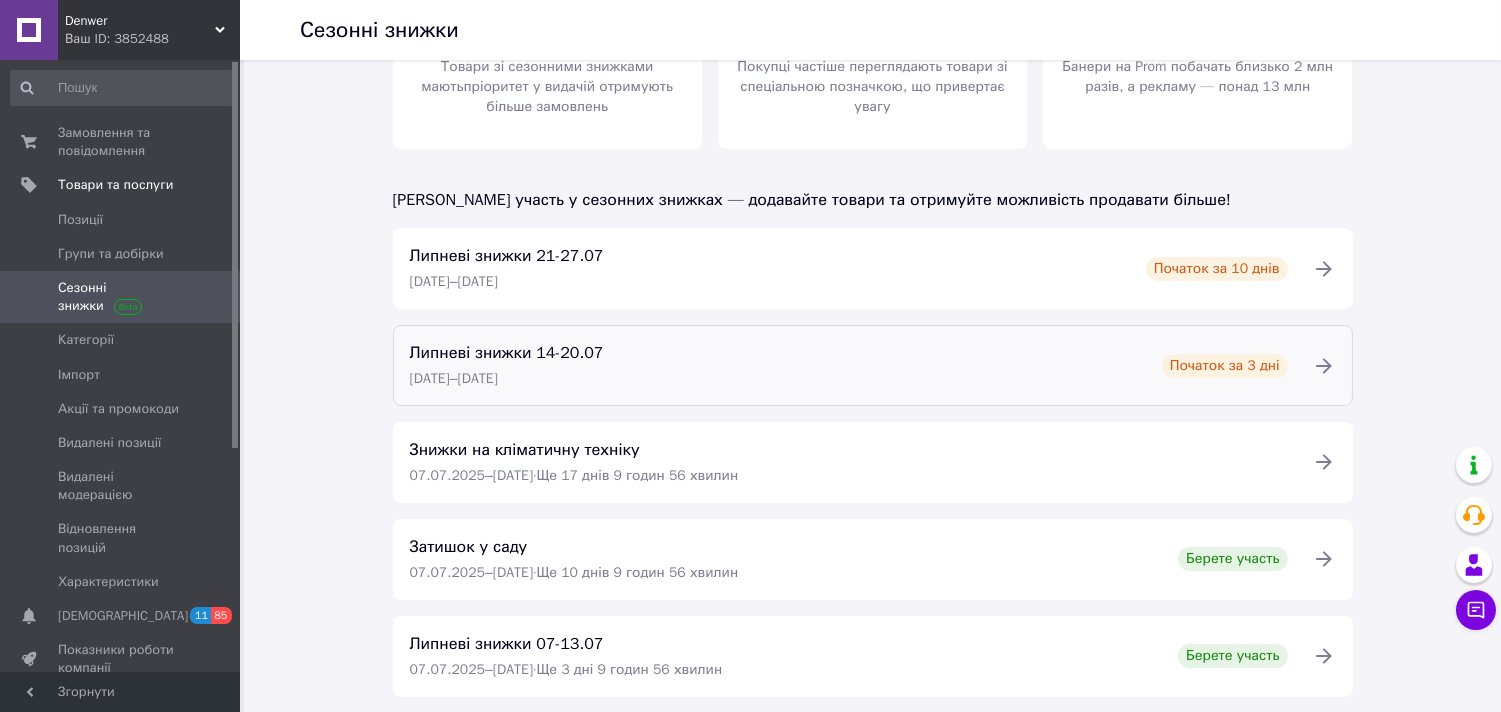 scroll, scrollTop: 231, scrollLeft: 0, axis: vertical 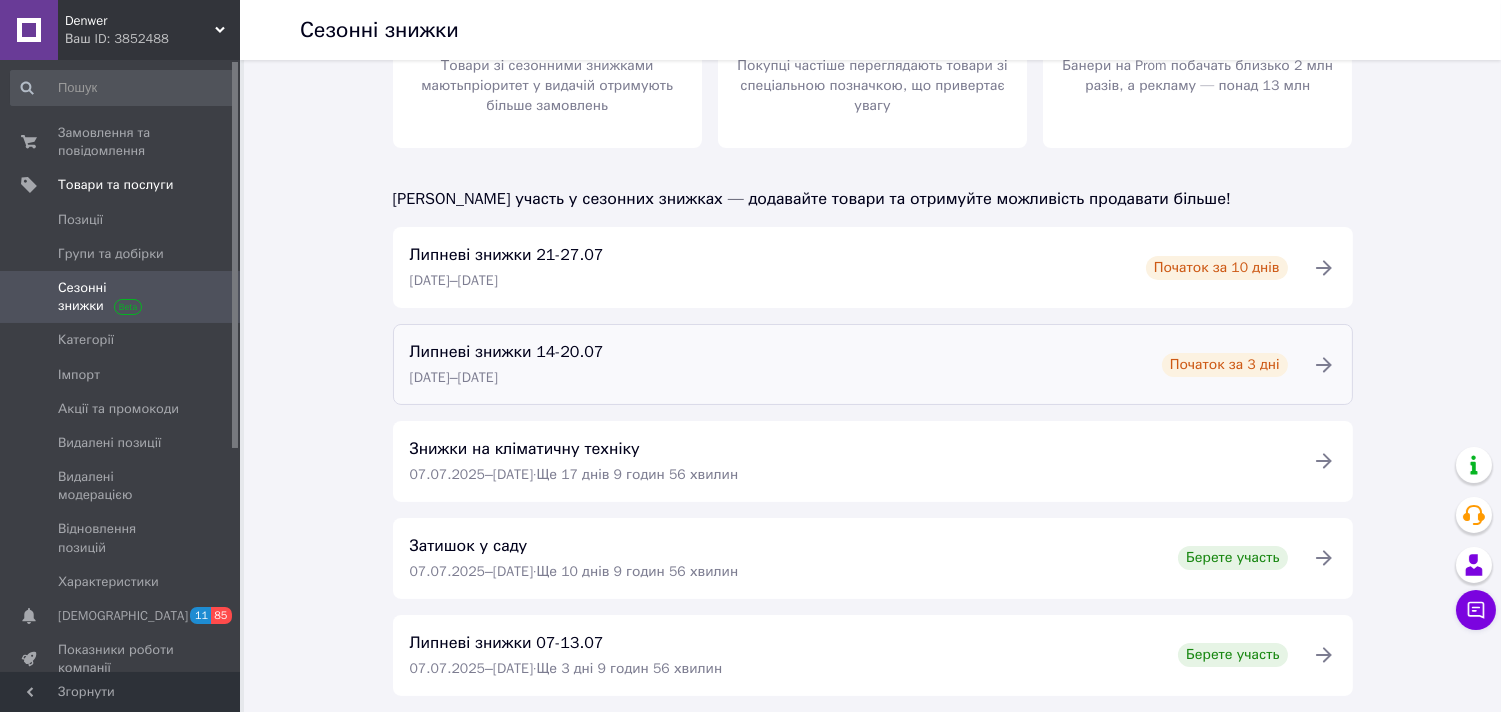 click on "Липневі знижки 14-20.07 14.07.2025 – 20.07.2025 Початок за   3 дні" at bounding box center [849, 364] 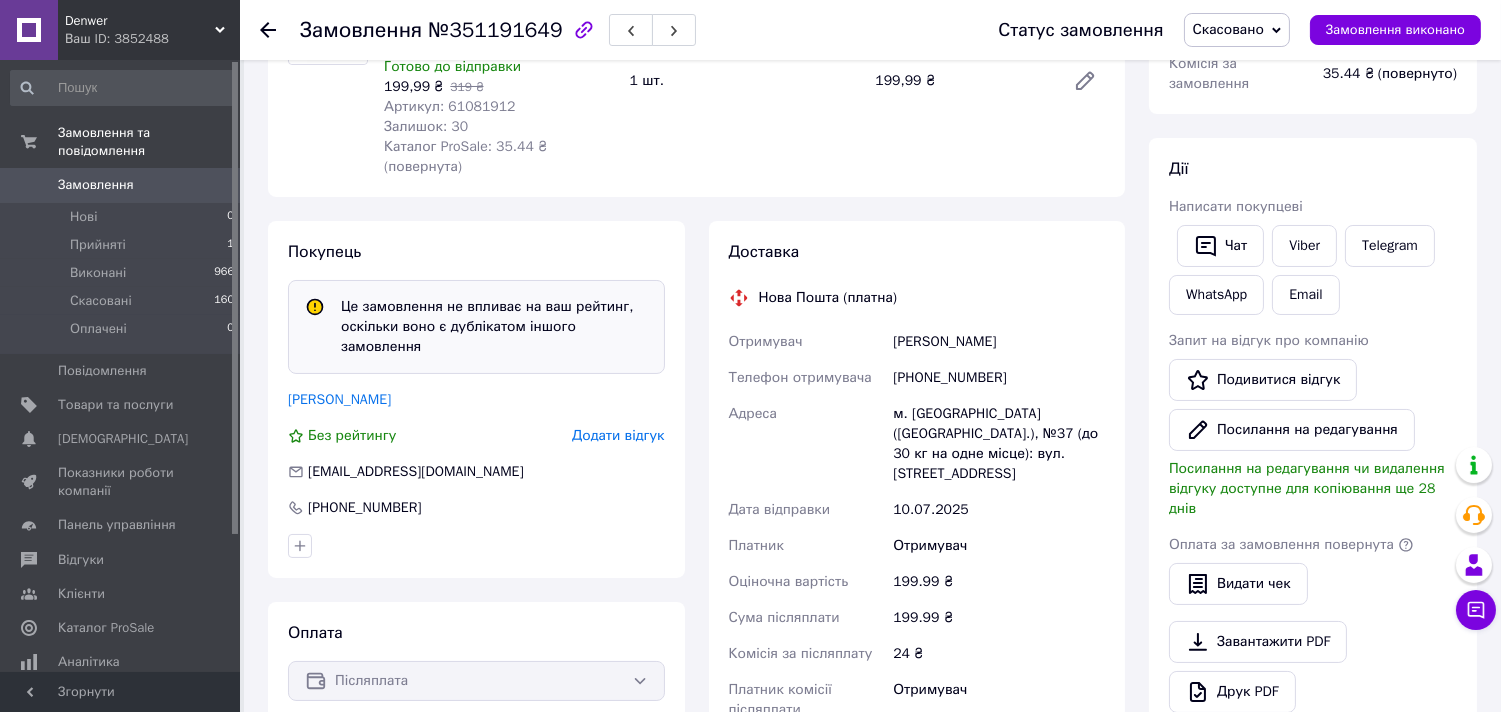 scroll, scrollTop: 334, scrollLeft: 0, axis: vertical 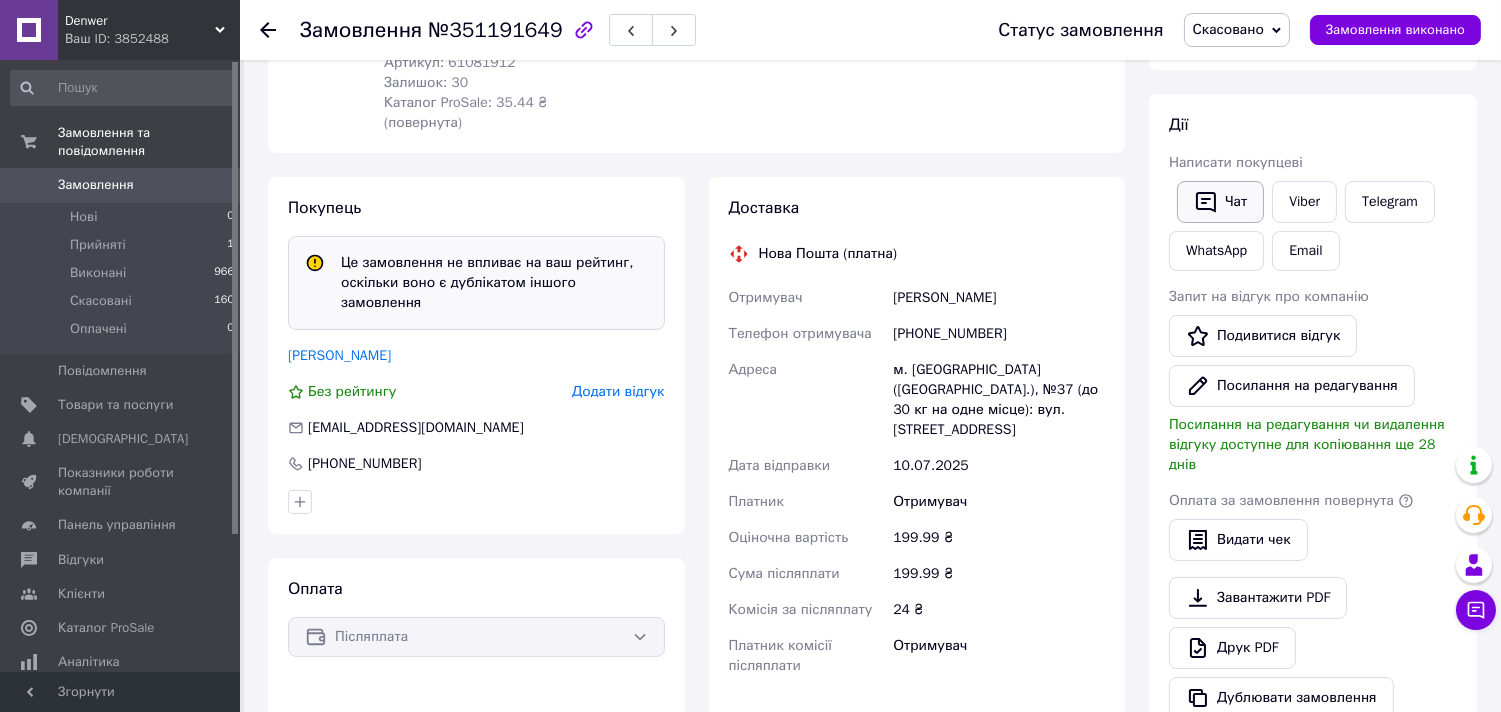 click on "Чат" at bounding box center (1220, 202) 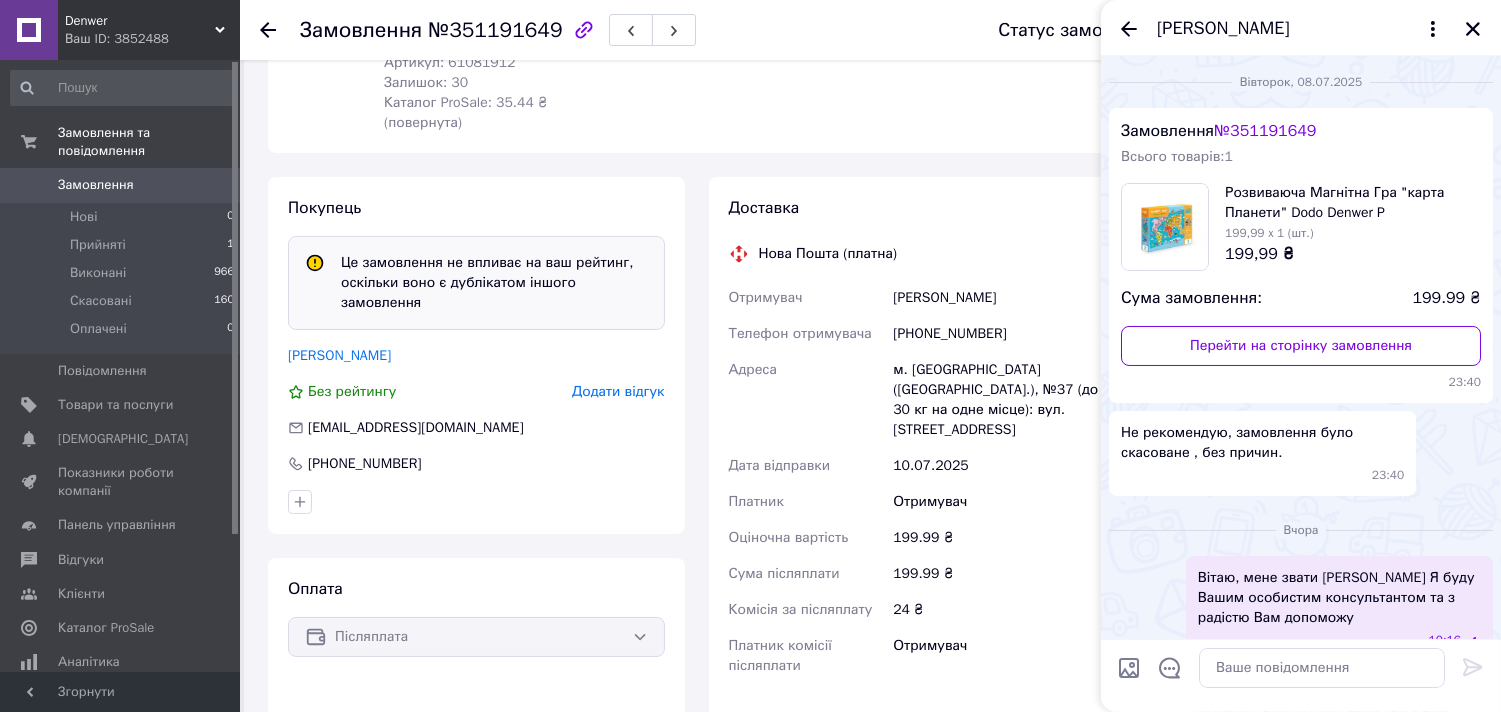scroll, scrollTop: 215, scrollLeft: 0, axis: vertical 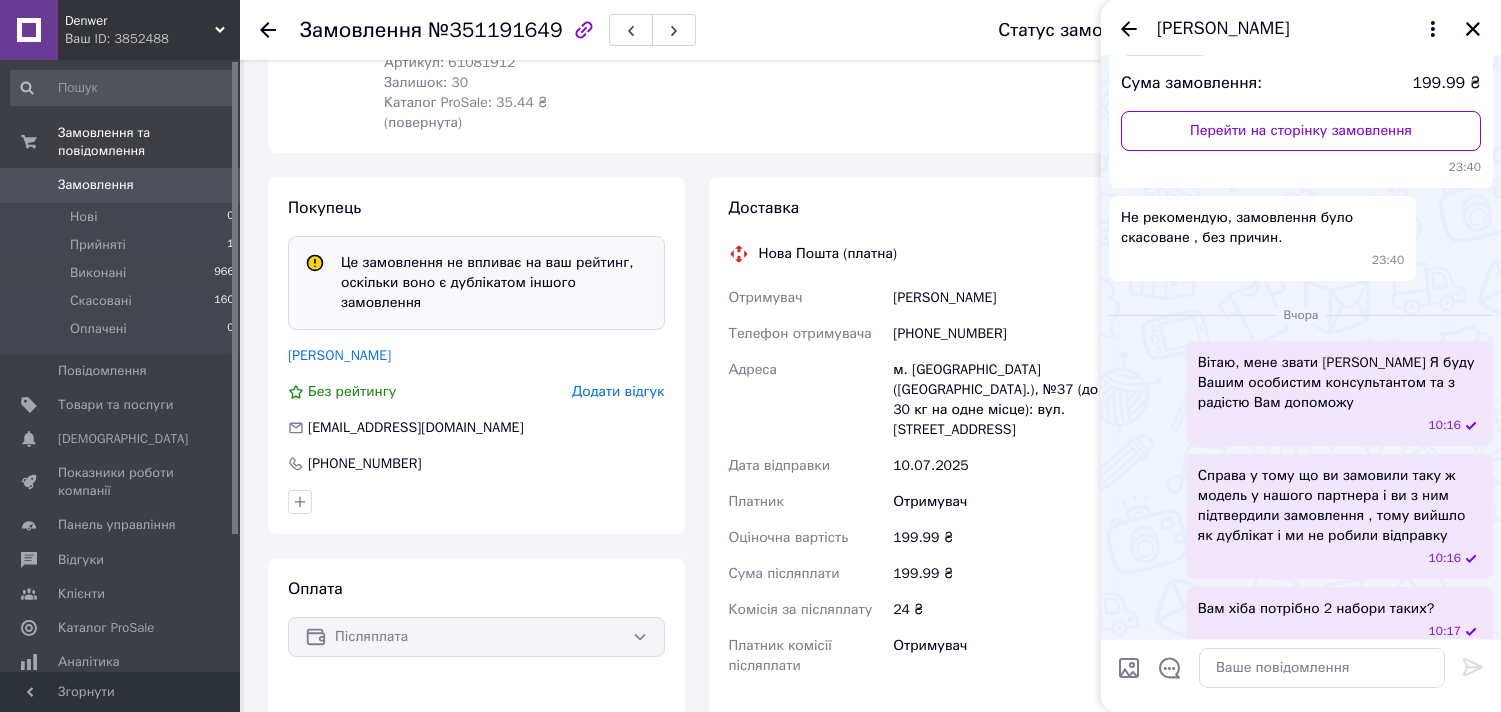 click on "[PHONE_NUMBER]" at bounding box center [999, 334] 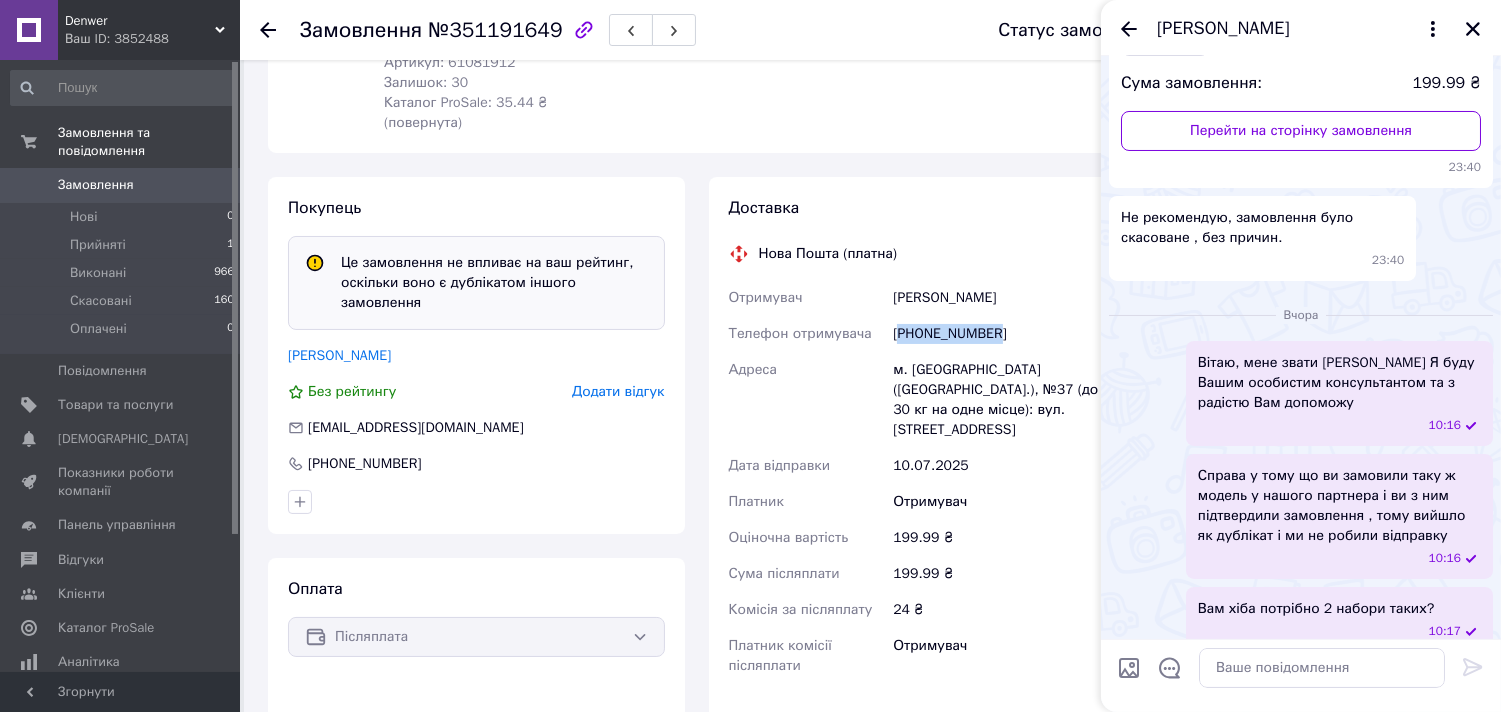 click on "[PHONE_NUMBER]" at bounding box center (999, 334) 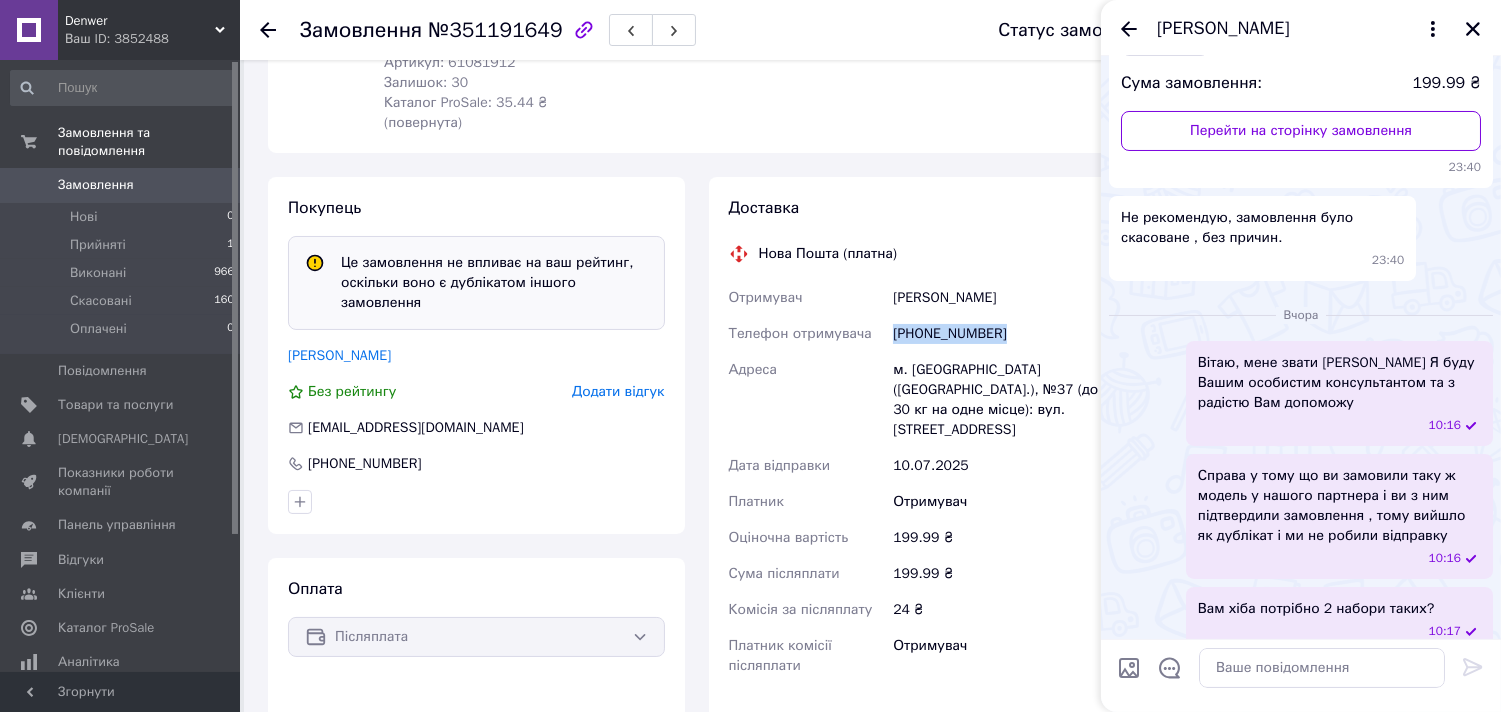 click on "[PHONE_NUMBER]" at bounding box center [999, 334] 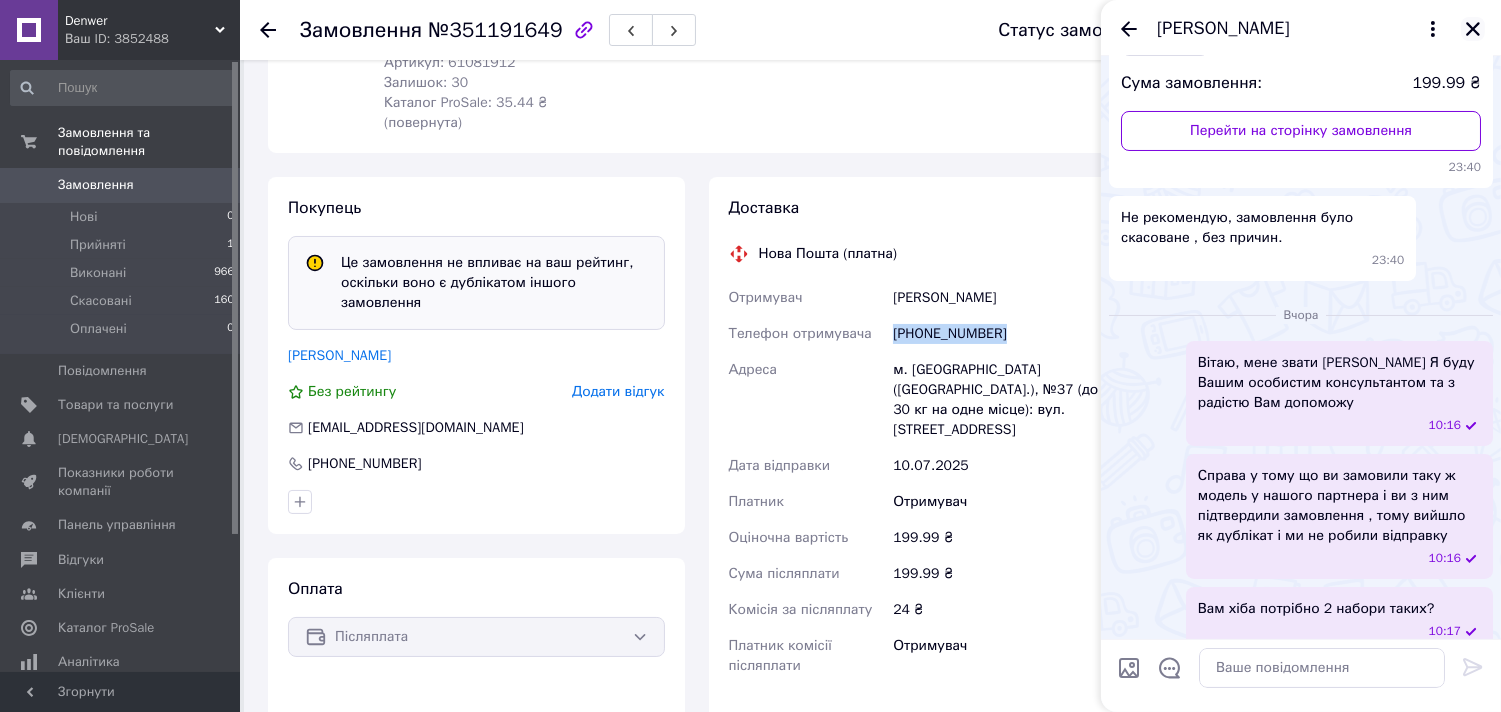 click 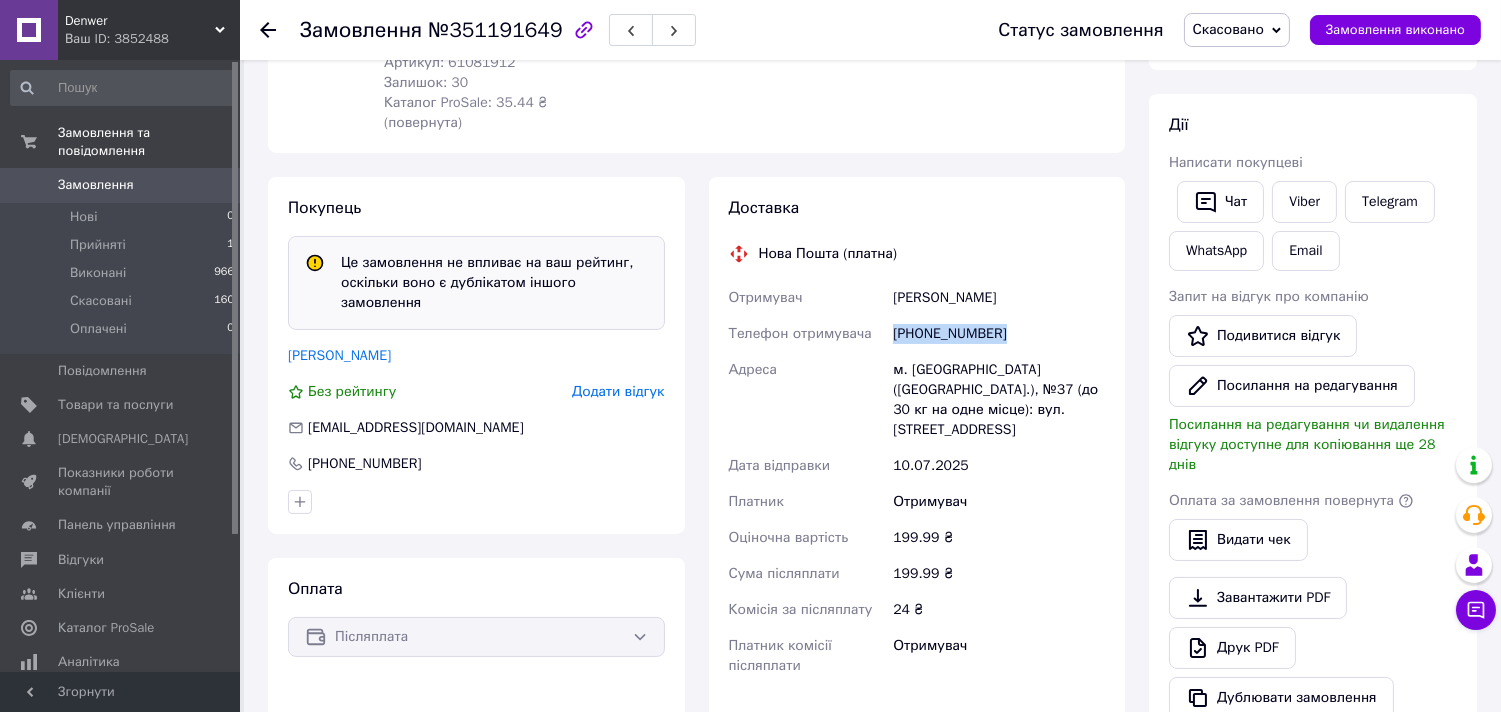 click on "+380638419949" at bounding box center (999, 334) 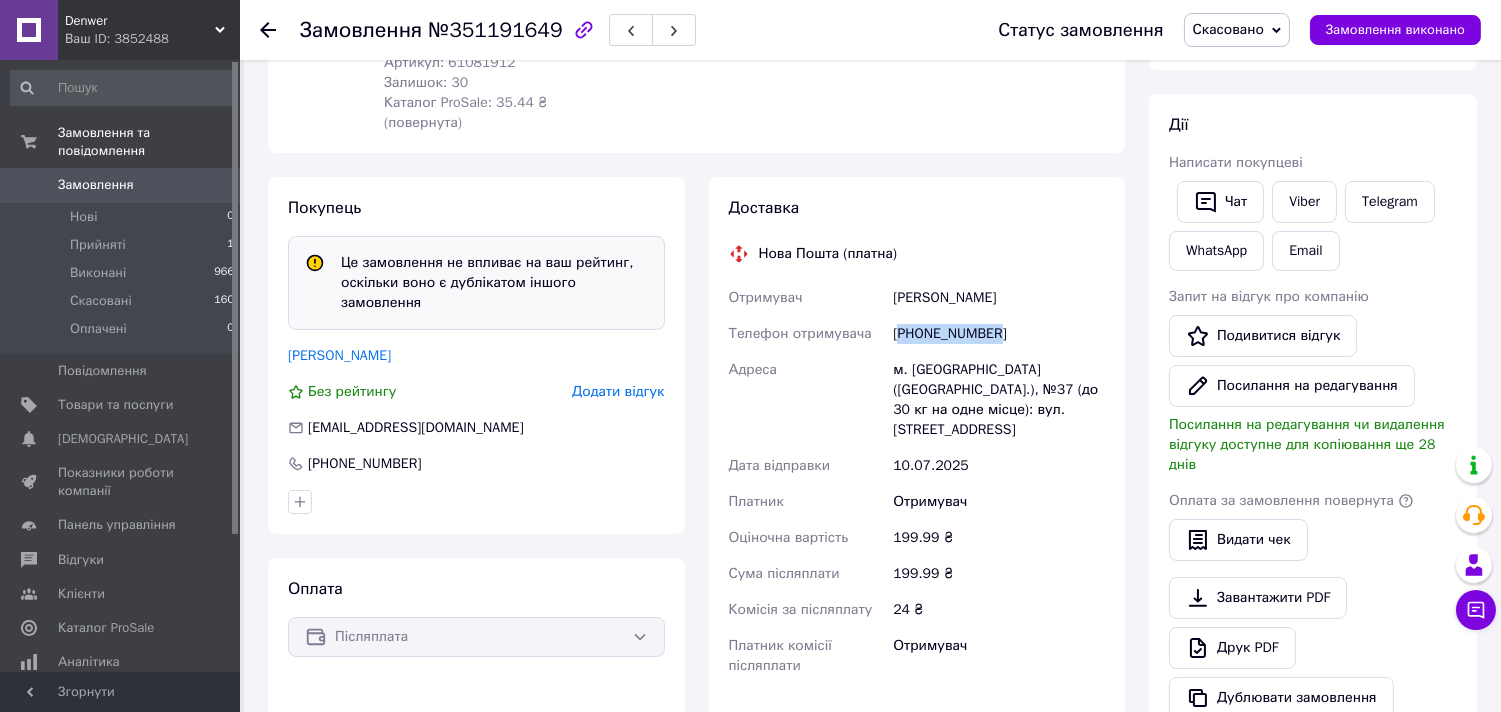 click on "+380638419949" at bounding box center (999, 334) 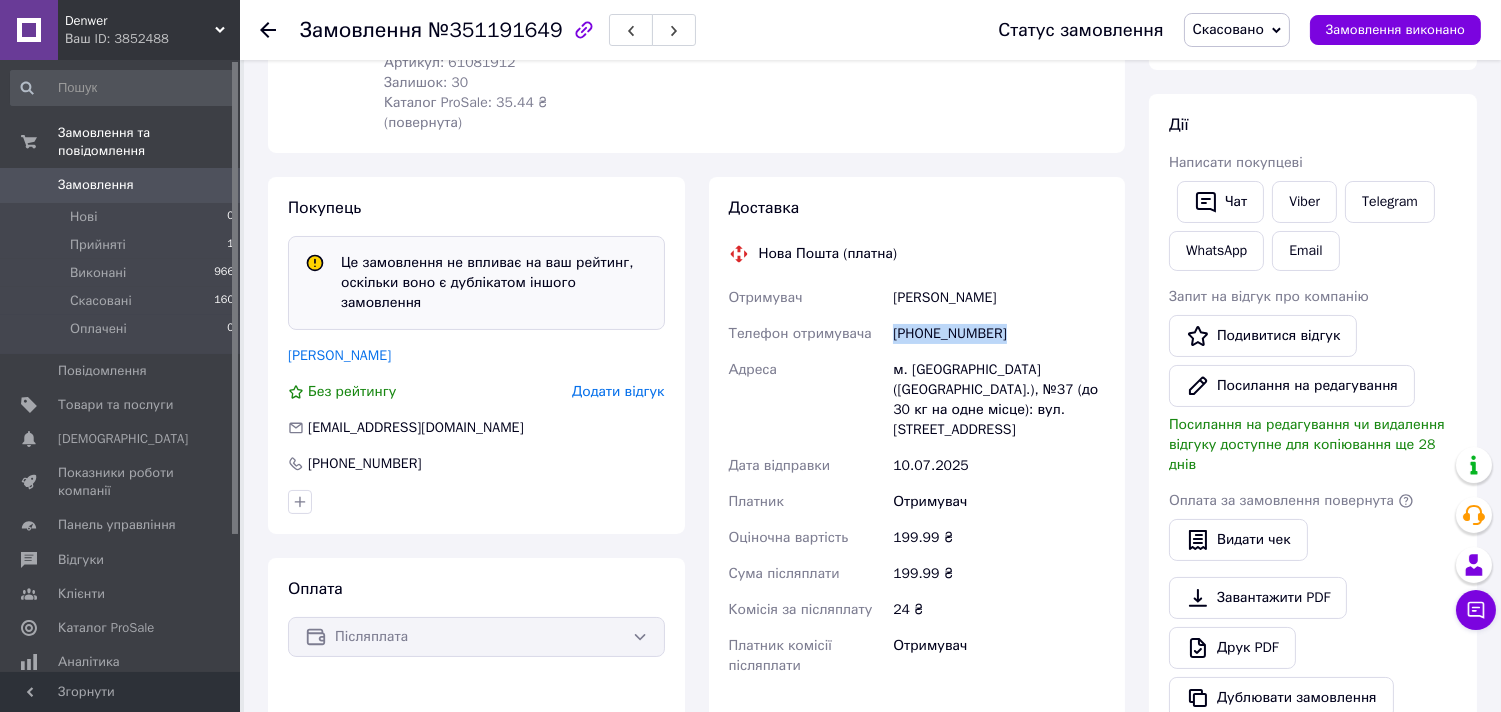 click on "+380638419949" at bounding box center [999, 334] 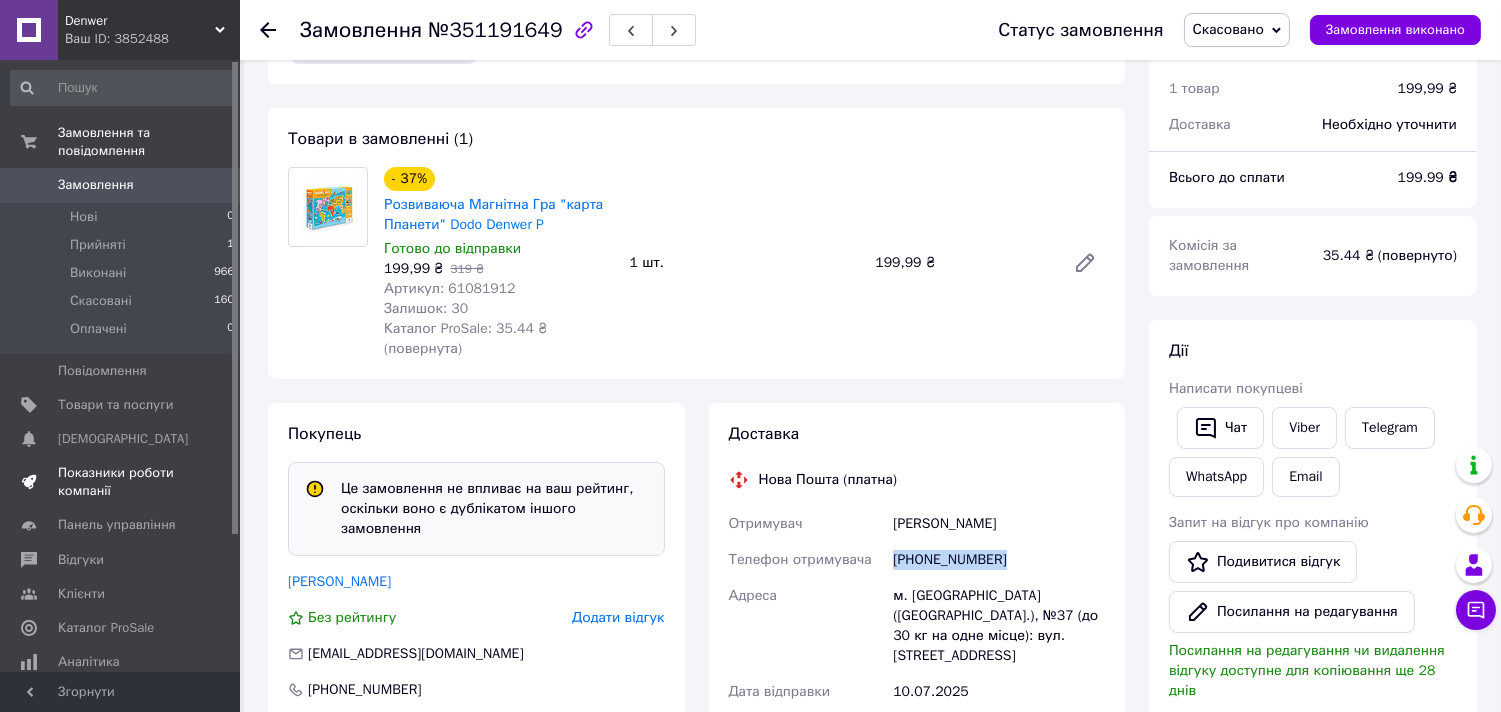 scroll, scrollTop: 110, scrollLeft: 0, axis: vertical 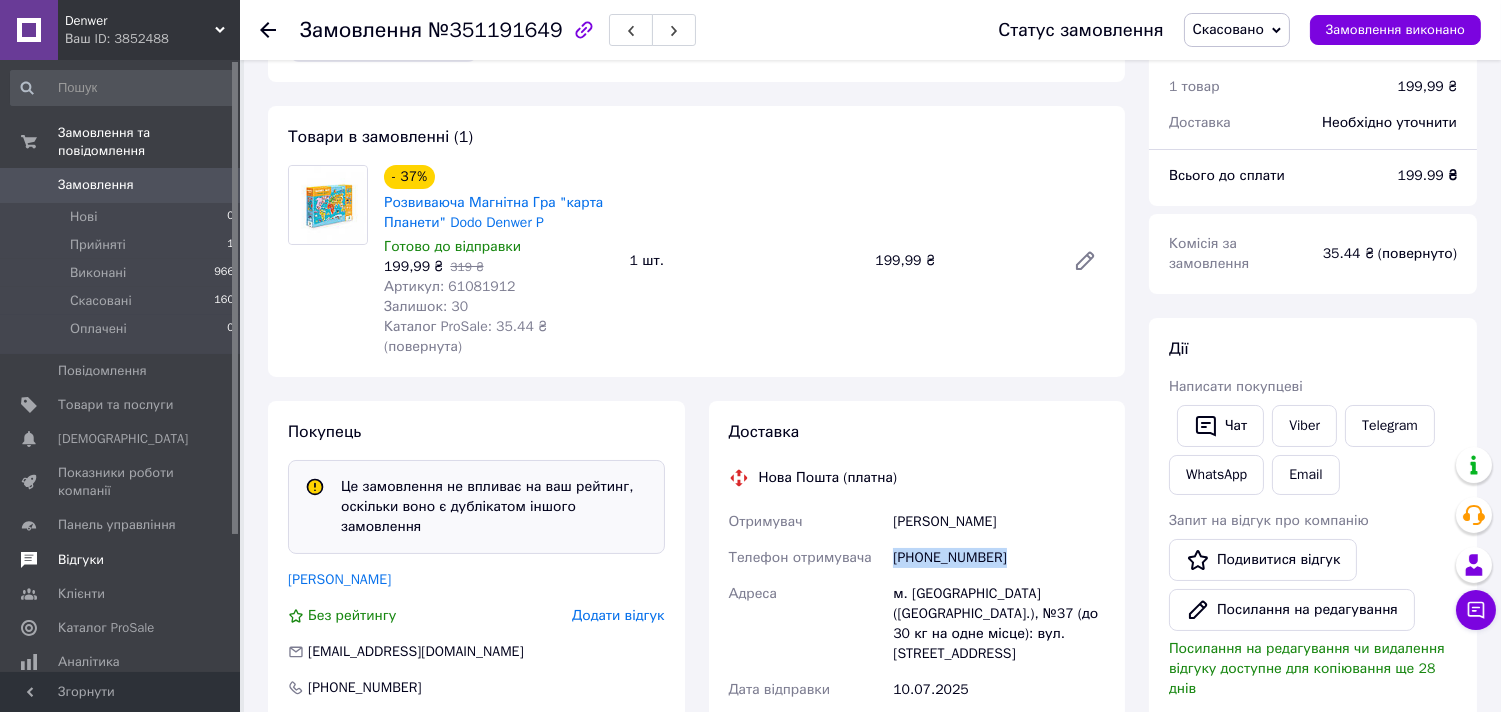 click on "Відгуки" at bounding box center (81, 560) 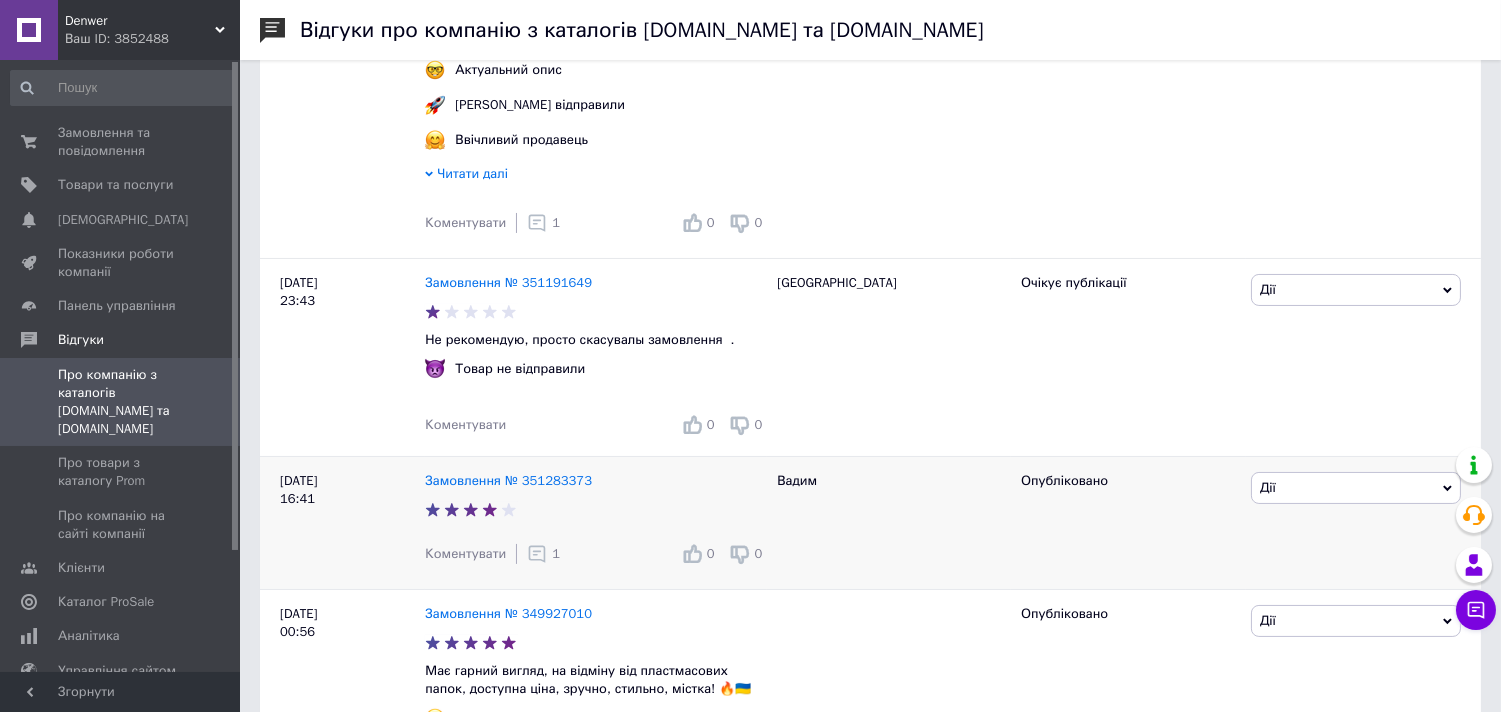 scroll, scrollTop: 455, scrollLeft: 0, axis: vertical 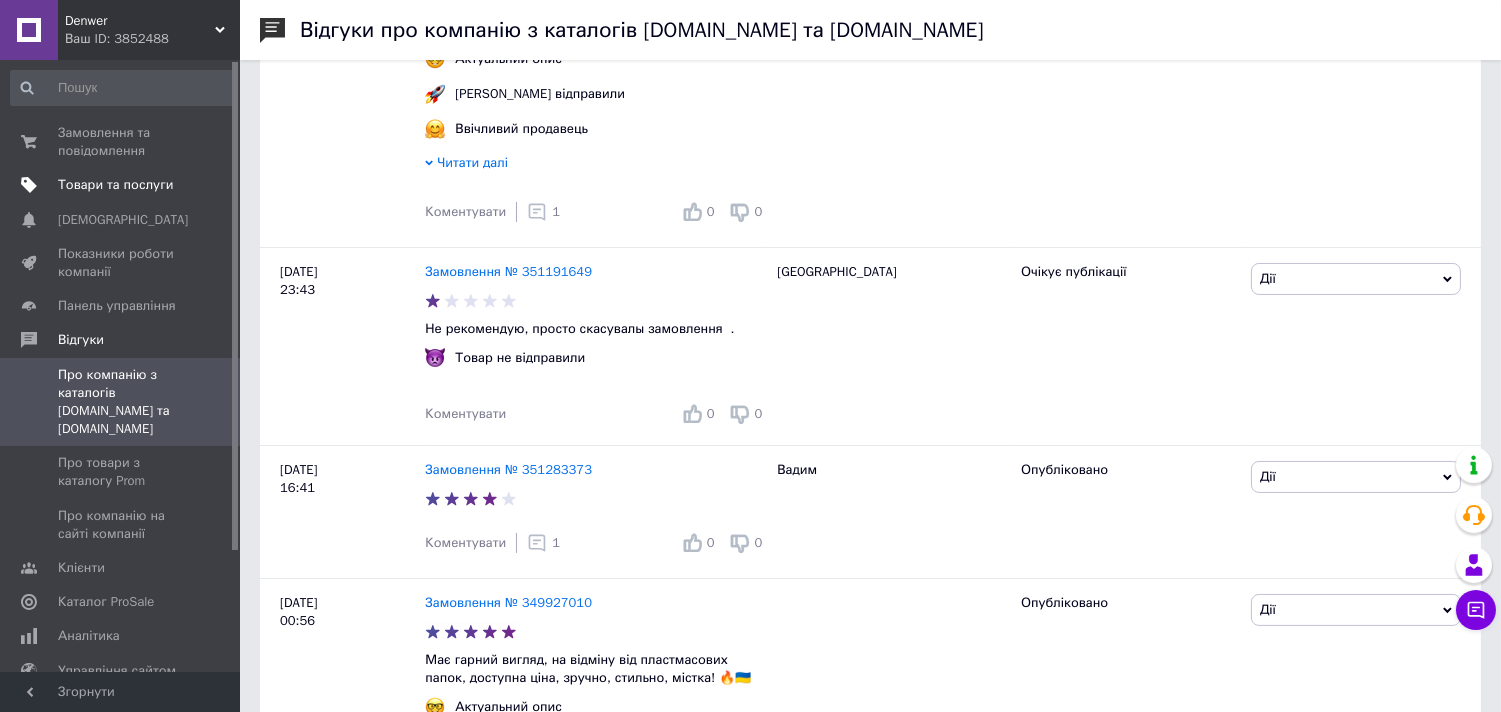 click on "Товари та послуги" at bounding box center (115, 185) 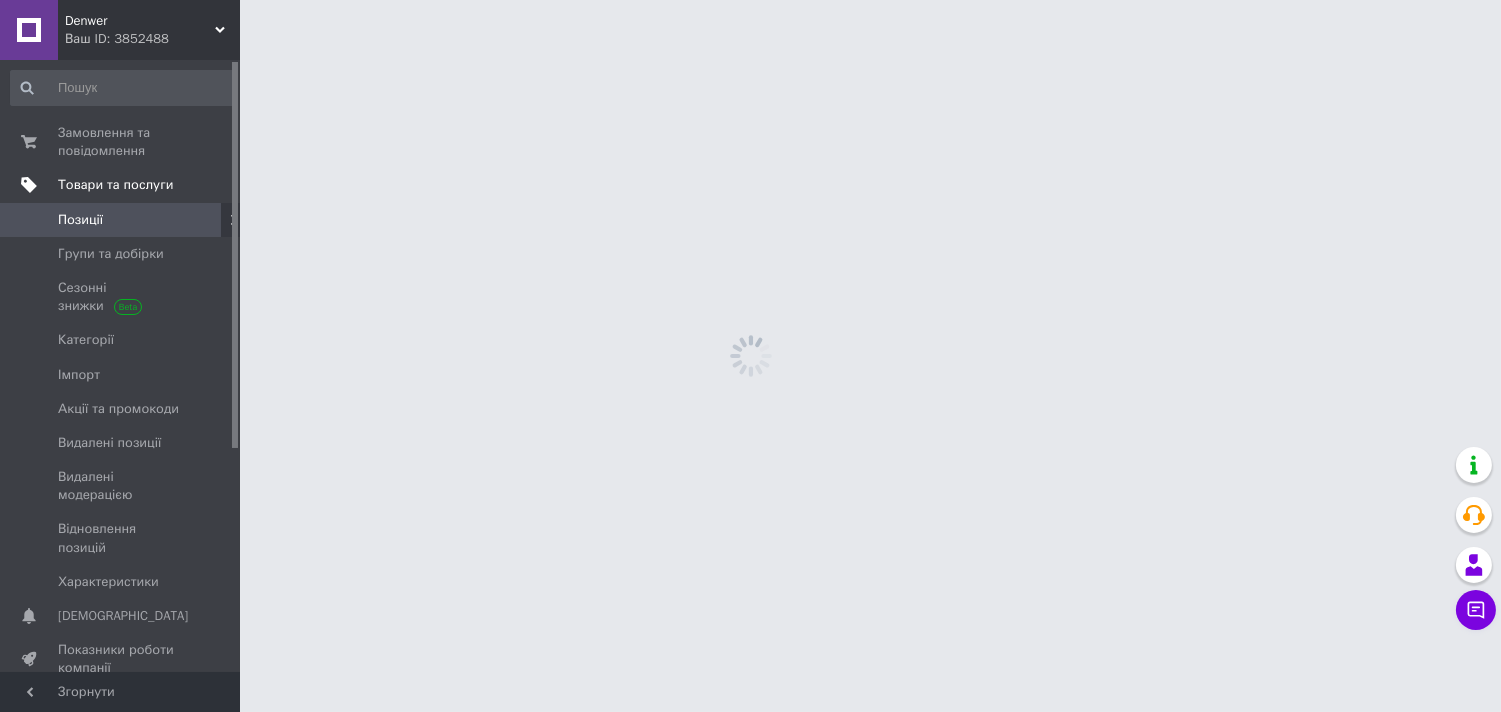scroll, scrollTop: 0, scrollLeft: 0, axis: both 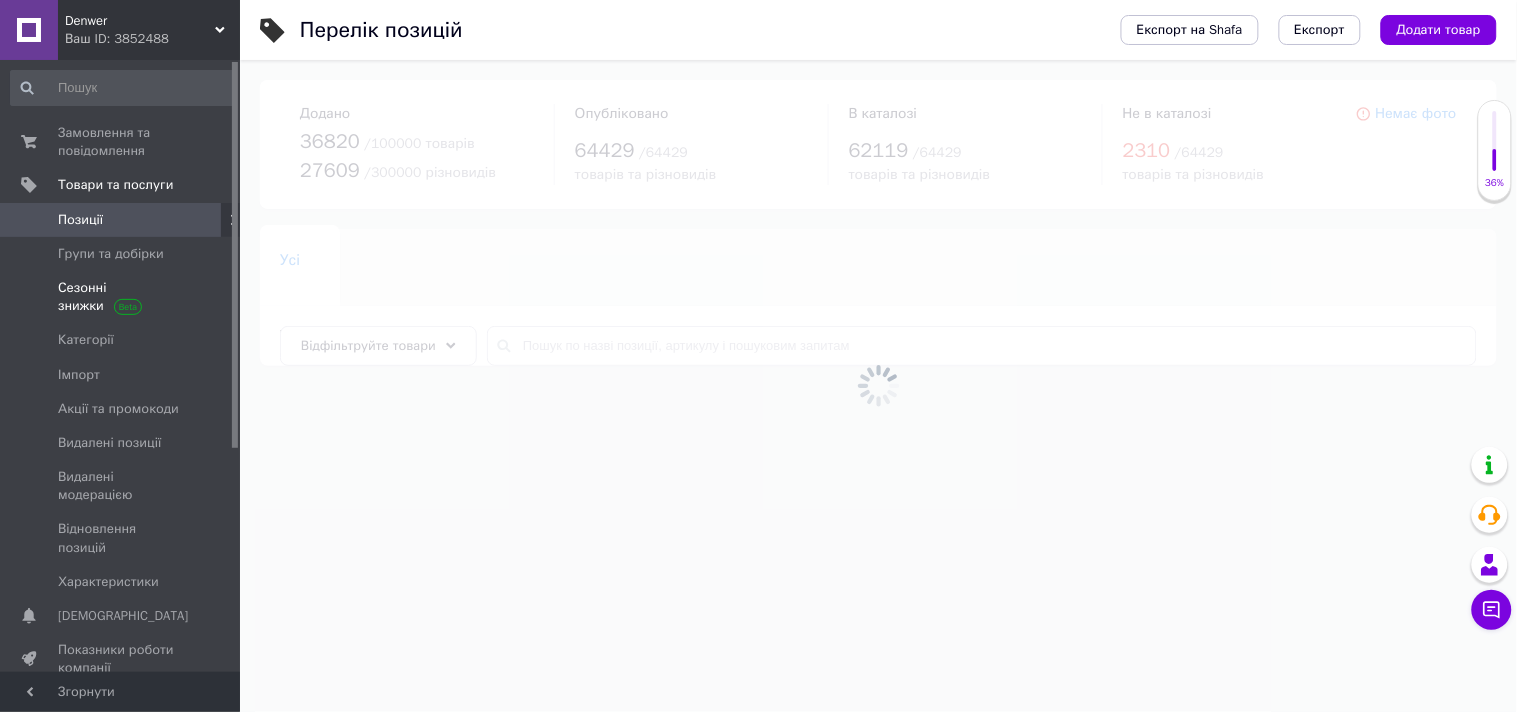 click on "Сезонні знижки" at bounding box center (121, 297) 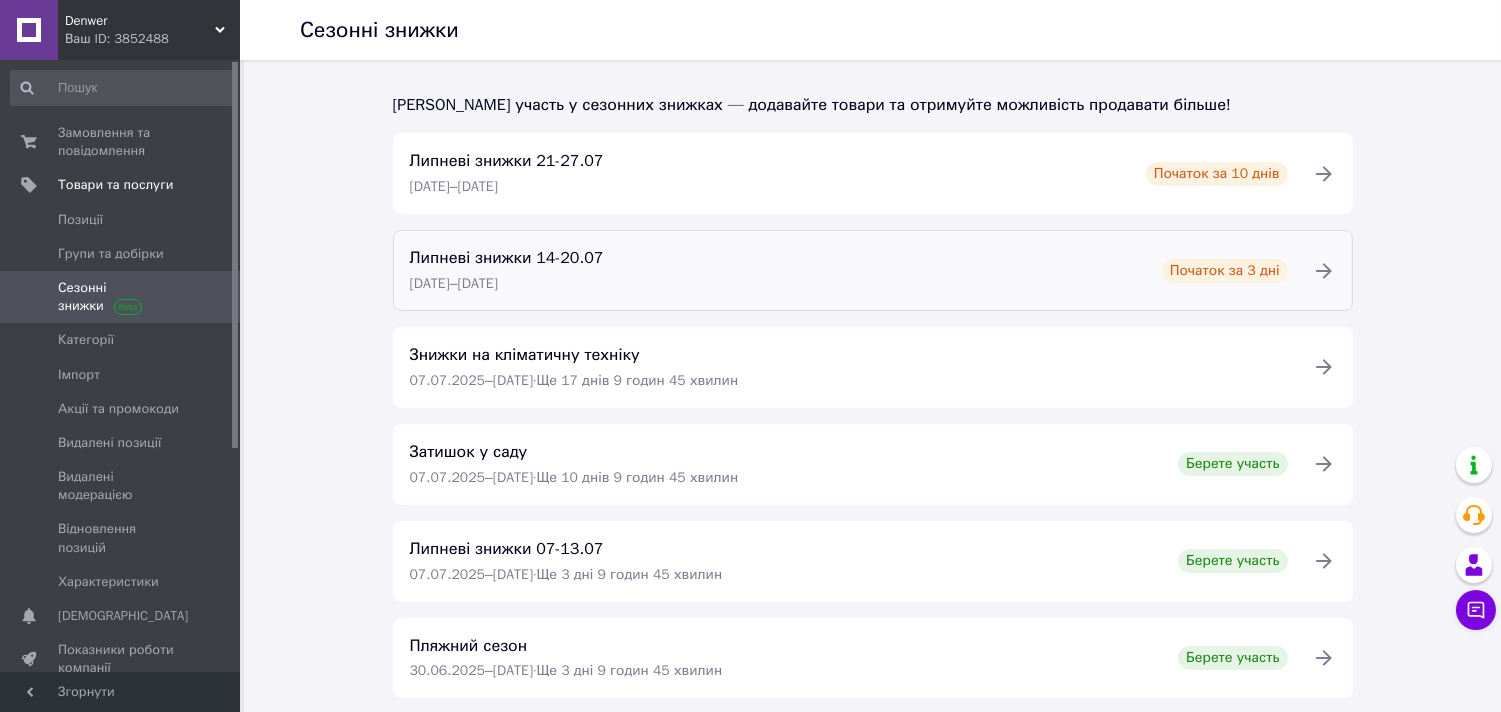 scroll, scrollTop: 327, scrollLeft: 0, axis: vertical 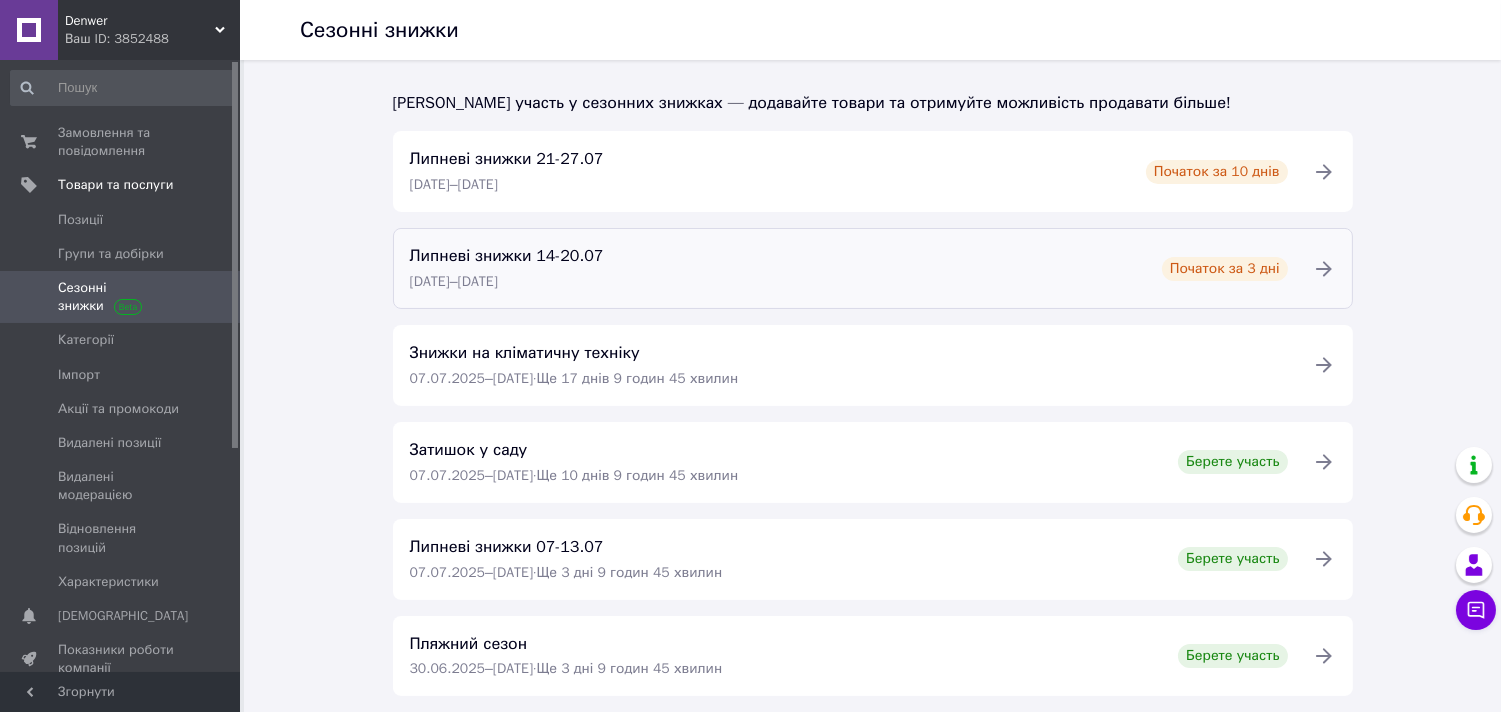 click on "Липневі знижки 14-20.07 14.07.2025 – 20.07.2025 Початок за   3 дні" at bounding box center (849, 268) 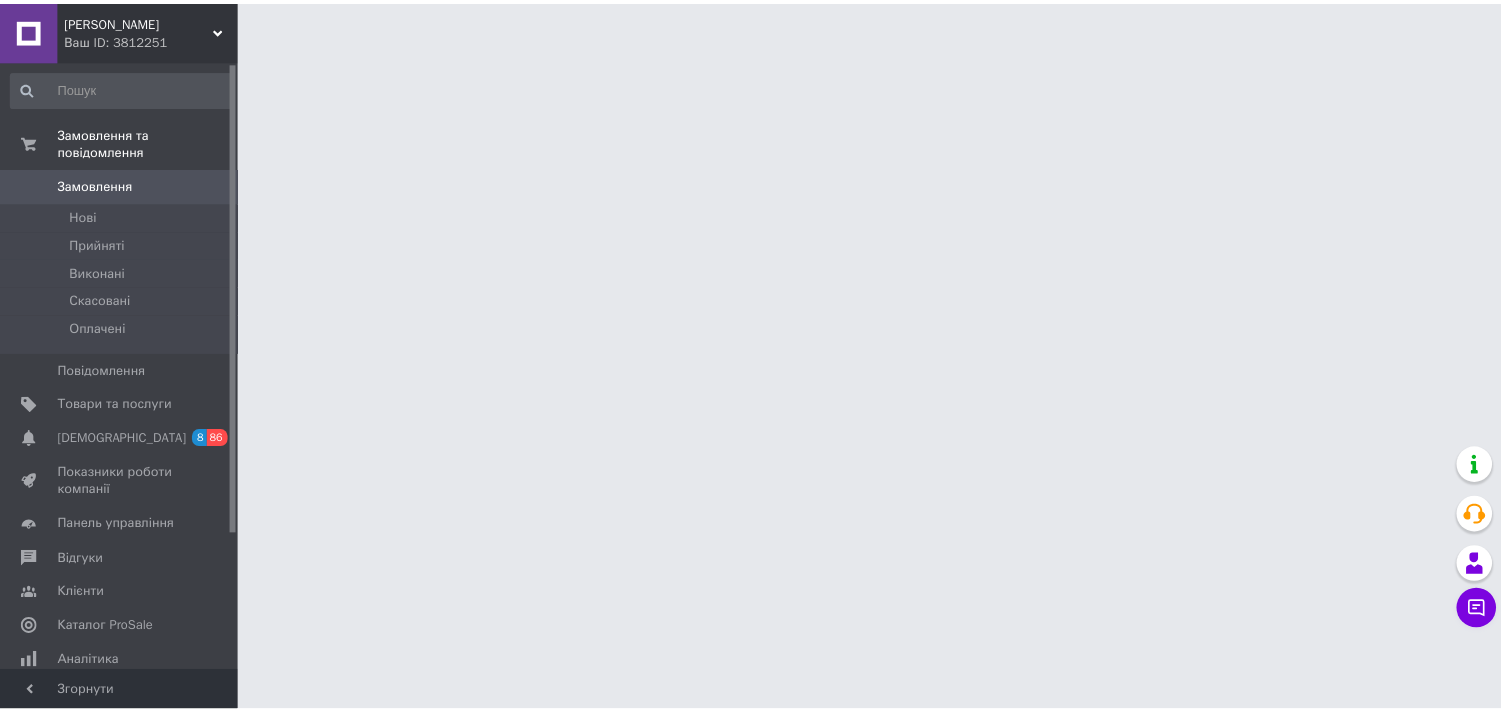 scroll, scrollTop: 0, scrollLeft: 0, axis: both 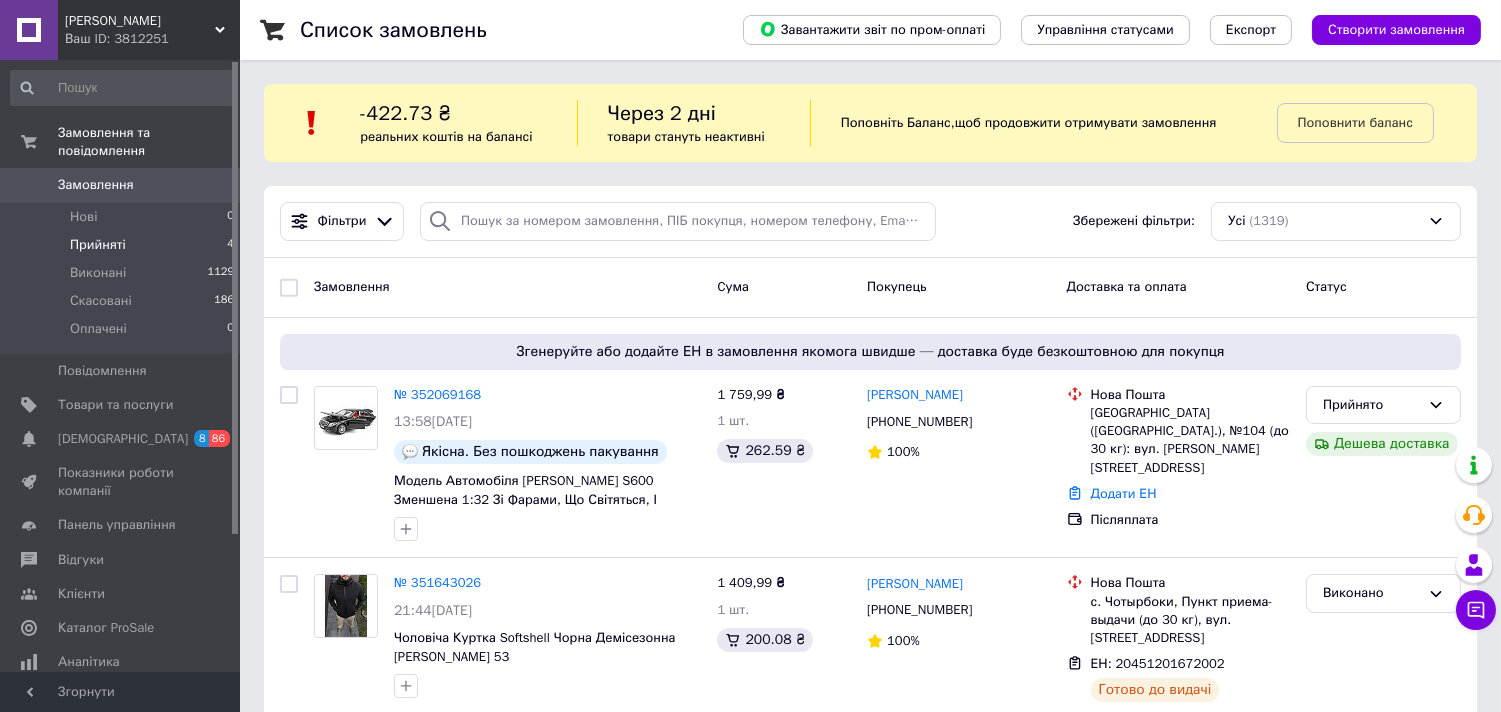 click on "Прийняті 4" at bounding box center [123, 245] 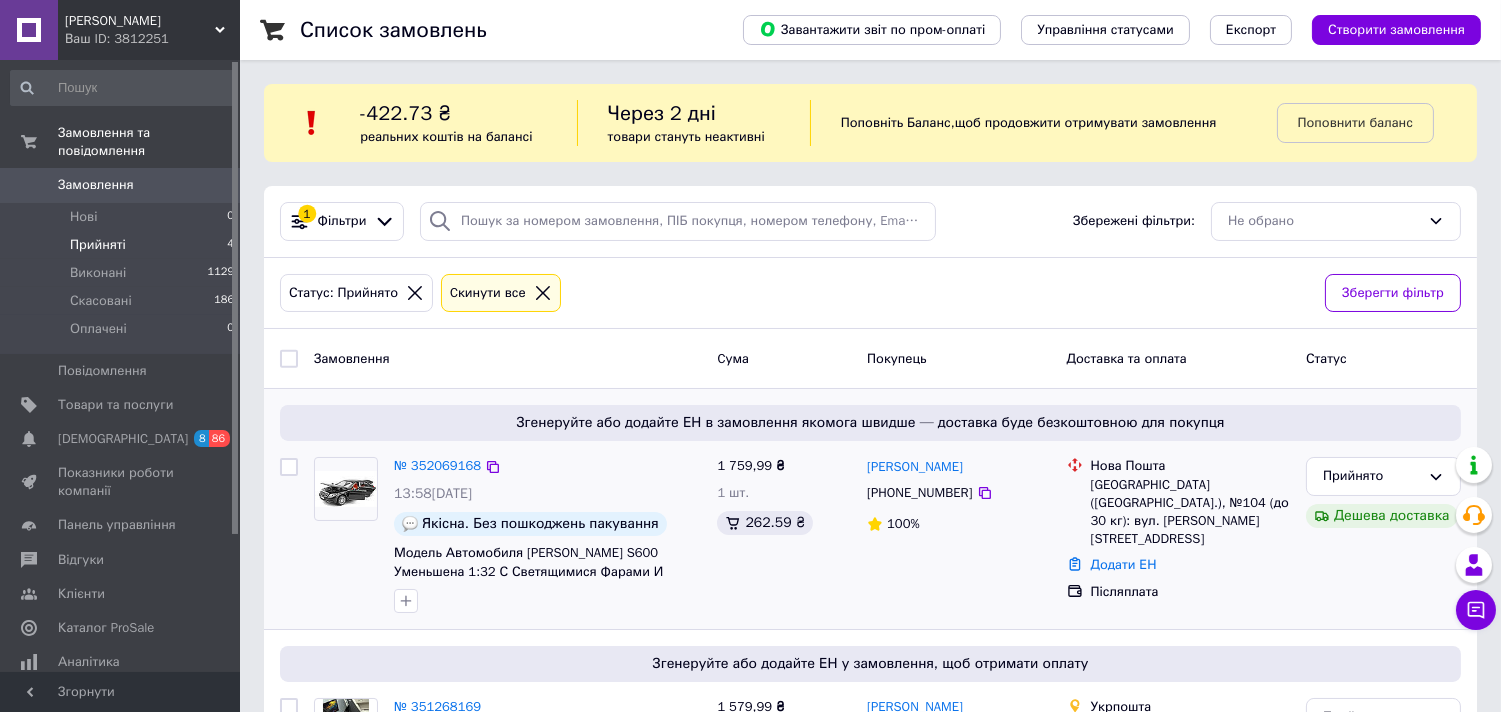 scroll, scrollTop: 485, scrollLeft: 0, axis: vertical 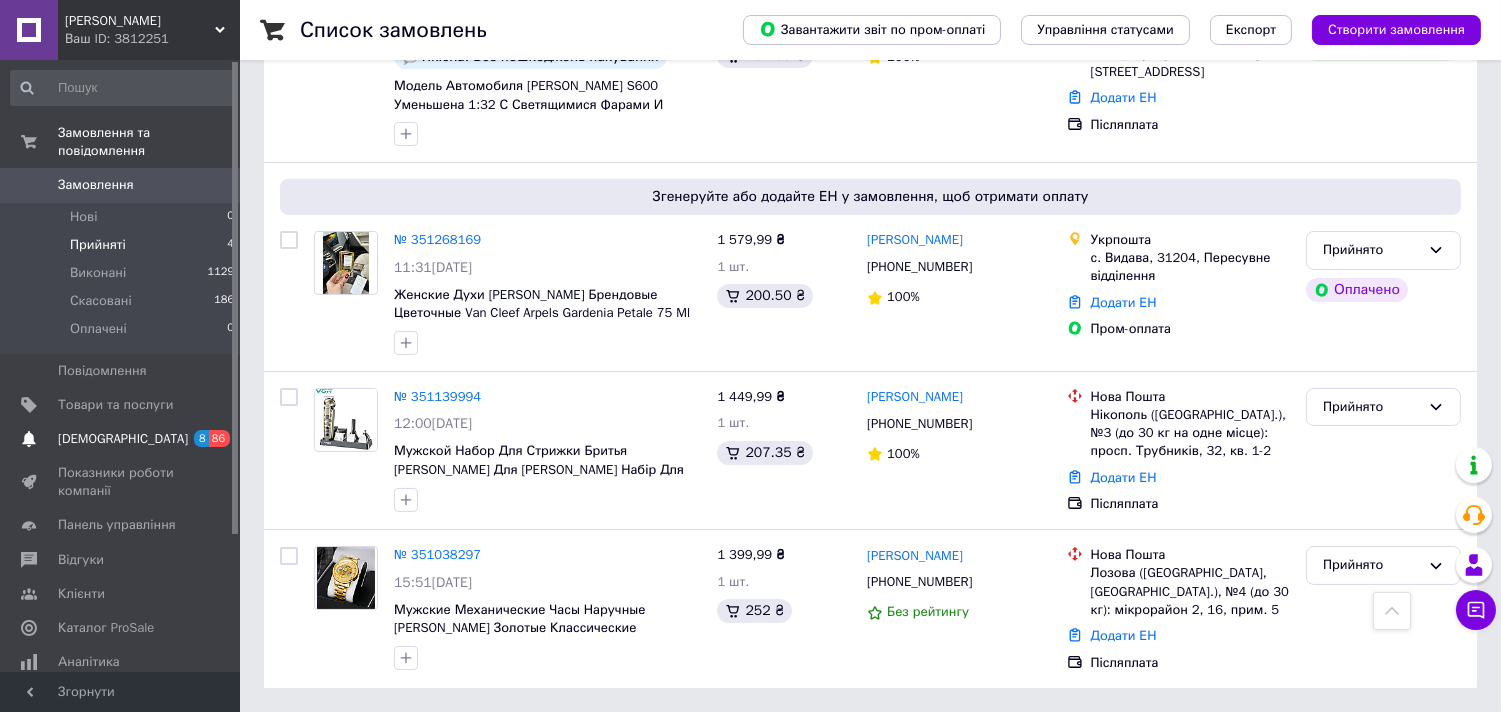 click on "[DEMOGRAPHIC_DATA]" at bounding box center (123, 439) 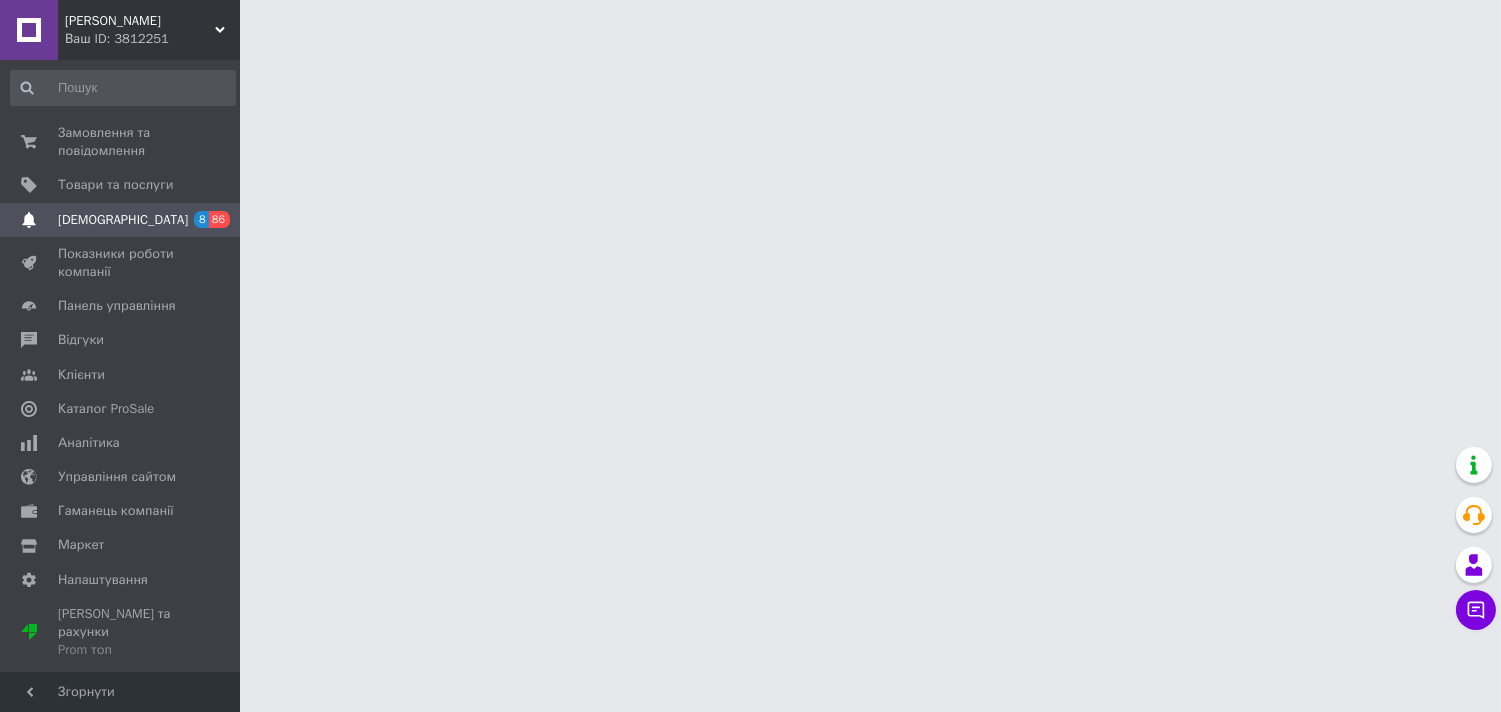 scroll, scrollTop: 0, scrollLeft: 0, axis: both 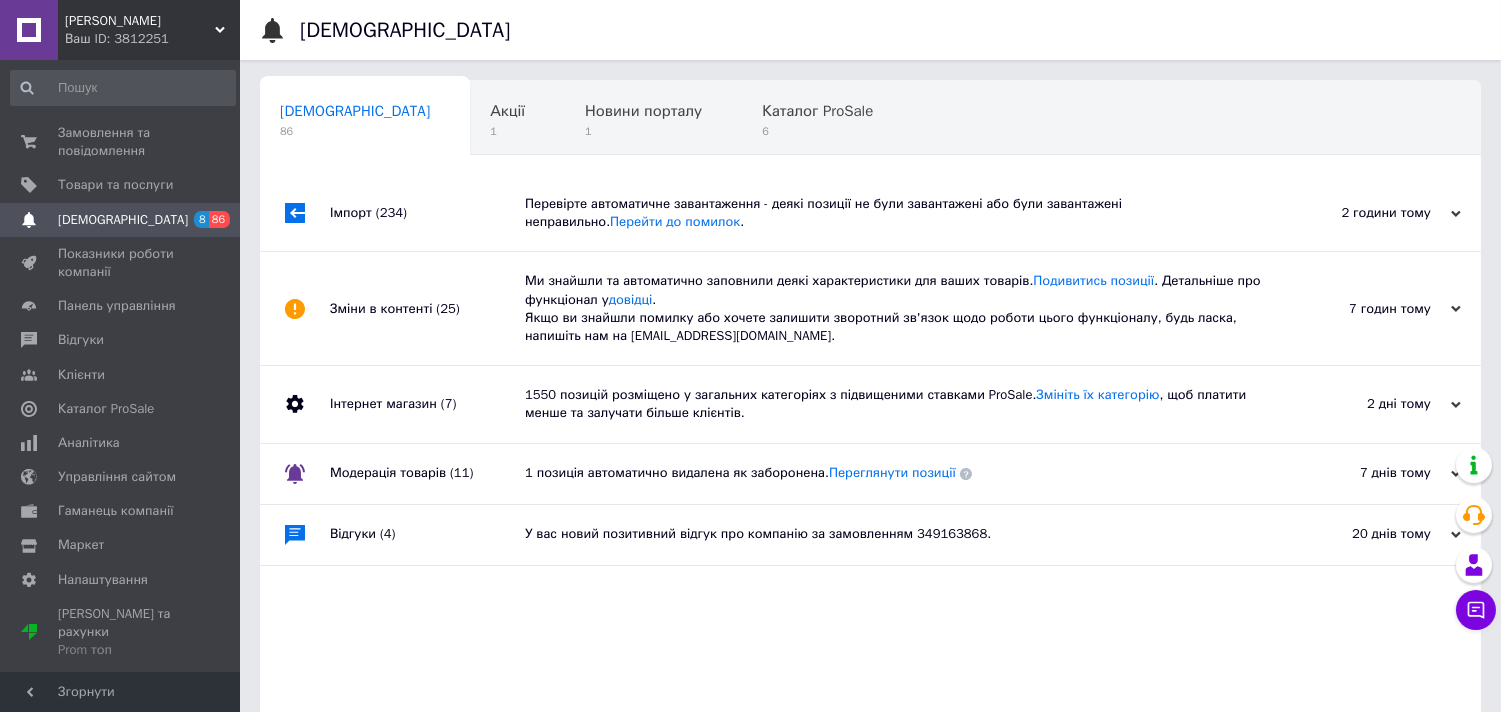 click on "Зміни в контенті   (25)" at bounding box center [427, 308] 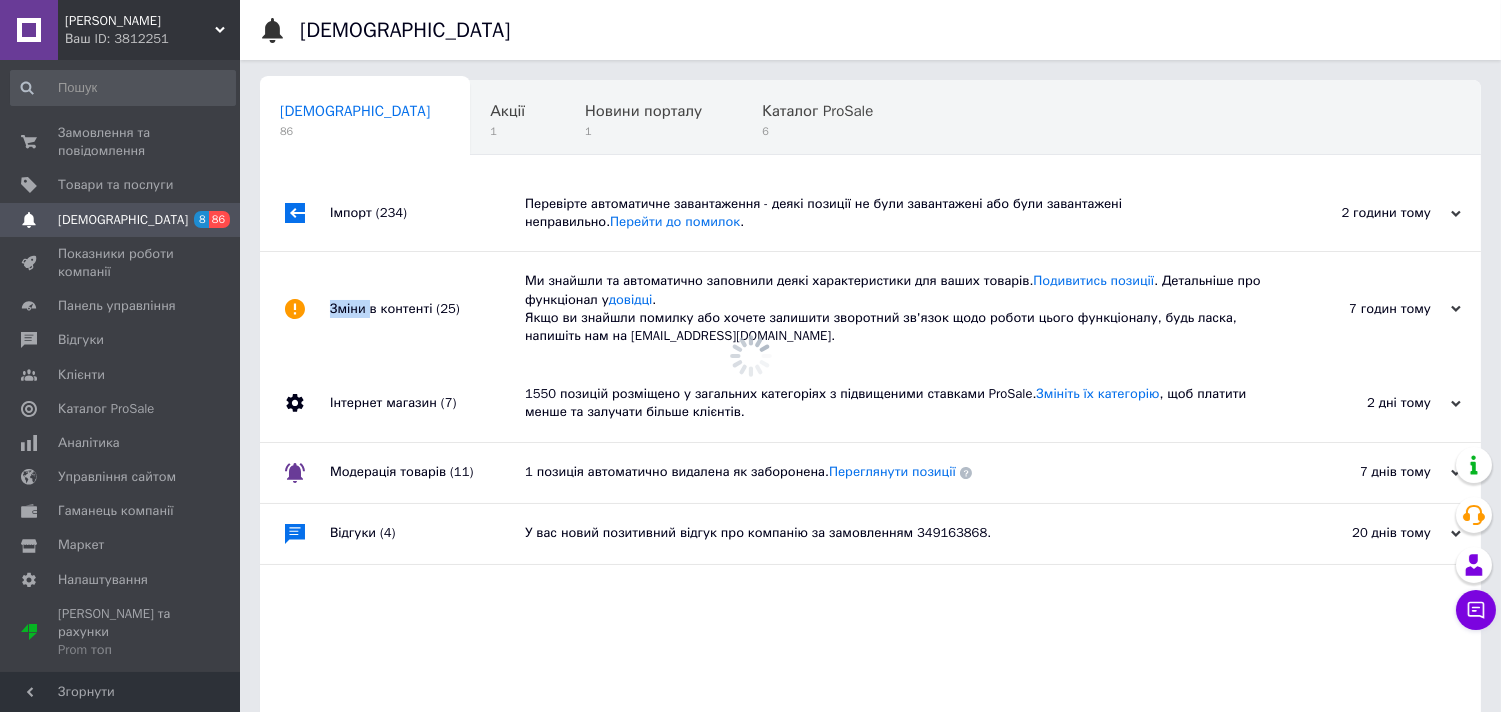 click on "Зміни в контенті   (25)" at bounding box center (427, 308) 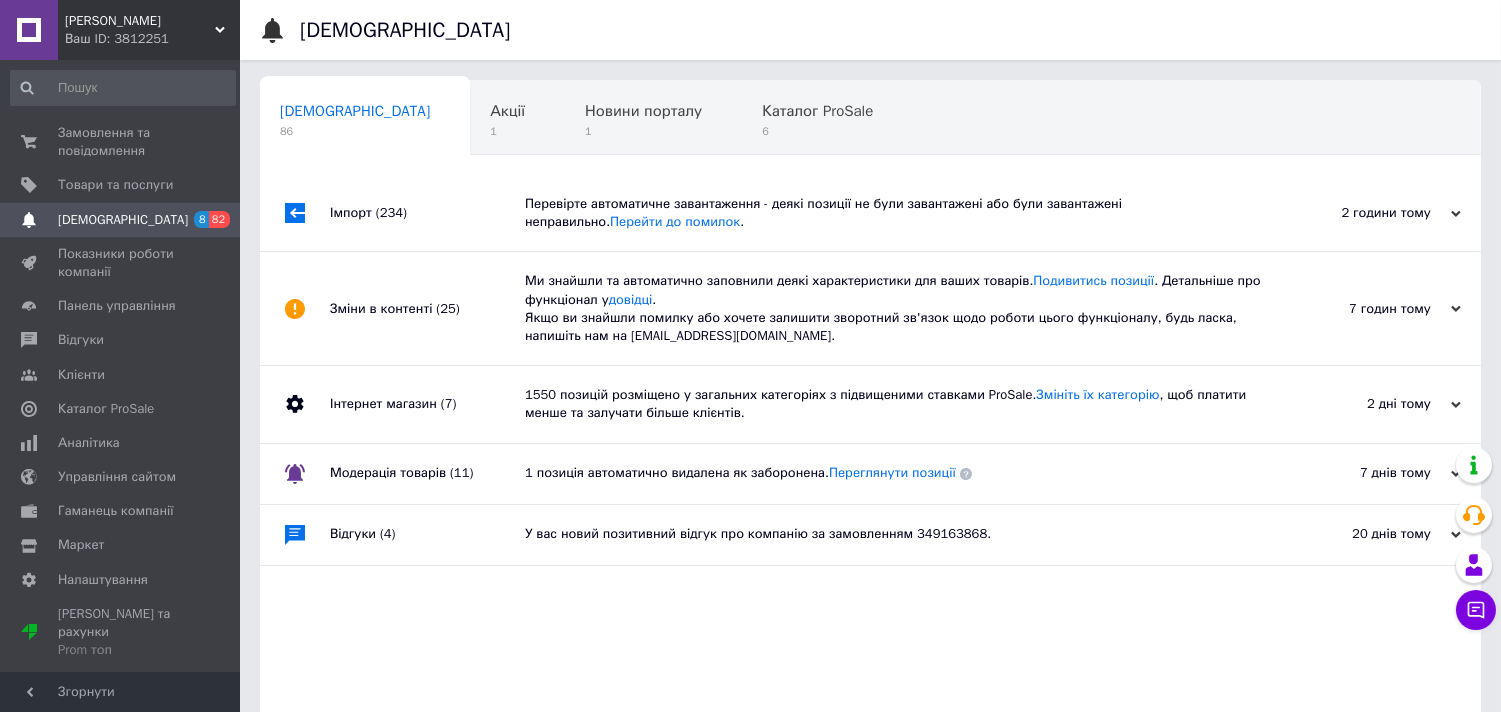 click on "Імпорт   (234)" at bounding box center [427, 213] 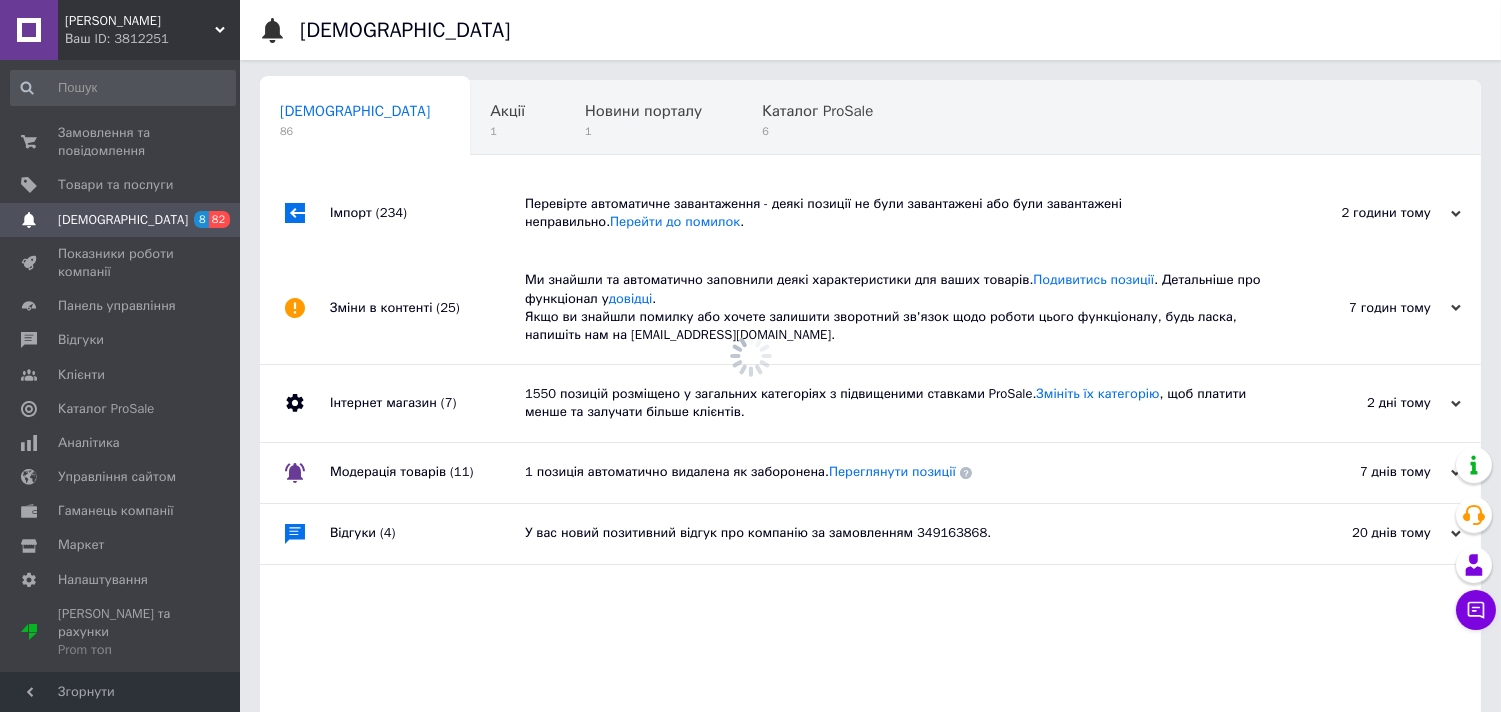 click on "Імпорт   (234)" at bounding box center (427, 213) 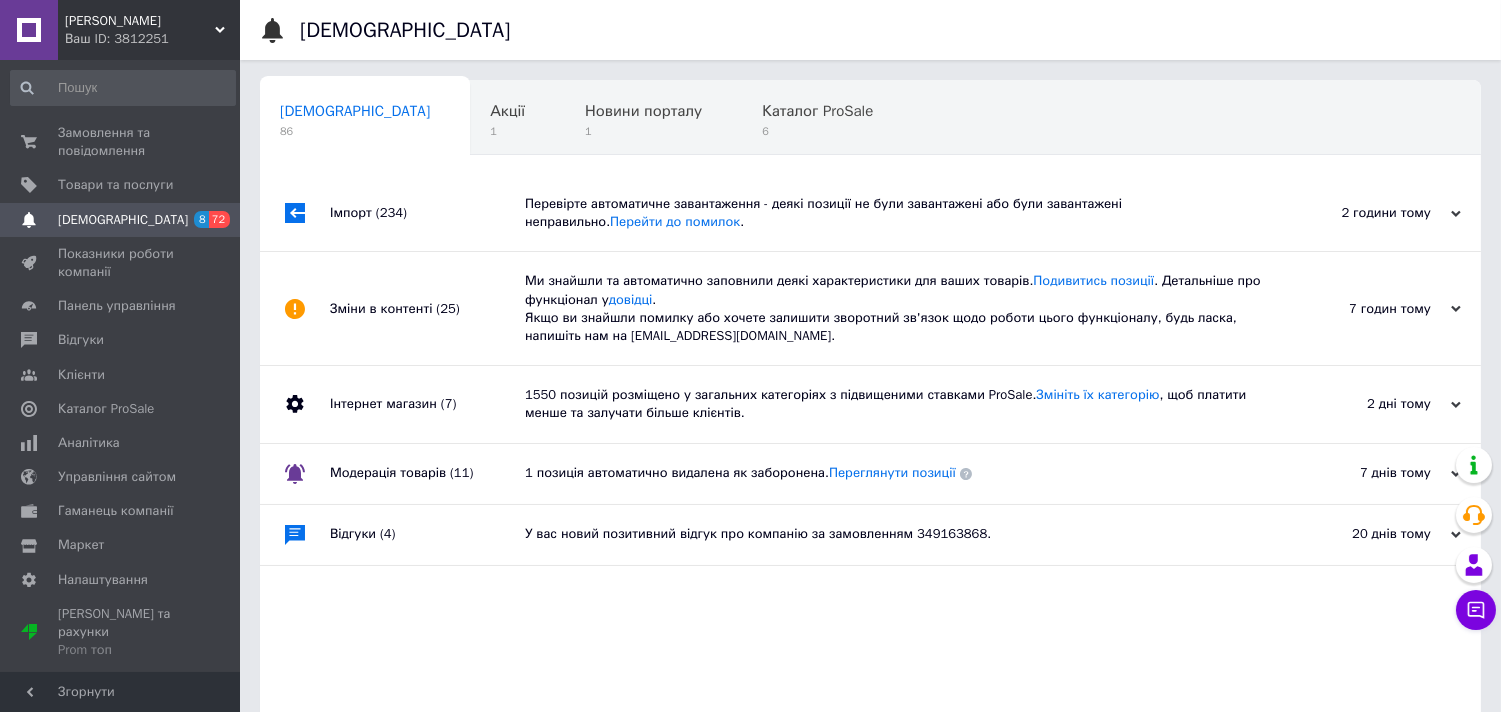 click on "Зміни в контенті   (25)" at bounding box center [427, 308] 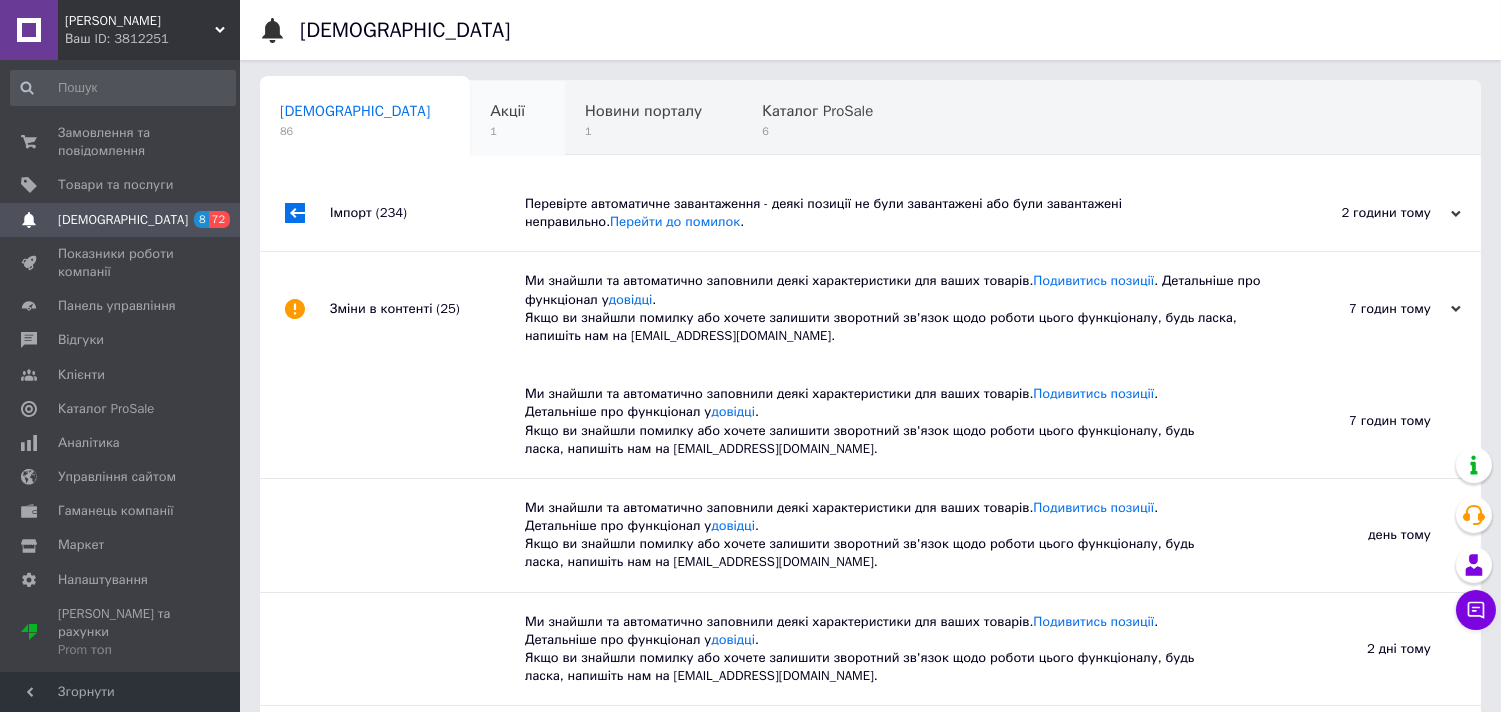 click on "Імпорт   (234)" at bounding box center [427, 213] 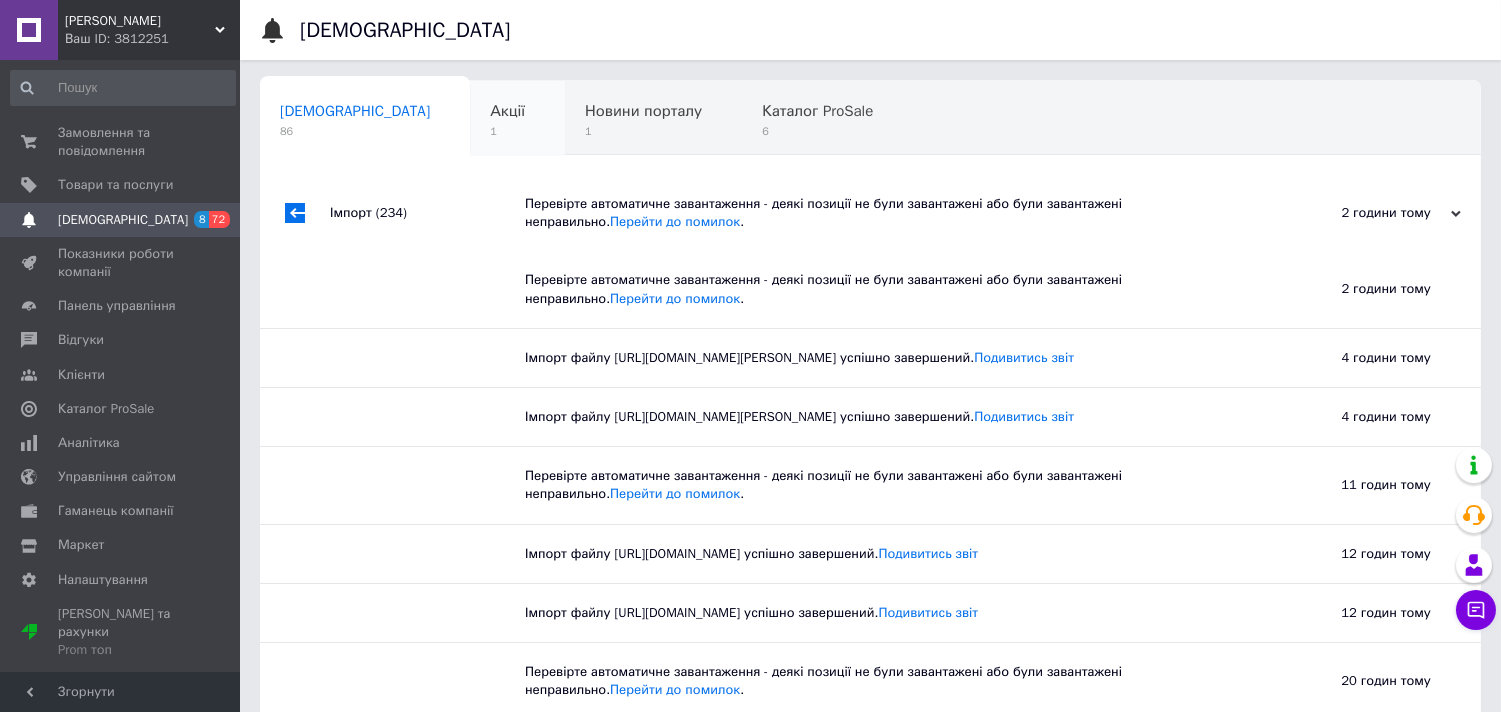 click on "Акції 1" at bounding box center [517, 119] 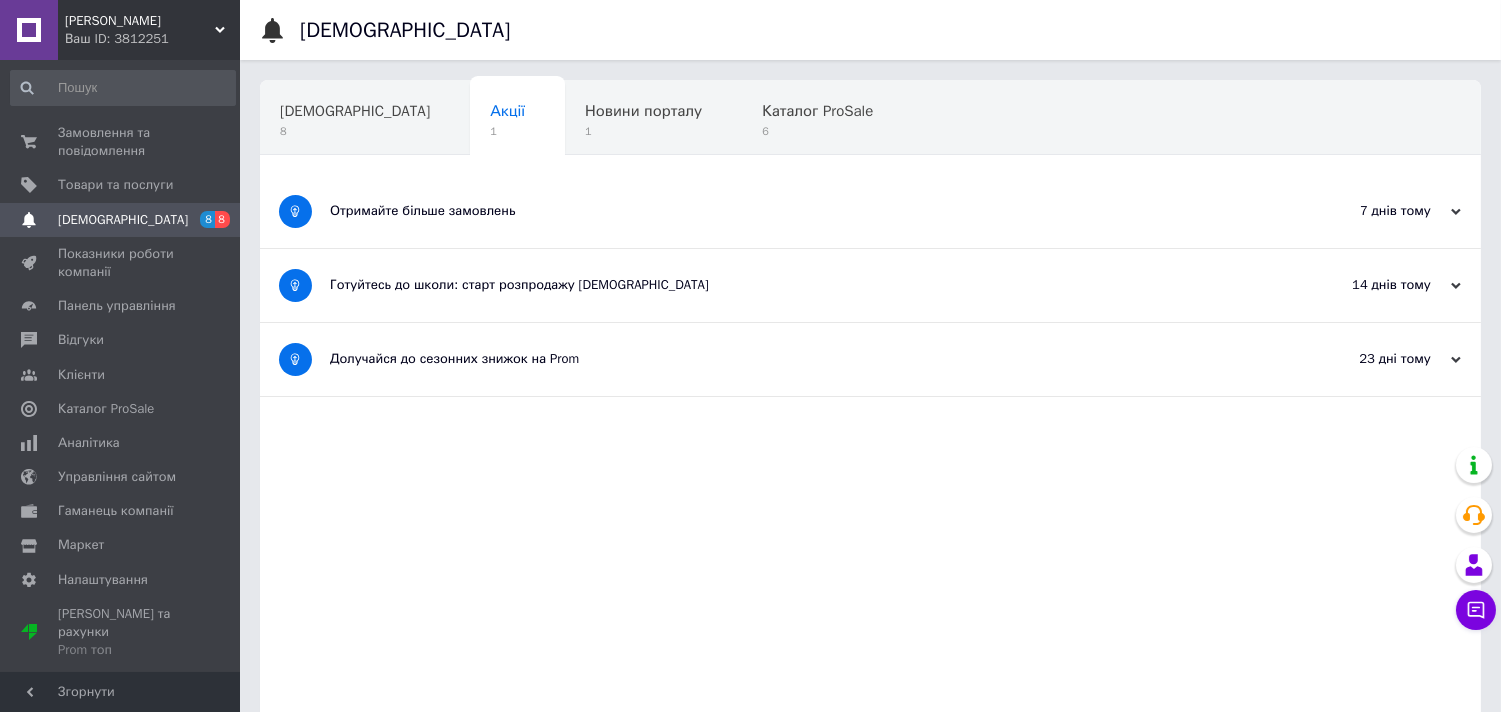 click on "Готуйтесь до школи: старт розпродажу 1 липня 2025 року" at bounding box center (795, 285) 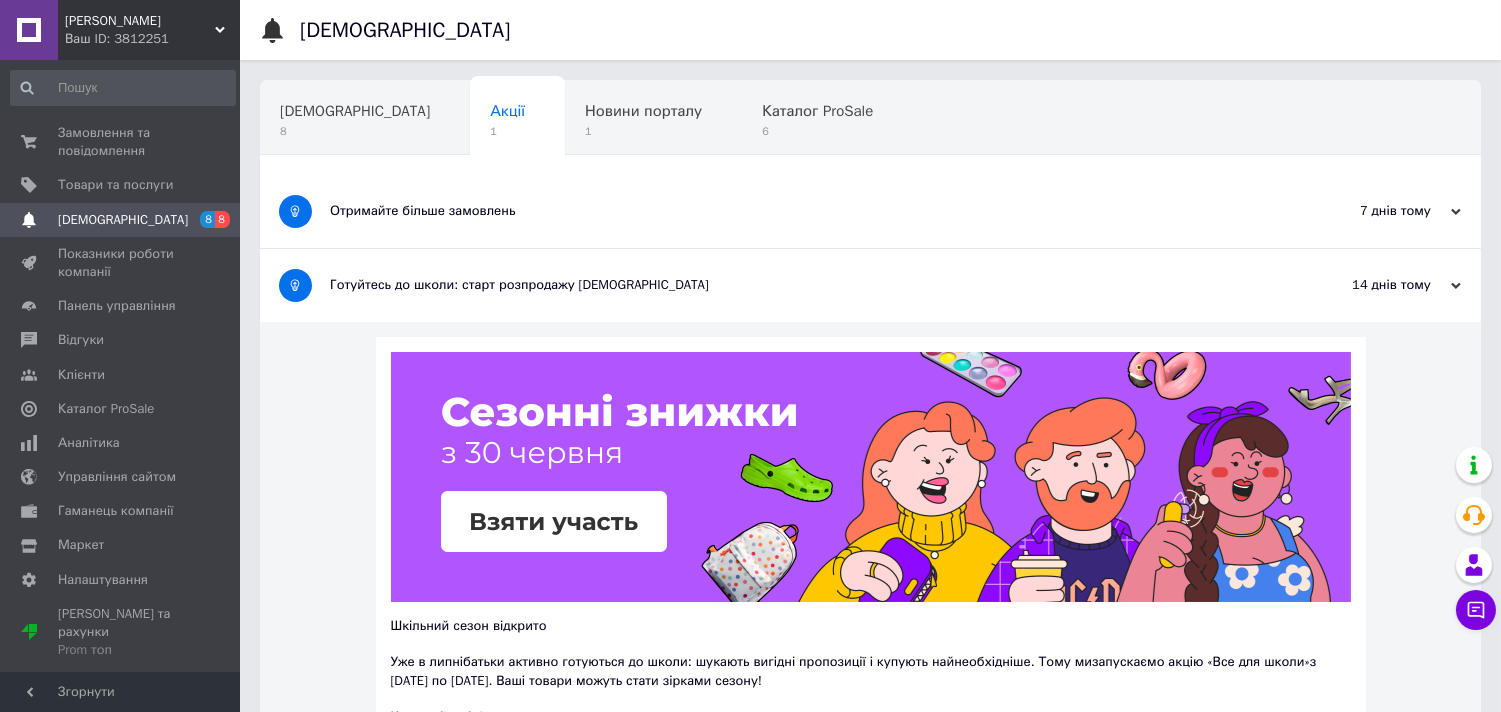 click on "Отримайте більше замовлень" at bounding box center (795, 211) 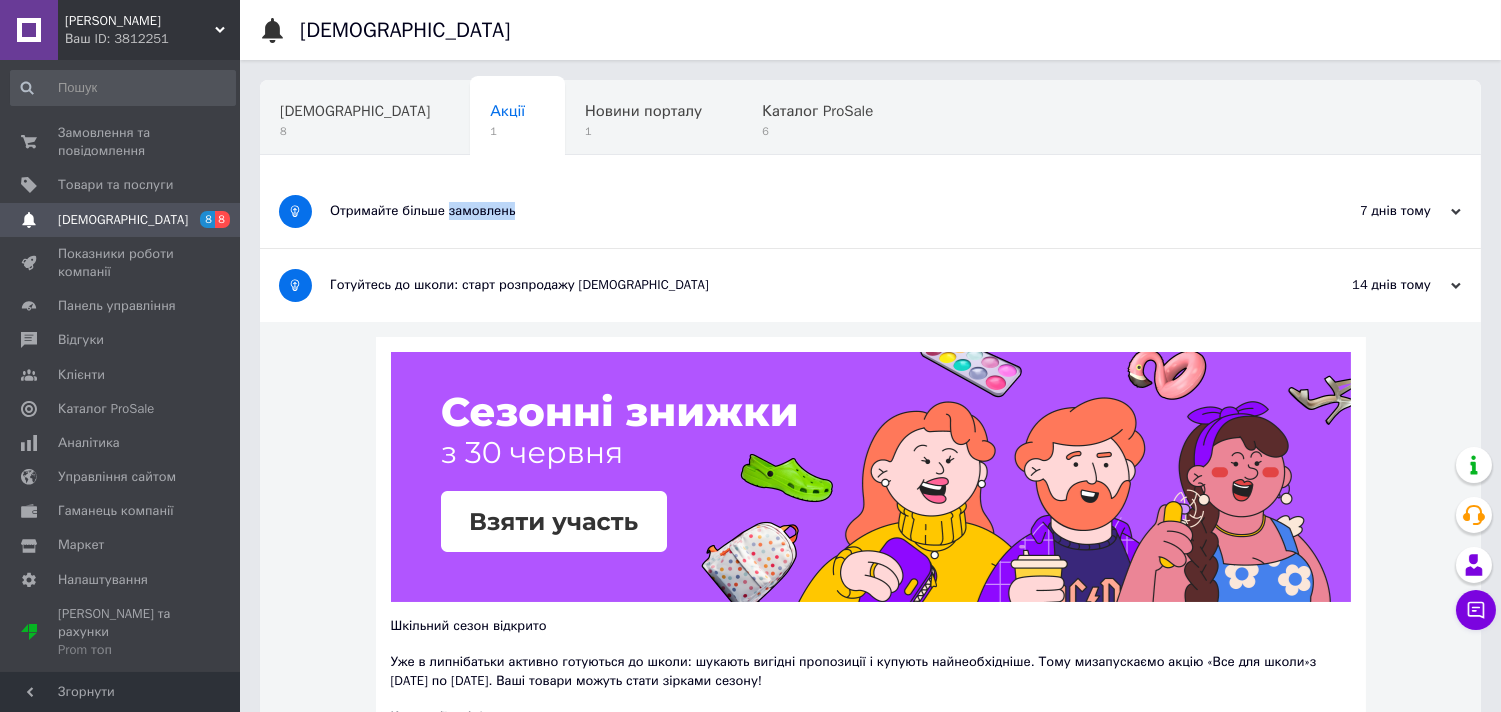 click on "Отримайте більше замовлень" at bounding box center (795, 211) 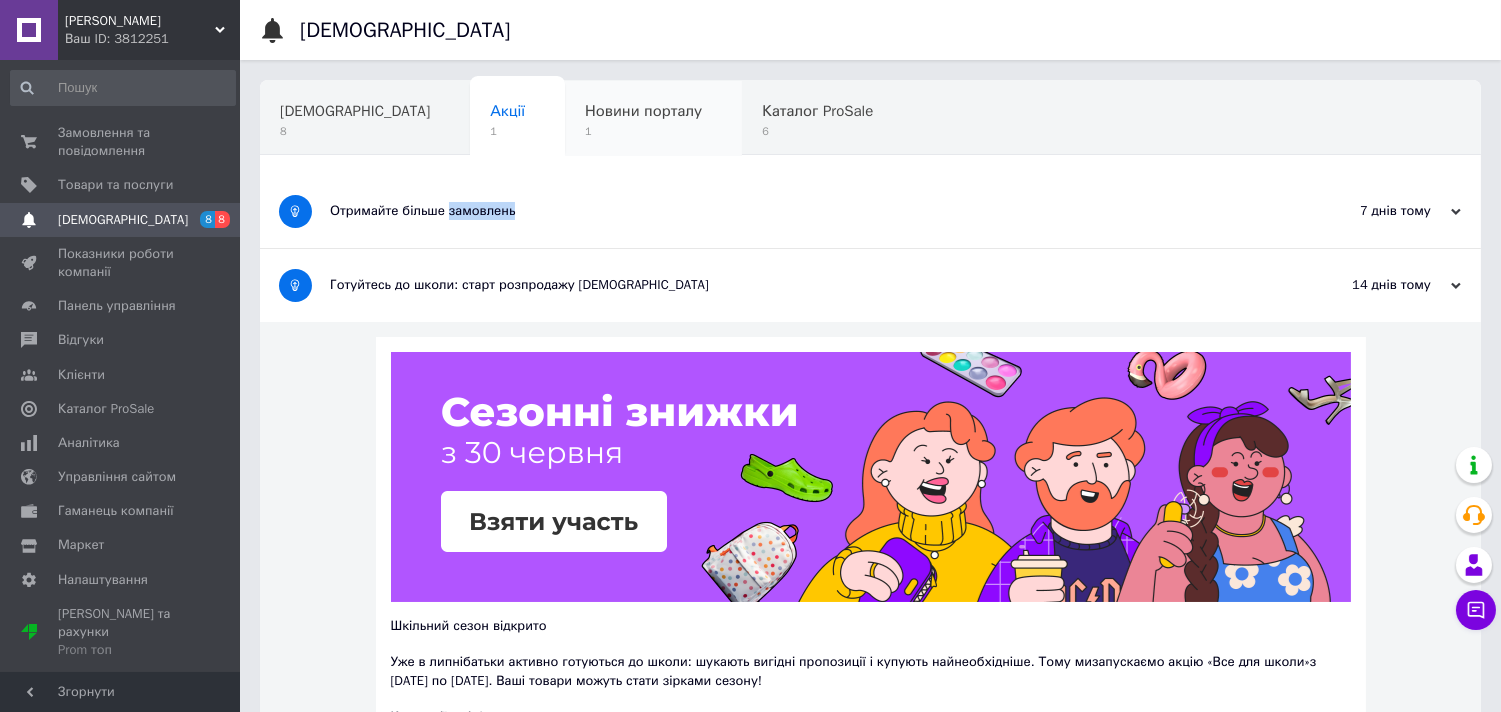 click on "Новини порталу" at bounding box center (643, 111) 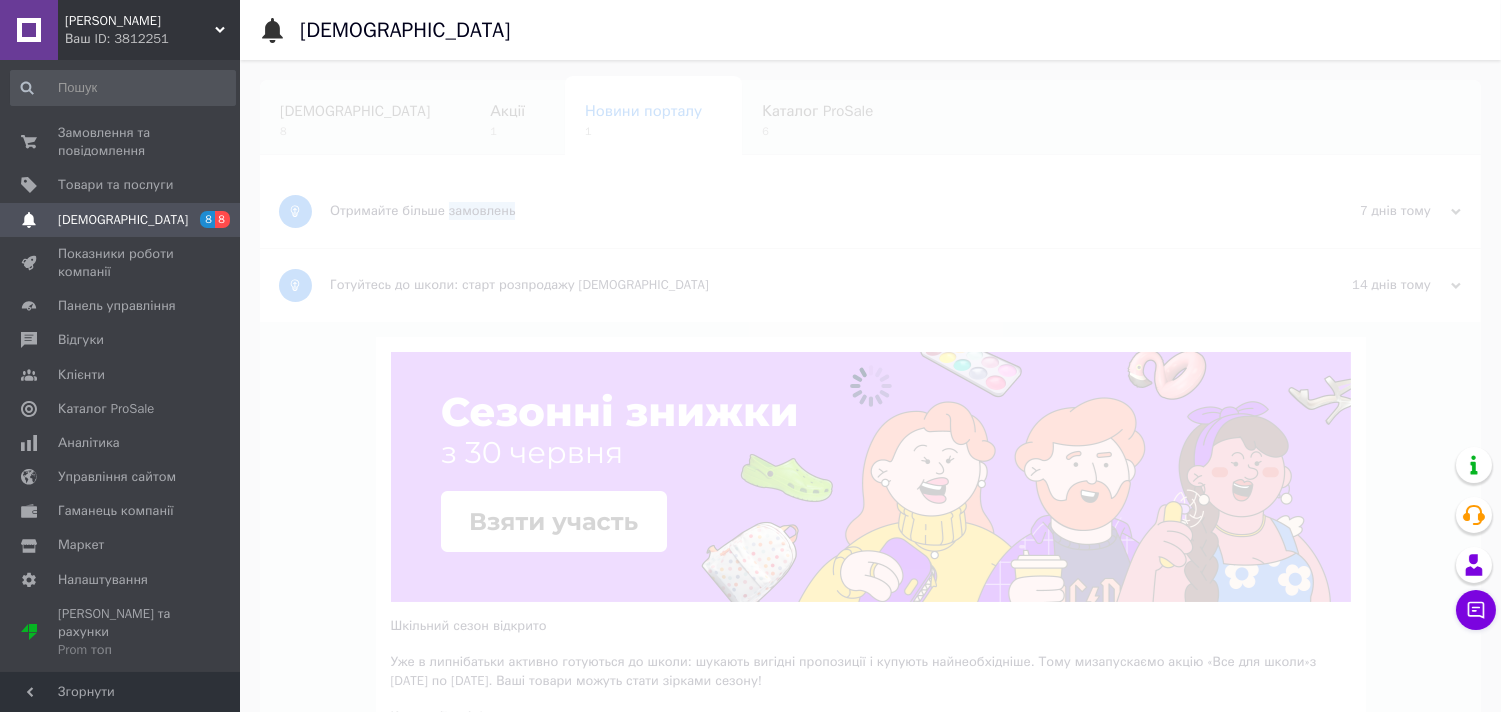 click at bounding box center [870, 386] 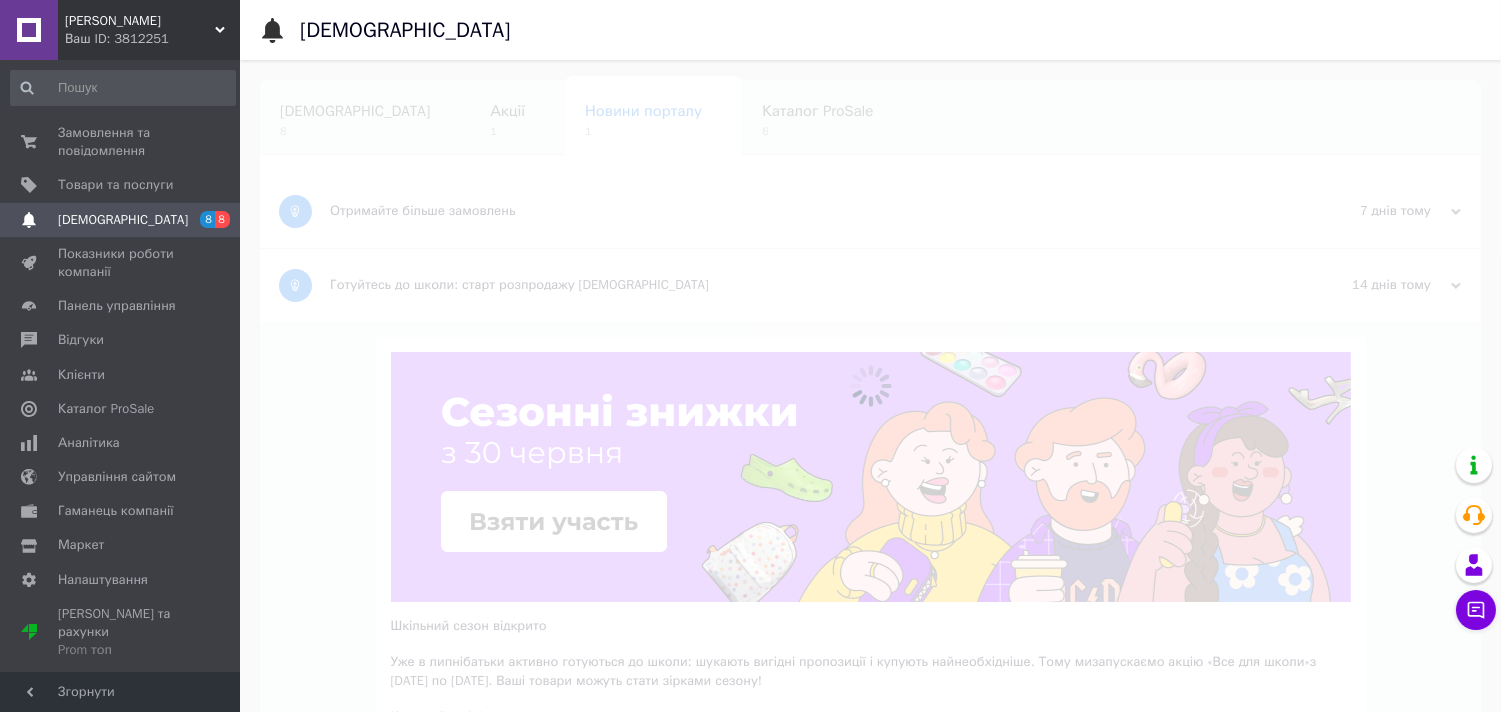 click at bounding box center [870, 386] 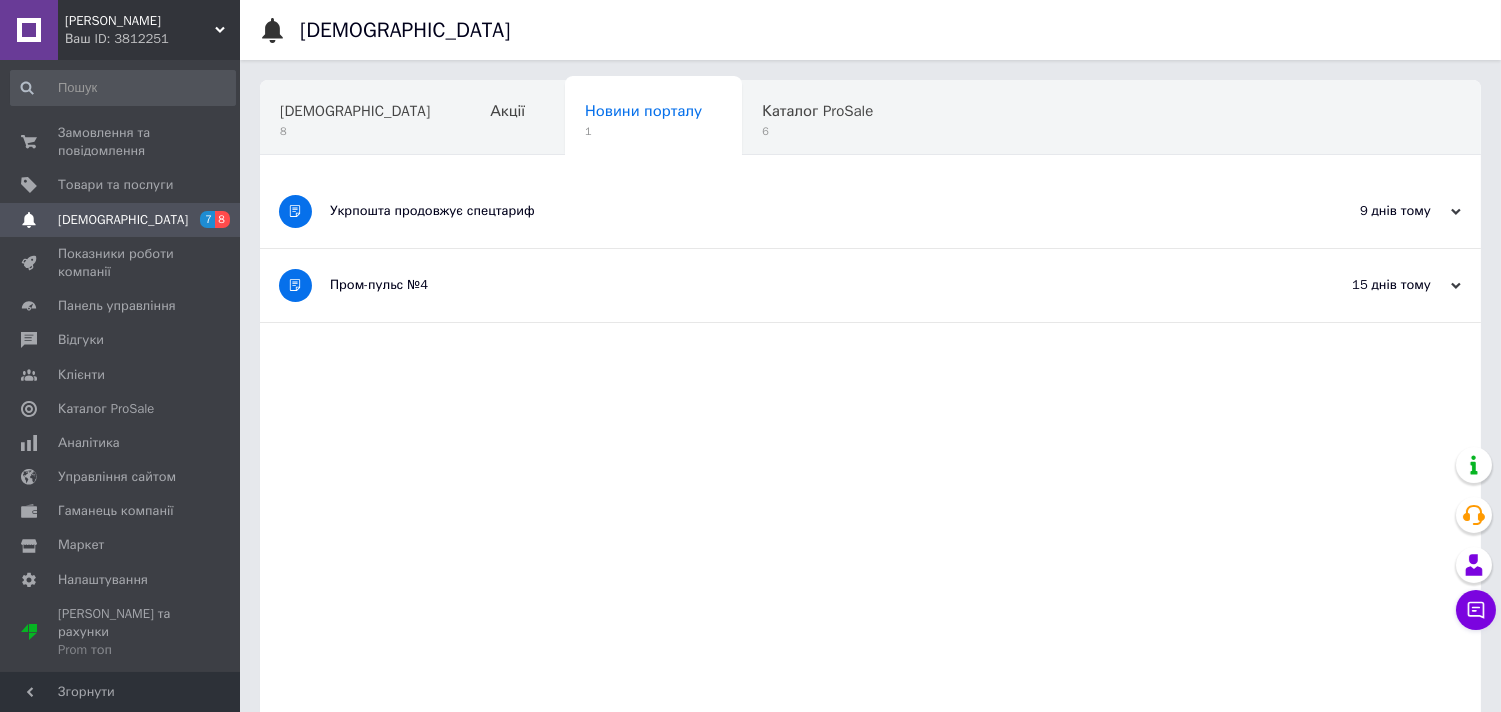 click on "Укрпошта продовжує спецтариф" at bounding box center (795, 211) 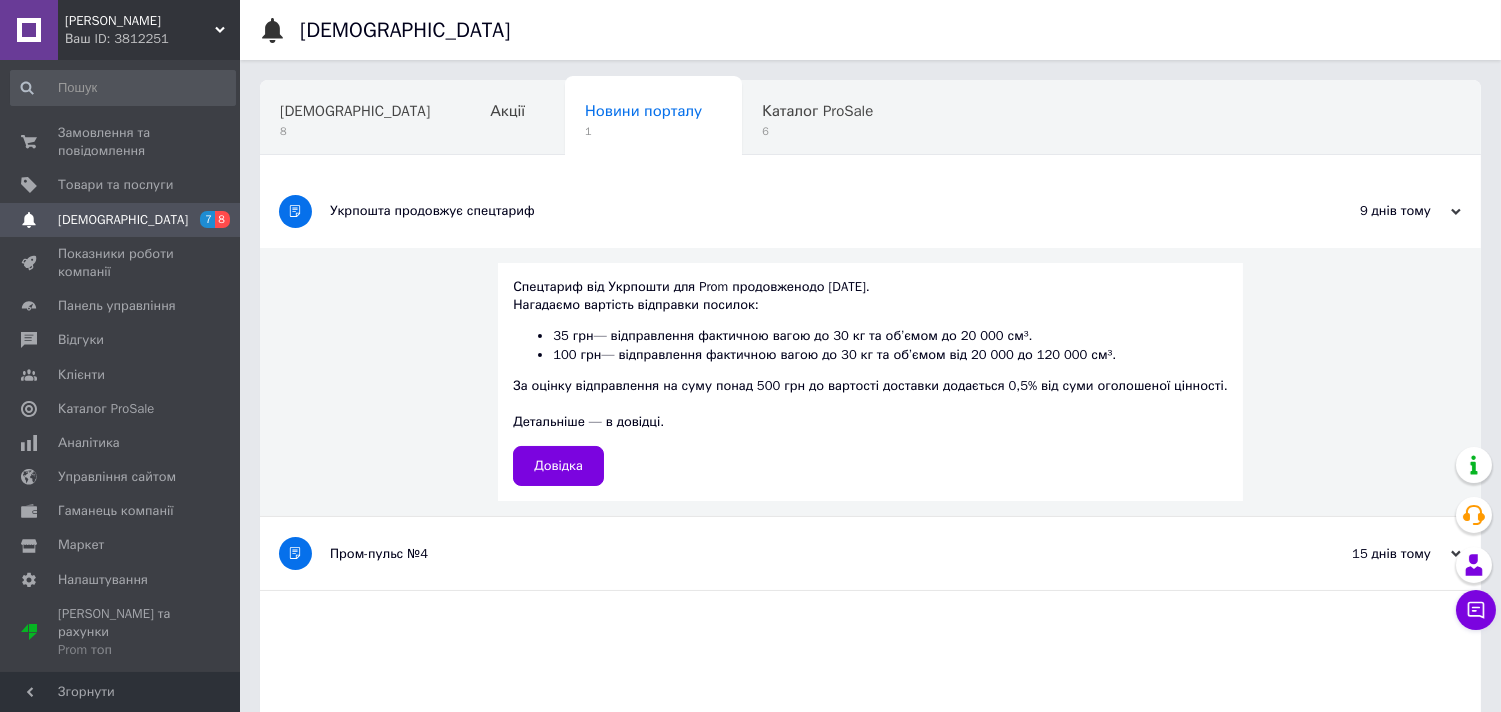 click on "Укрпошта продовжує спецтариф" at bounding box center [795, 211] 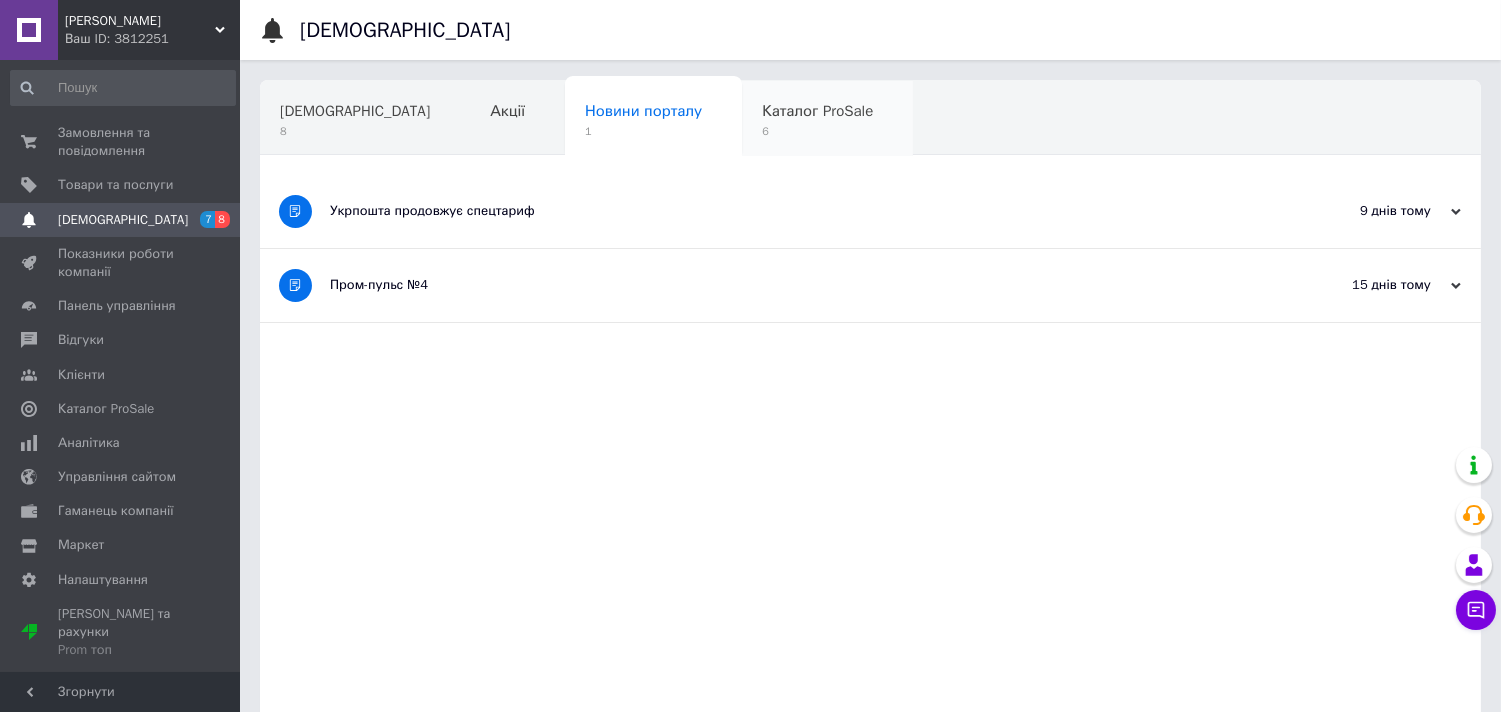 click on "Каталог ProSale 6" at bounding box center [827, 119] 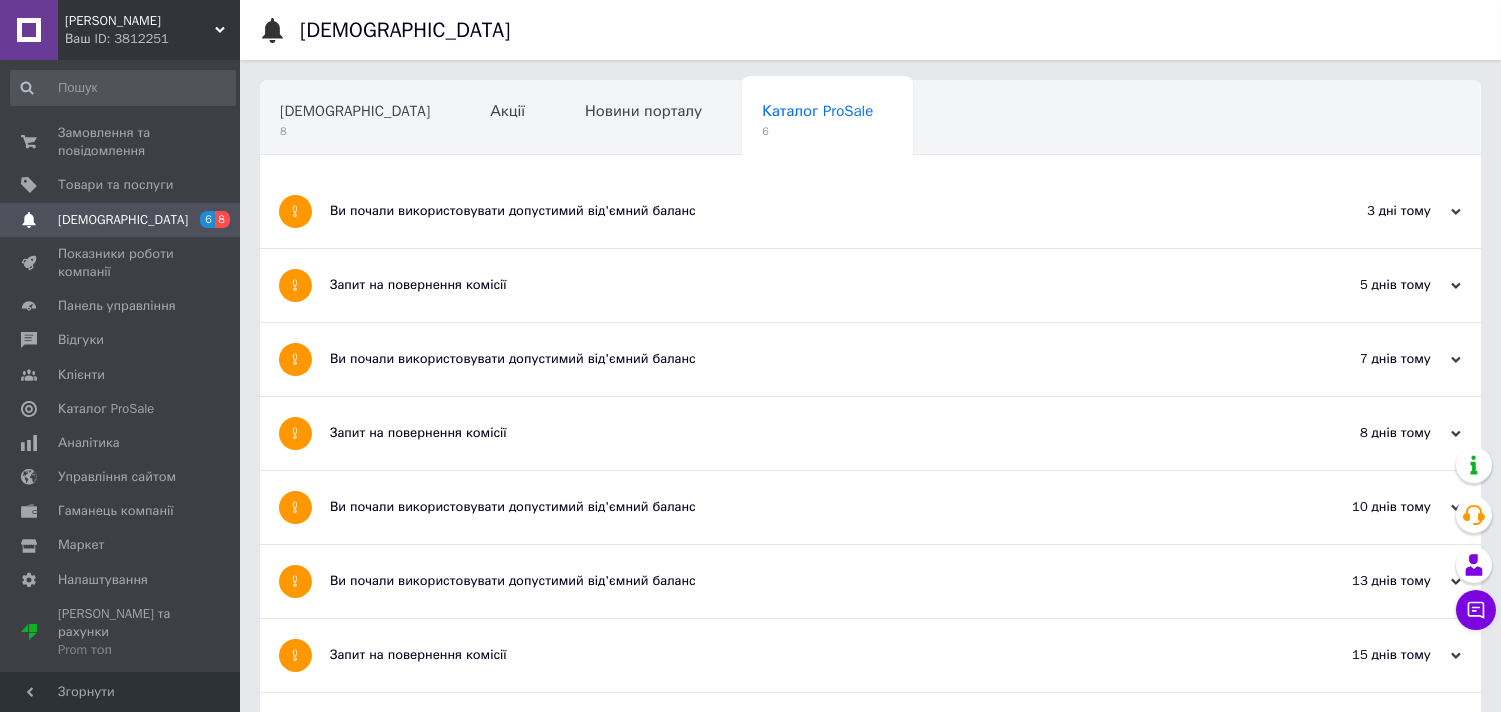 click on "Ви почали використовувати допустимий від'ємний баланс" at bounding box center [795, 211] 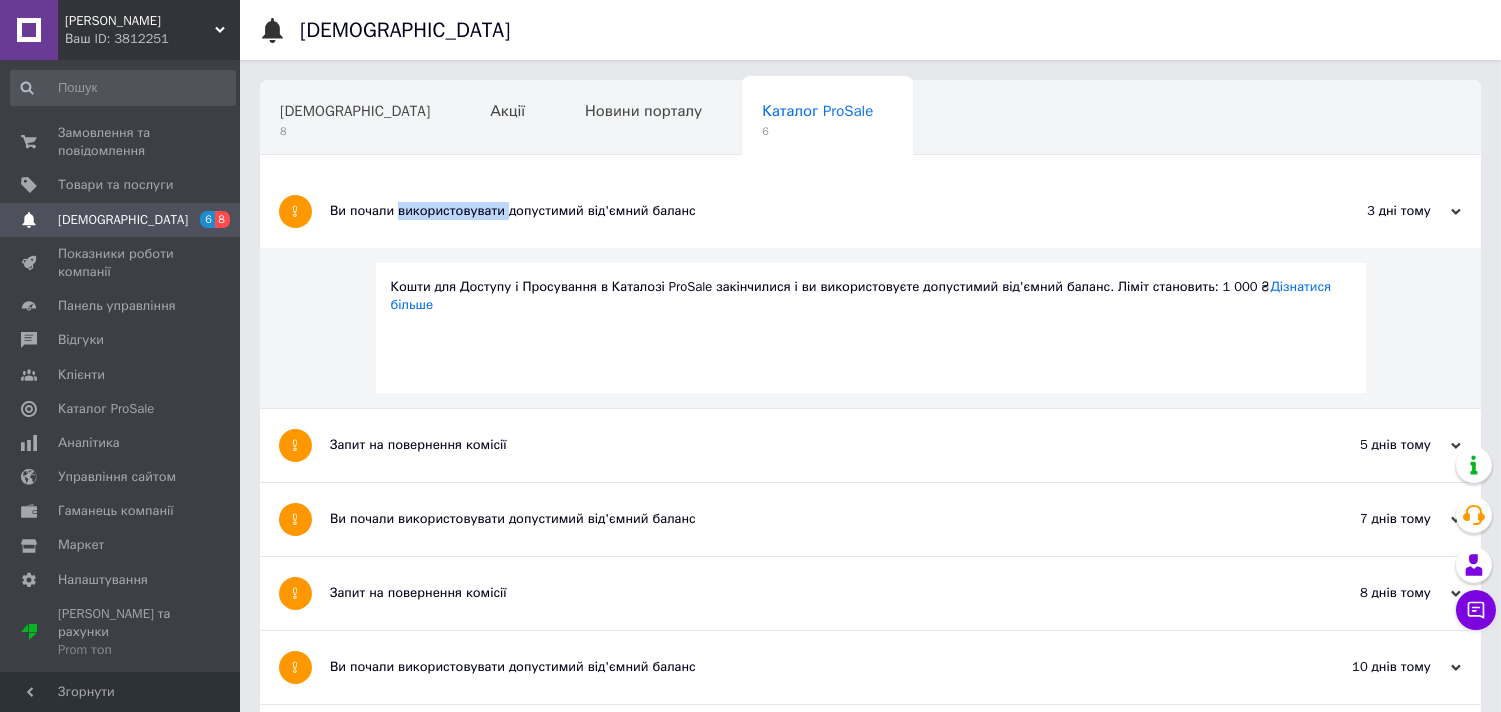 click on "Ви почали використовувати допустимий від'ємний баланс" at bounding box center (795, 211) 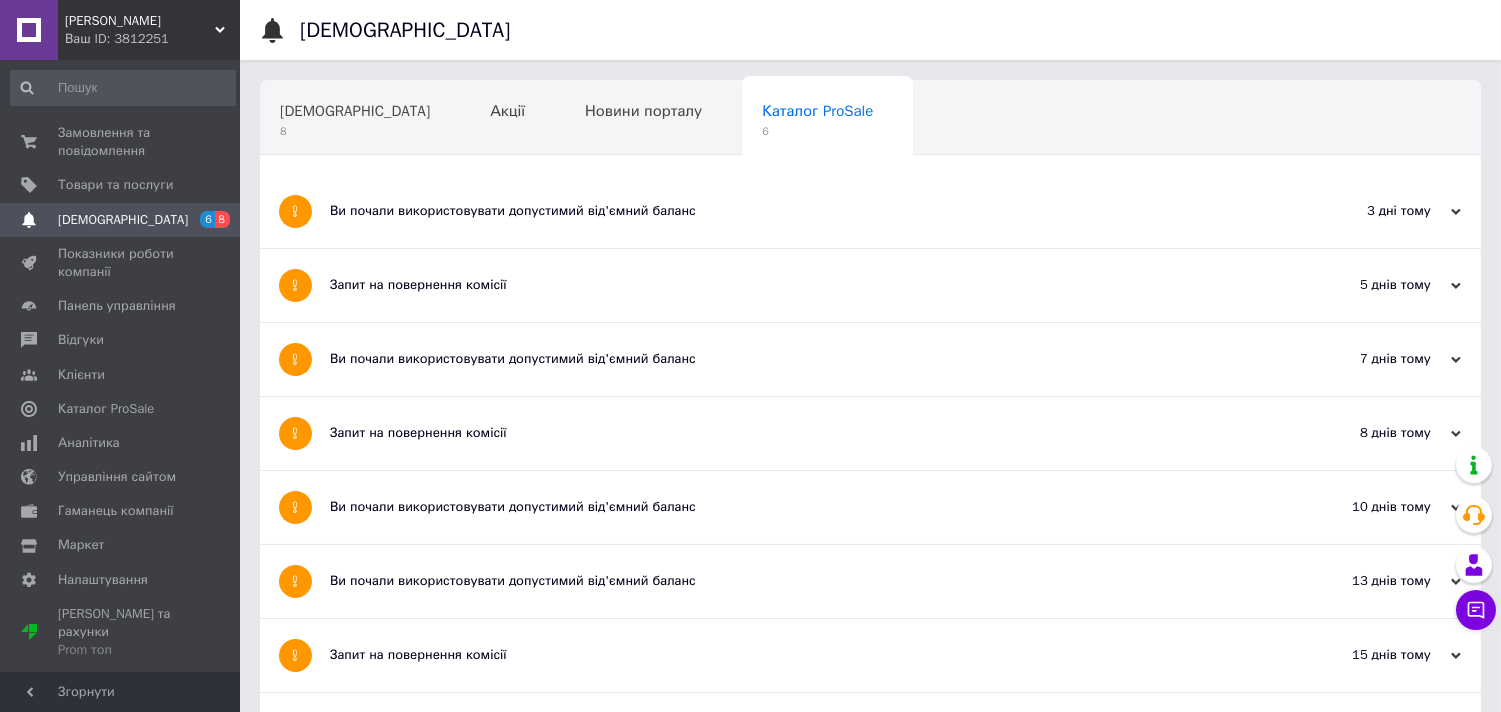 click on "Запит на повернення комісії" at bounding box center [795, 285] 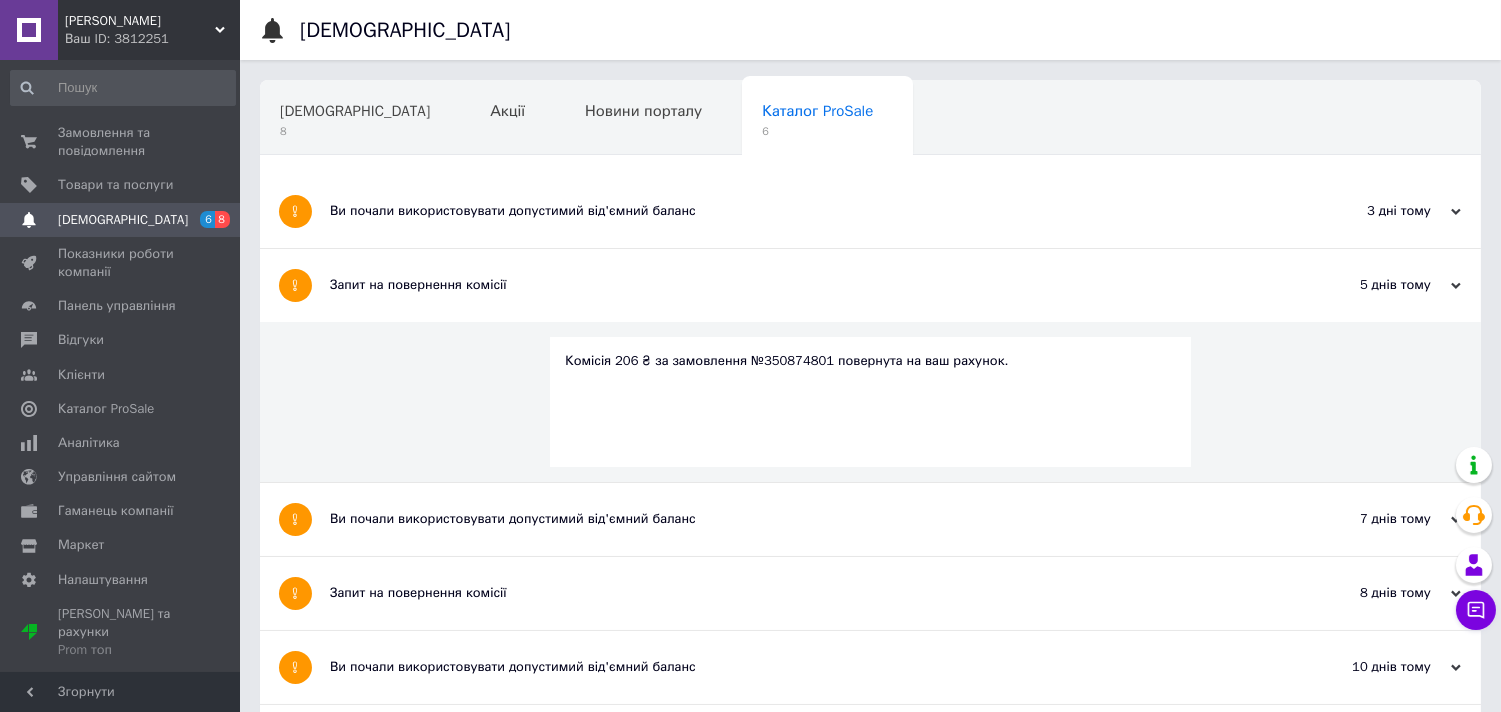click on "Запит на повернення комісії" at bounding box center (795, 285) 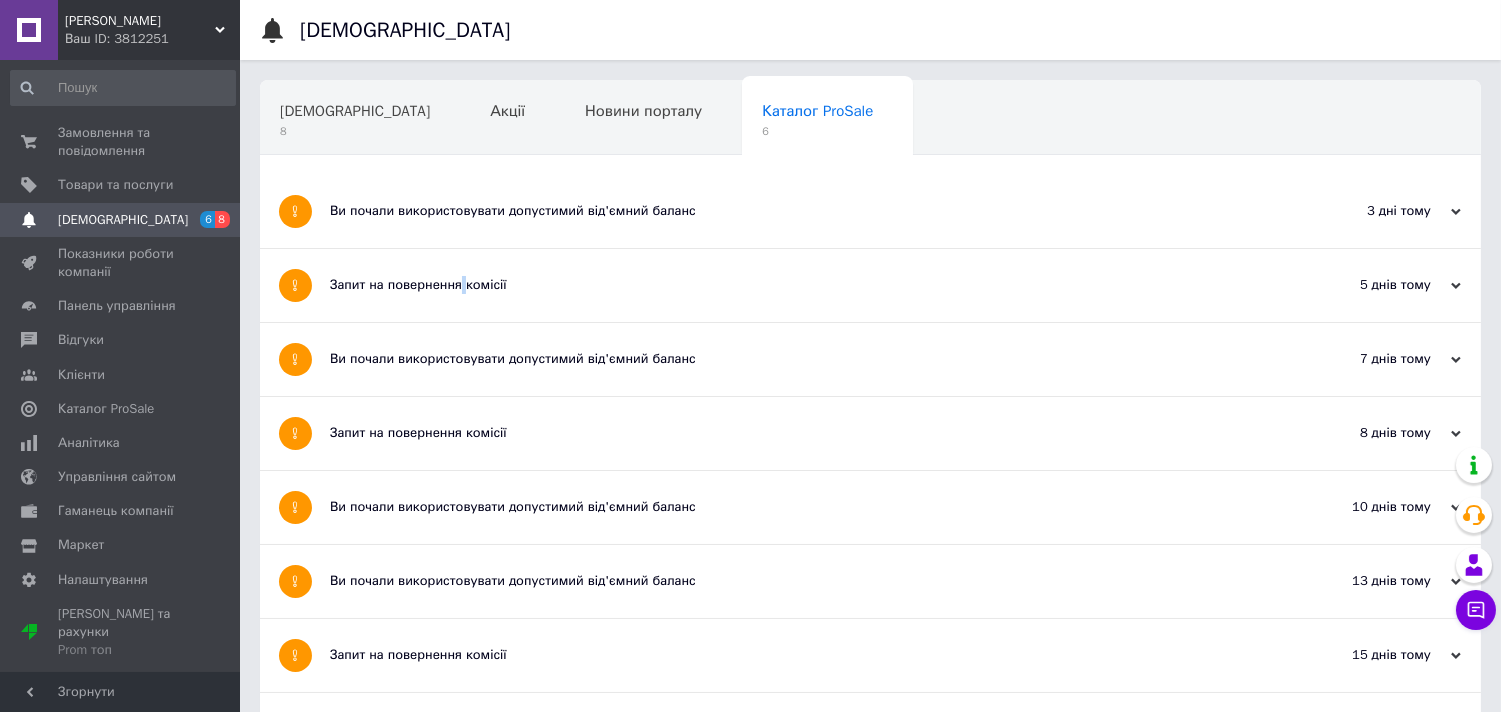 click on "Запит на повернення комісії" at bounding box center (795, 285) 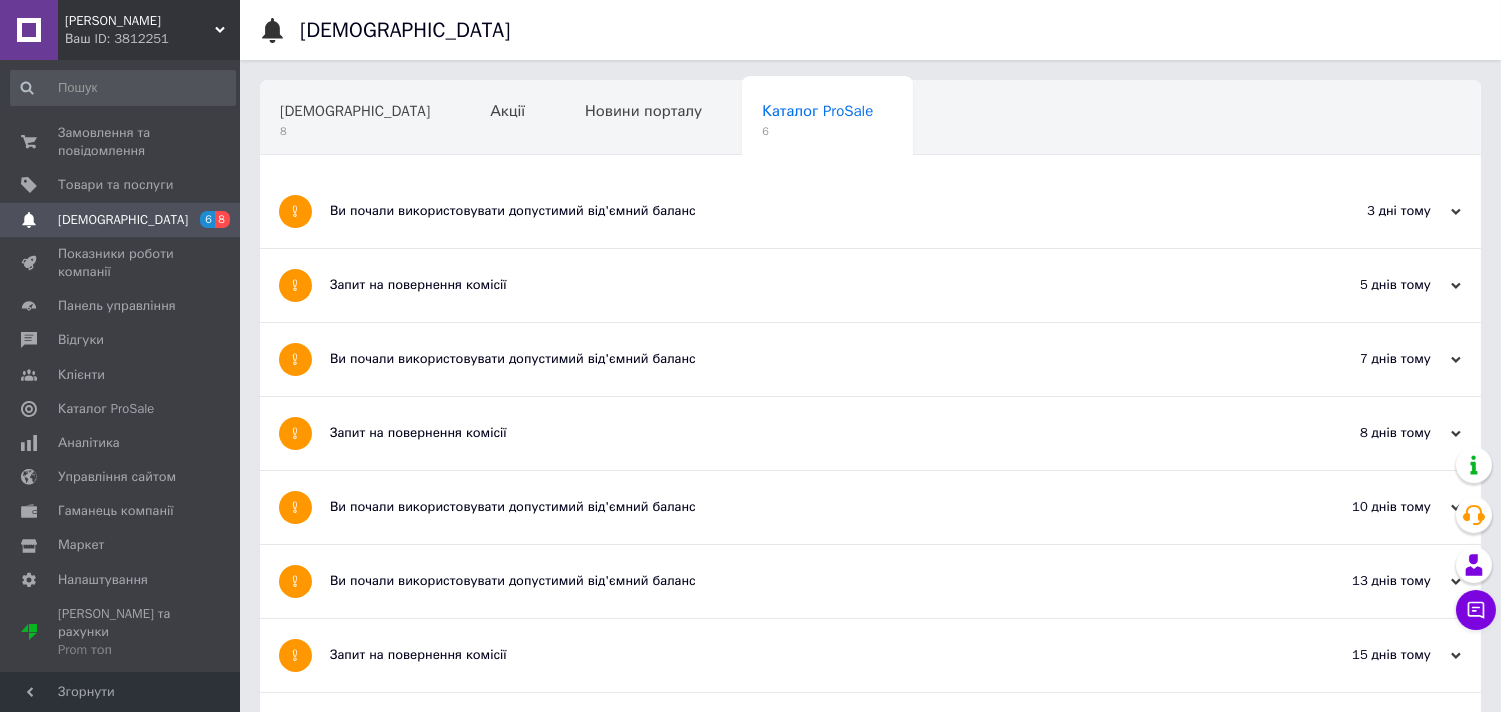 click on "Запит на повернення комісії" at bounding box center [795, 285] 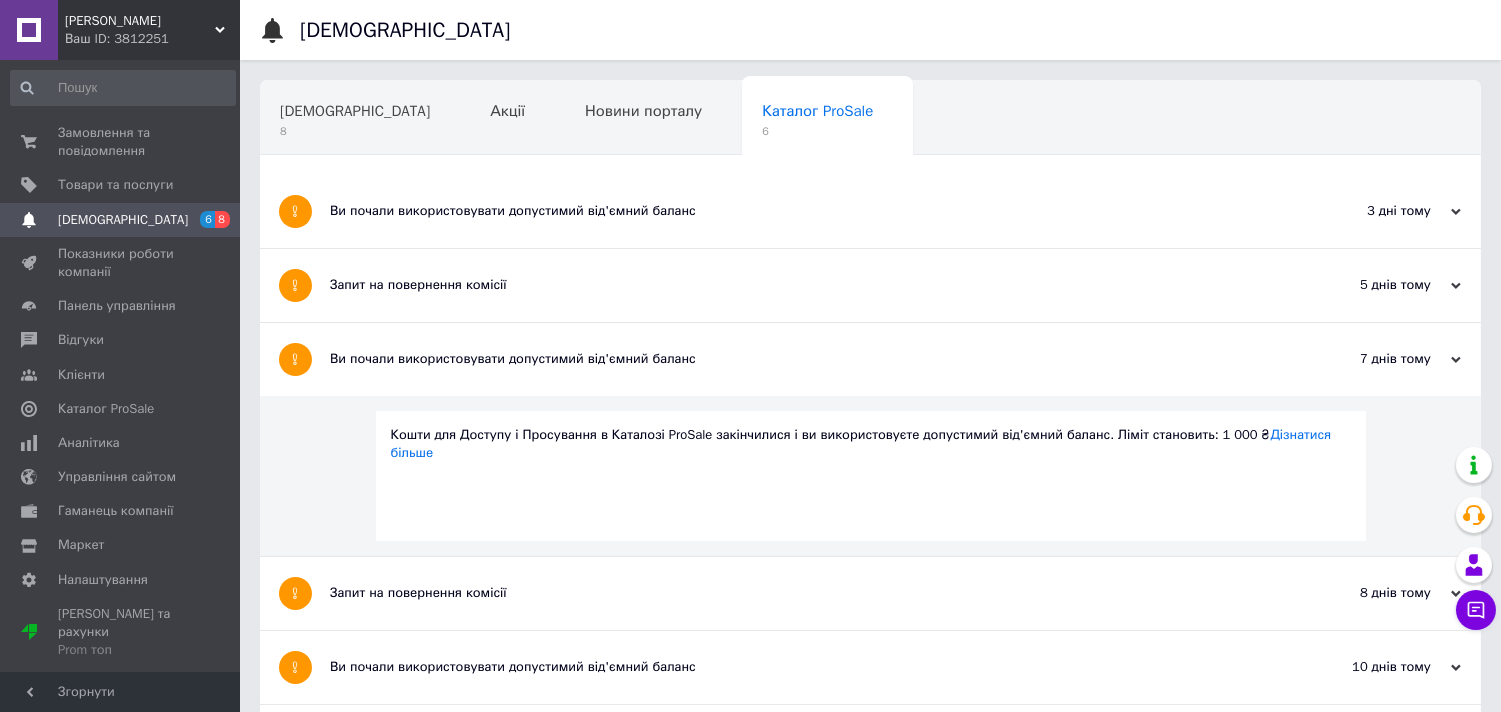 click on "[DEMOGRAPHIC_DATA]" at bounding box center [121, 220] 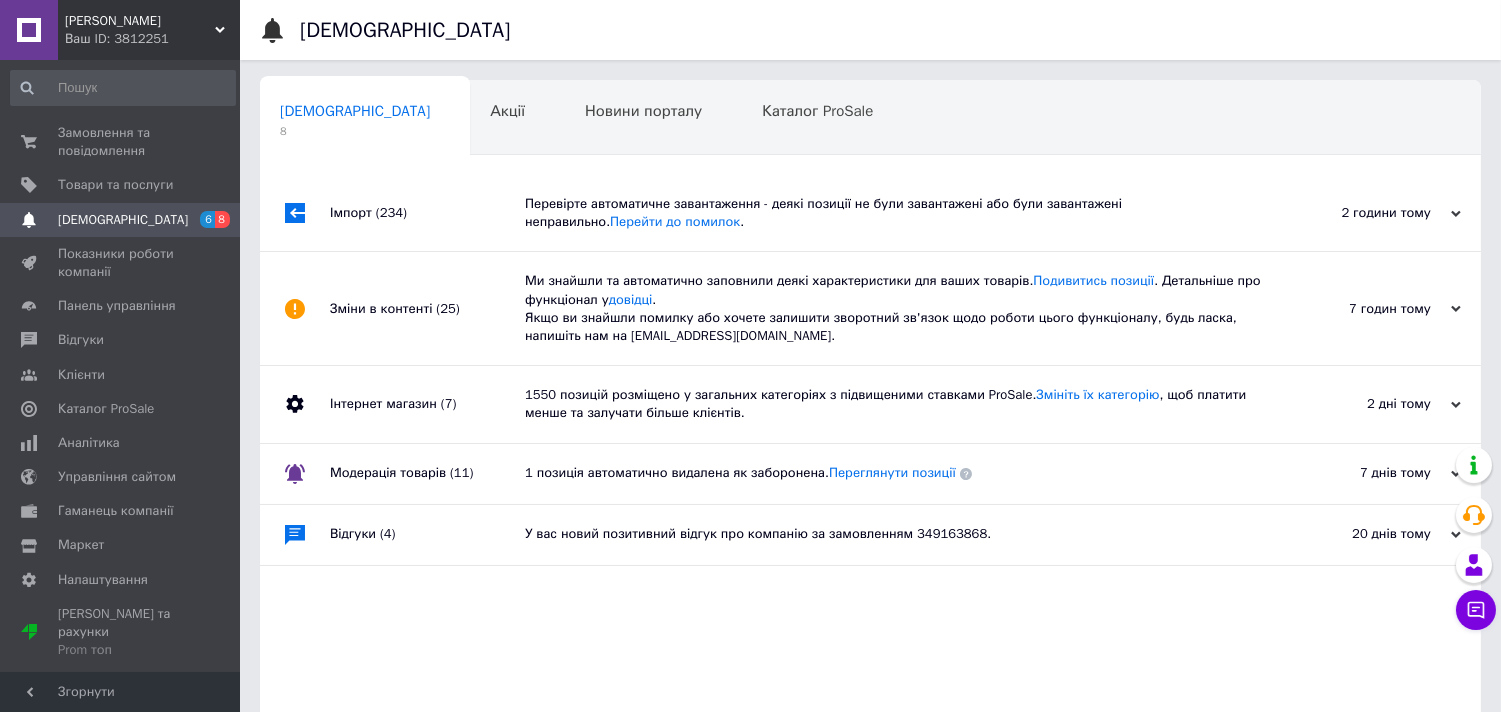 click on "1550 позицій розміщено у загальних категоріях з підвищеними ставками ProSale.  Змініть їх категорію , щоб платити менше та залучати більше клієнтів." at bounding box center (893, 404) 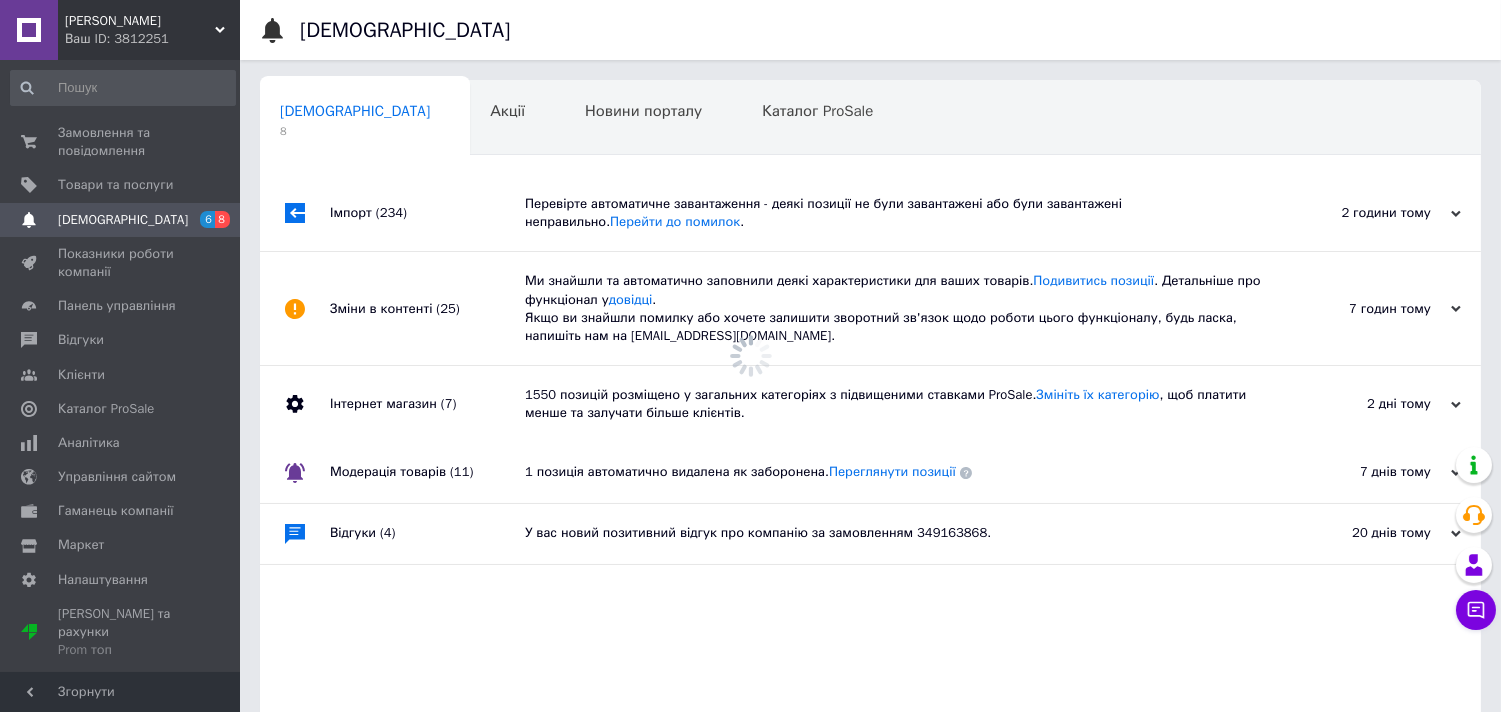 click on "1550 позицій розміщено у загальних категоріях з підвищеними ставками ProSale.  Змініть їх категорію , щоб платити менше та залучати більше клієнтів." at bounding box center (893, 404) 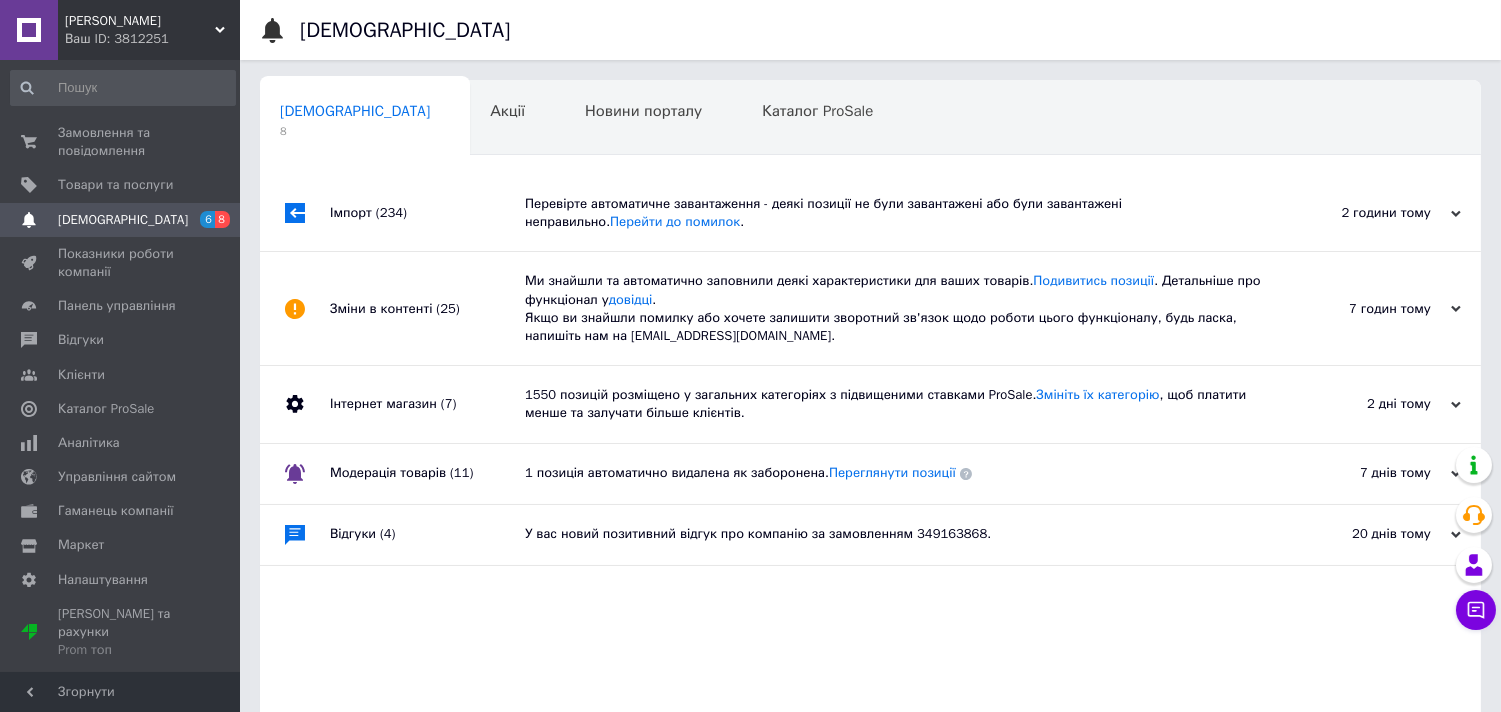 click on "Зміни в контенті   (25)" at bounding box center [427, 308] 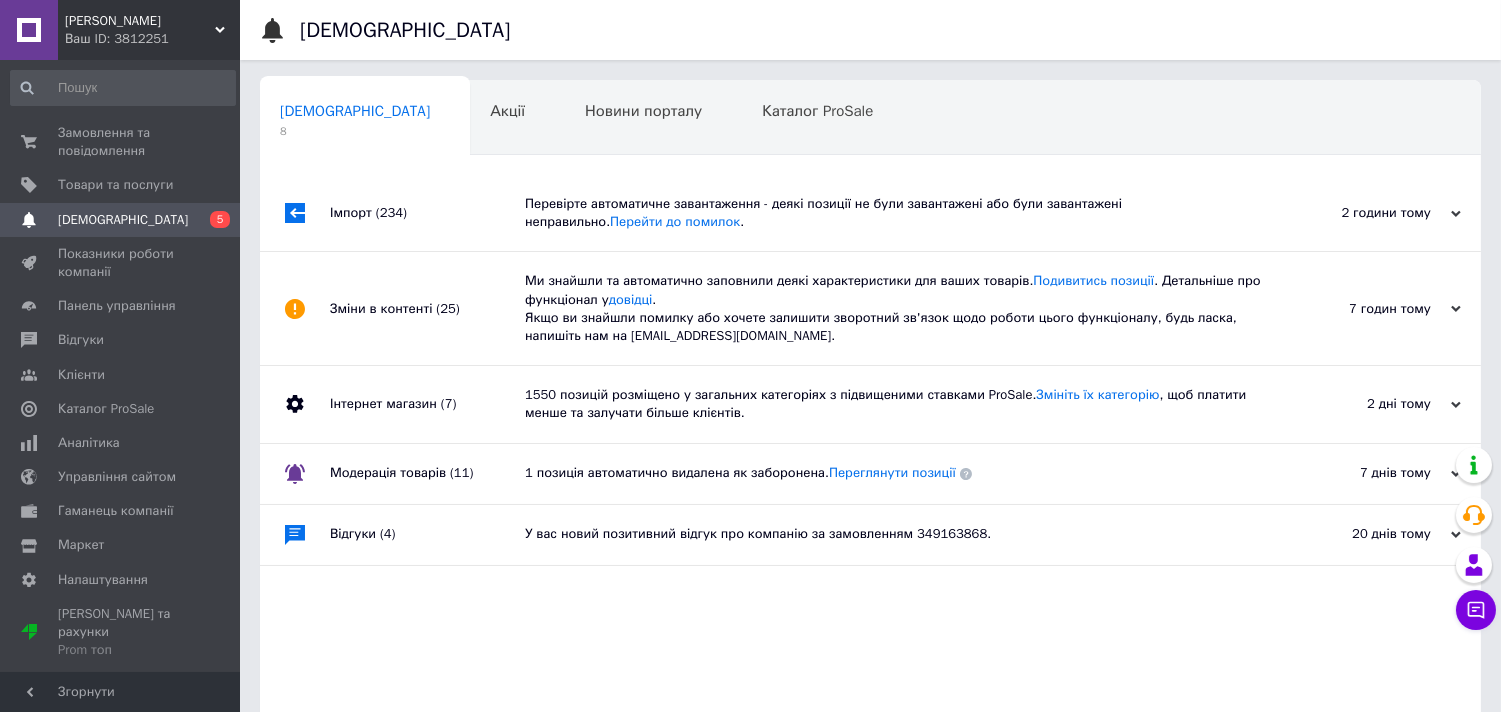 click on "Модерація товарів   (11)" at bounding box center (427, 474) 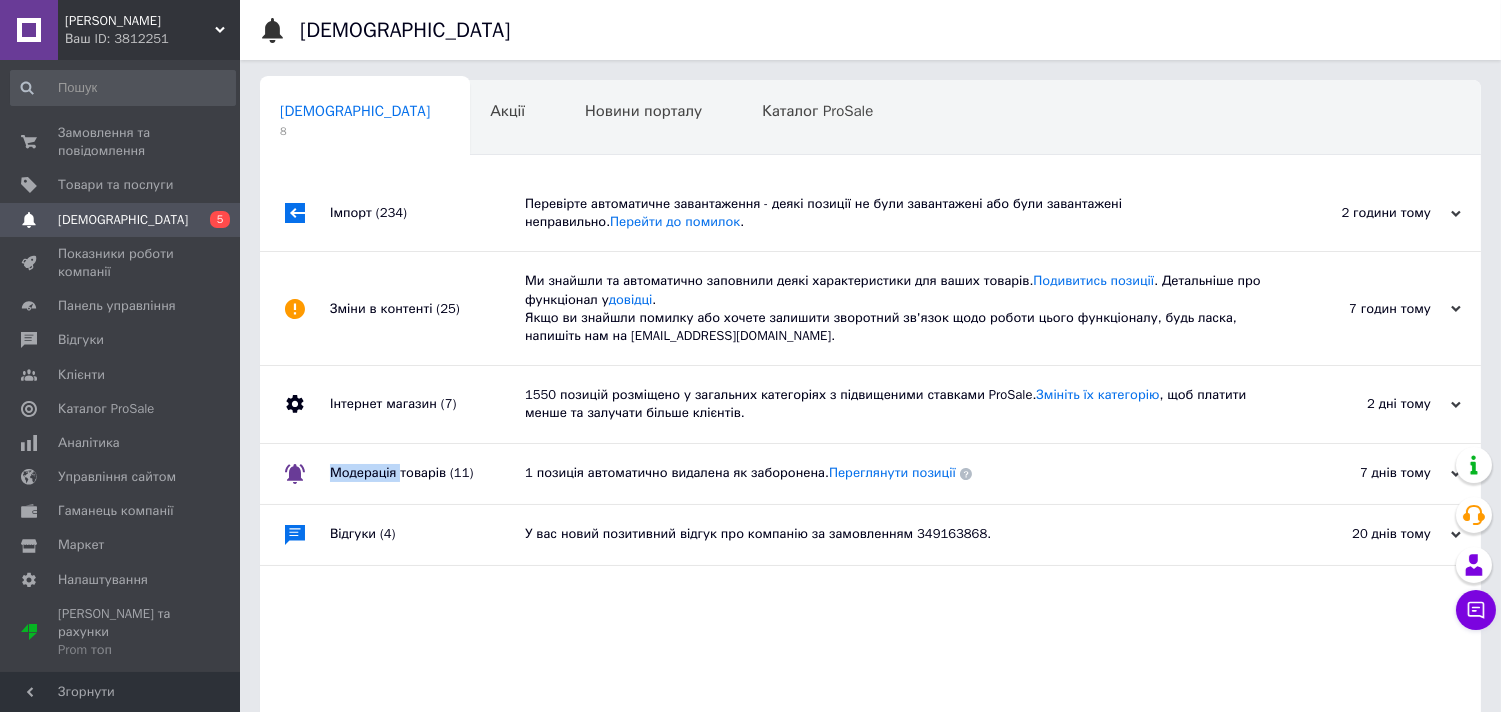 click on "Модерація товарів   (11)" at bounding box center [427, 474] 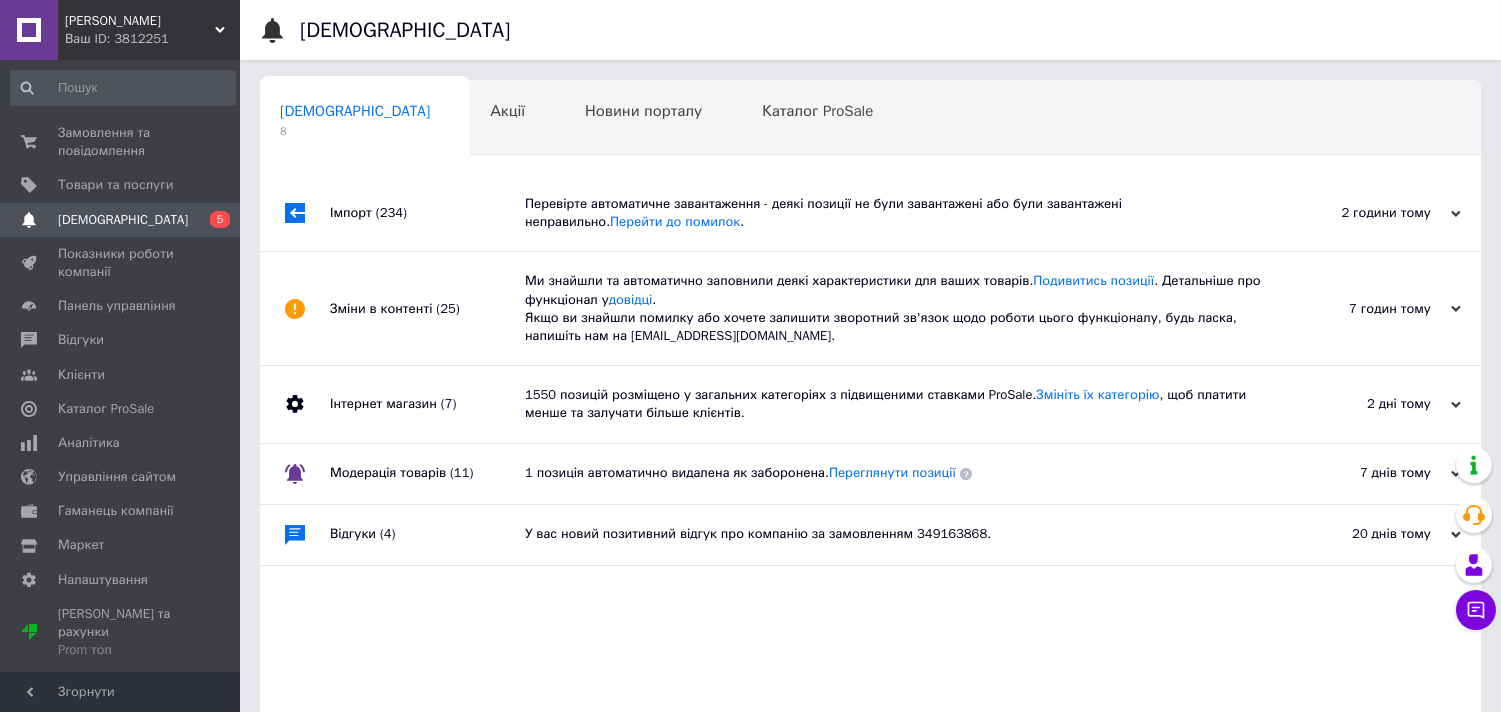 click on "Інтернет магазин   (7)" at bounding box center [427, 404] 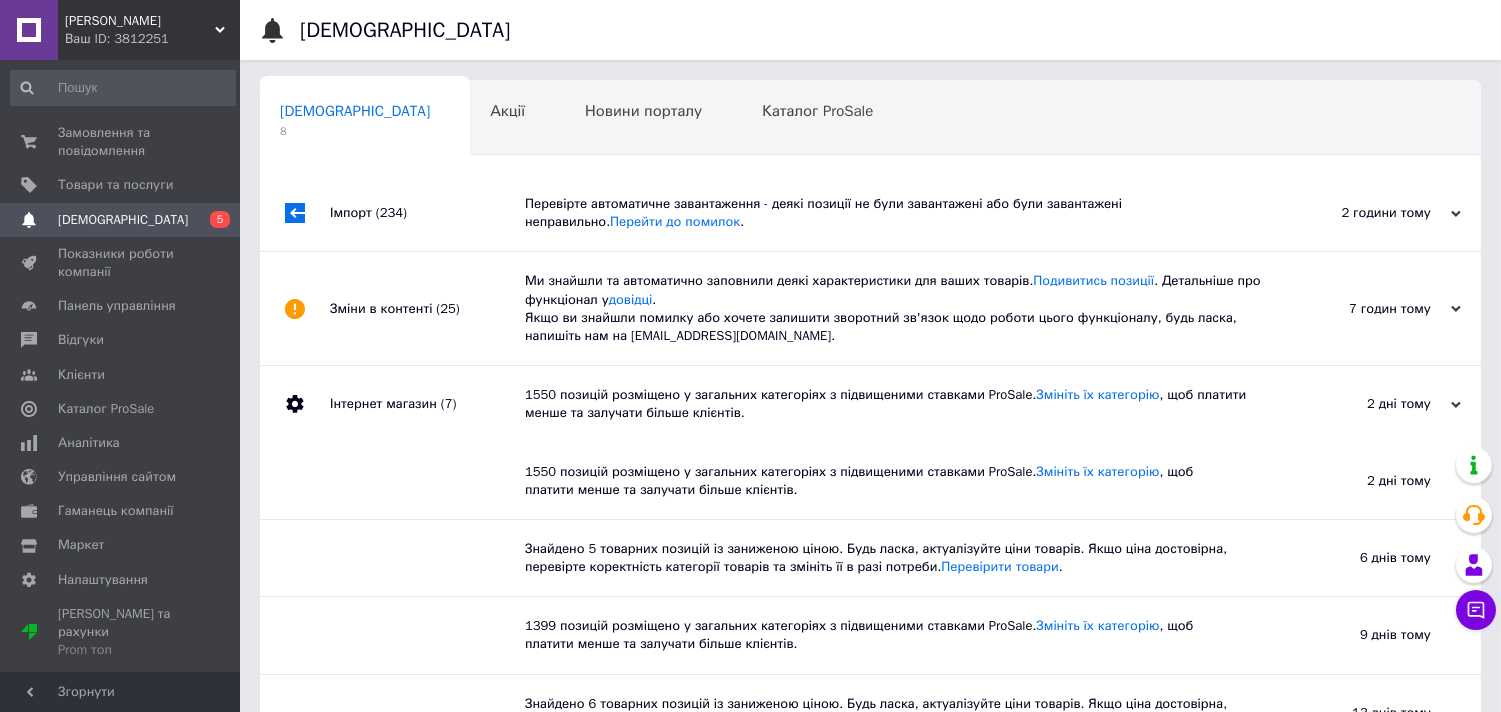 click on "Інтернет магазин   (7)" at bounding box center [427, 404] 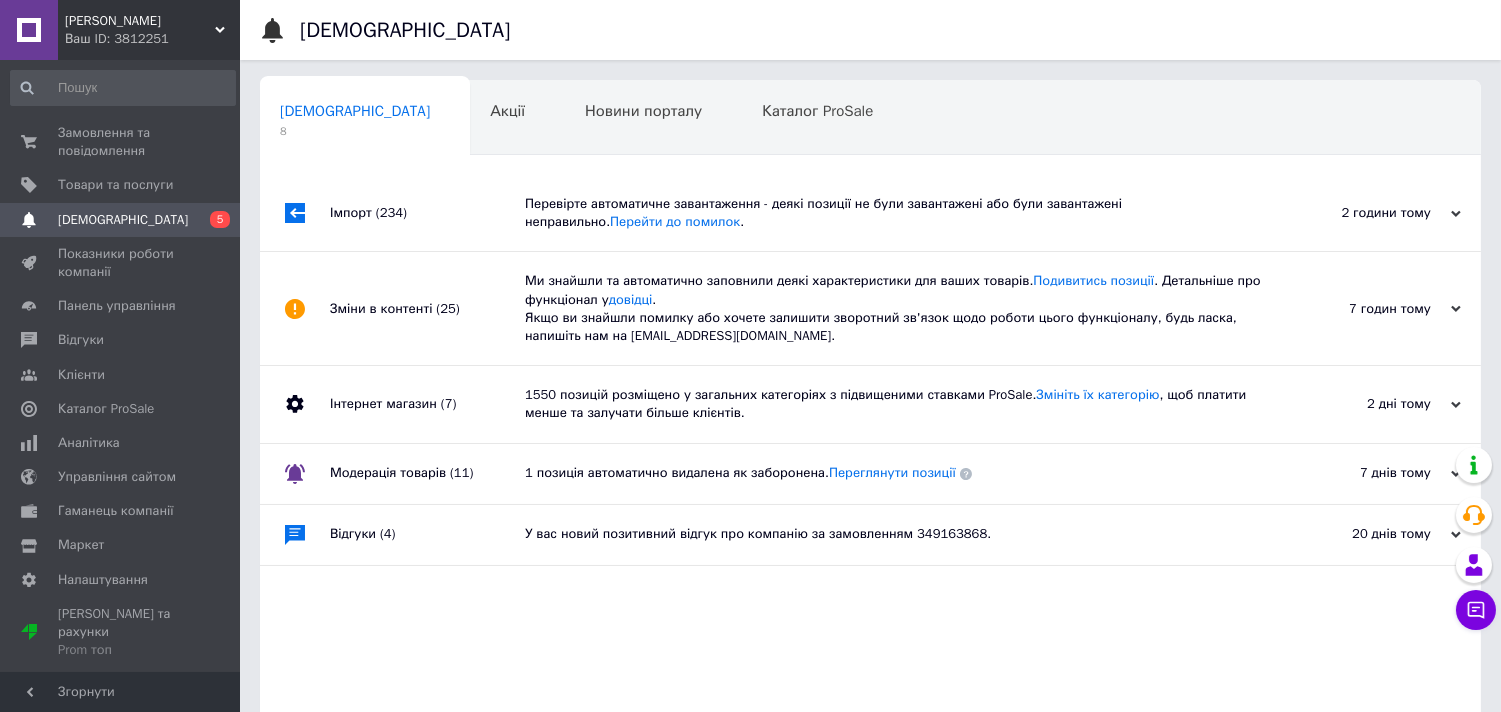 click on "Модерація товарів   (11)" at bounding box center [427, 474] 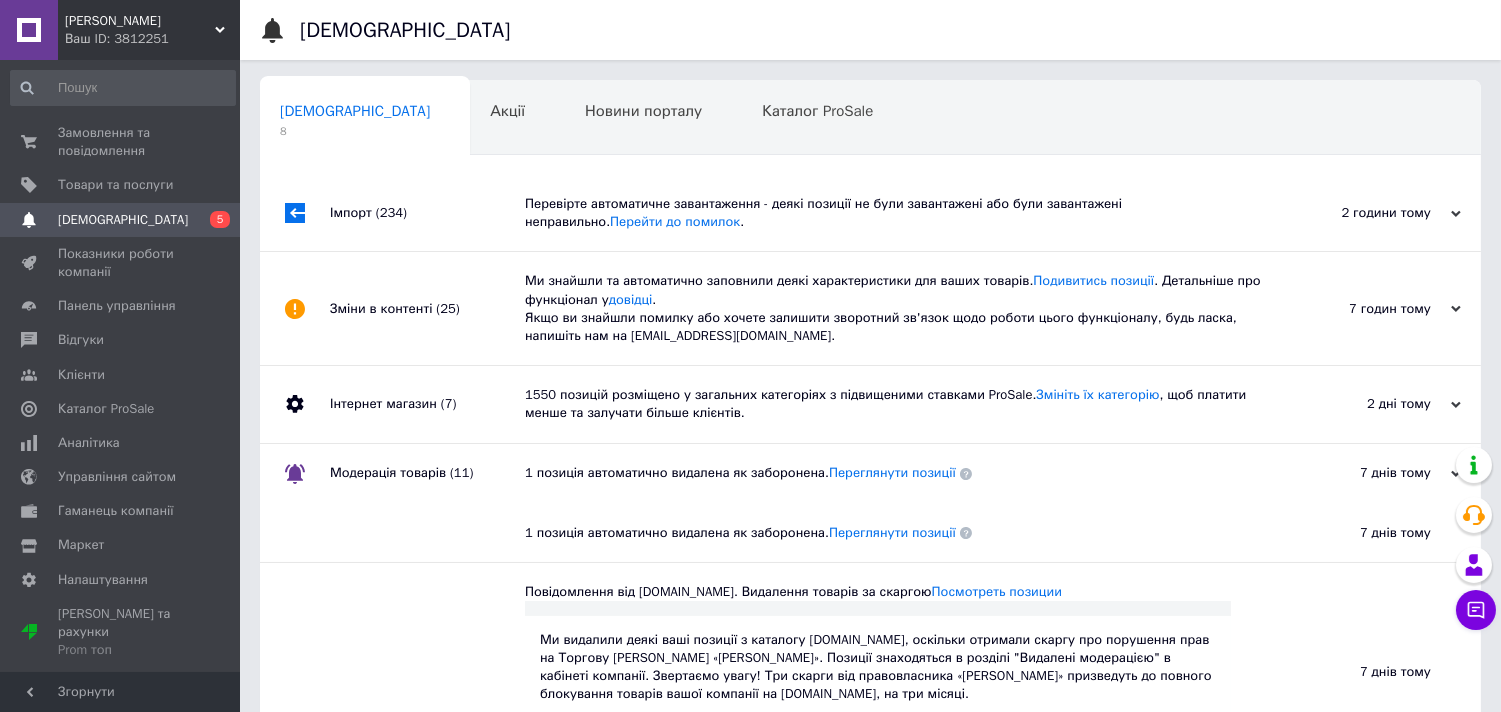 click on "Модерація товарів   (11)" at bounding box center (427, 474) 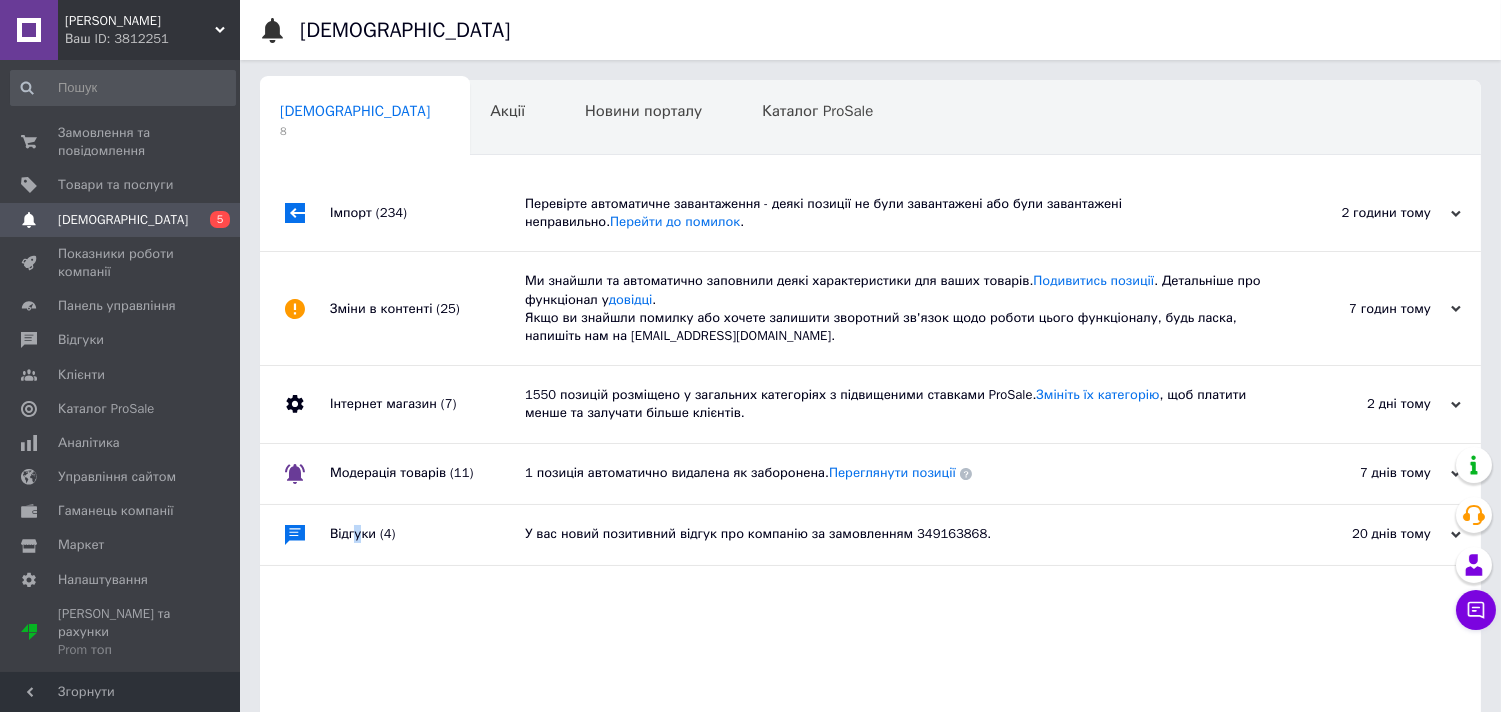 click on "Відгуки   (4)" at bounding box center (427, 535) 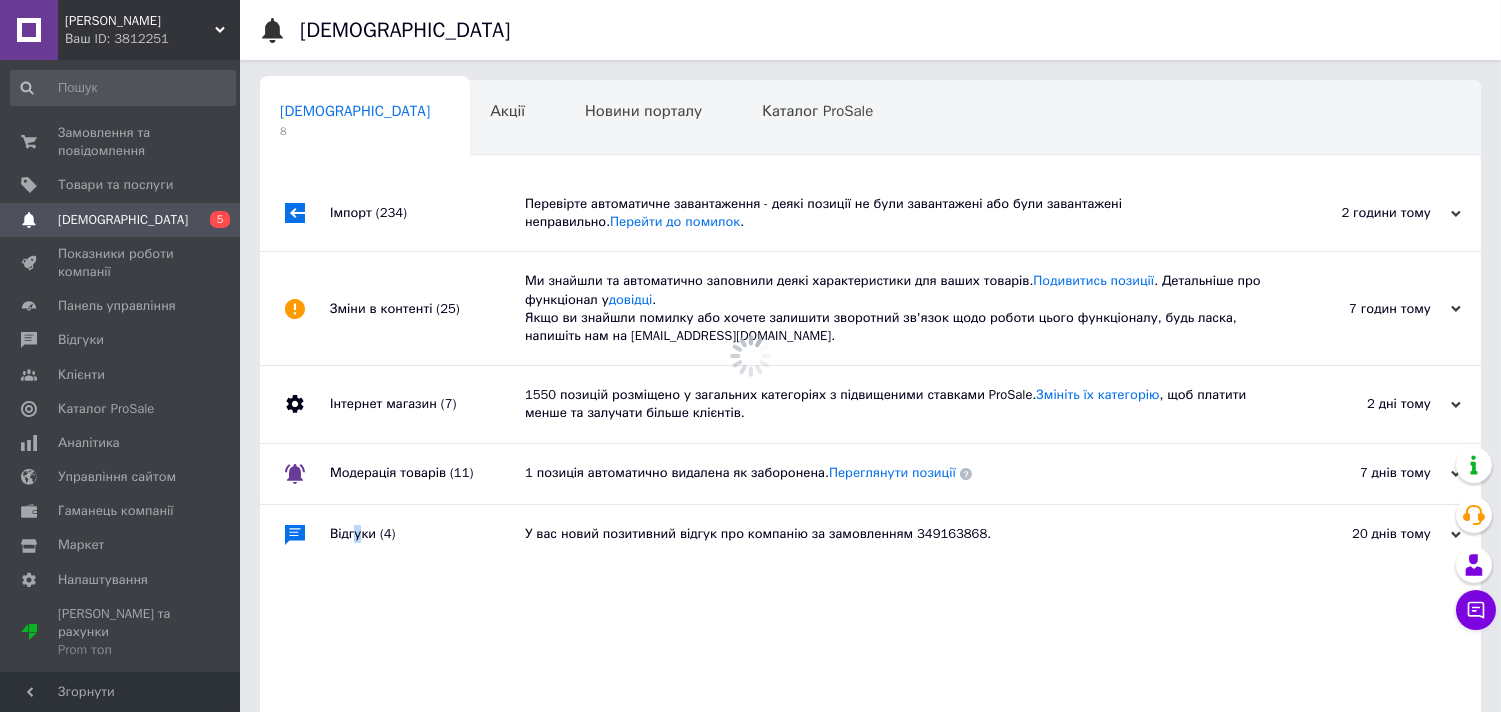 click on "Відгуки   (4)" at bounding box center [427, 535] 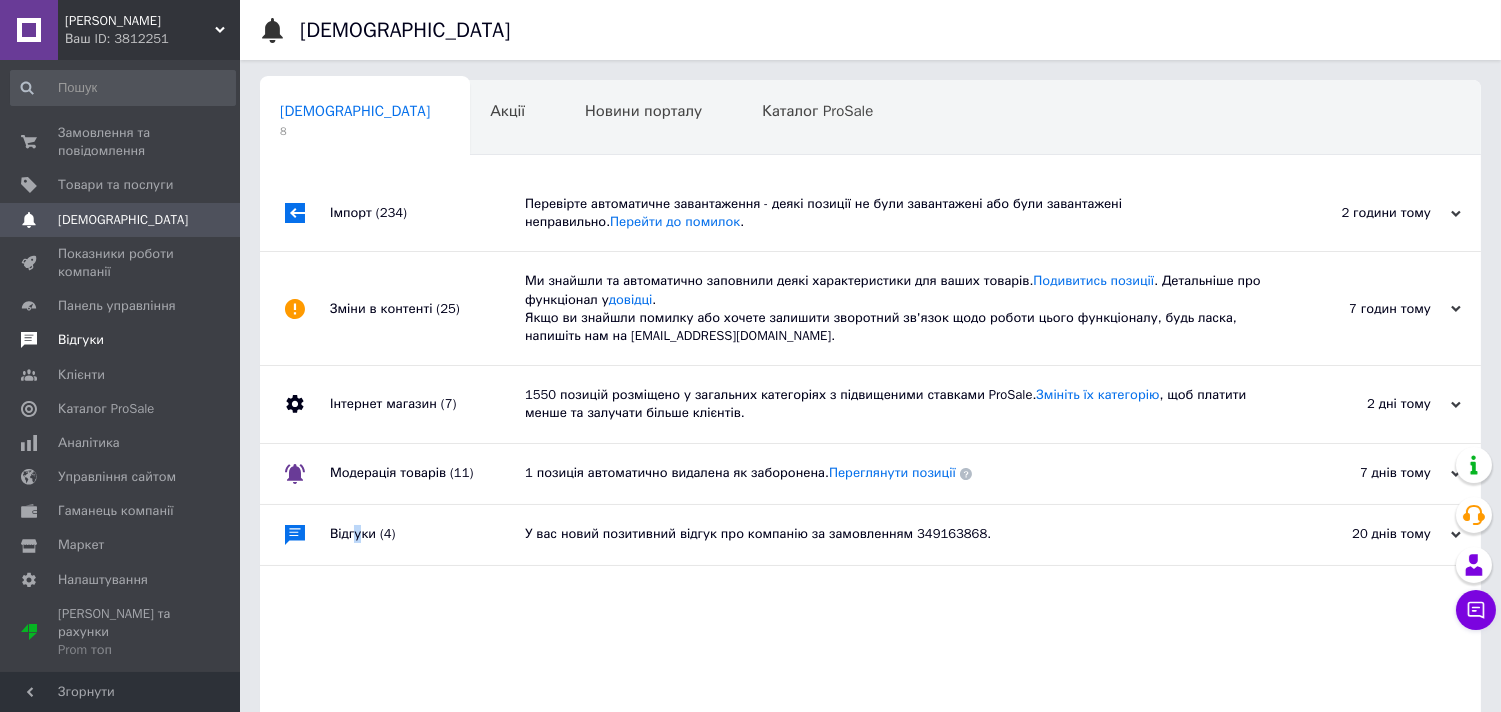click on "Відгуки" at bounding box center (121, 340) 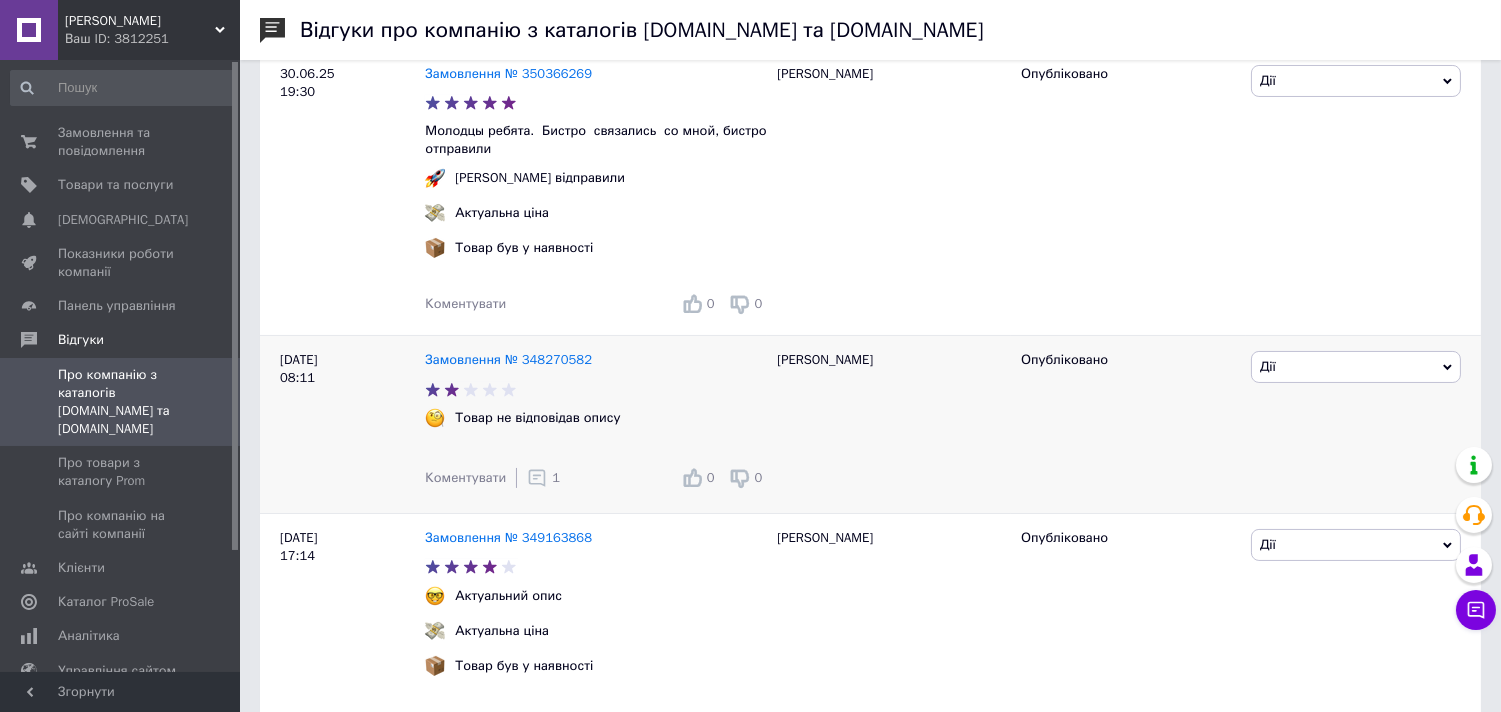 scroll, scrollTop: 383, scrollLeft: 0, axis: vertical 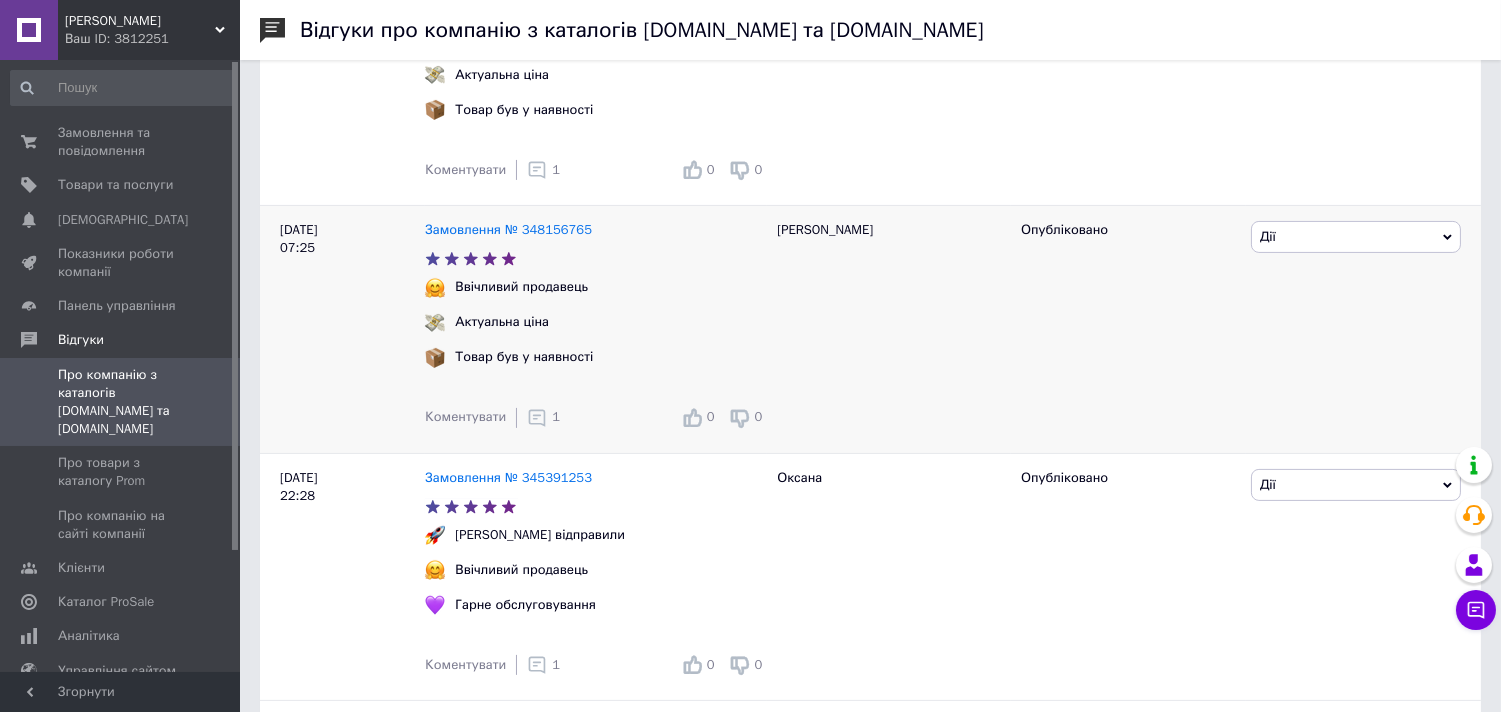 click 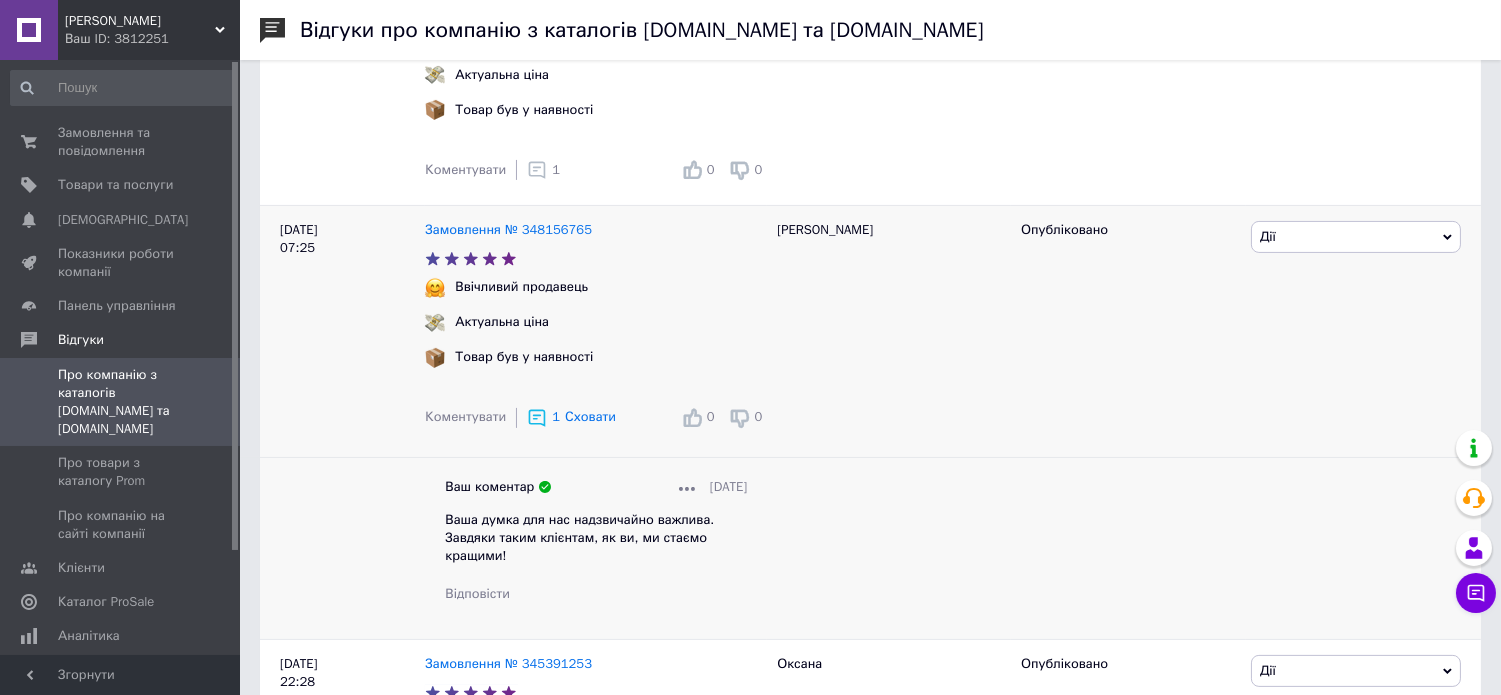 click on "Ваша думка для нас надзвичайно важлива. Завдяки таким клієнтам, як ви, ми стаємо кращими!" at bounding box center (579, 537) 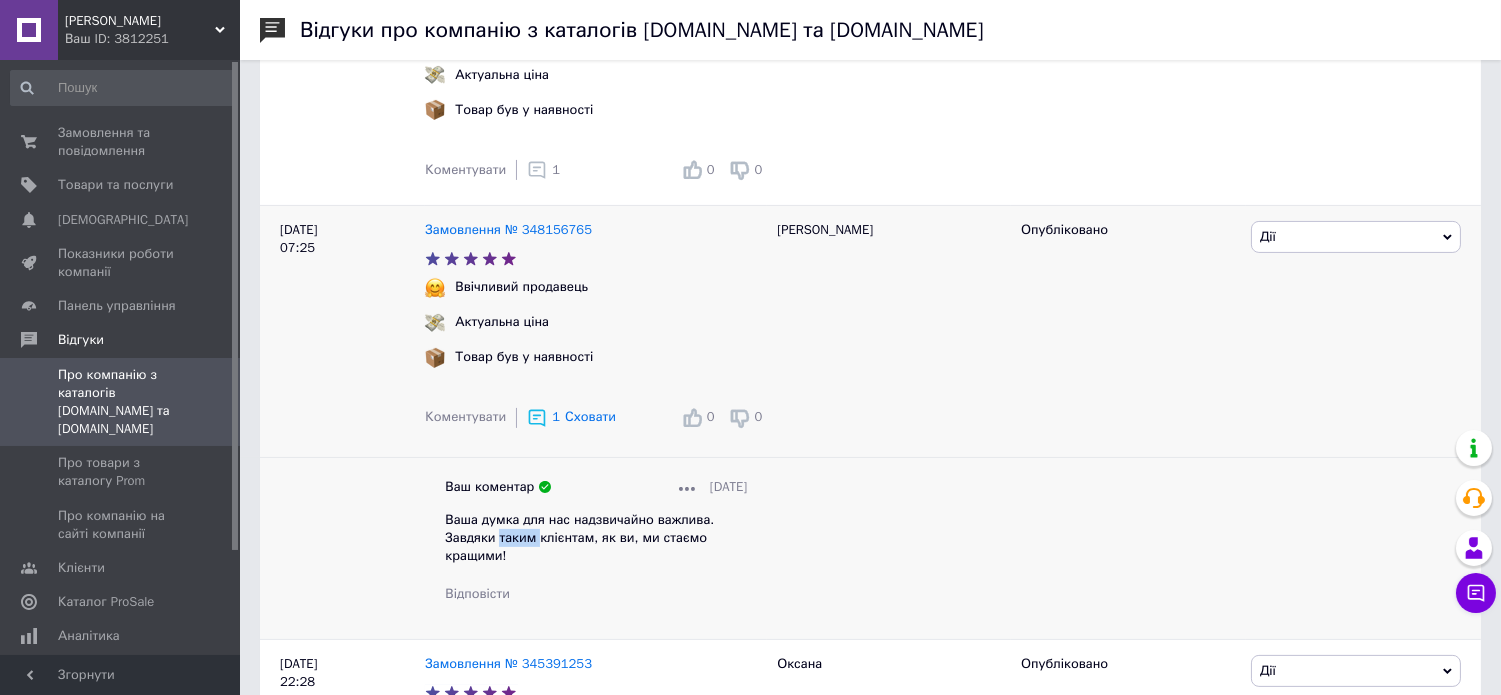 click on "Ваша думка для нас надзвичайно важлива. Завдяки таким клієнтам, як ви, ми стаємо кращими!" at bounding box center [579, 537] 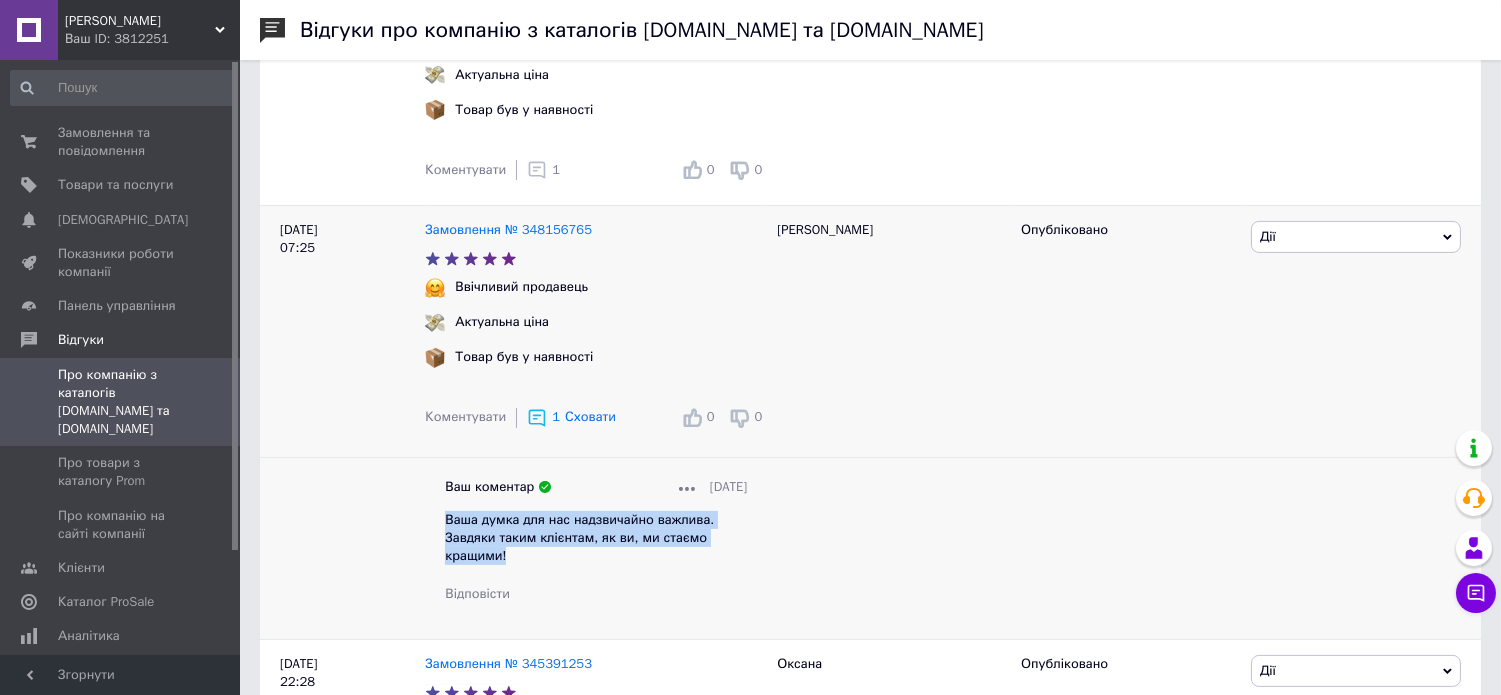 click on "Ваша думка для нас надзвичайно важлива. Завдяки таким клієнтам, як ви, ми стаємо кращими!" at bounding box center (579, 537) 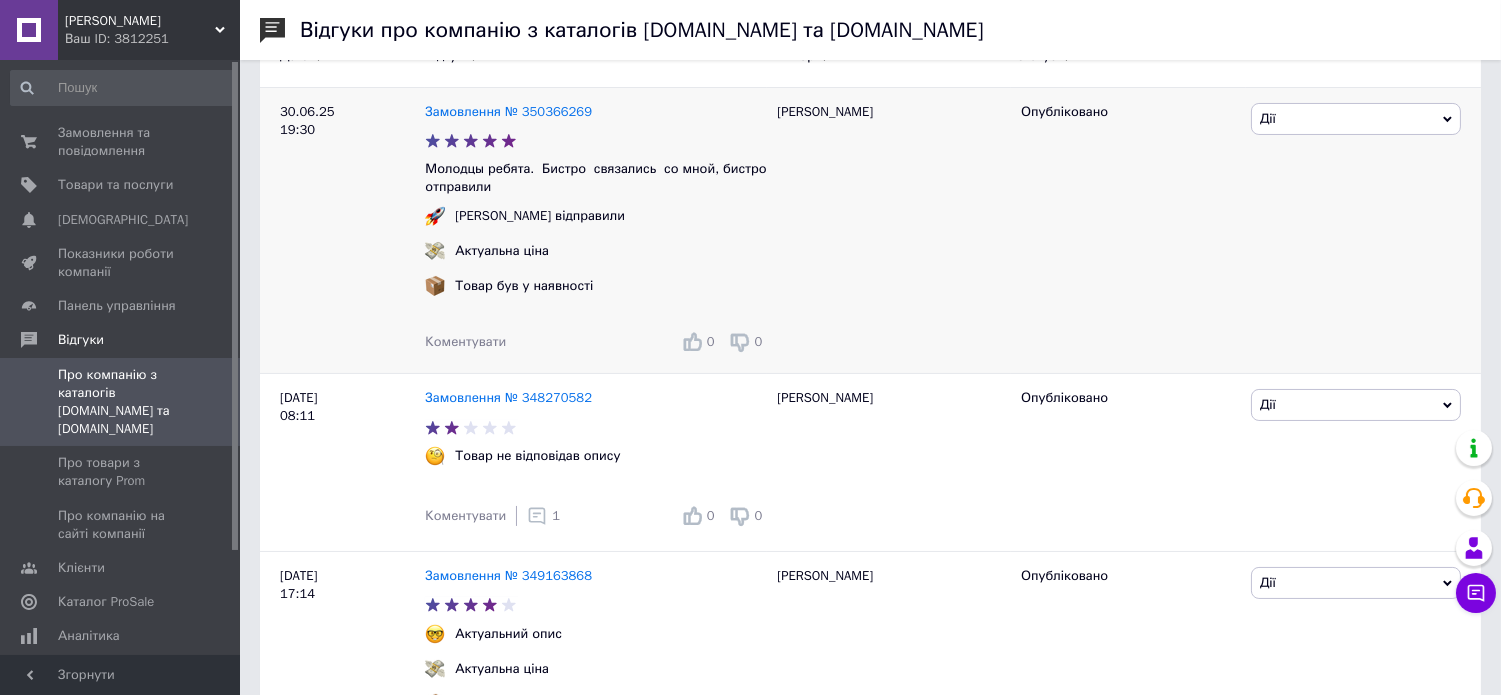 scroll, scrollTop: 333, scrollLeft: 0, axis: vertical 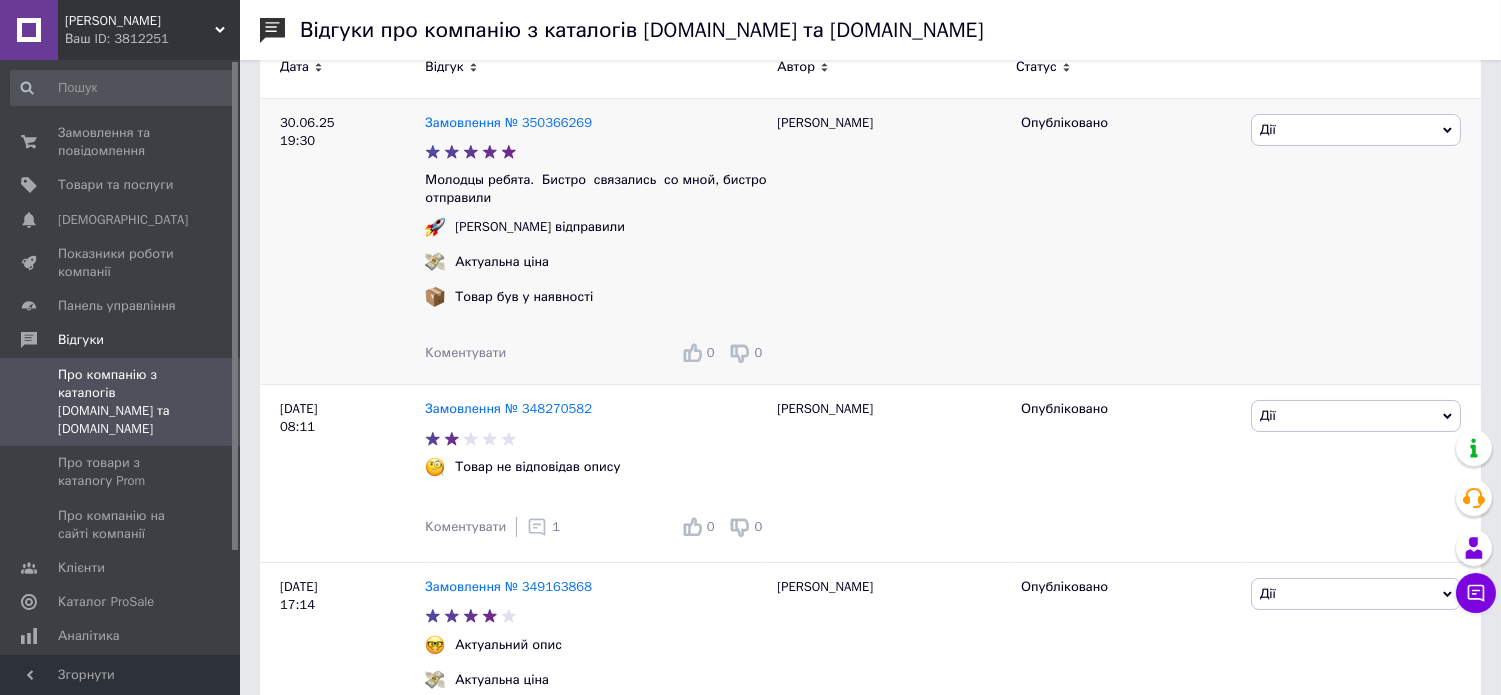 click on "Коментувати" at bounding box center [465, 352] 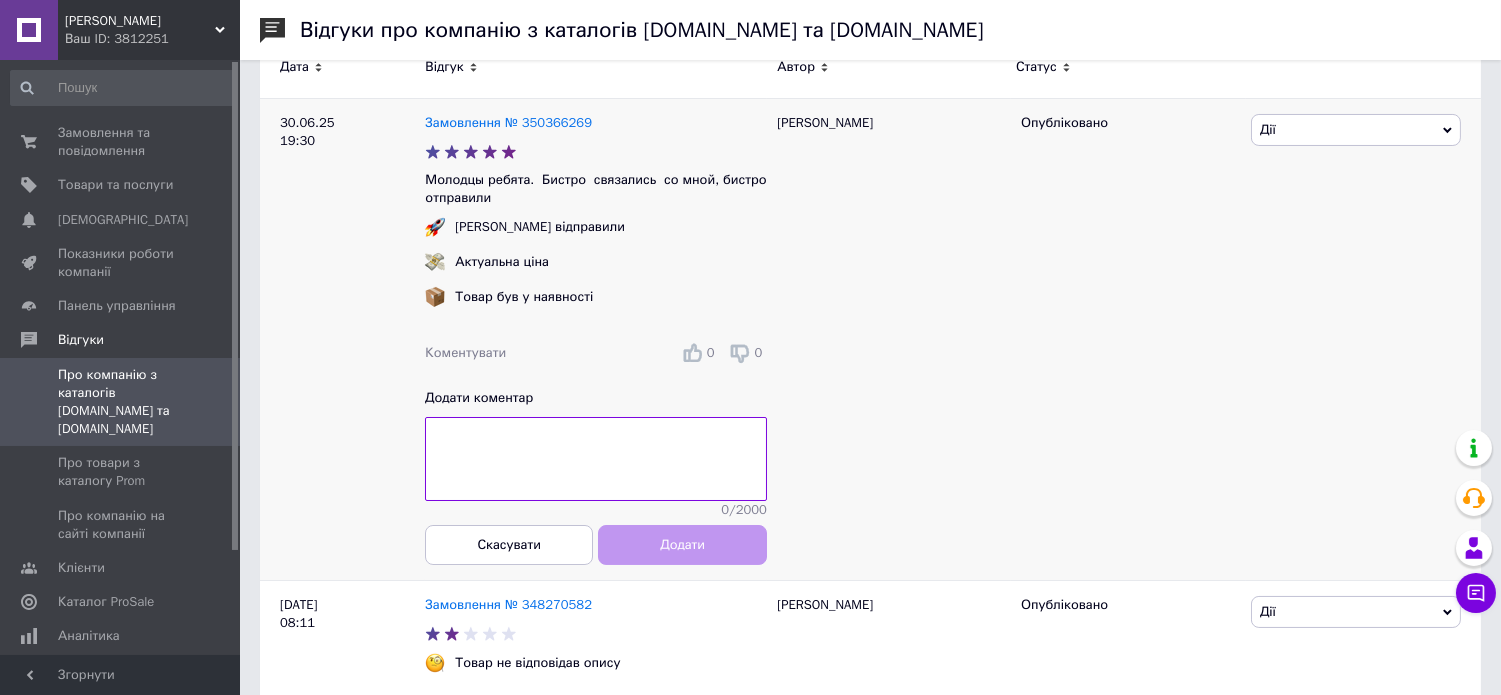 click at bounding box center (596, 459) 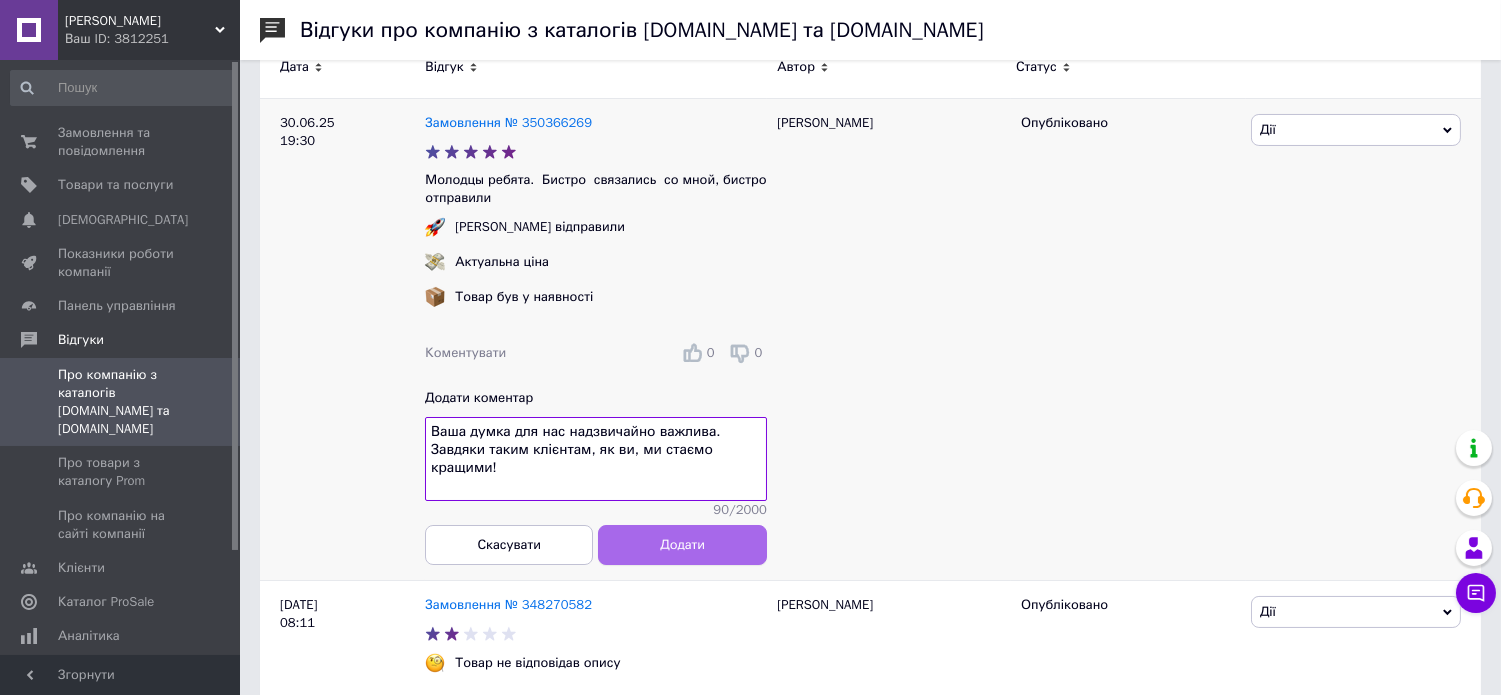 type on "Ваша думка для нас надзвичайно важлива. Завдяки таким клієнтам, як ви, ми стаємо кращими!" 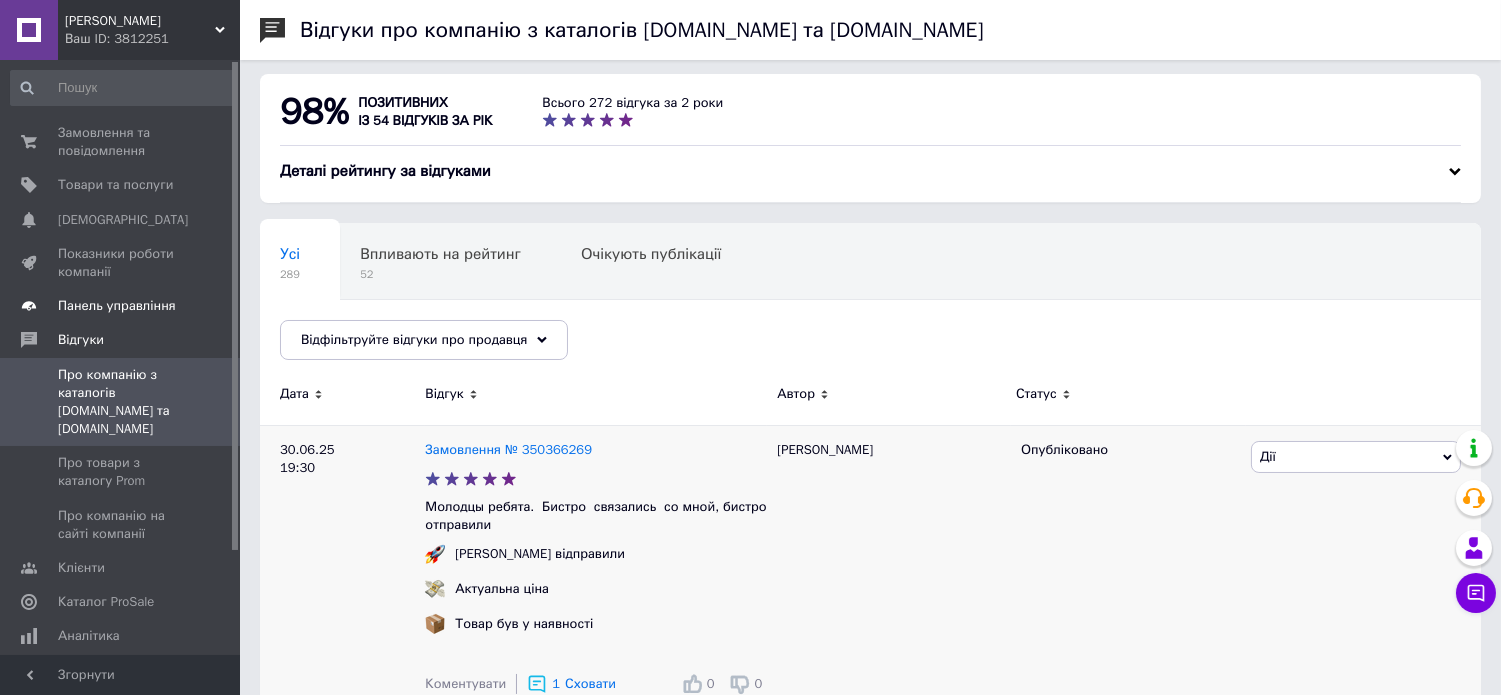 scroll, scrollTop: 0, scrollLeft: 0, axis: both 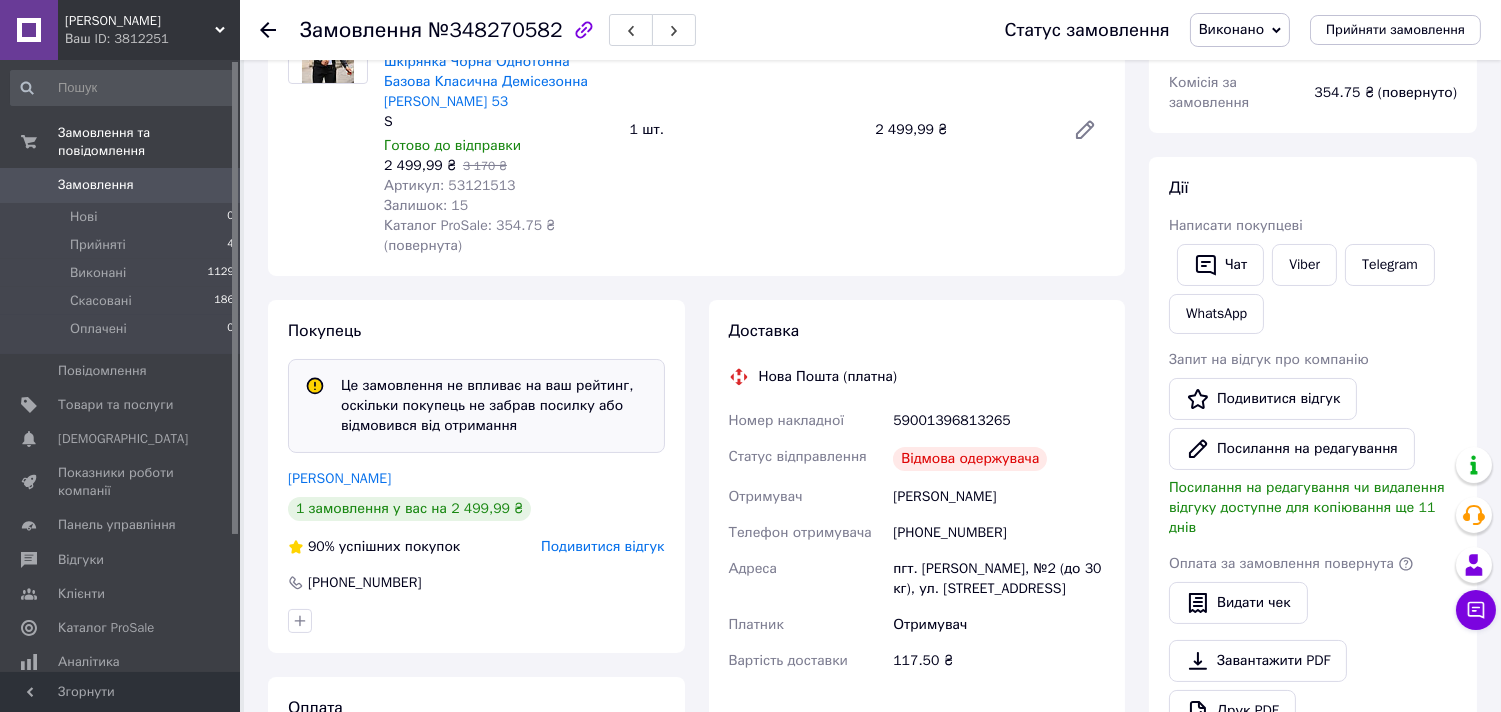 click on "Подивитися відгук" at bounding box center (602, 546) 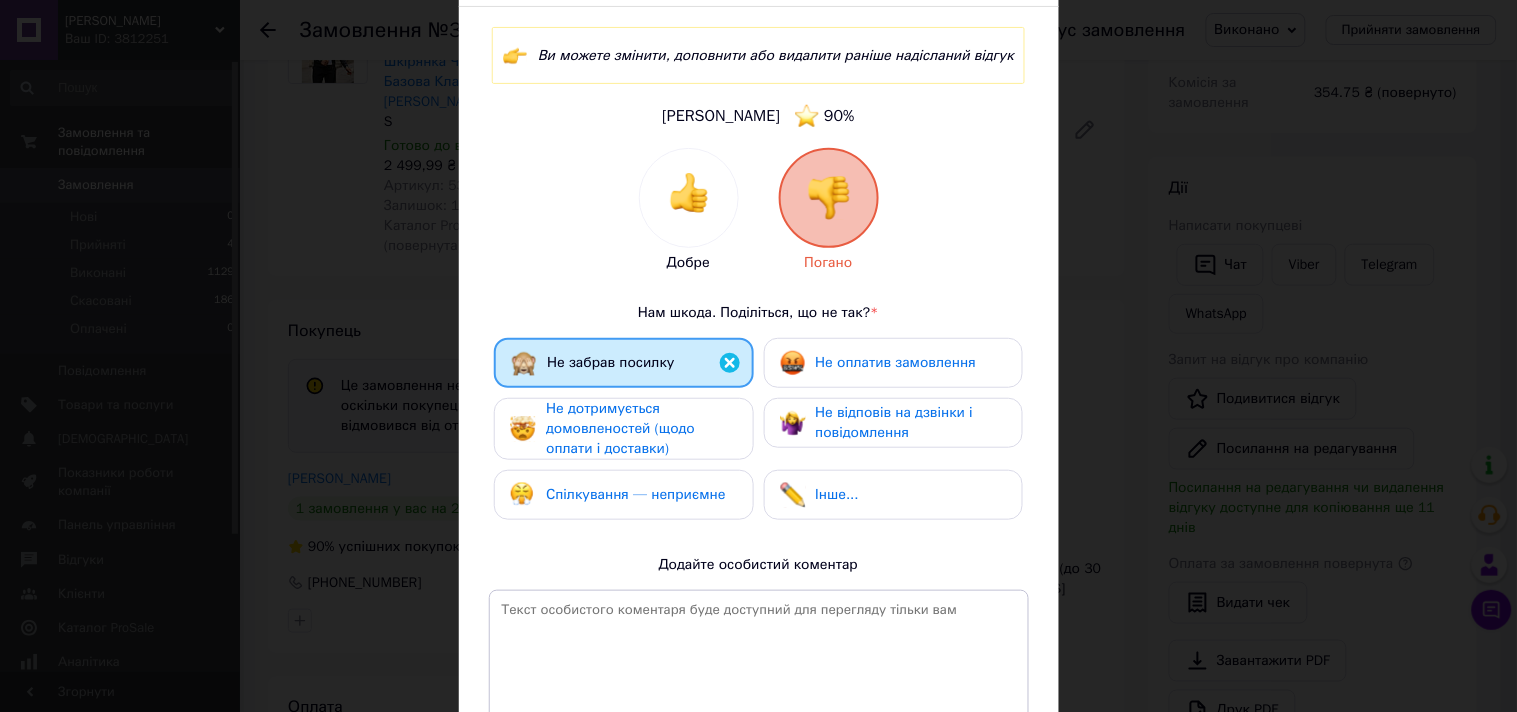 scroll, scrollTop: 125, scrollLeft: 0, axis: vertical 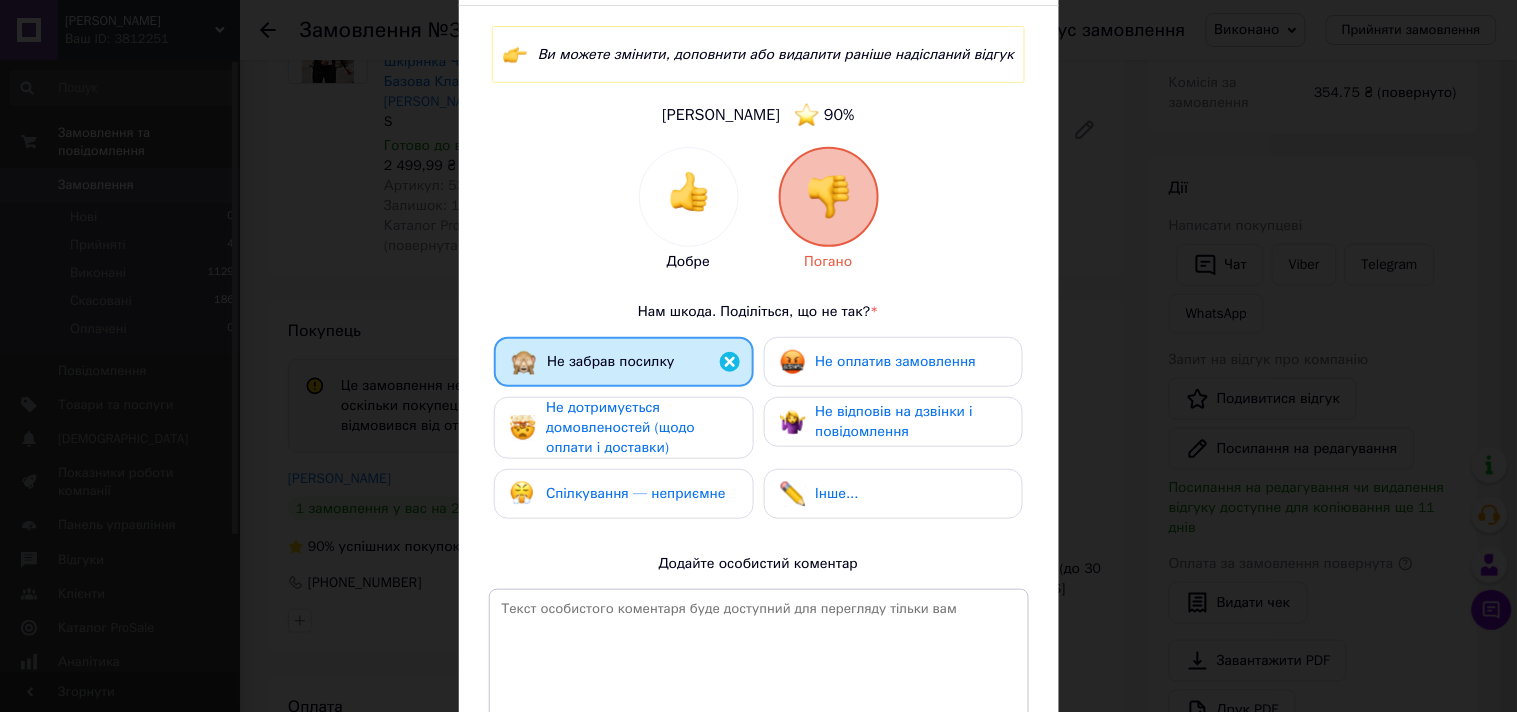 click on "Не дотримується домовленостей (щодо оплати і доставки)" at bounding box center (620, 427) 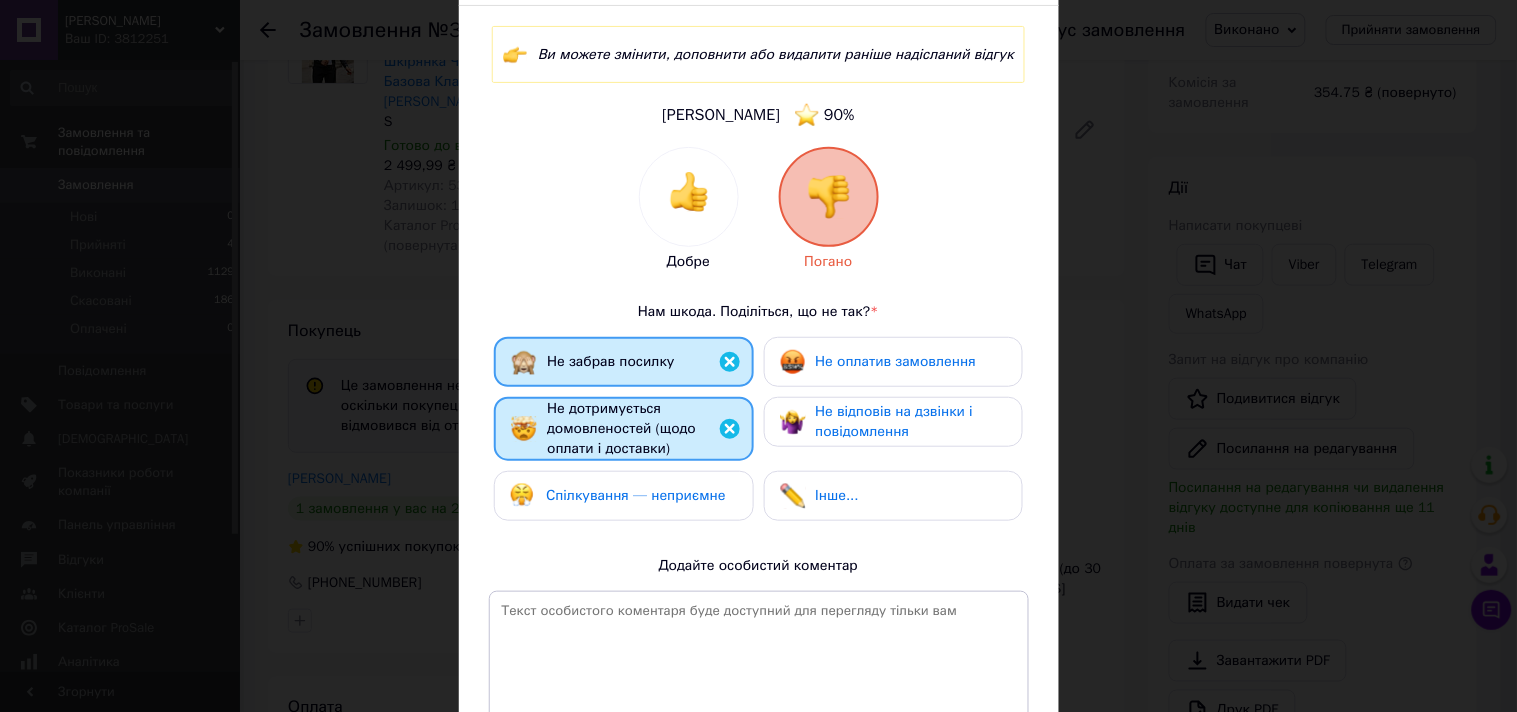 drag, startPoint x: 665, startPoint y: 478, endPoint x: 822, endPoint y: 436, distance: 162.52077 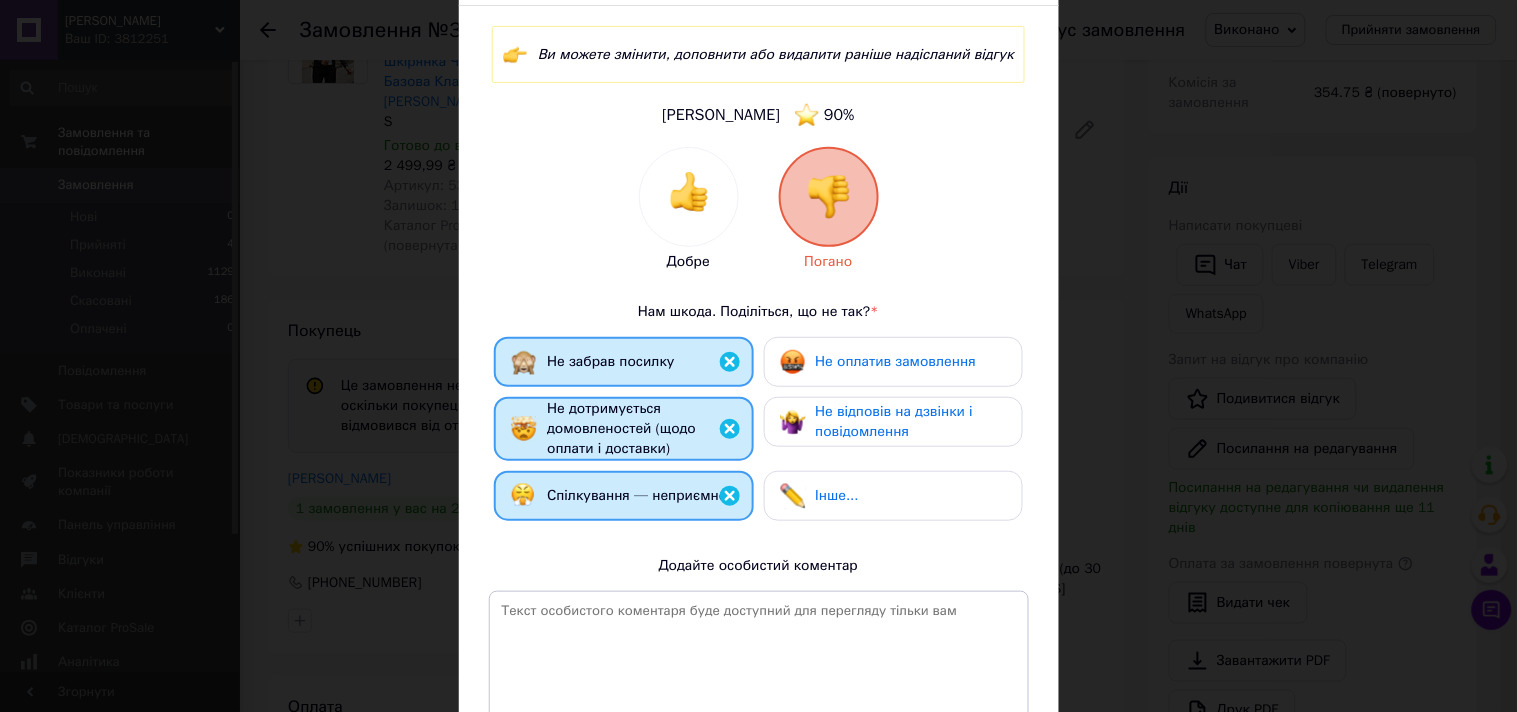 drag, startPoint x: 830, startPoint y: 435, endPoint x: 857, endPoint y: 382, distance: 59.48109 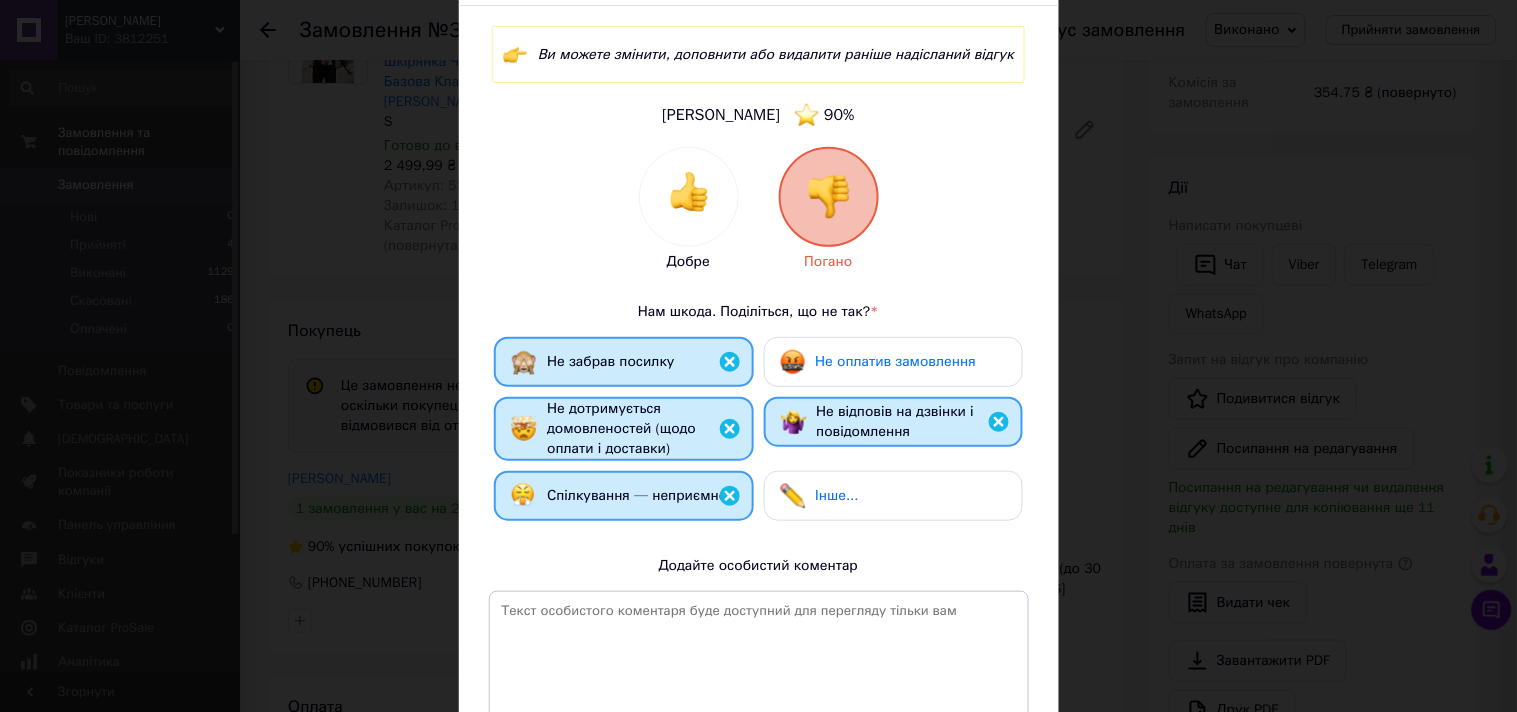 click on "Не оплатив замовлення" at bounding box center (893, 362) 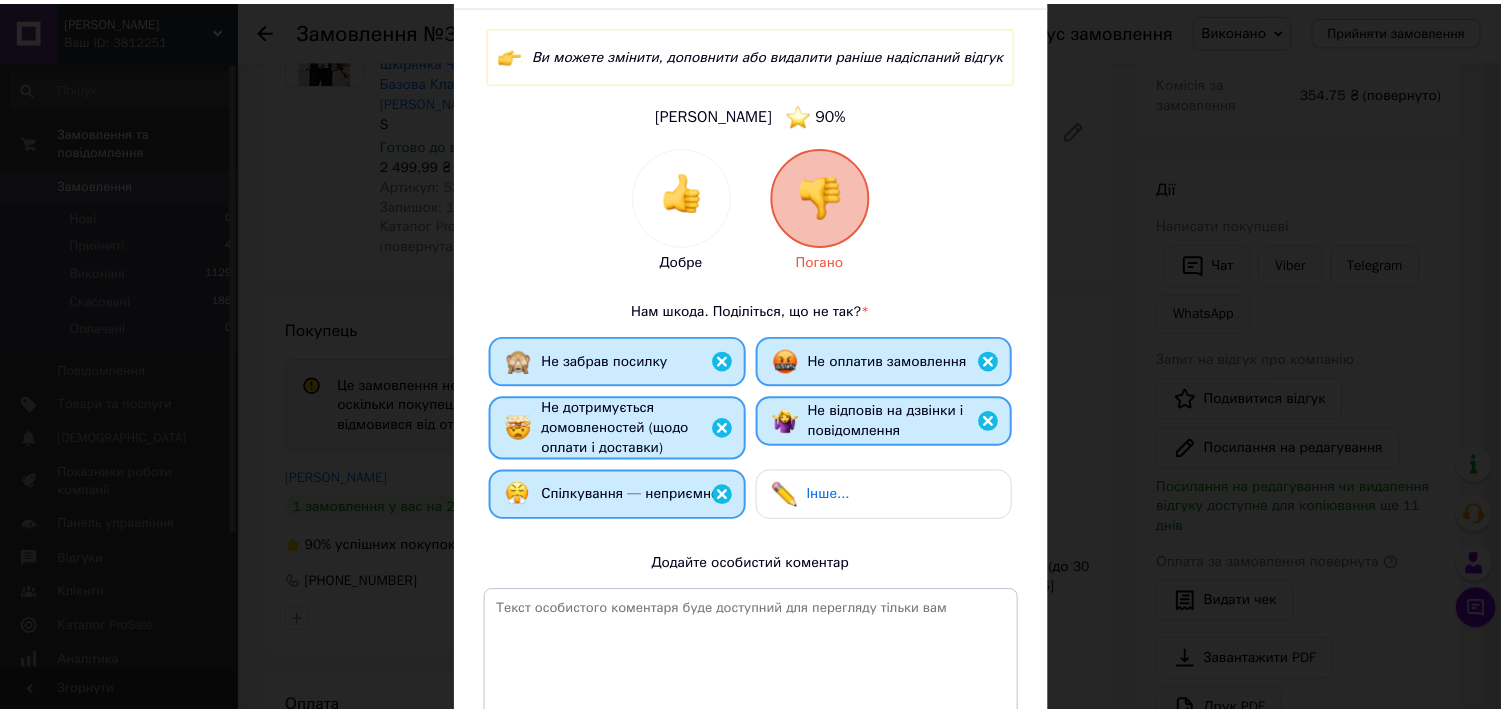 scroll, scrollTop: 335, scrollLeft: 0, axis: vertical 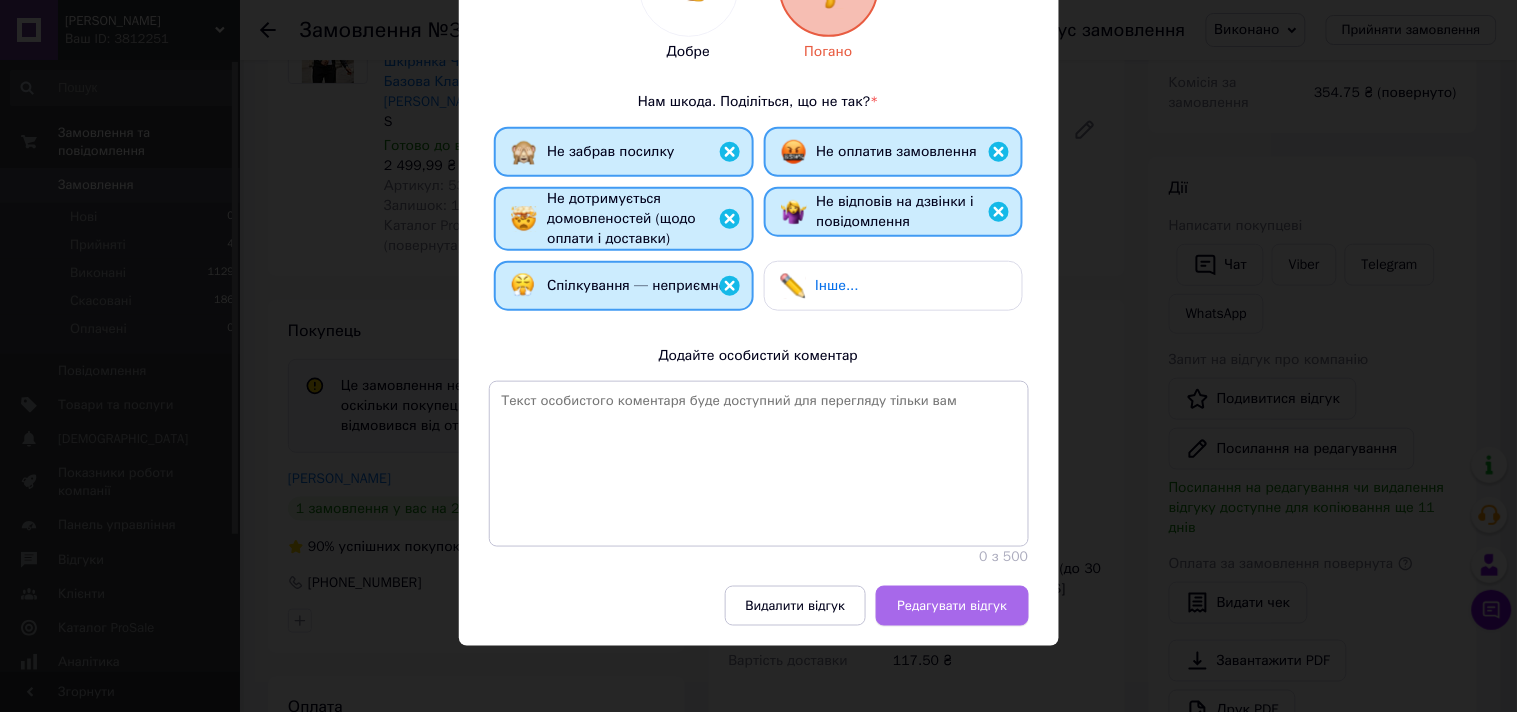 drag, startPoint x: 937, startPoint y: 574, endPoint x: 942, endPoint y: 593, distance: 19.646883 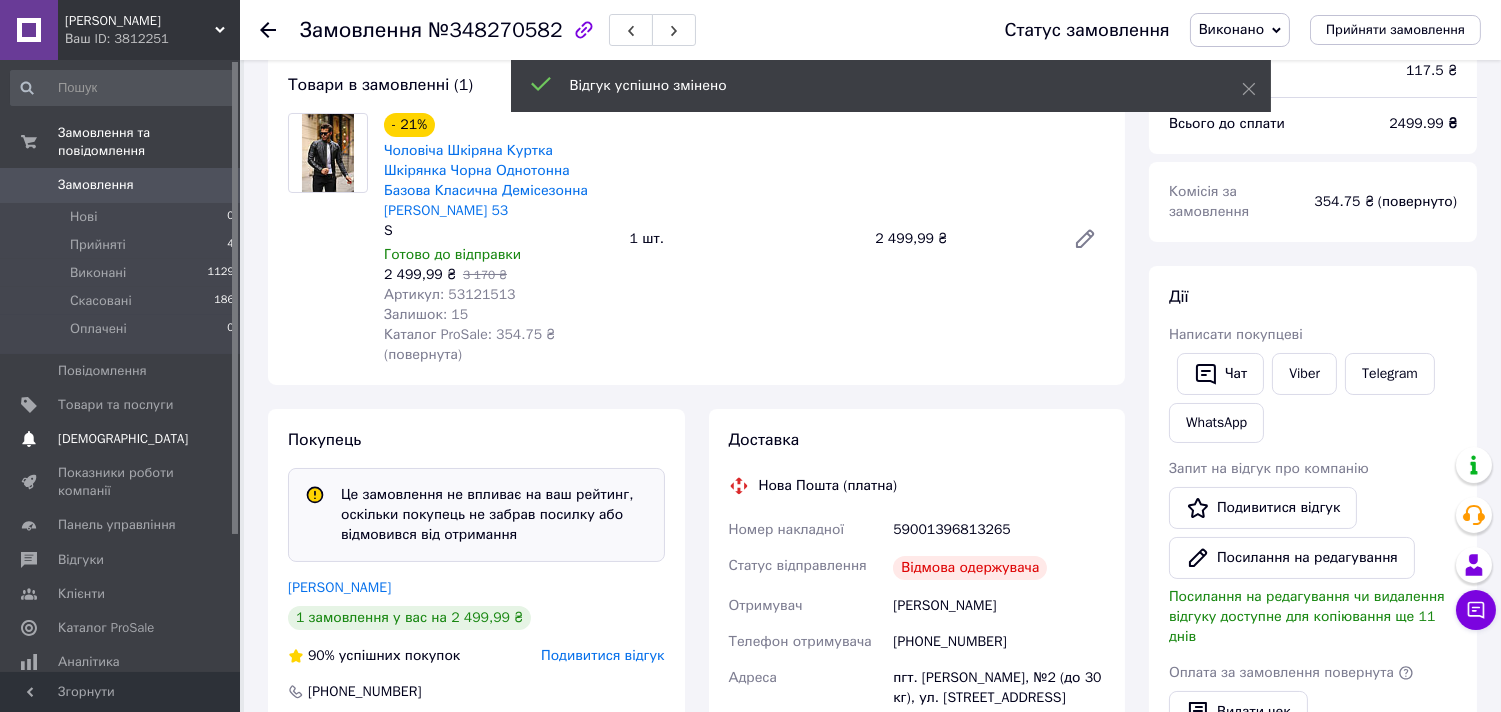 scroll, scrollTop: 161, scrollLeft: 0, axis: vertical 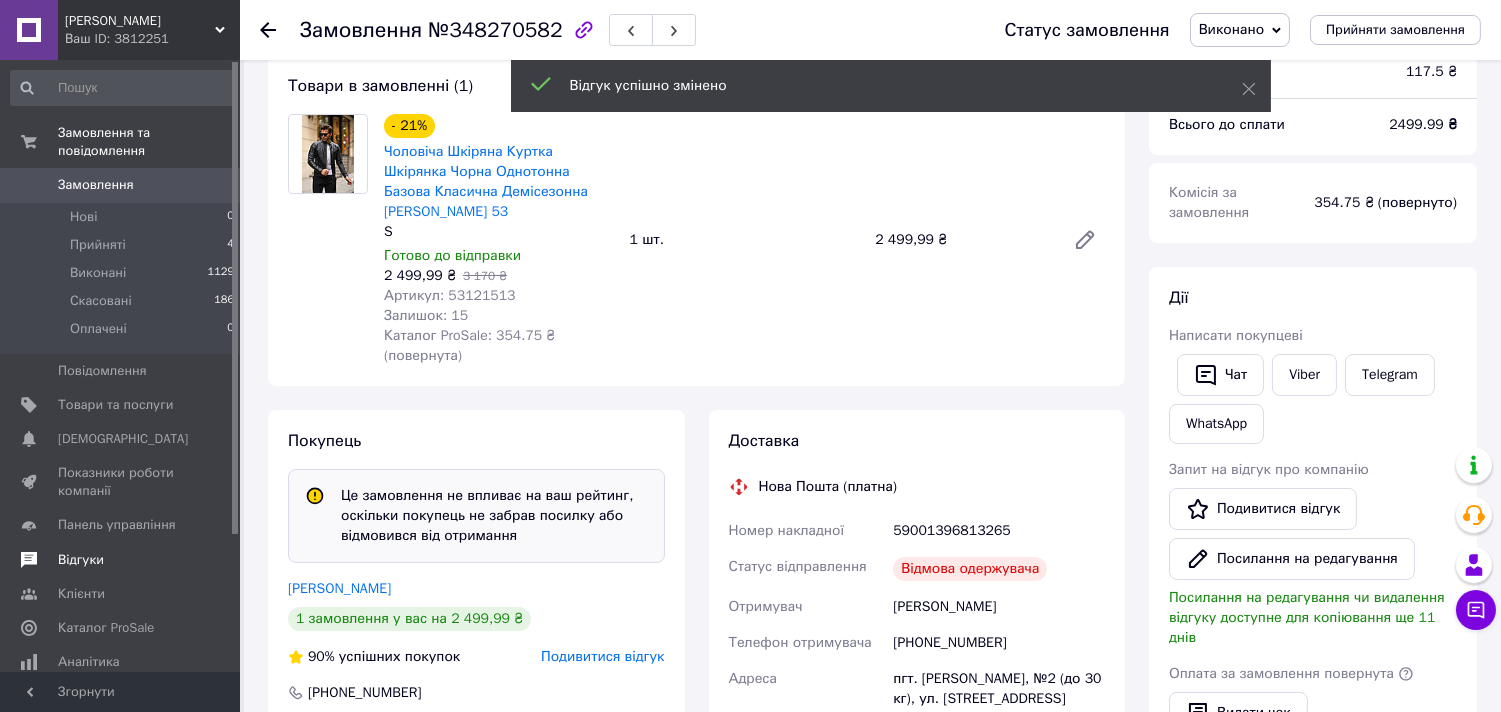 click on "Відгуки" at bounding box center [123, 560] 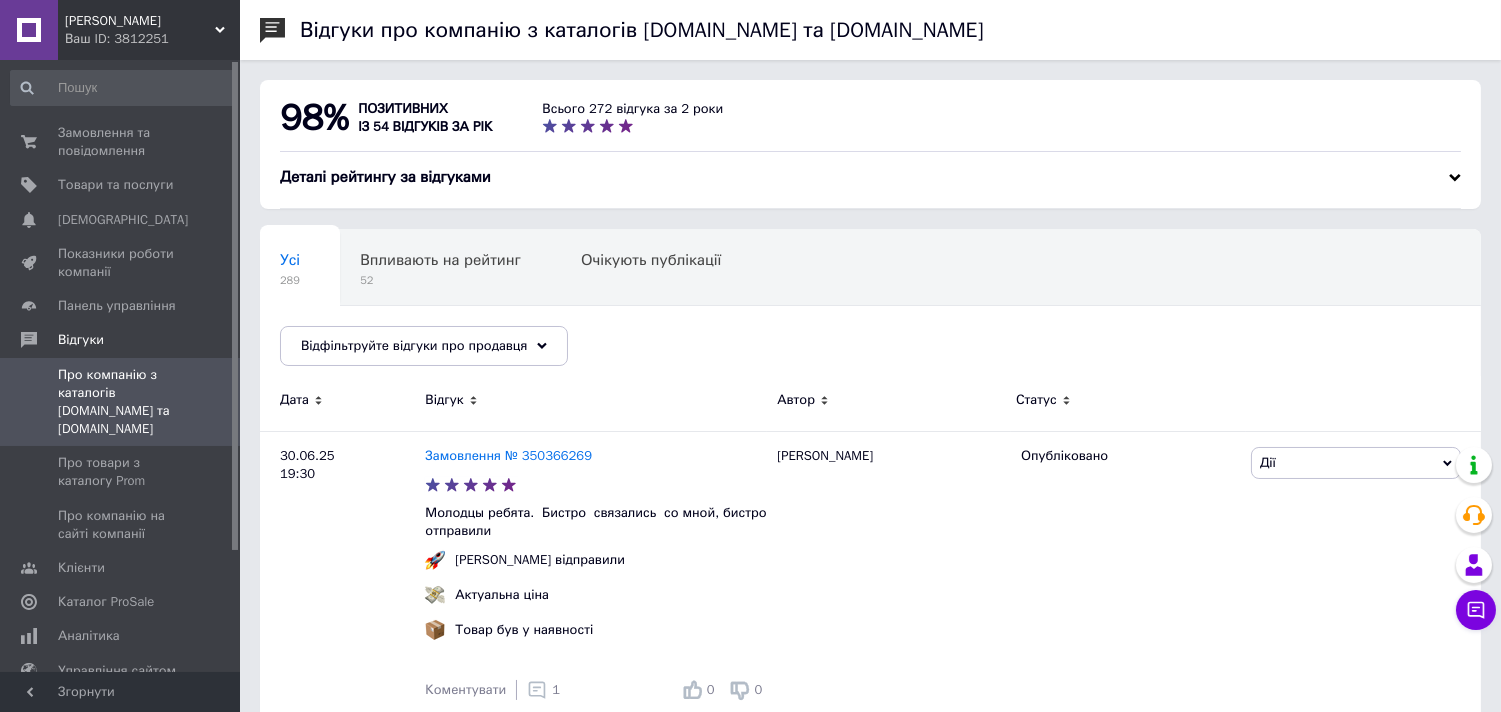 scroll, scrollTop: 434, scrollLeft: 0, axis: vertical 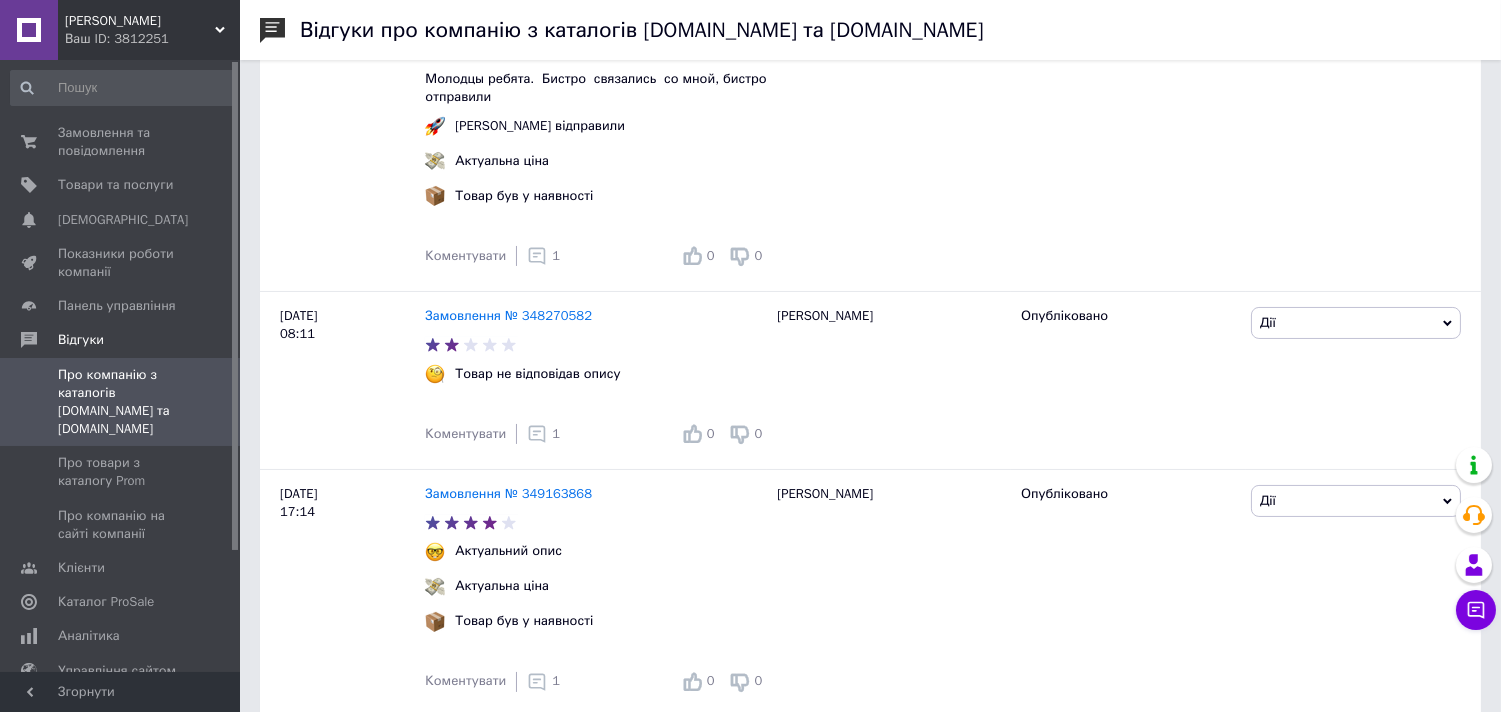 click on "Ваш ID: 3812251" at bounding box center [152, 39] 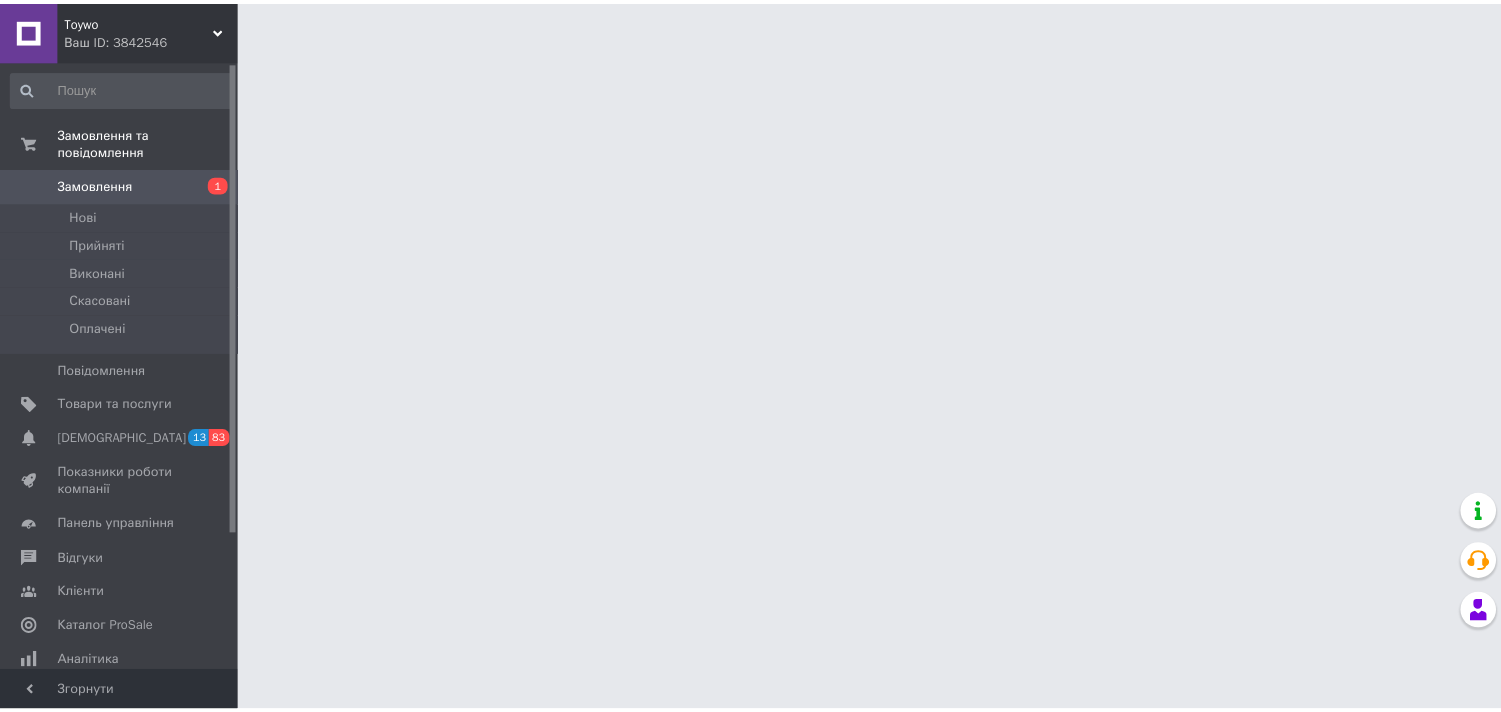 scroll, scrollTop: 0, scrollLeft: 0, axis: both 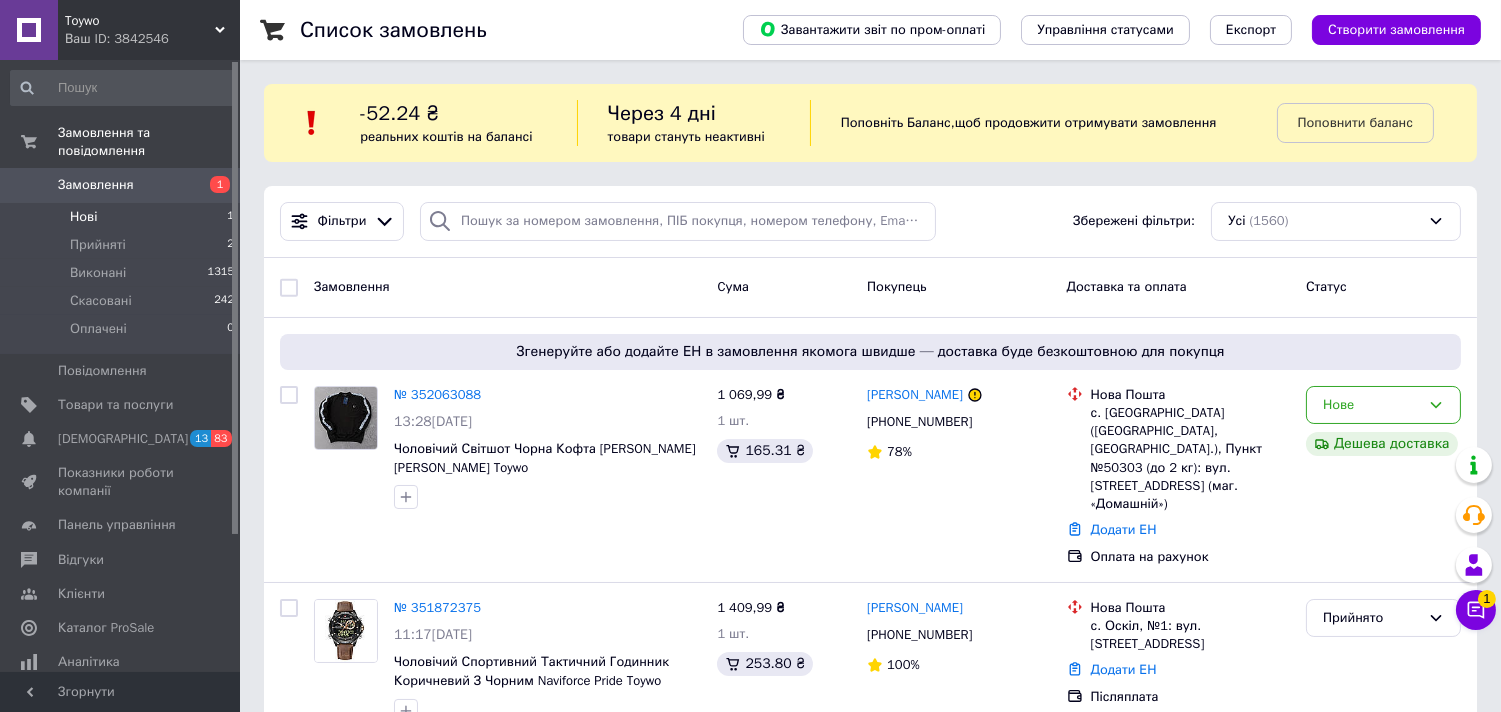 click on "Прийняті" at bounding box center [98, 245] 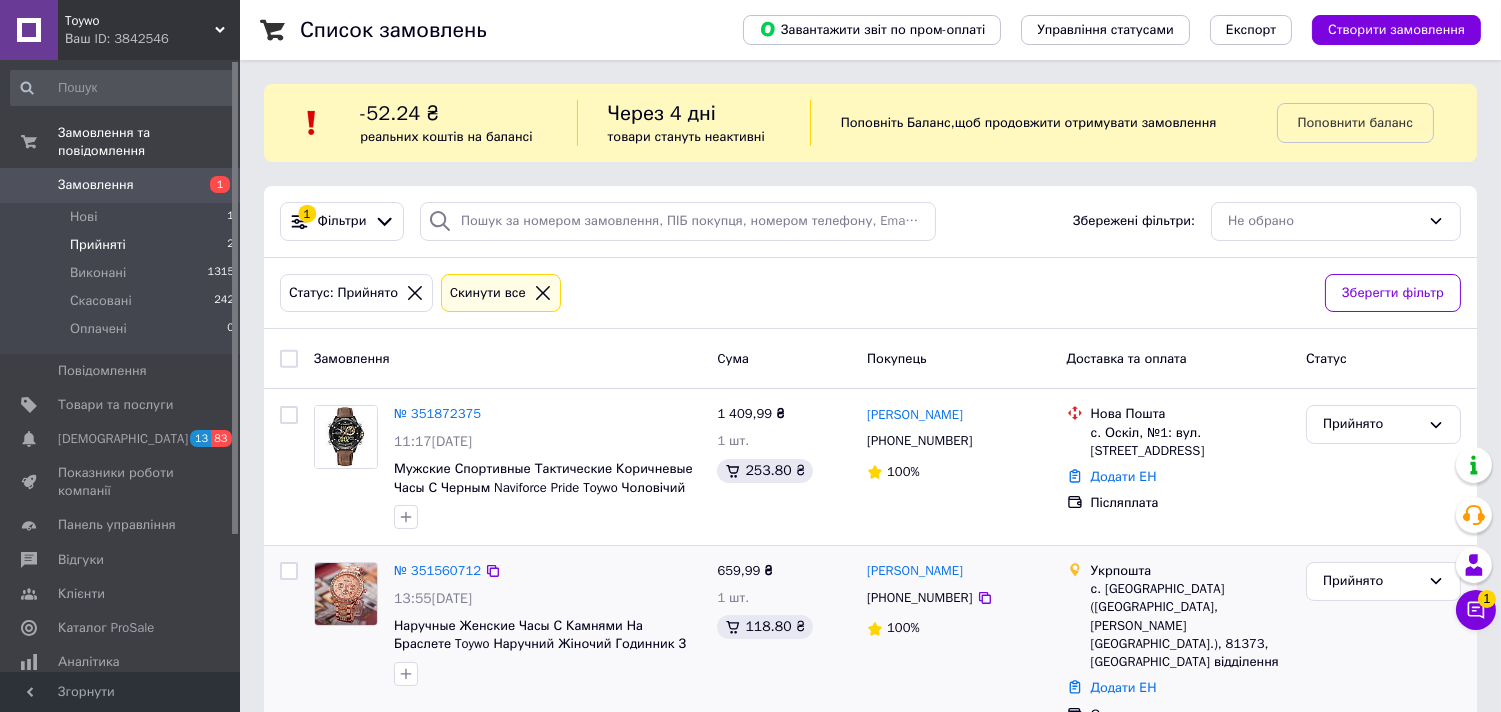 scroll, scrollTop: 15, scrollLeft: 0, axis: vertical 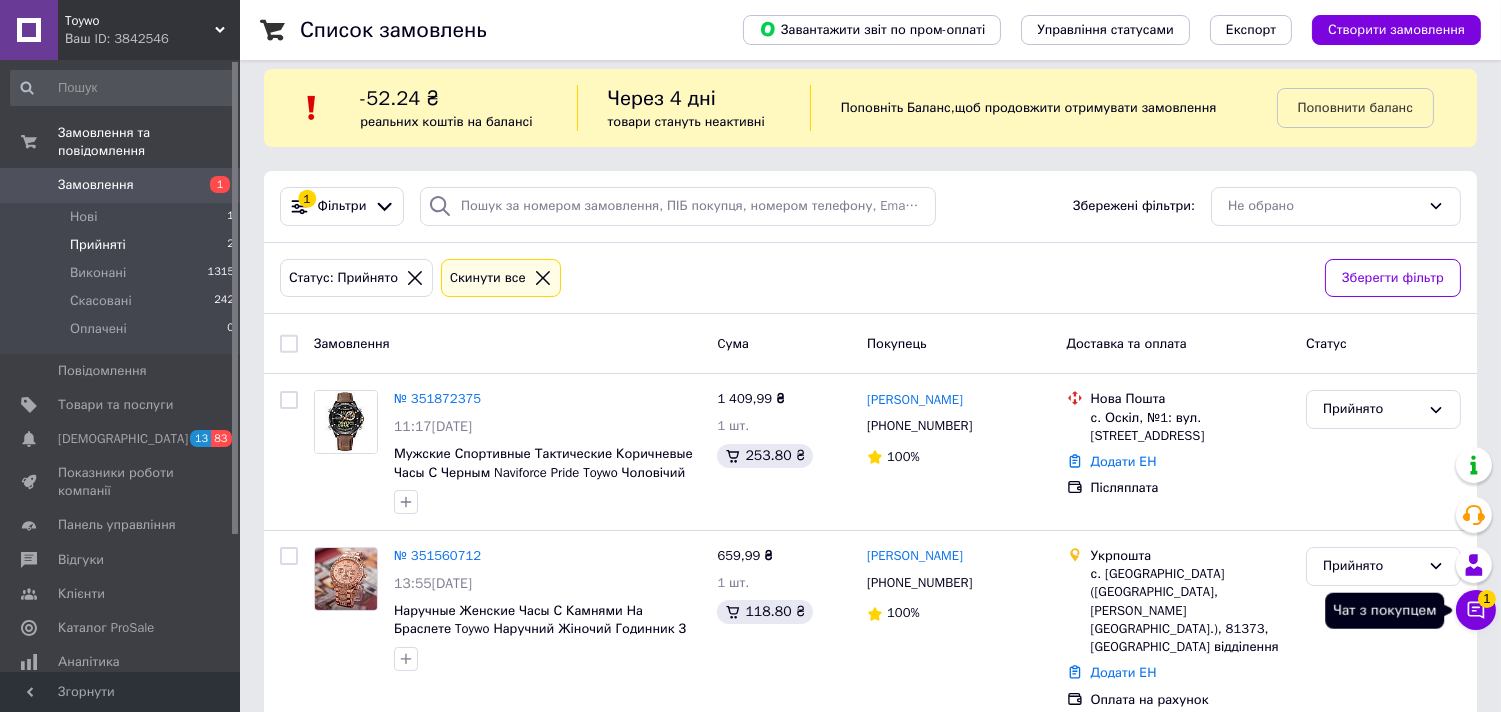 click on "Чат з покупцем 1" at bounding box center (1476, 610) 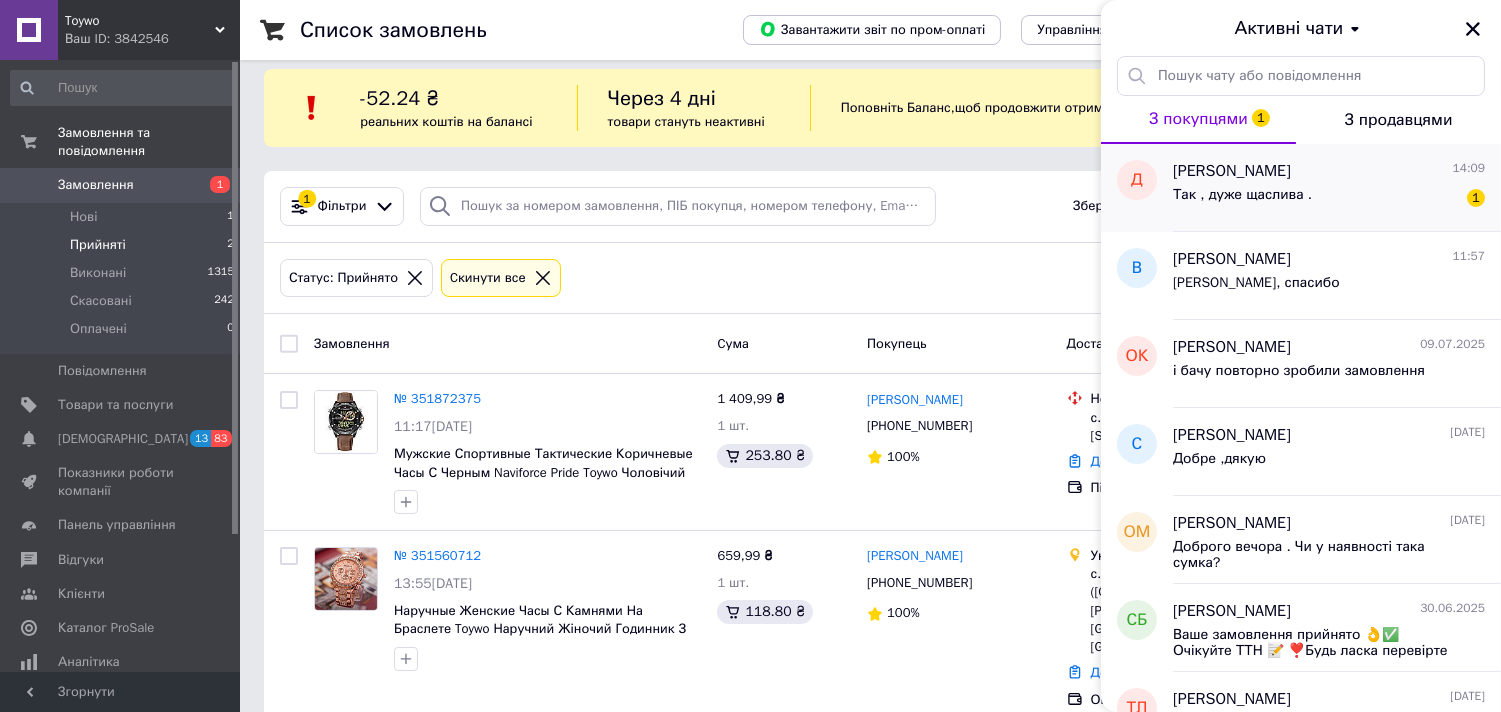click on "Так , дуже щаслива ." at bounding box center (1242, 195) 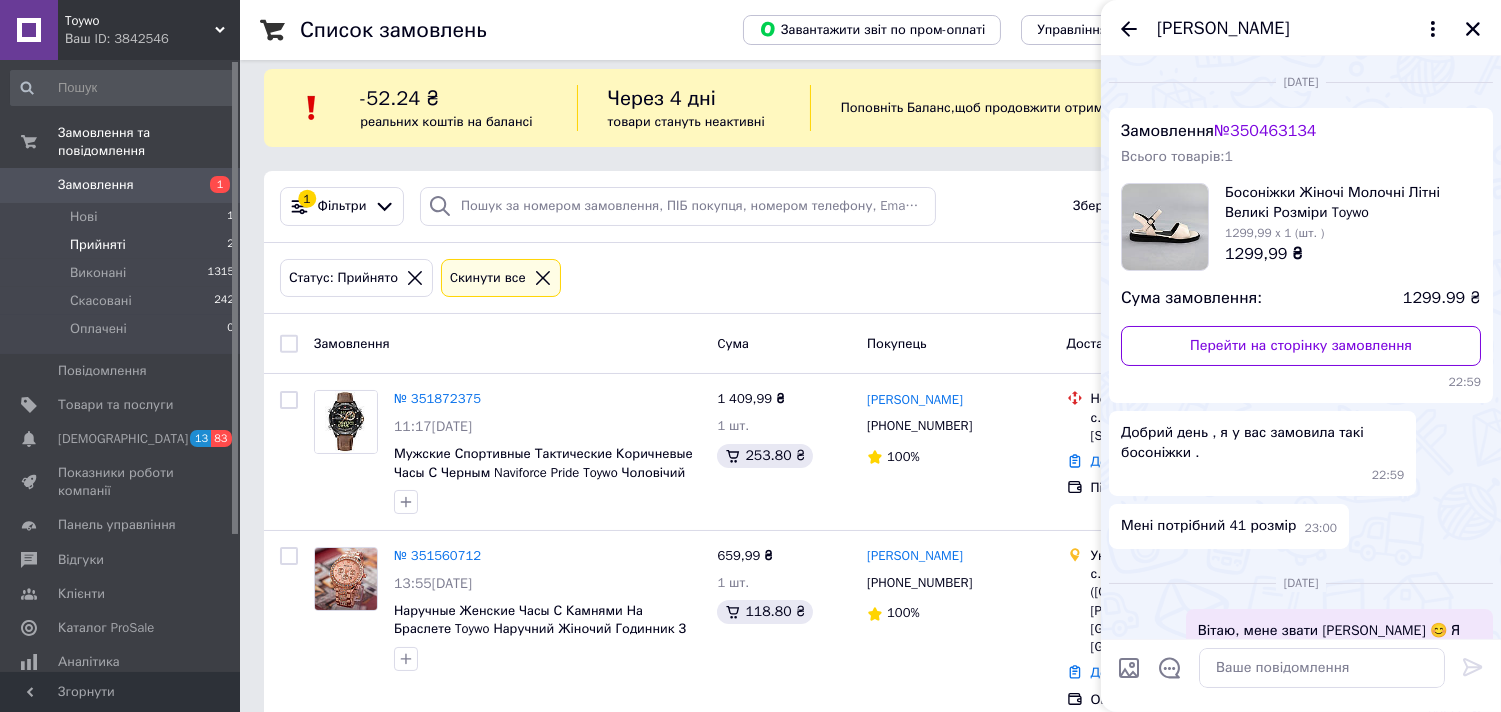scroll, scrollTop: 1466, scrollLeft: 0, axis: vertical 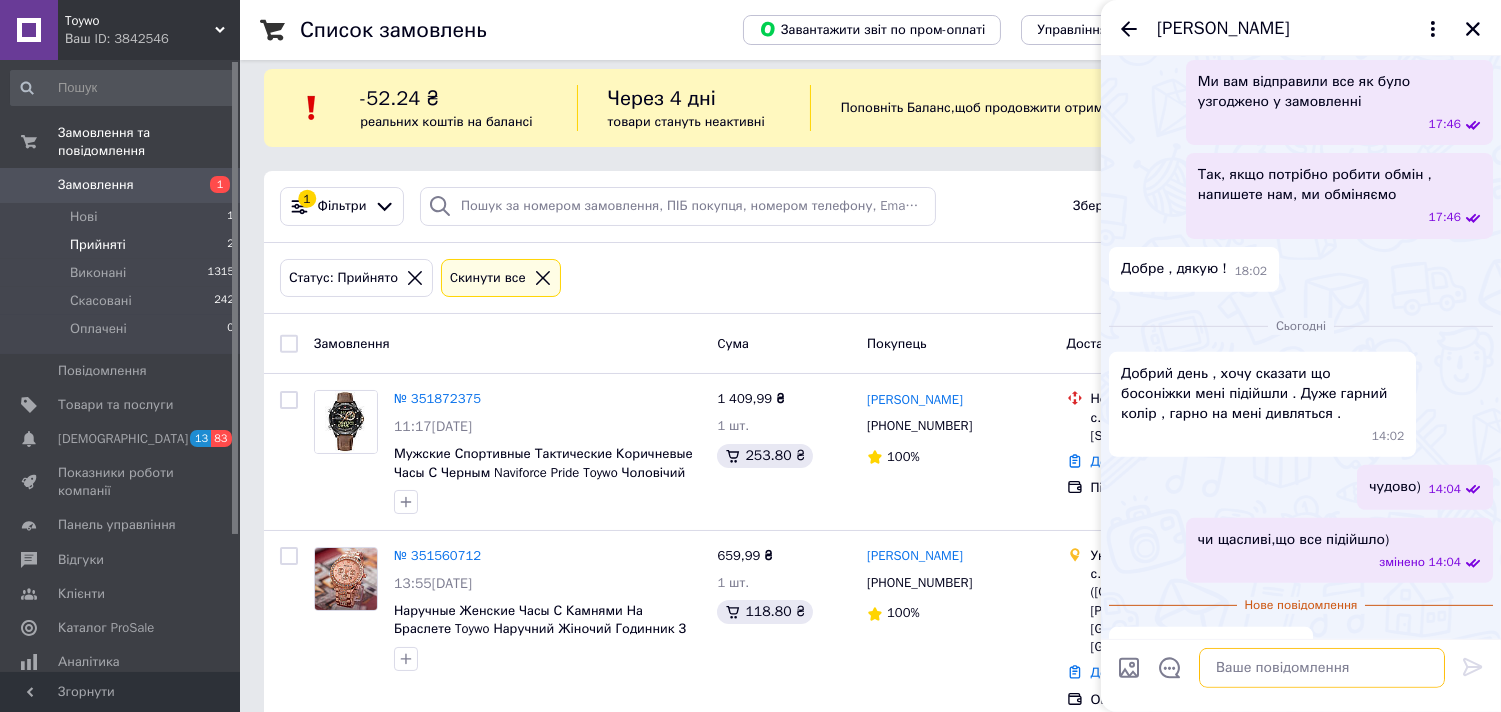 click at bounding box center [1322, 668] 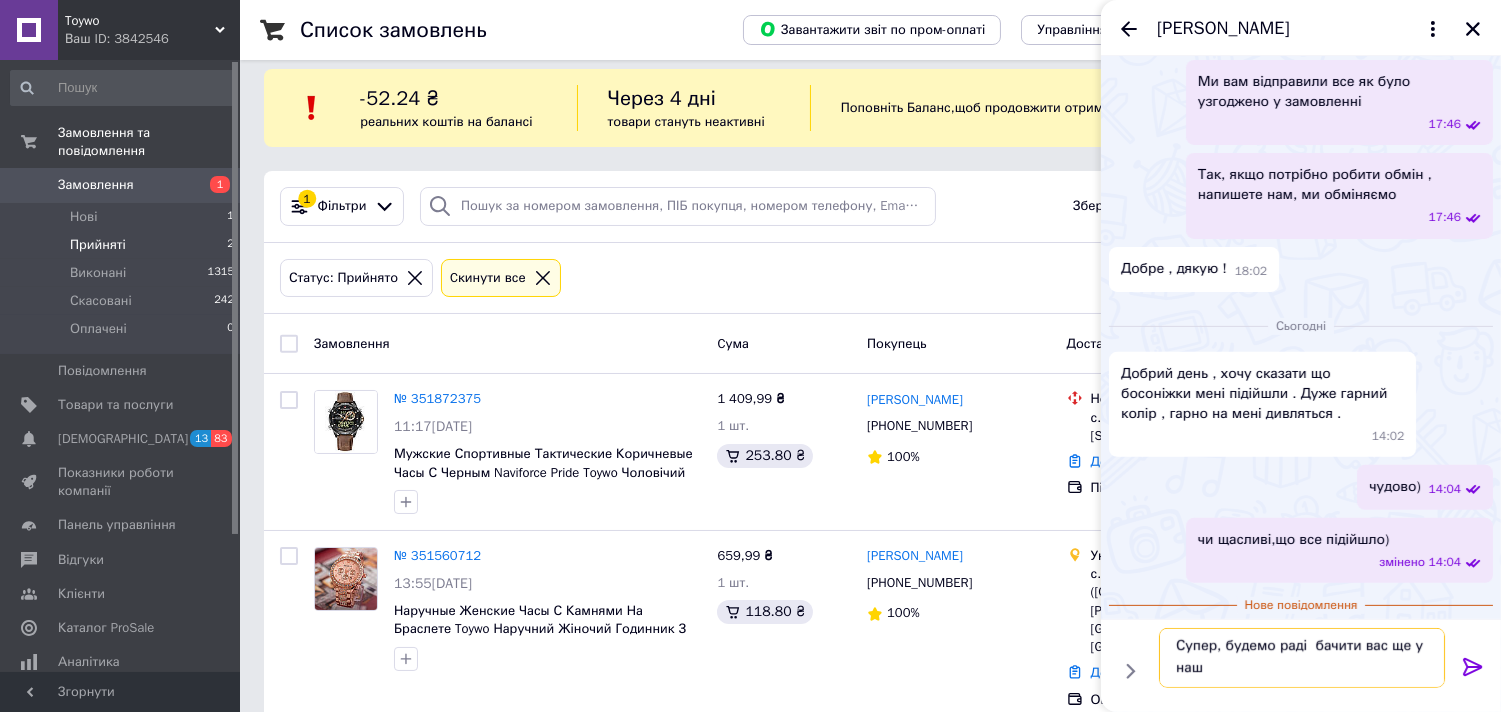 scroll, scrollTop: 2, scrollLeft: 0, axis: vertical 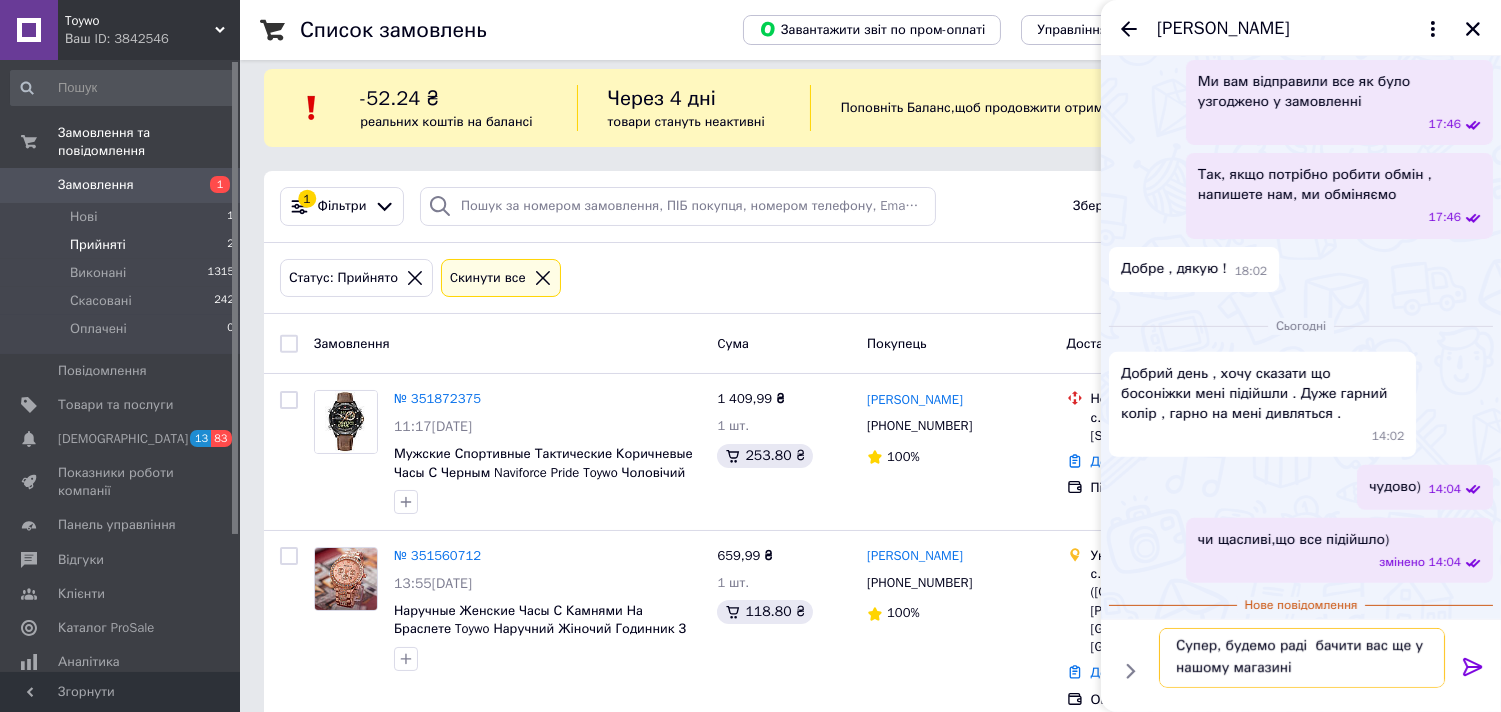 type on "Супер, будемо раді  бачити вас ще у  нашому магазині" 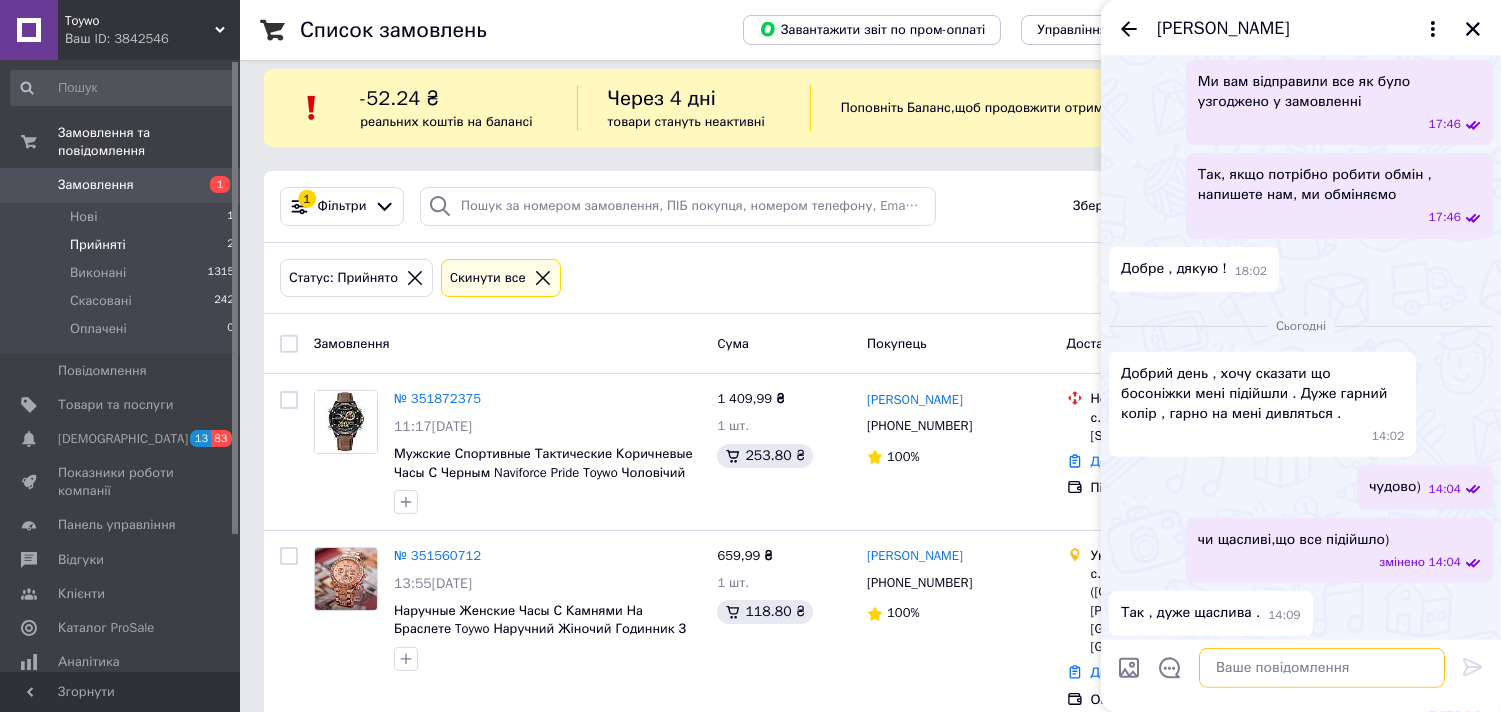 scroll, scrollTop: 0, scrollLeft: 0, axis: both 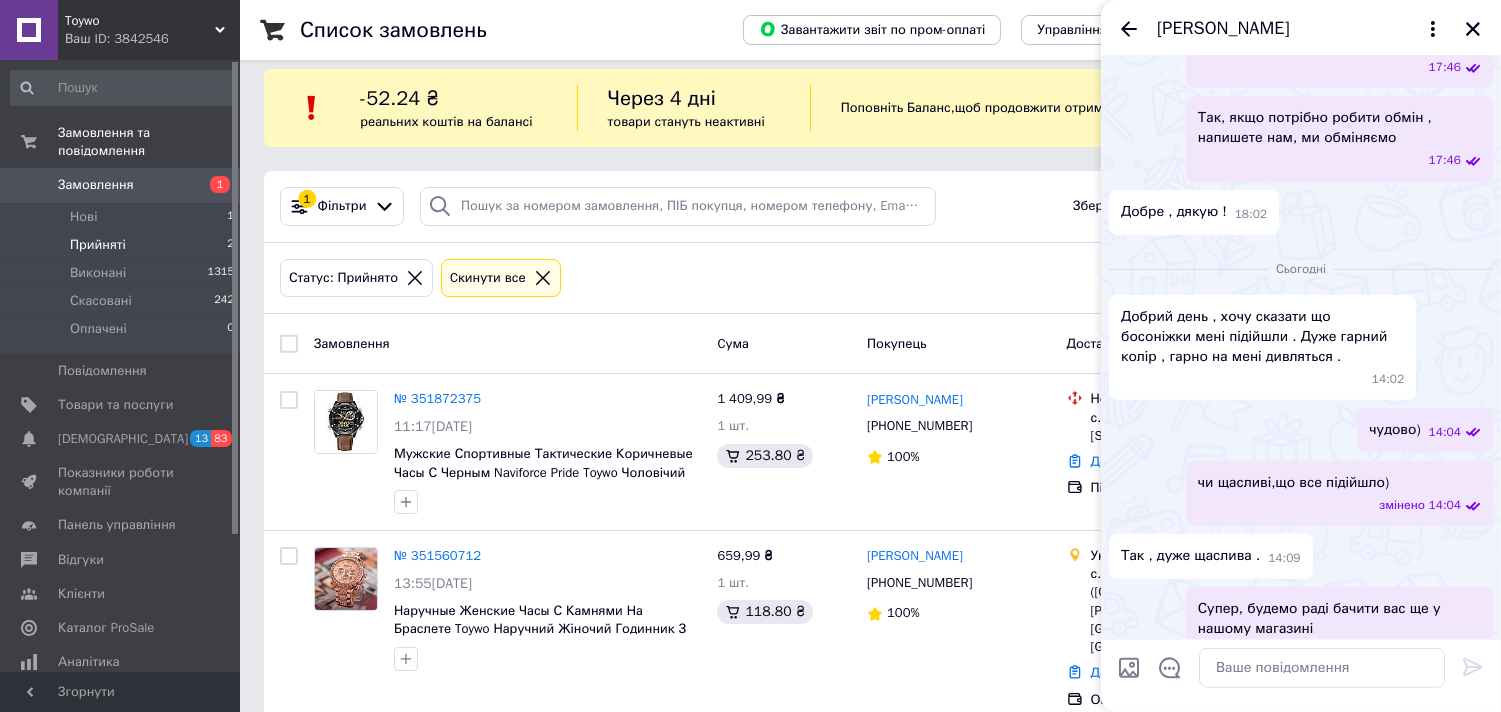 click 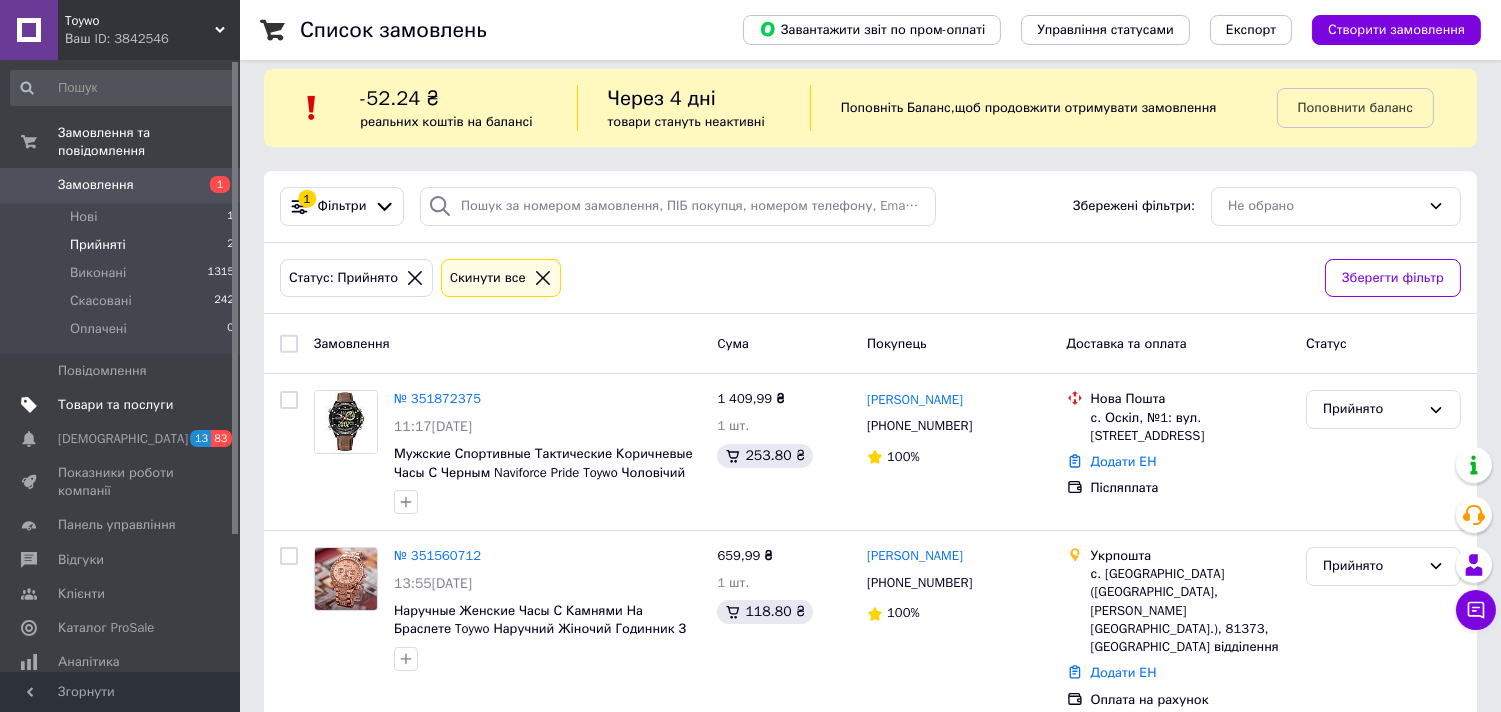click on "Товари та послуги" at bounding box center (115, 405) 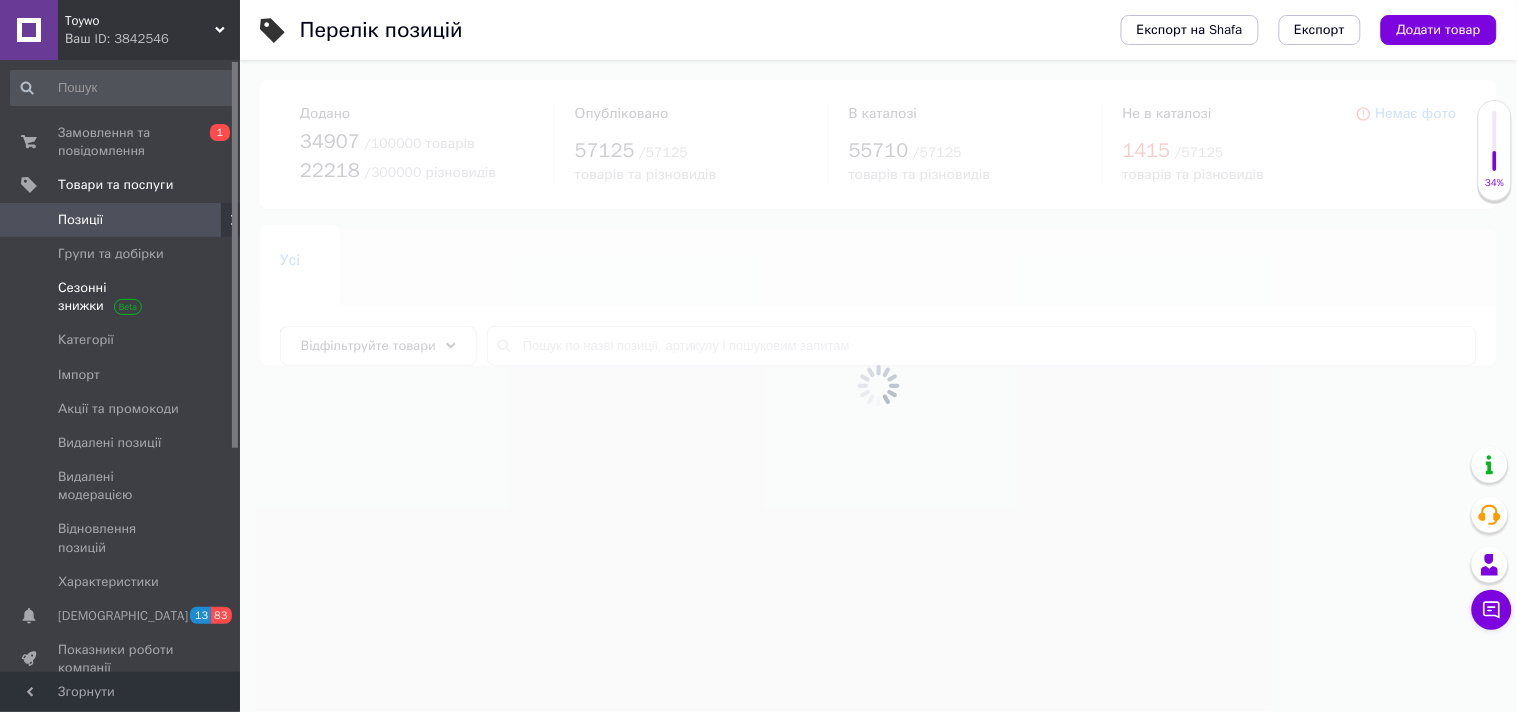 click on "Сезонні знижки" at bounding box center (121, 297) 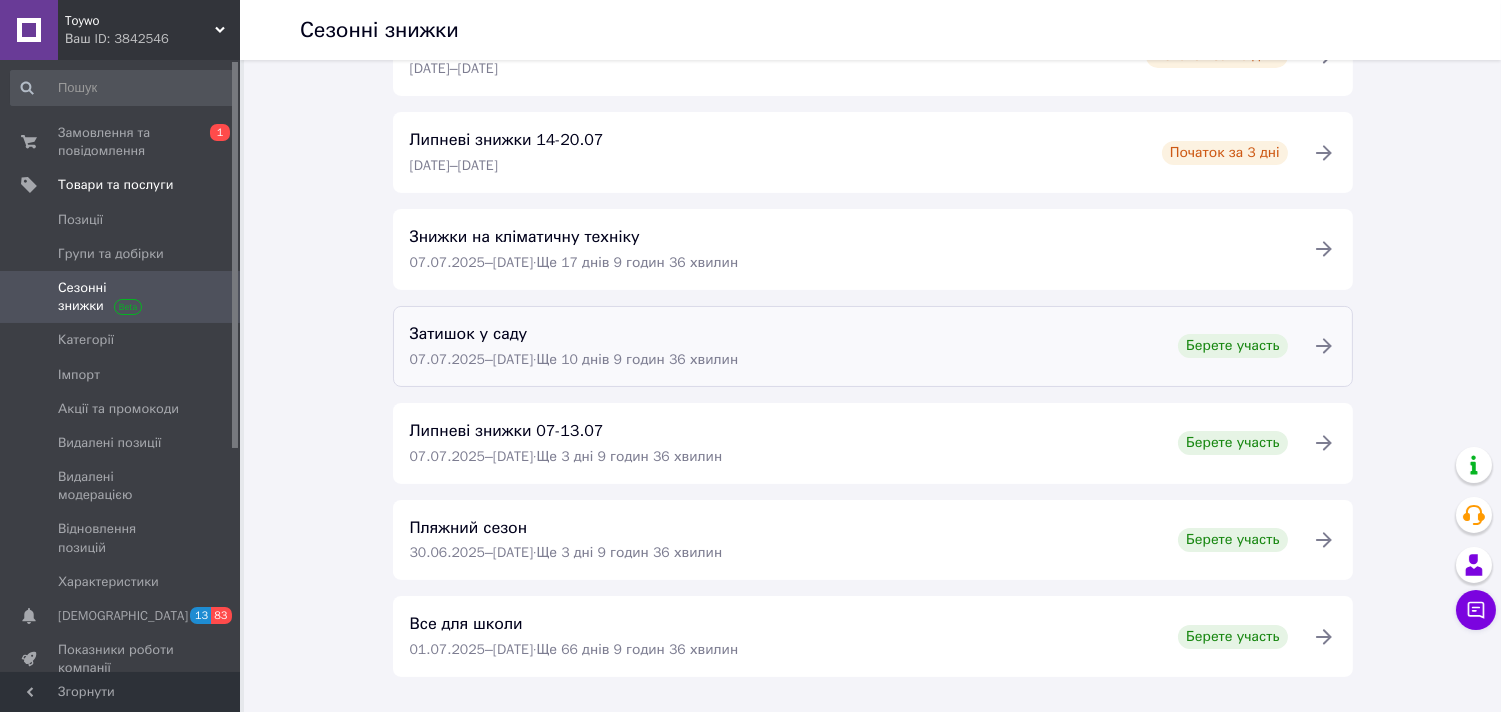 scroll, scrollTop: 444, scrollLeft: 0, axis: vertical 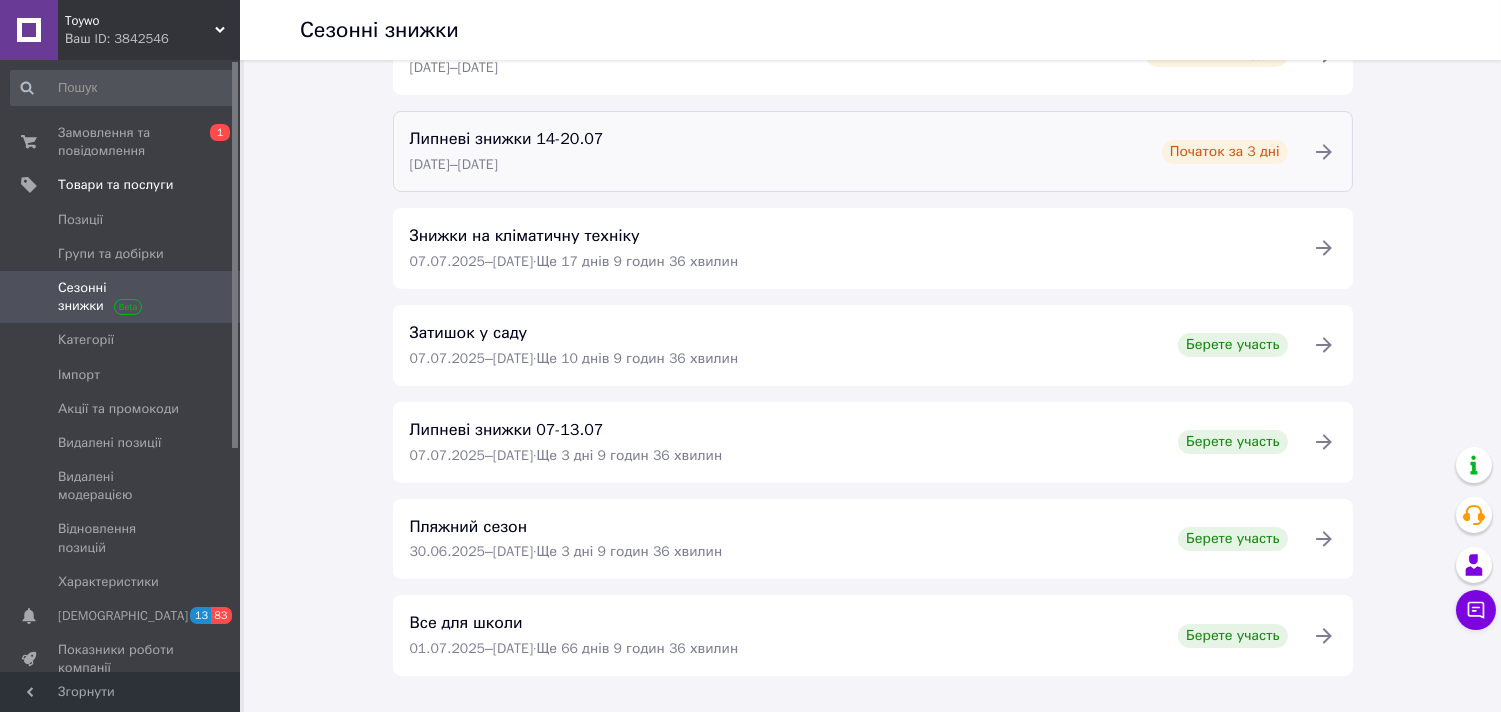 click on "Липневі знижки 14-20.07 [DATE] – [DATE] Початок за   3 дні" at bounding box center [849, 151] 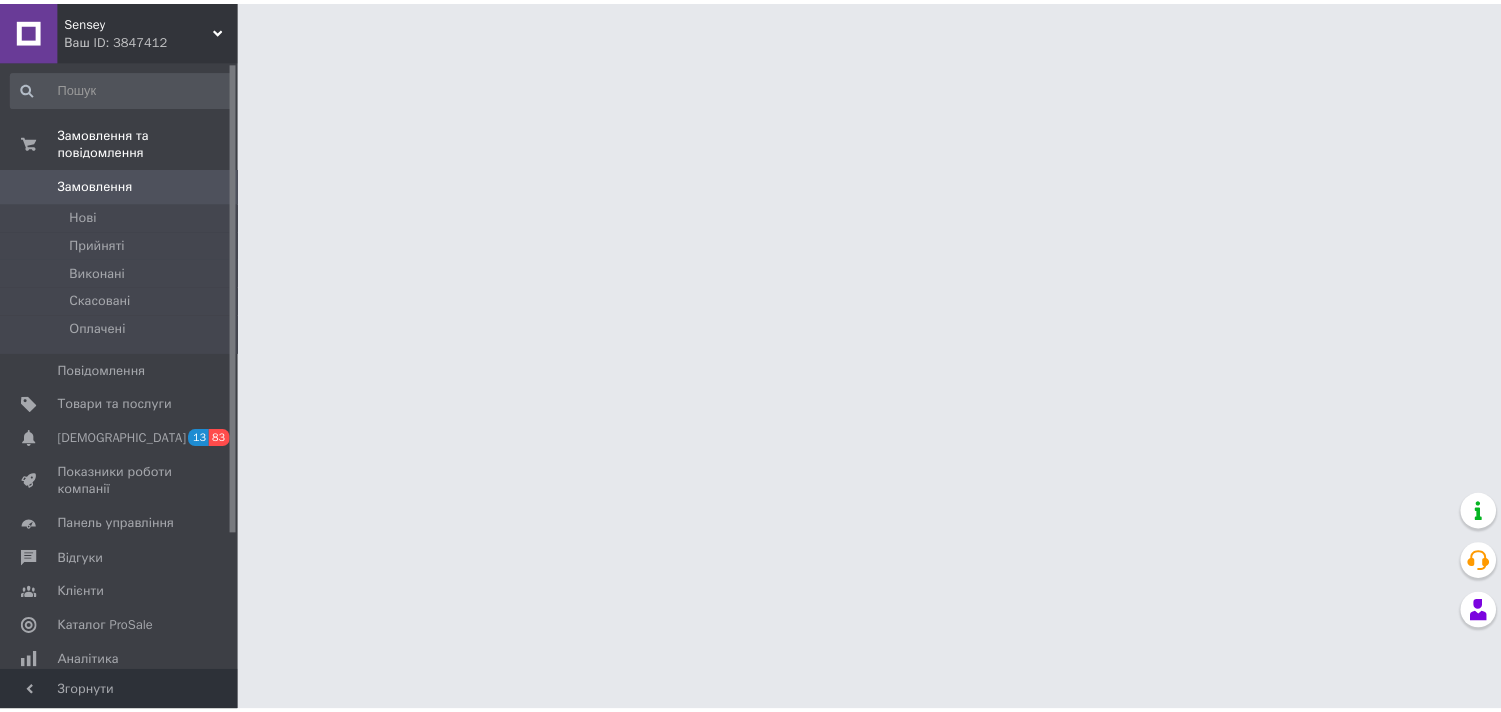 scroll, scrollTop: 0, scrollLeft: 0, axis: both 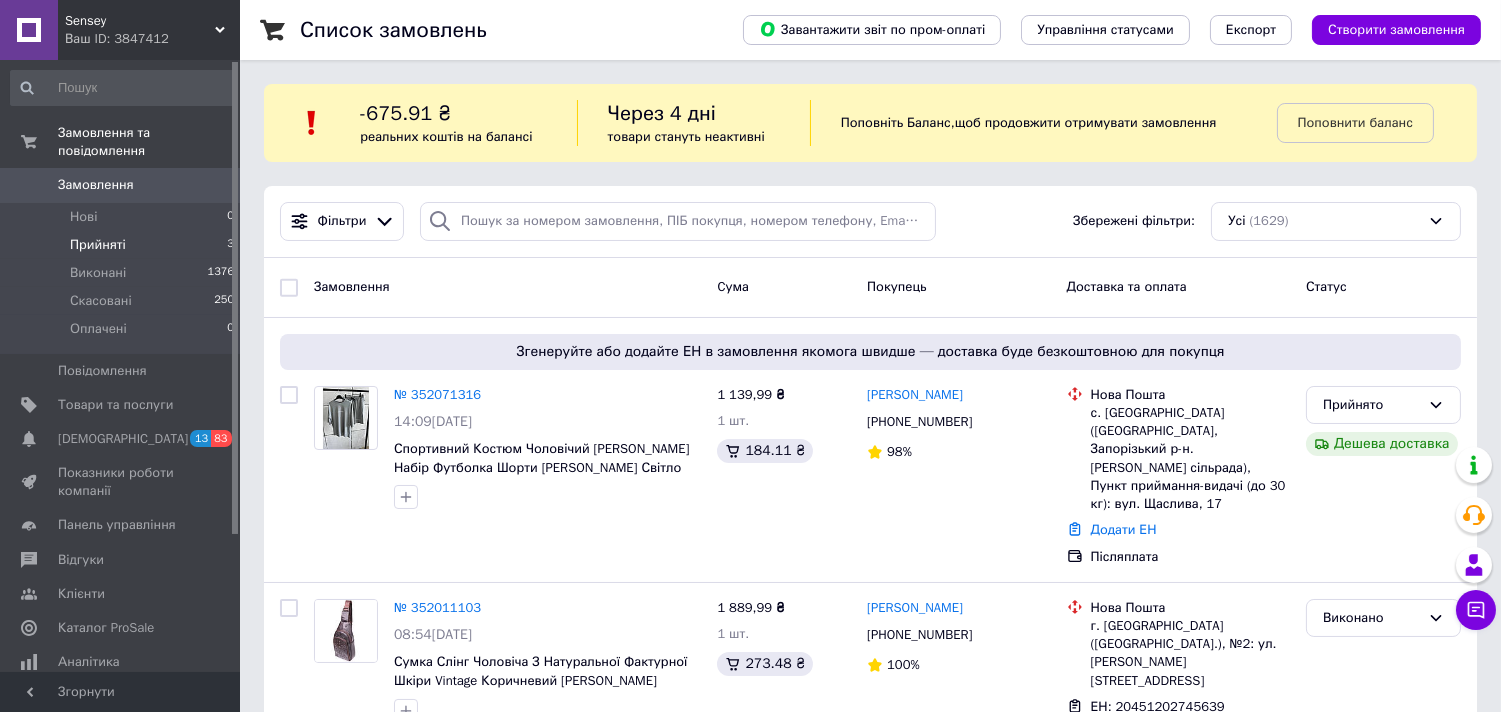 click on "Прийняті" at bounding box center (98, 245) 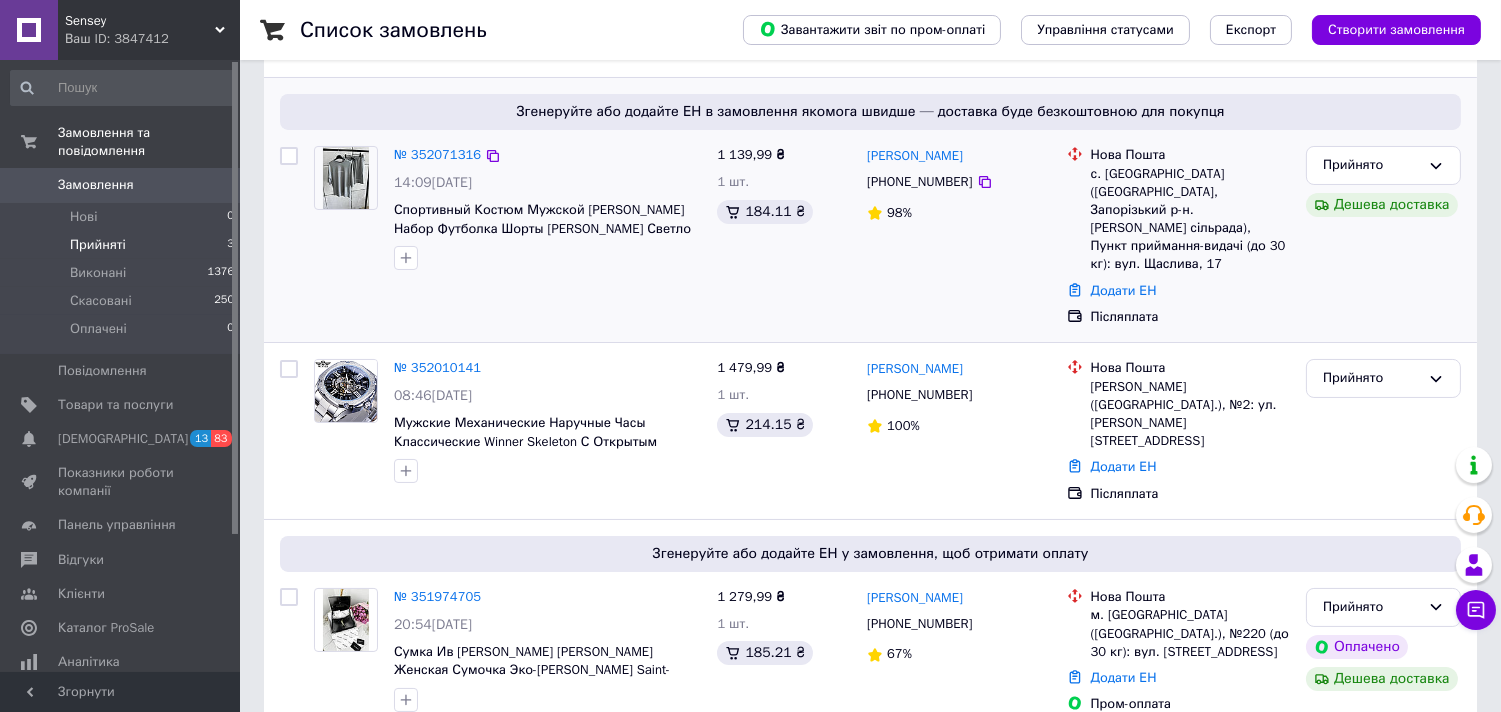 scroll, scrollTop: 0, scrollLeft: 0, axis: both 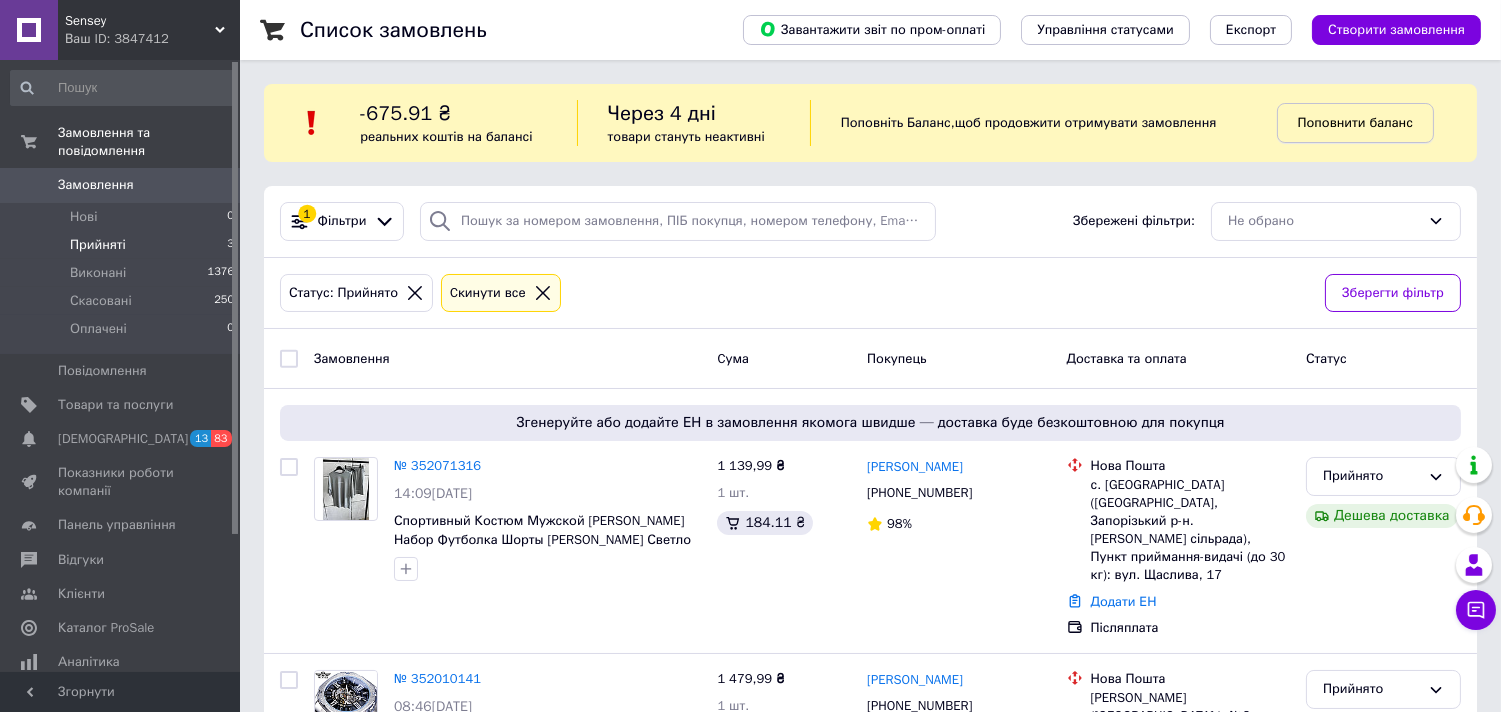 click on "Поповнити баланс" at bounding box center [1355, 122] 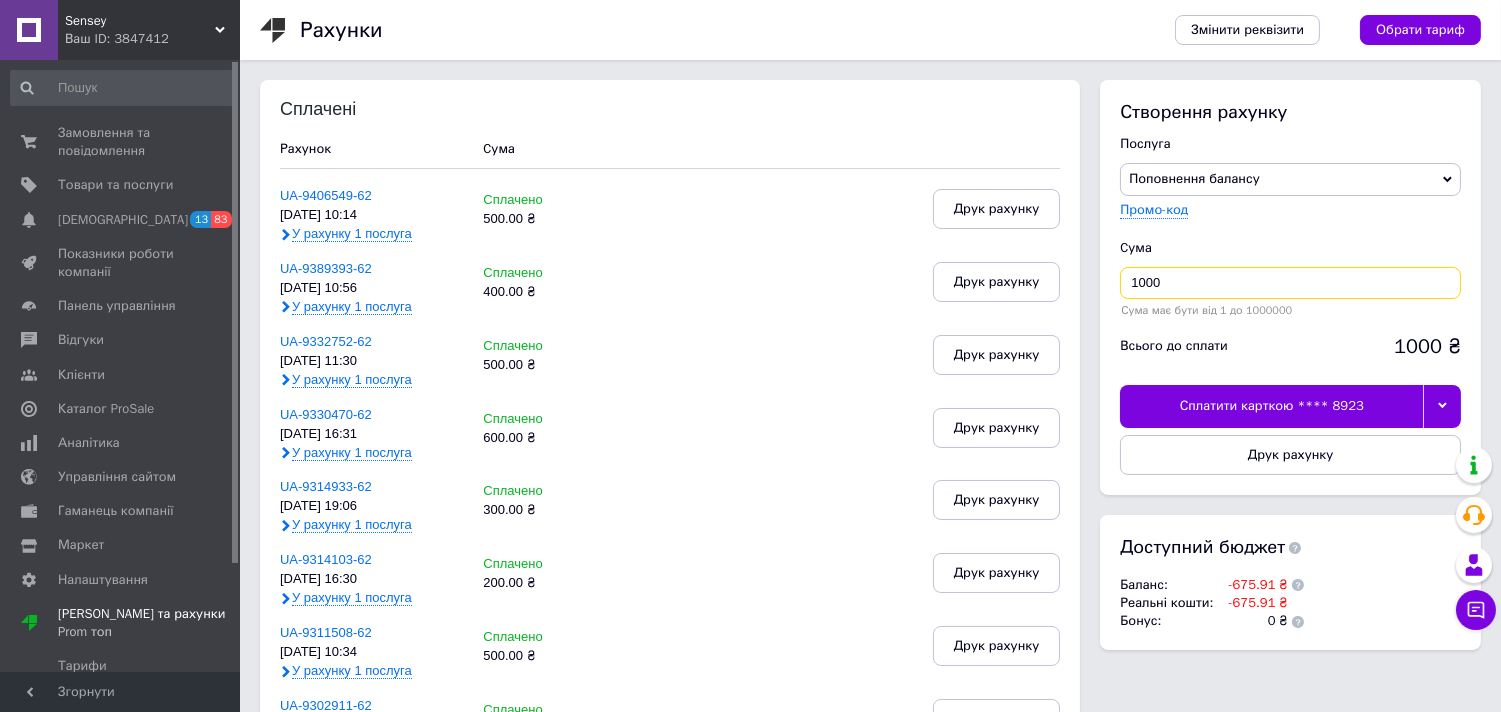 click on "1000" at bounding box center (1290, 283) 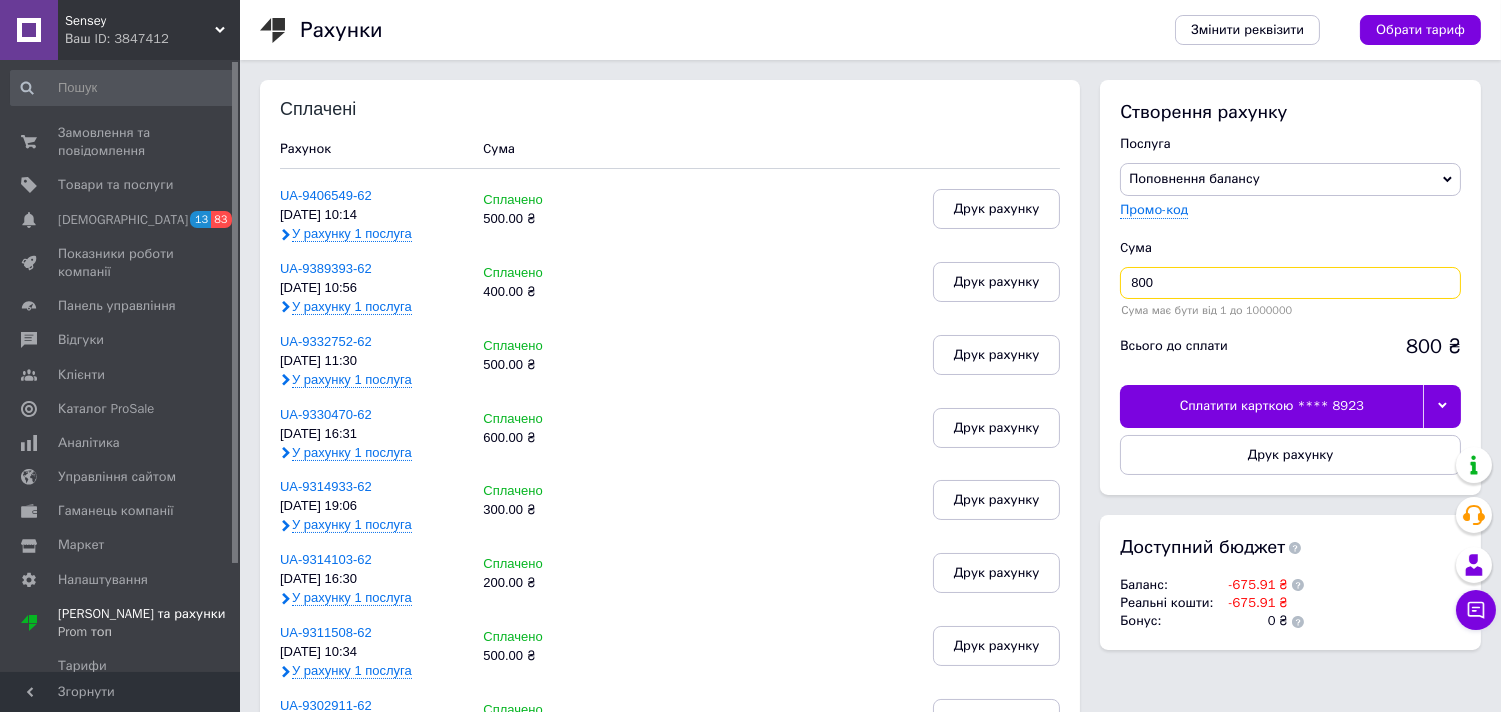 type on "800" 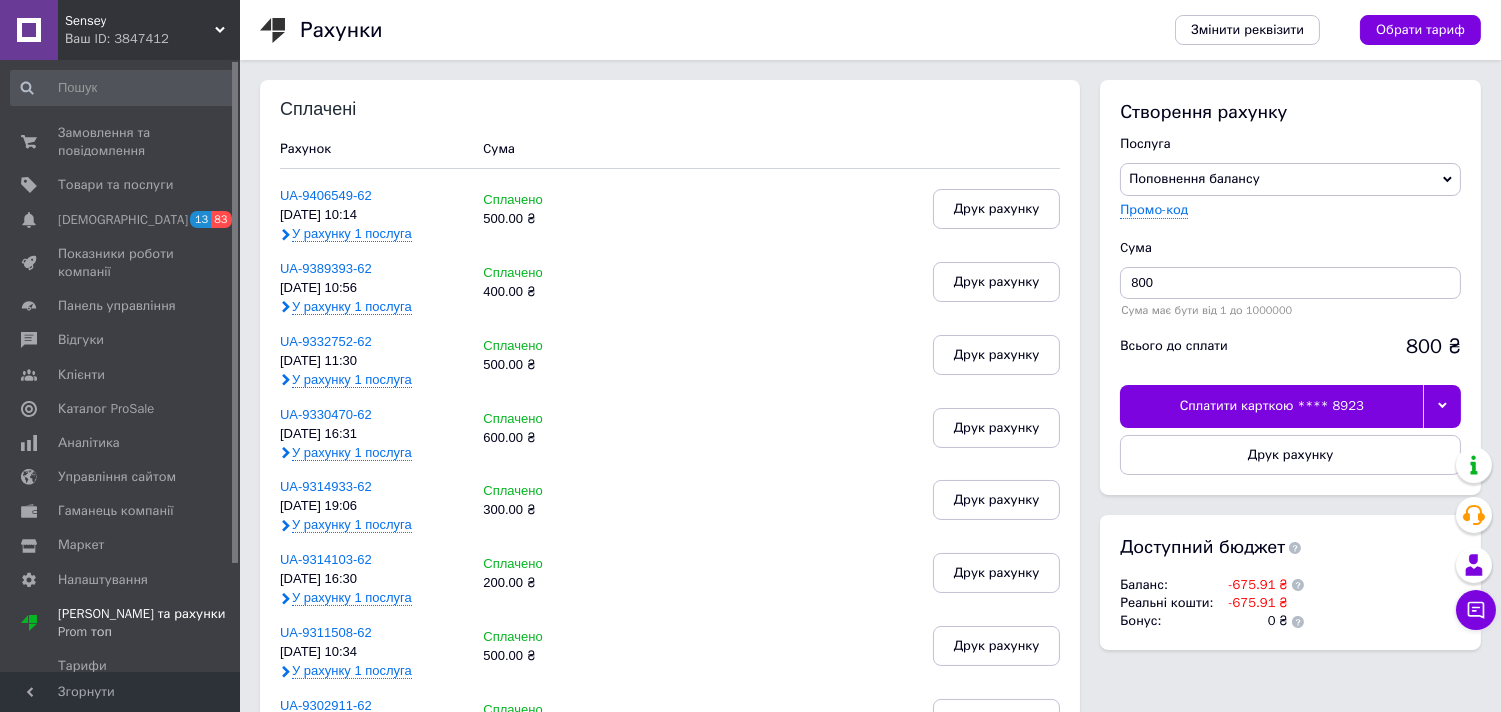click at bounding box center (1442, 406) 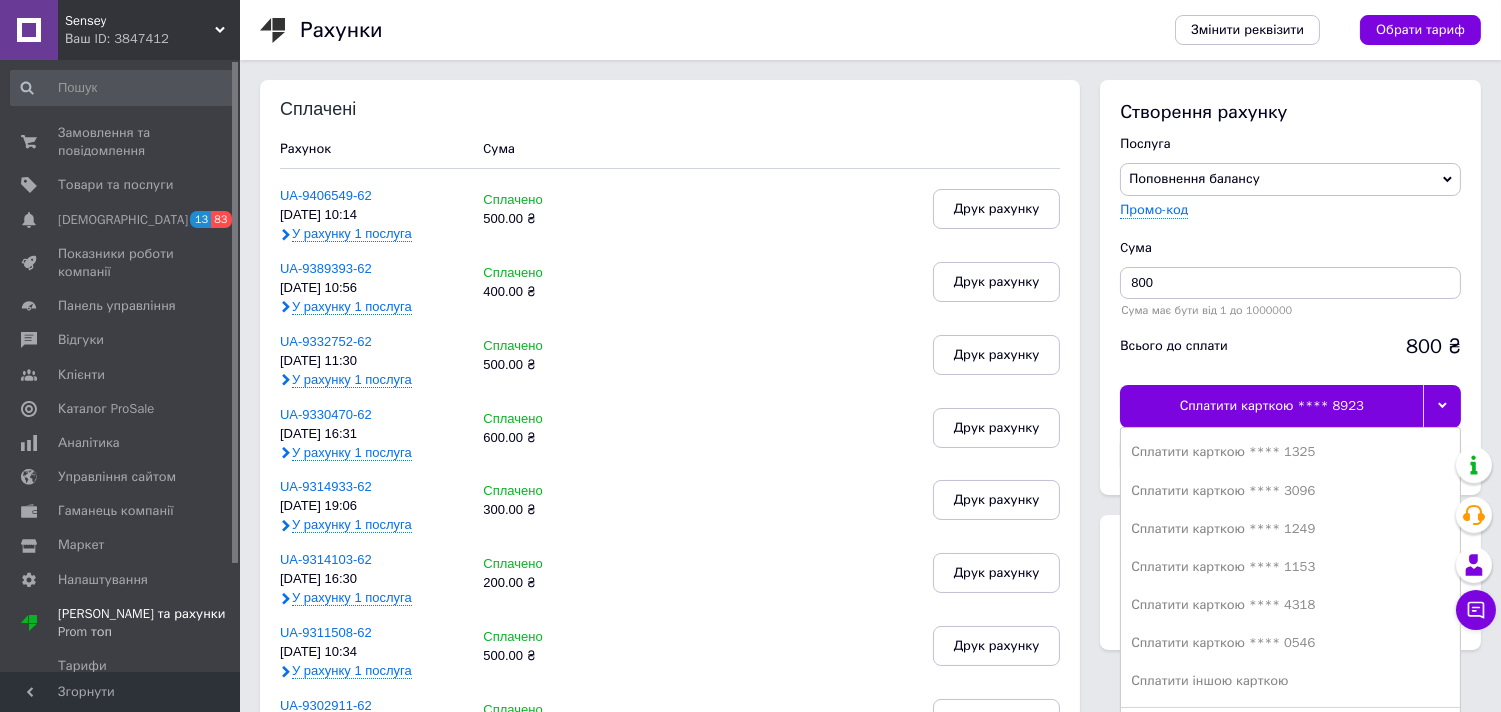 click on "Сплатити карткою  **** 1325" at bounding box center (1290, 452) 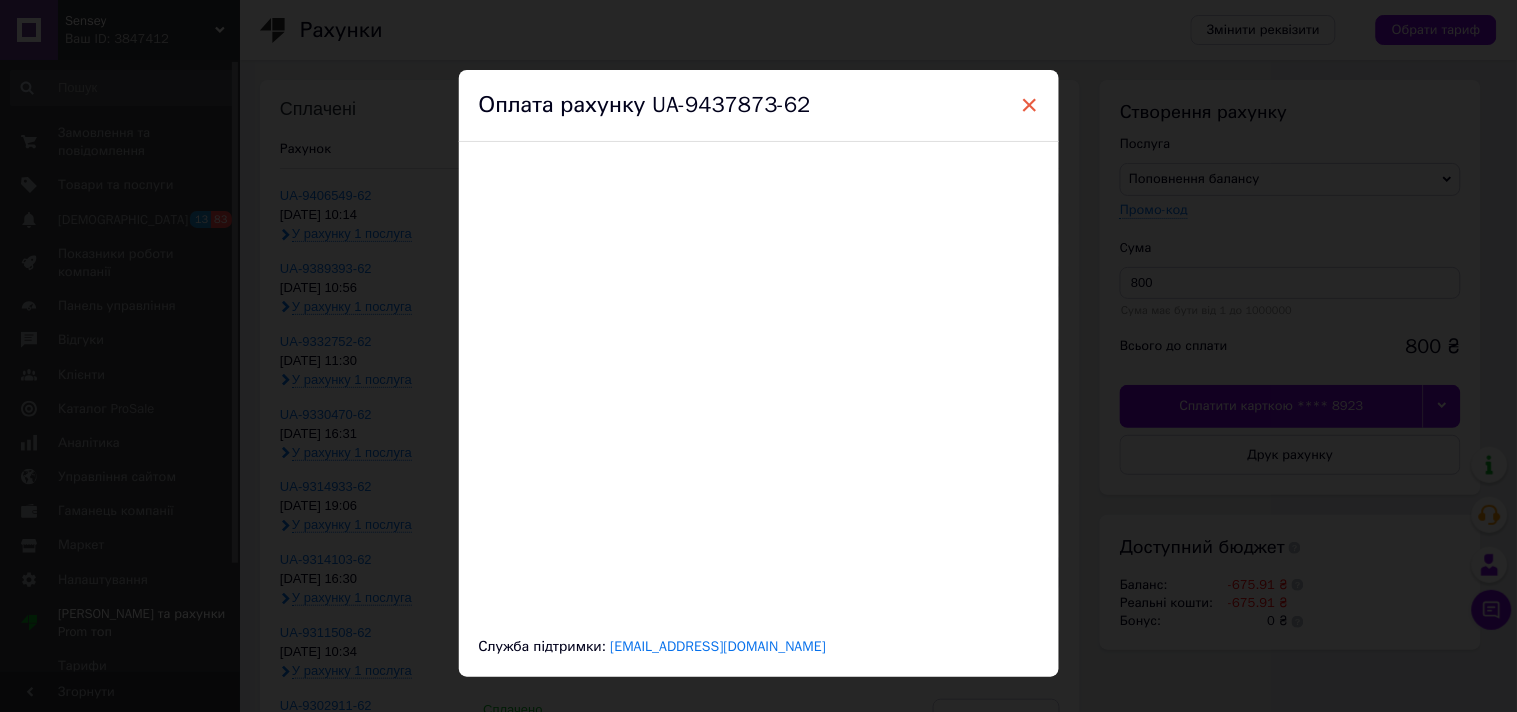 click on "×" at bounding box center [1030, 105] 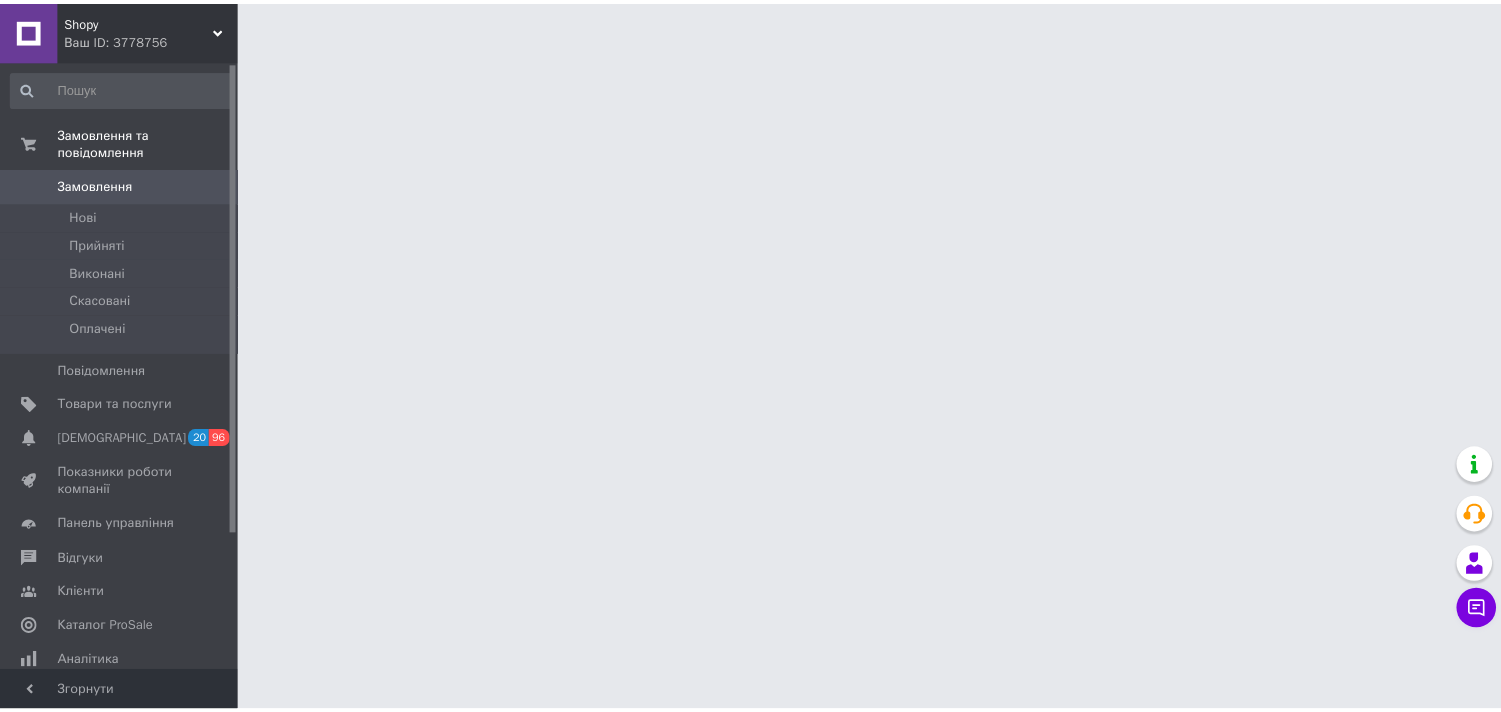 scroll, scrollTop: 0, scrollLeft: 0, axis: both 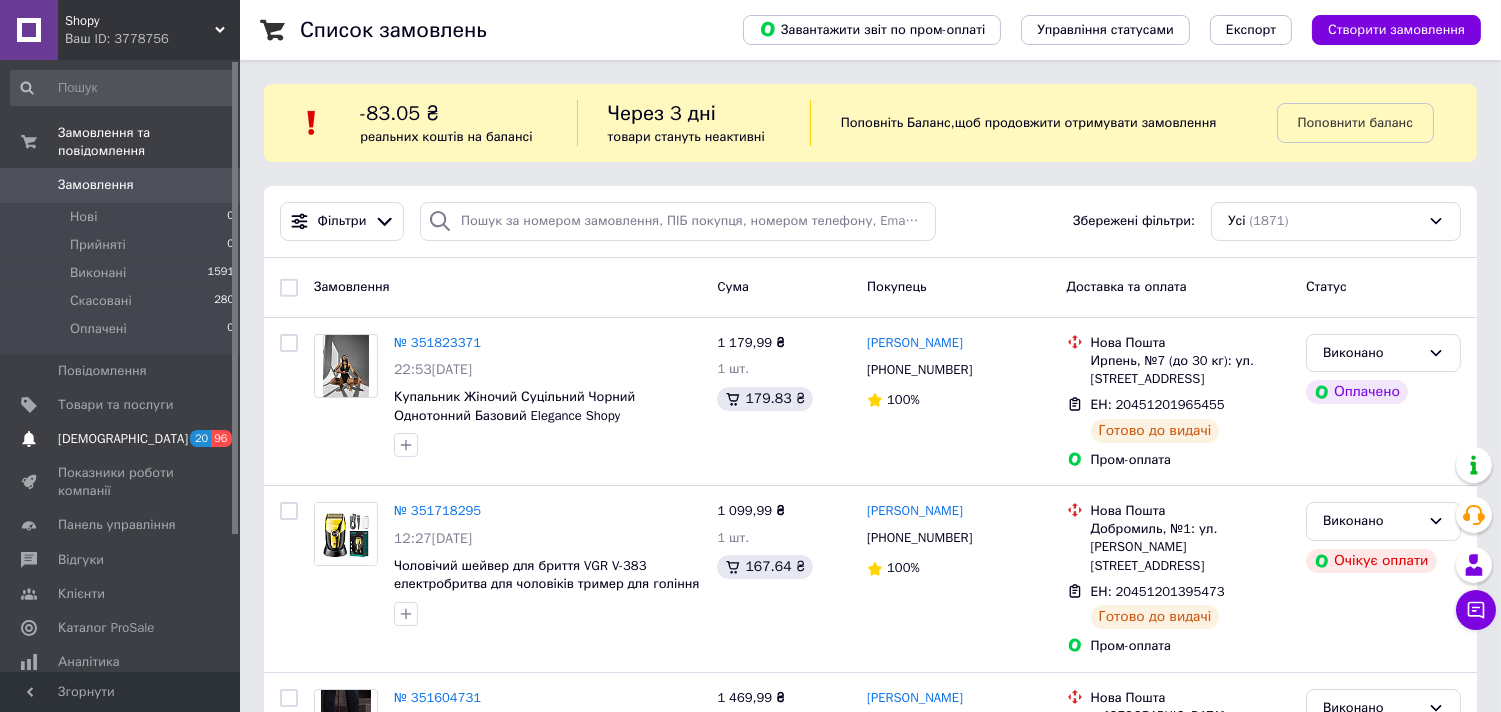 click on "[DEMOGRAPHIC_DATA] 20 96" at bounding box center [123, 439] 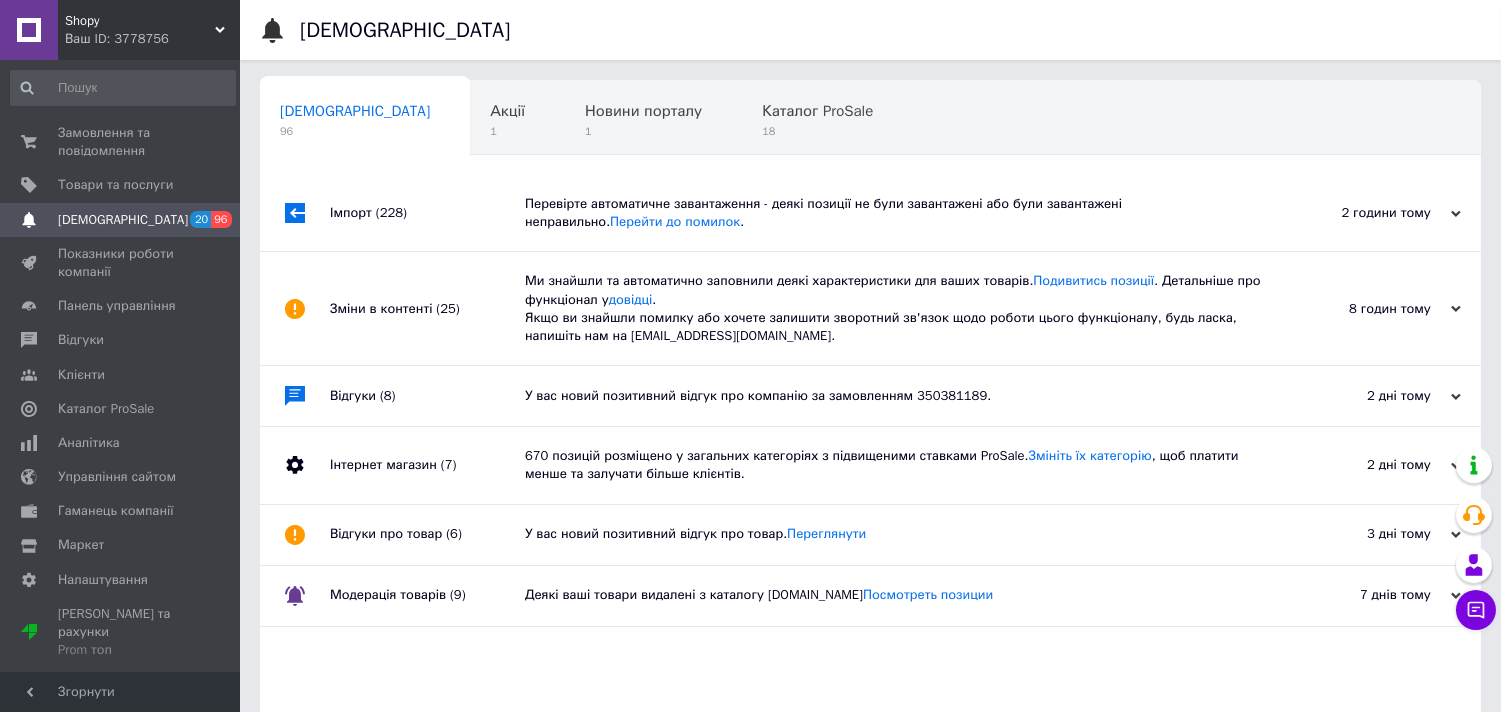 click on "Імпорт   (228)" at bounding box center [427, 213] 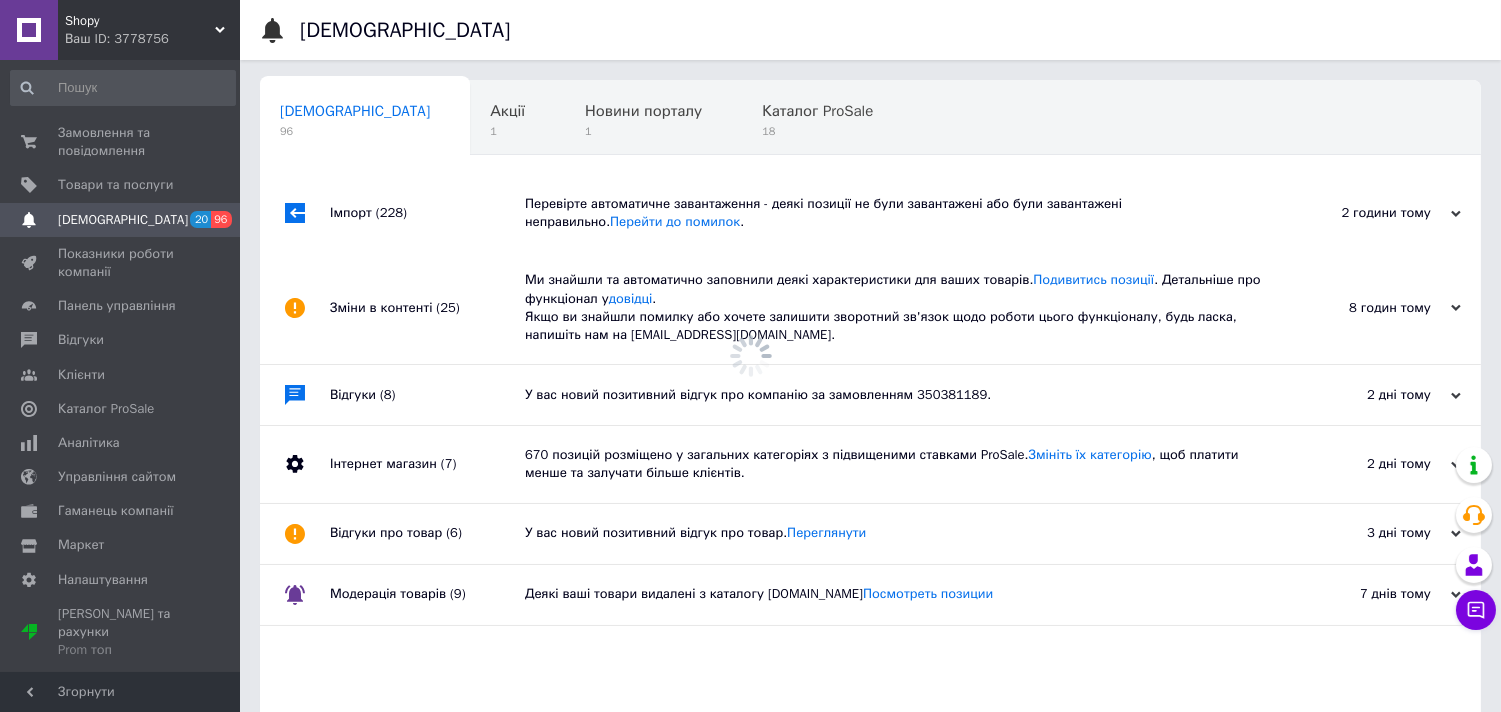 click on "Імпорт   (228)" at bounding box center (427, 213) 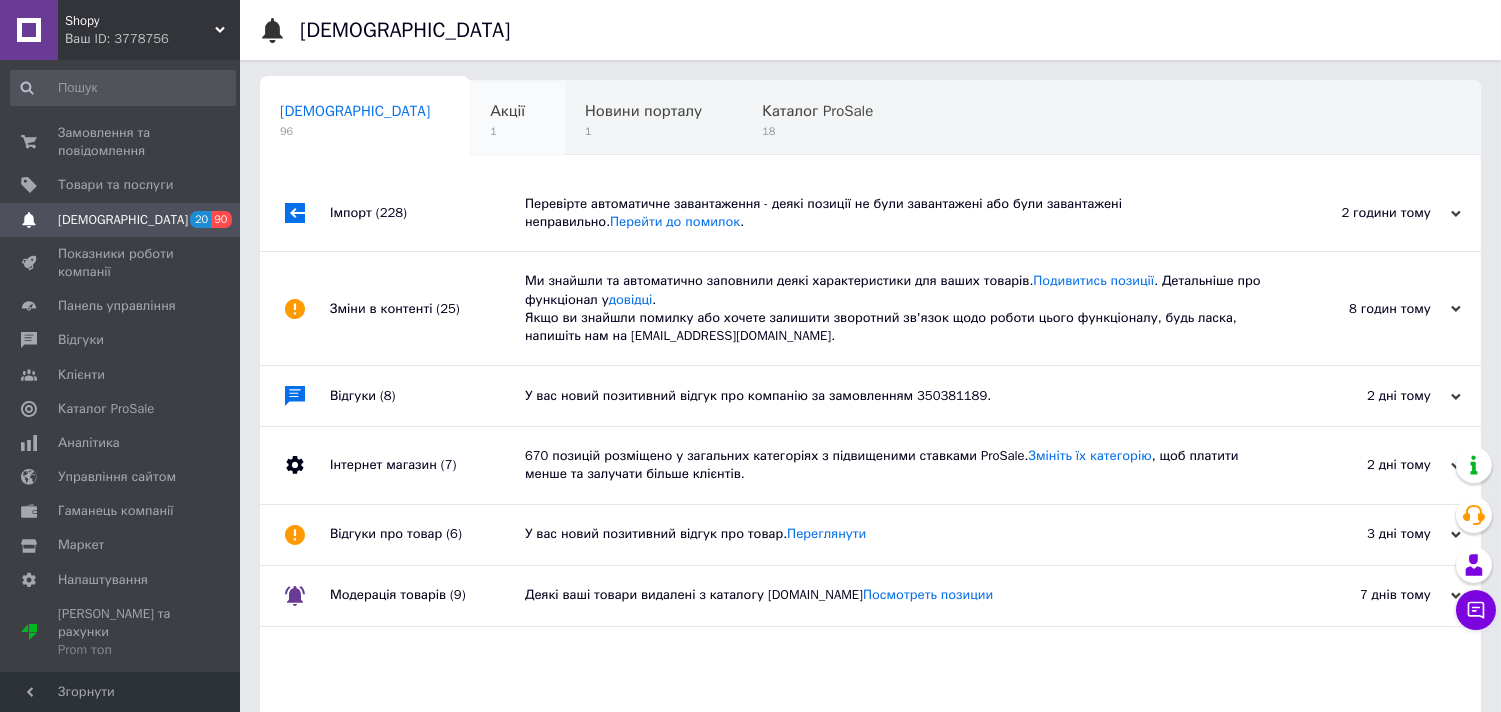 click on "Акції" at bounding box center [507, 111] 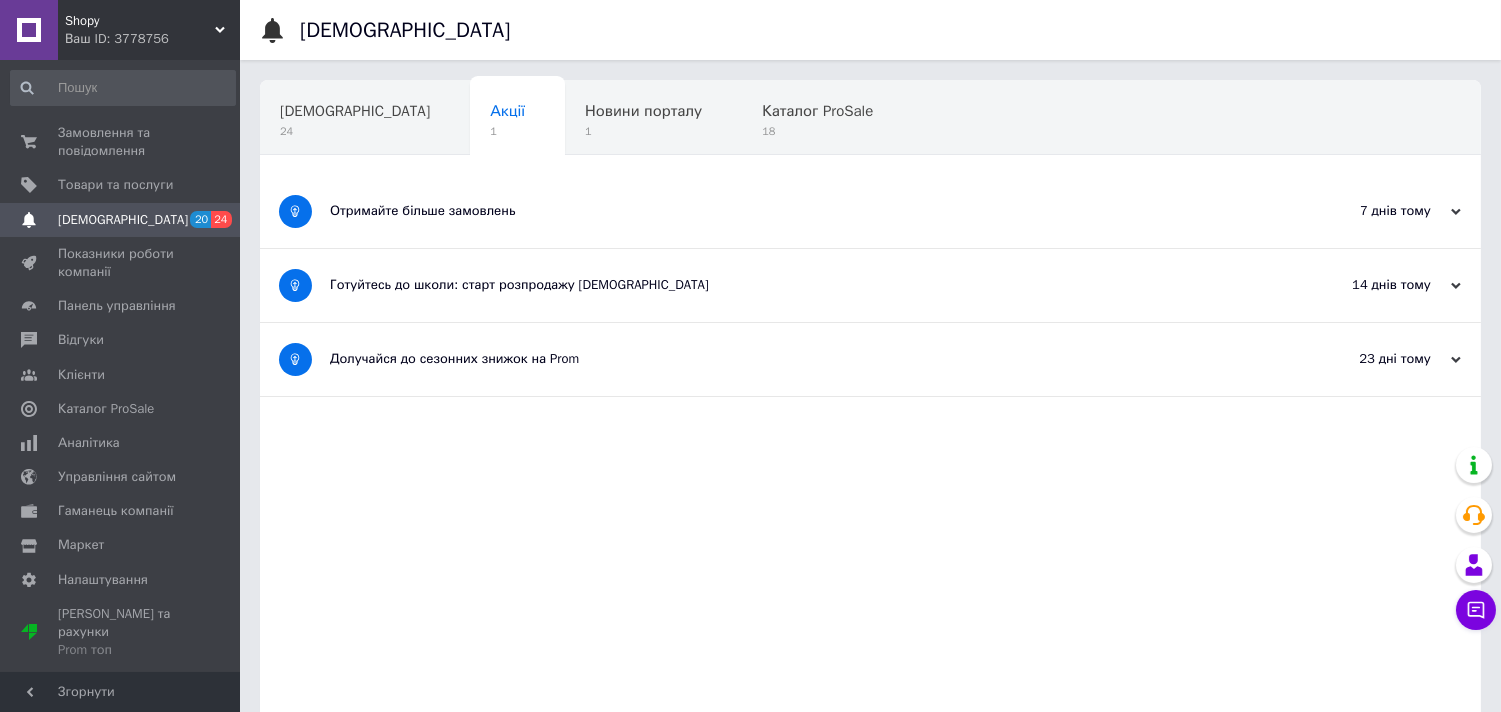 click on "Отримайте більше замовлень" at bounding box center (795, 211) 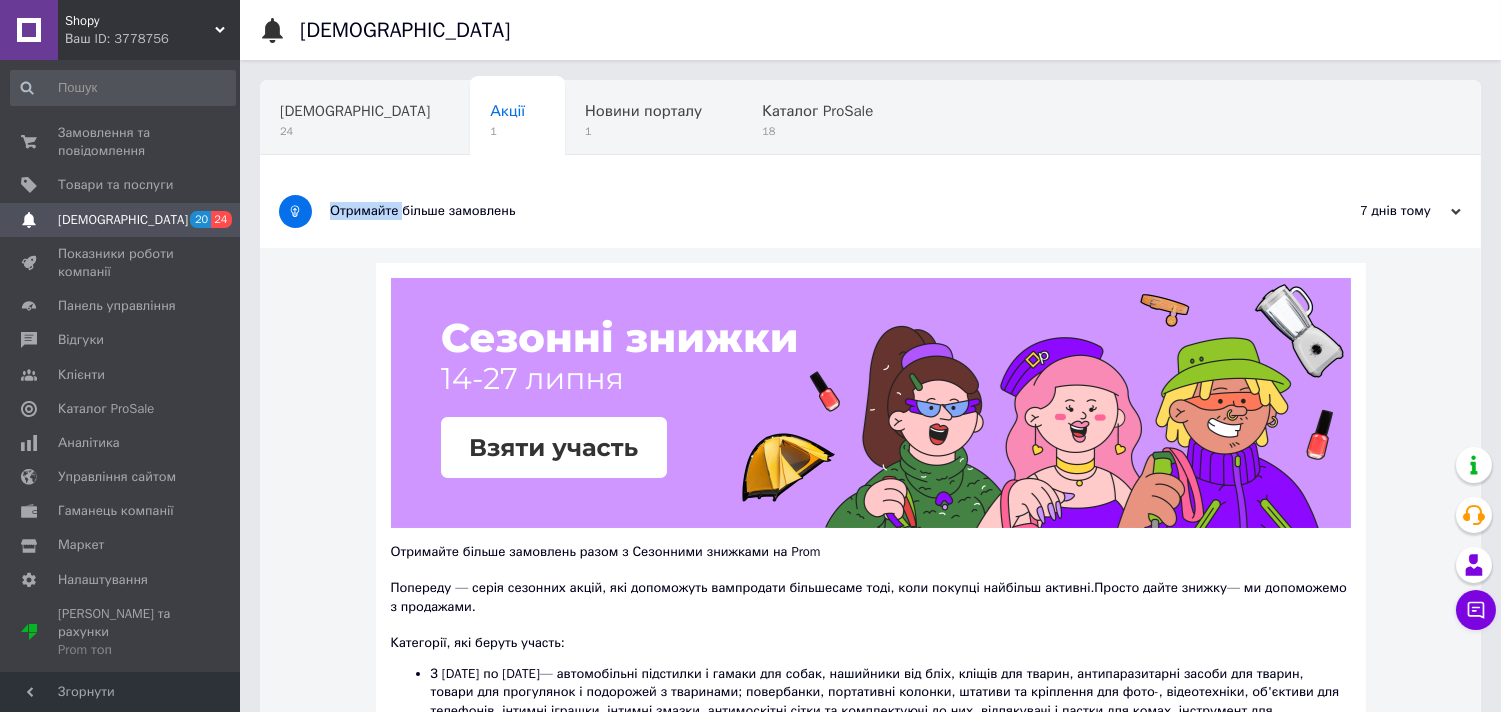 click on "Отримайте більше замовлень" at bounding box center [795, 211] 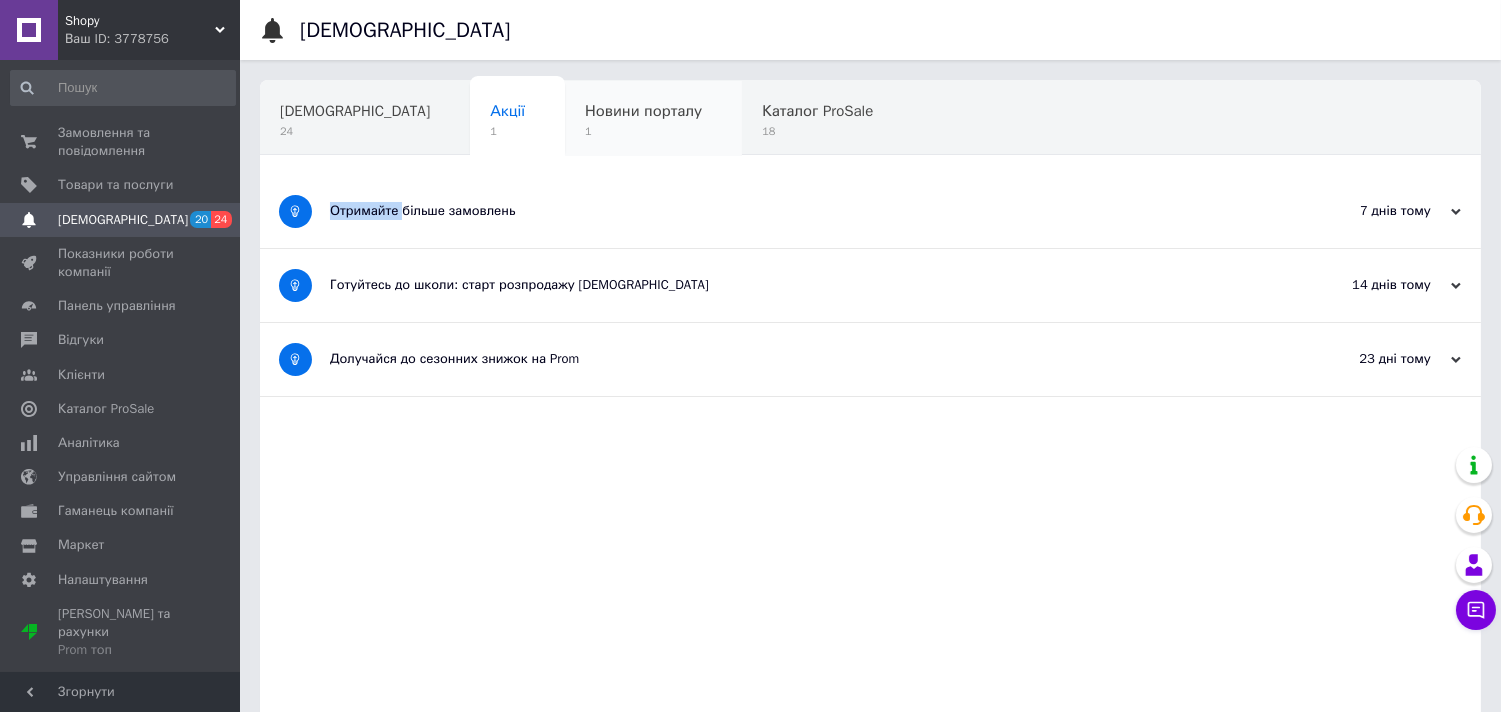click on "1" at bounding box center (643, 131) 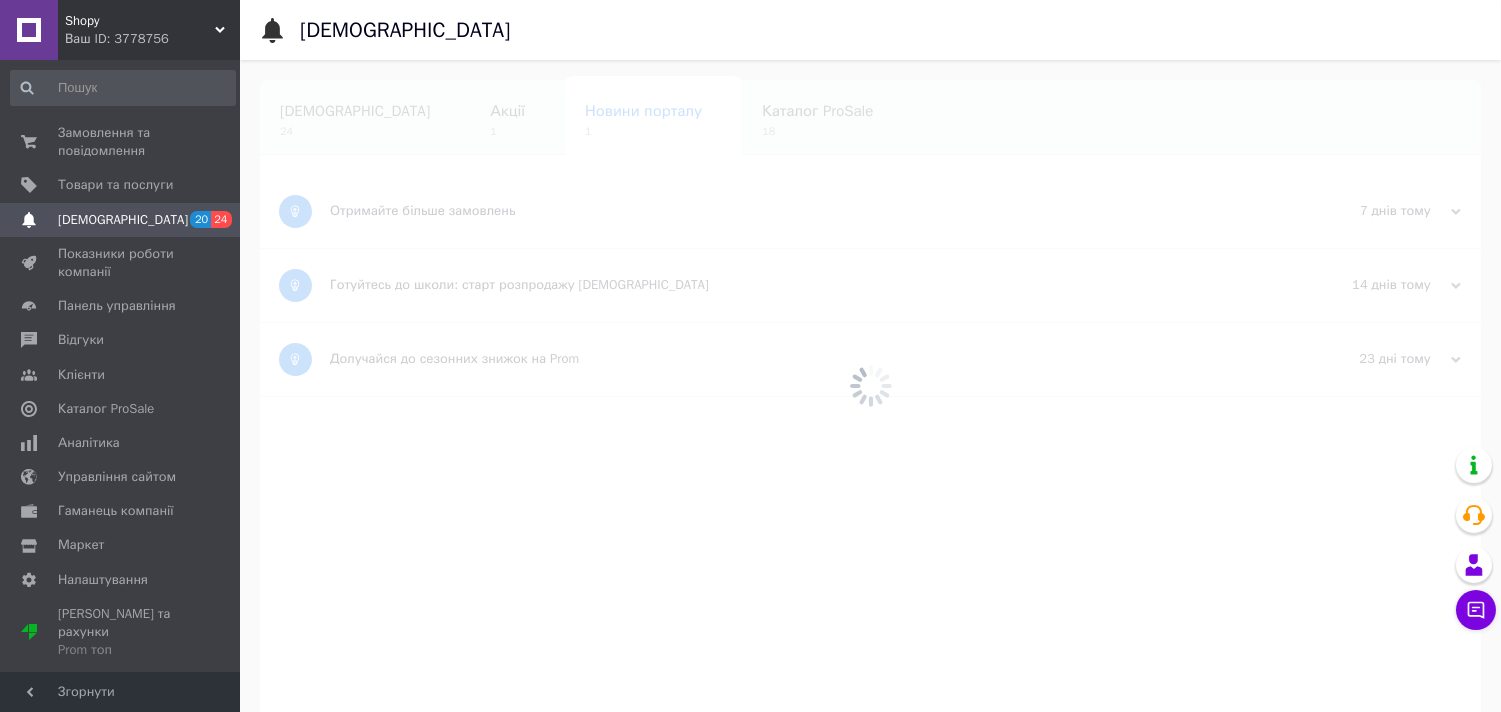 click at bounding box center [870, 386] 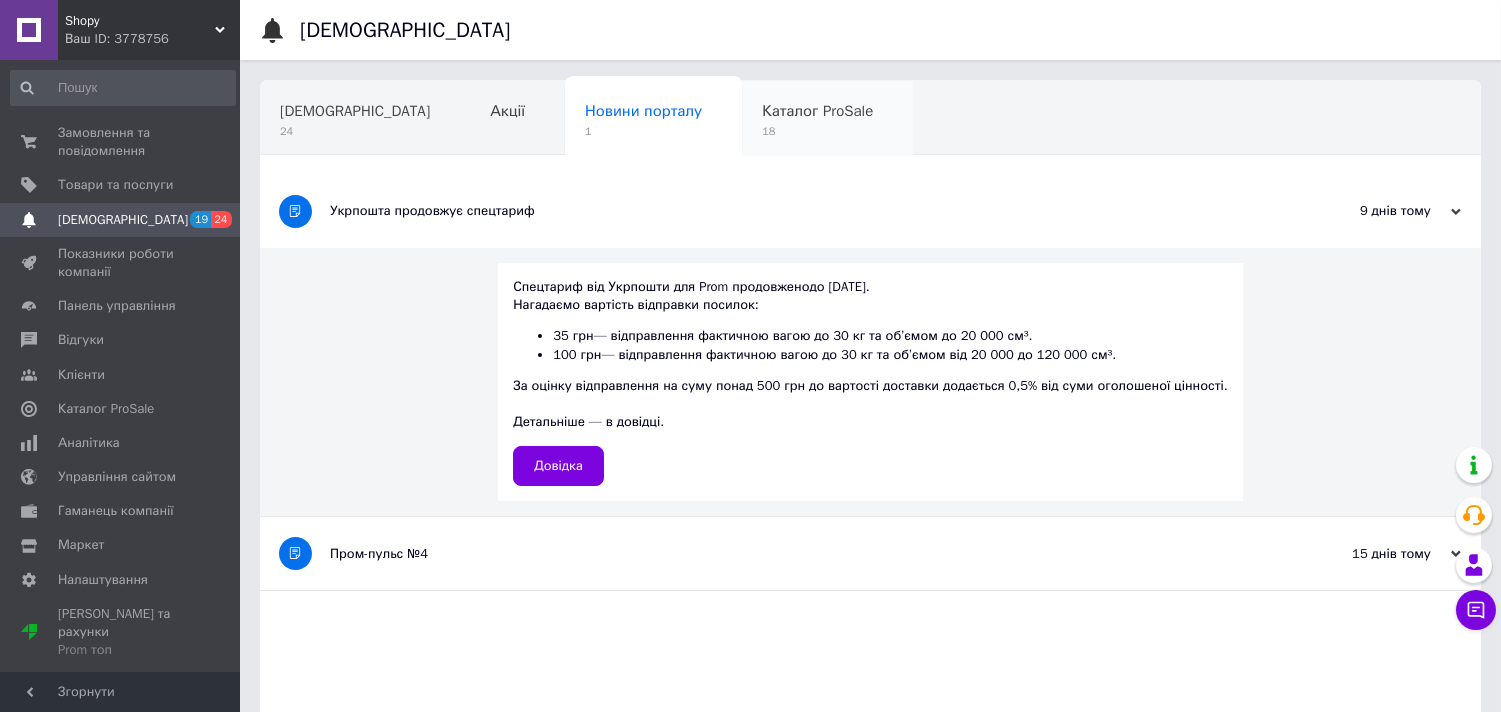 click on "18" at bounding box center (817, 131) 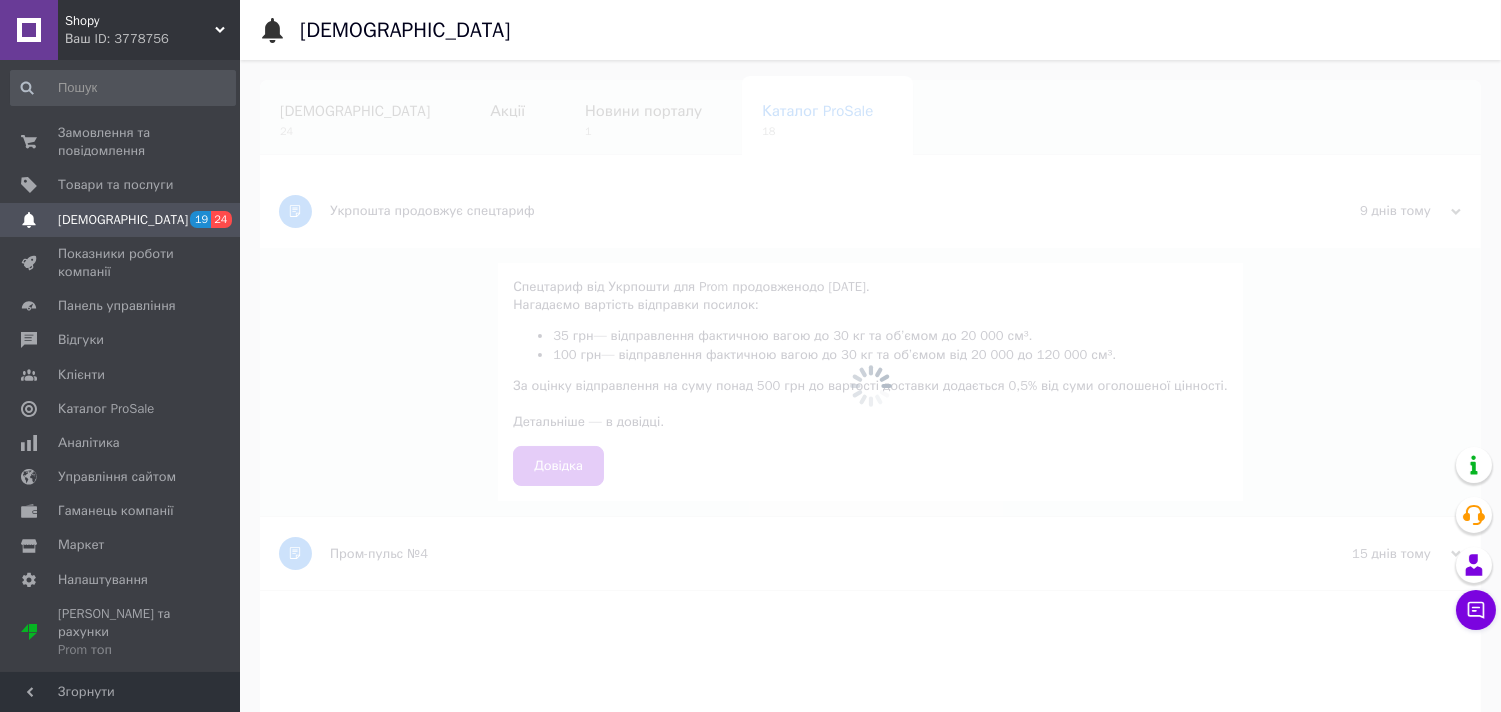 click at bounding box center [870, 386] 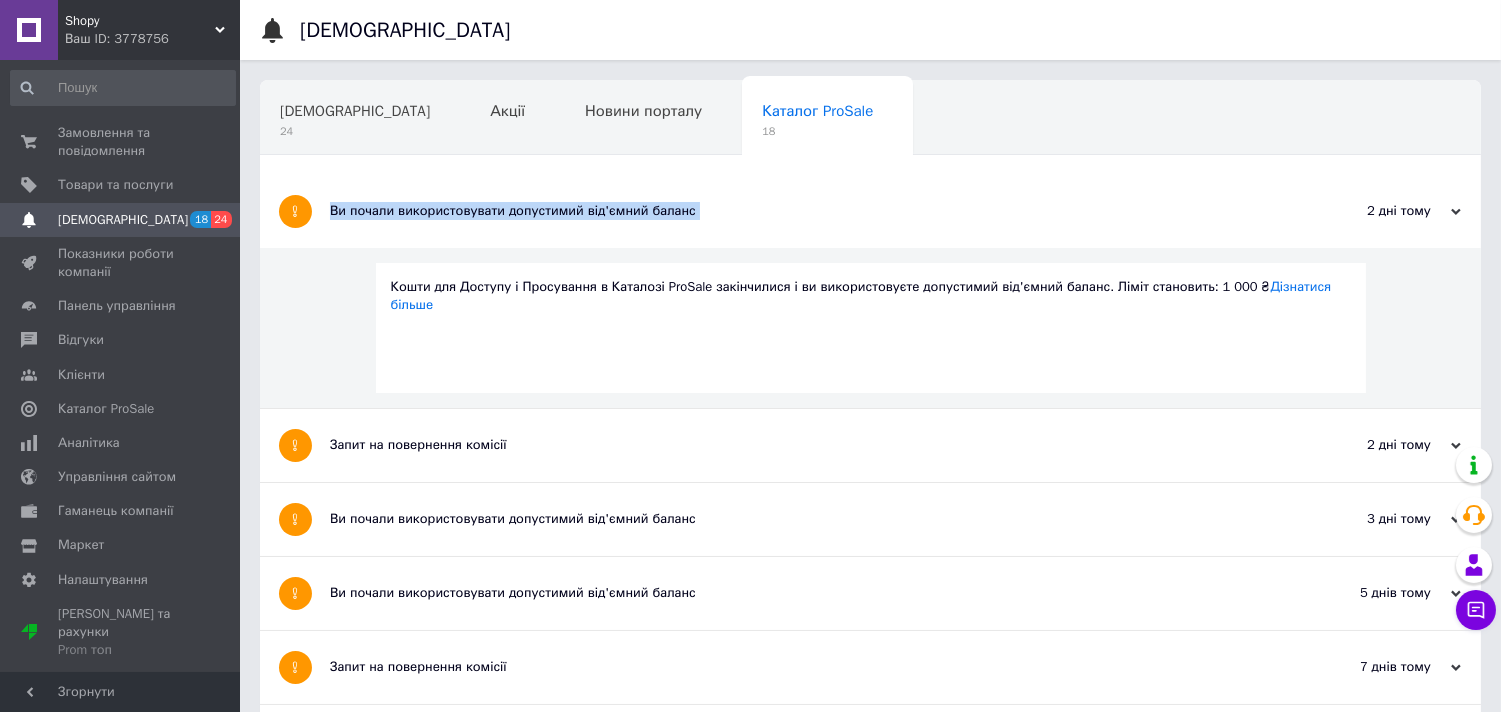 click on "Ви почали використовувати допустимий від'ємний баланс" at bounding box center [795, 211] 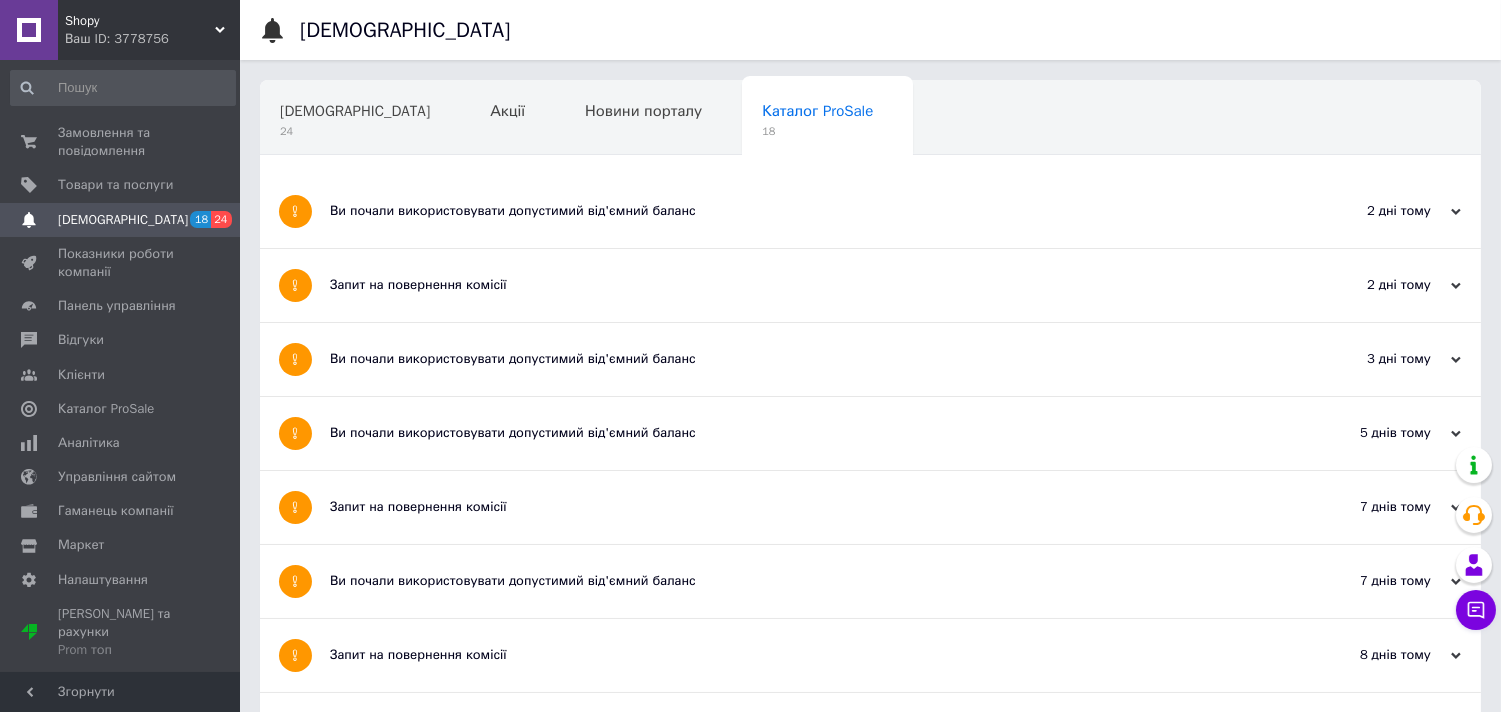 click on "Ви почали використовувати допустимий від'ємний баланс" at bounding box center [795, 211] 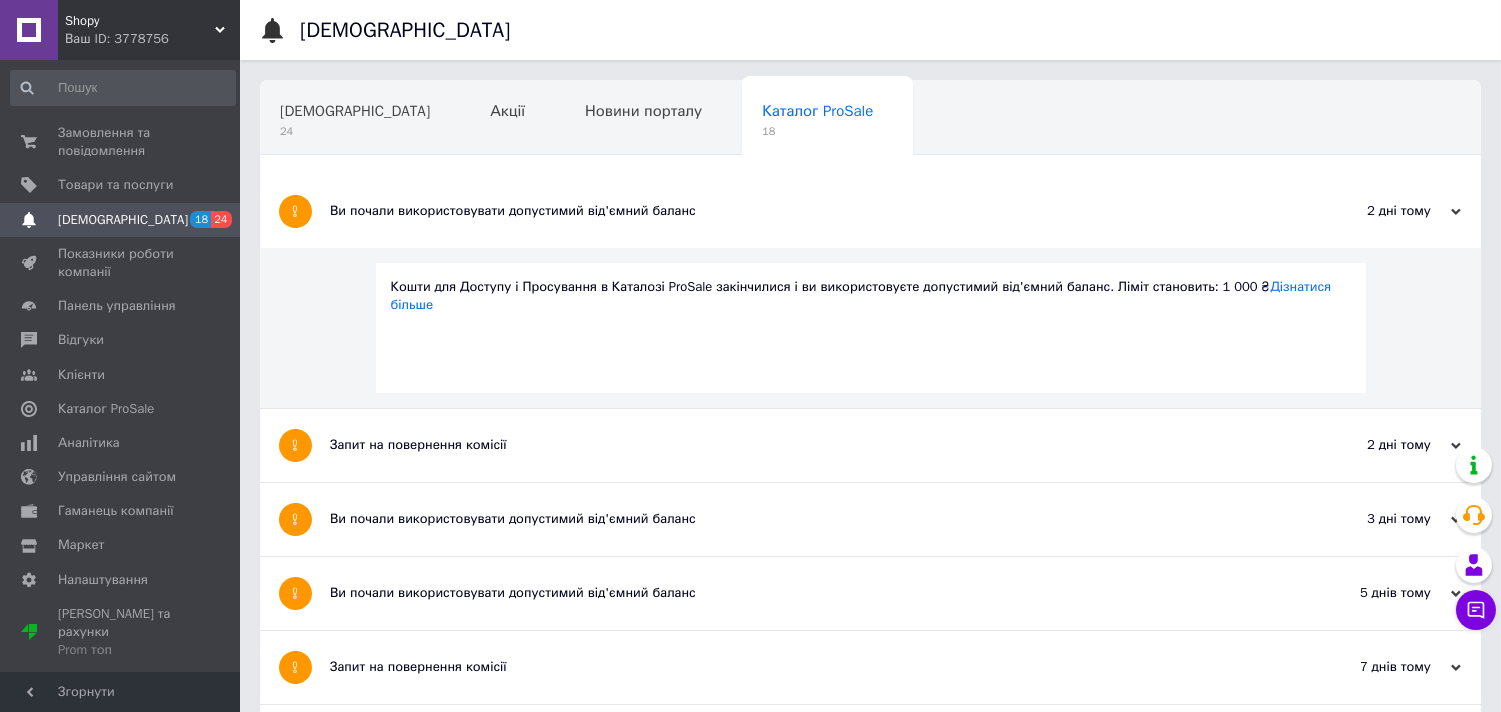 click on "[DEMOGRAPHIC_DATA]" at bounding box center (121, 220) 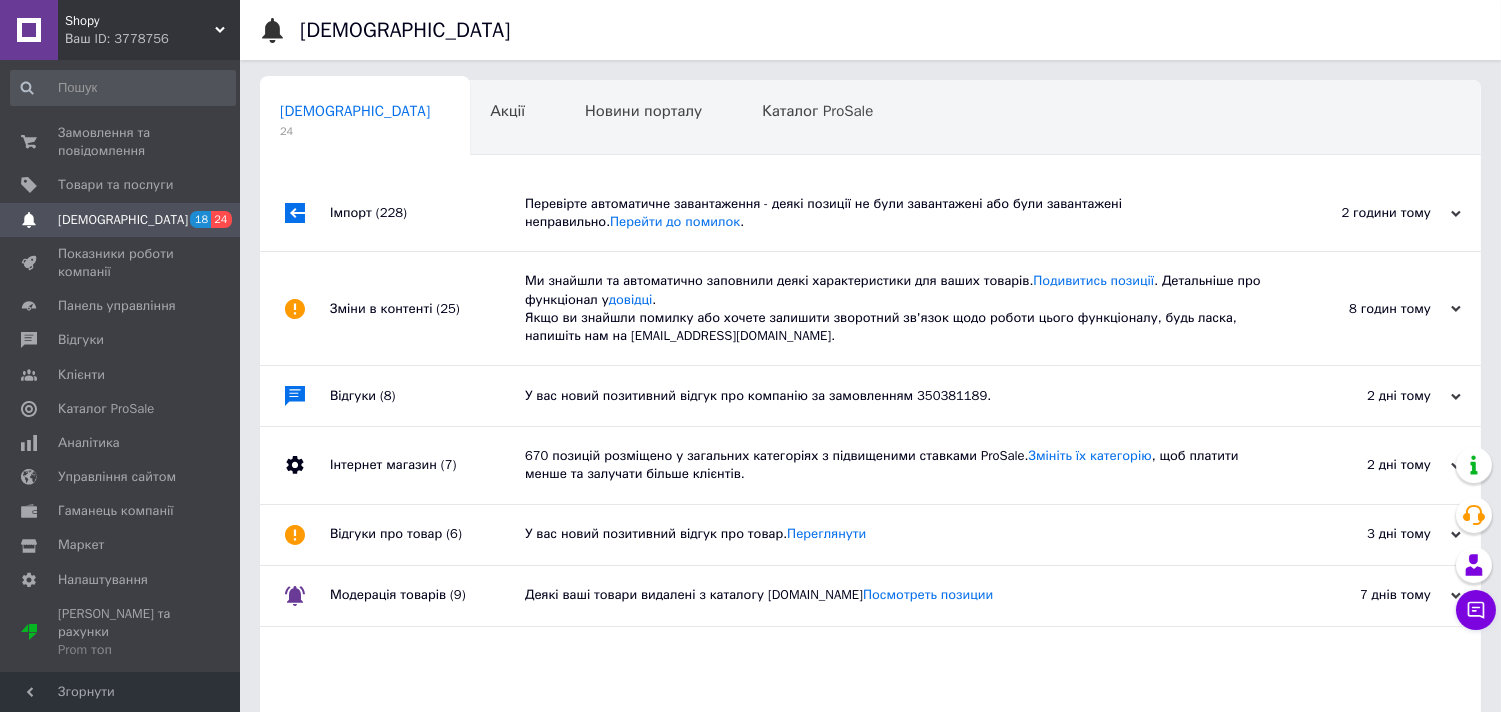 click on "Зміни в контенті   (25)" at bounding box center [427, 308] 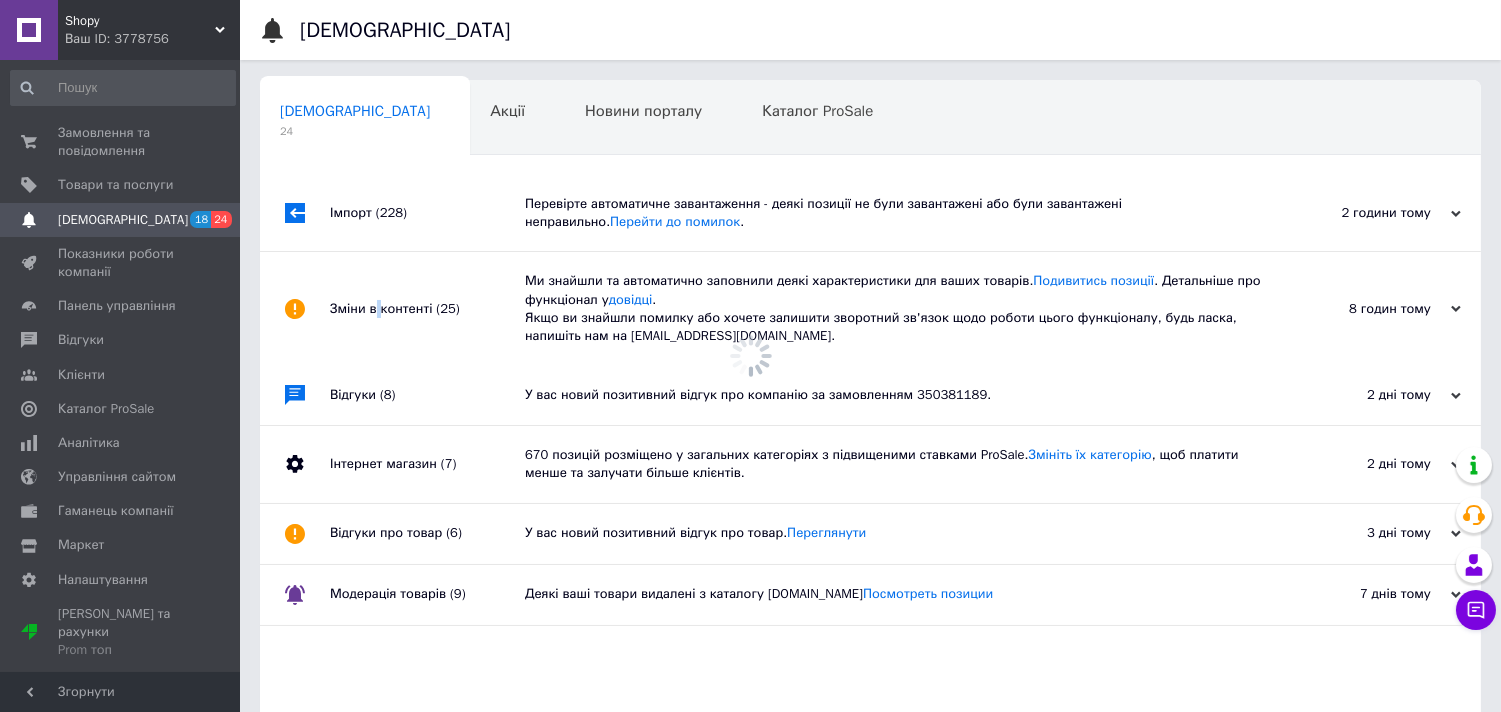 click on "Зміни в контенті   (25)" at bounding box center [427, 308] 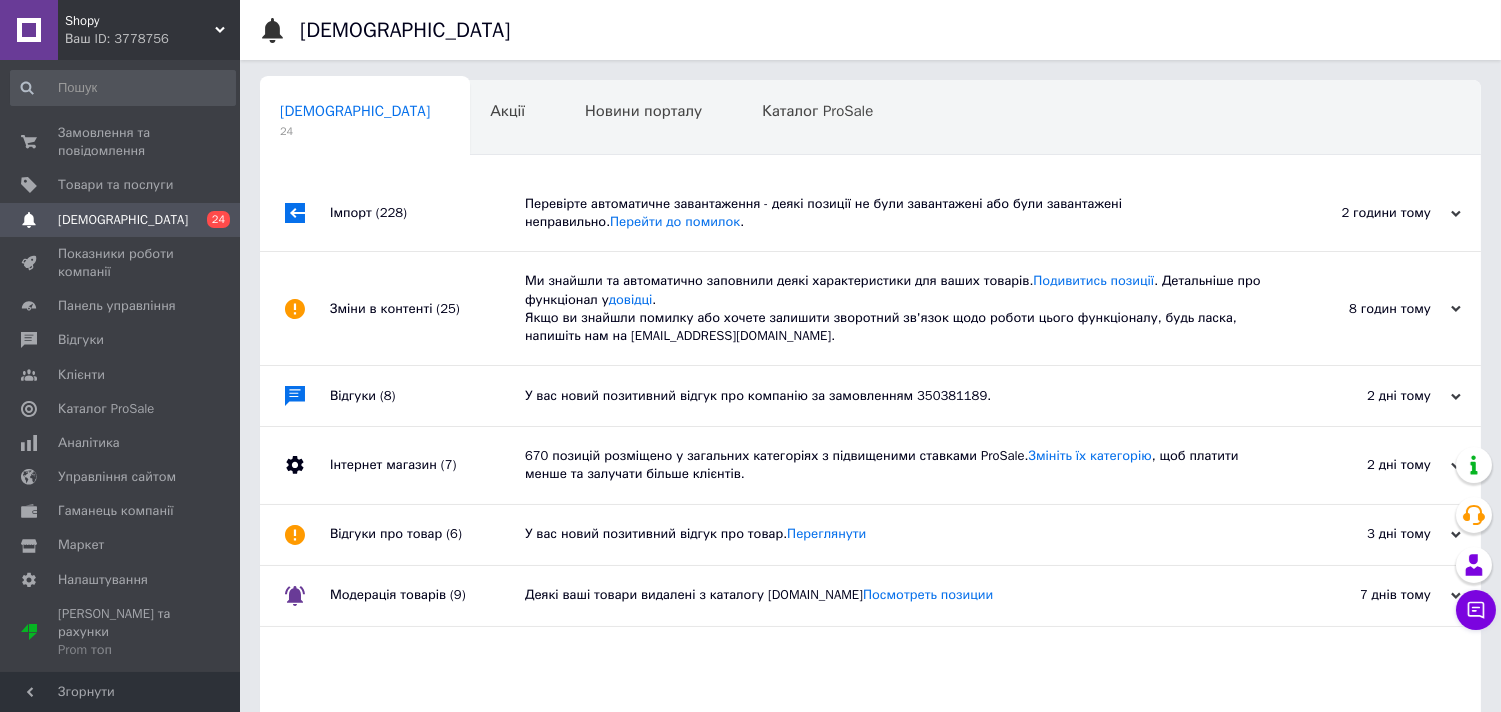 click on "Відгуки   (8)" at bounding box center (427, 396) 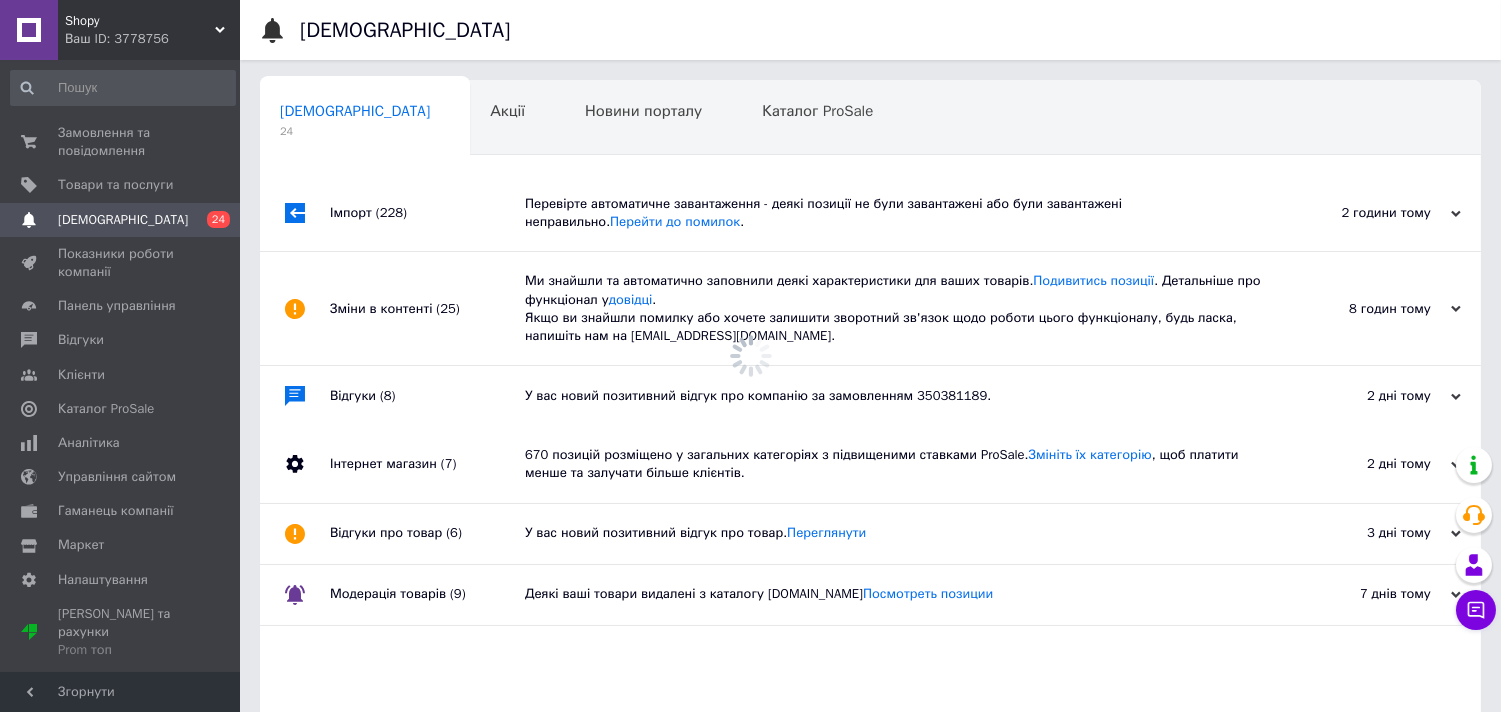 click on "Відгуки   (8)" at bounding box center [427, 396] 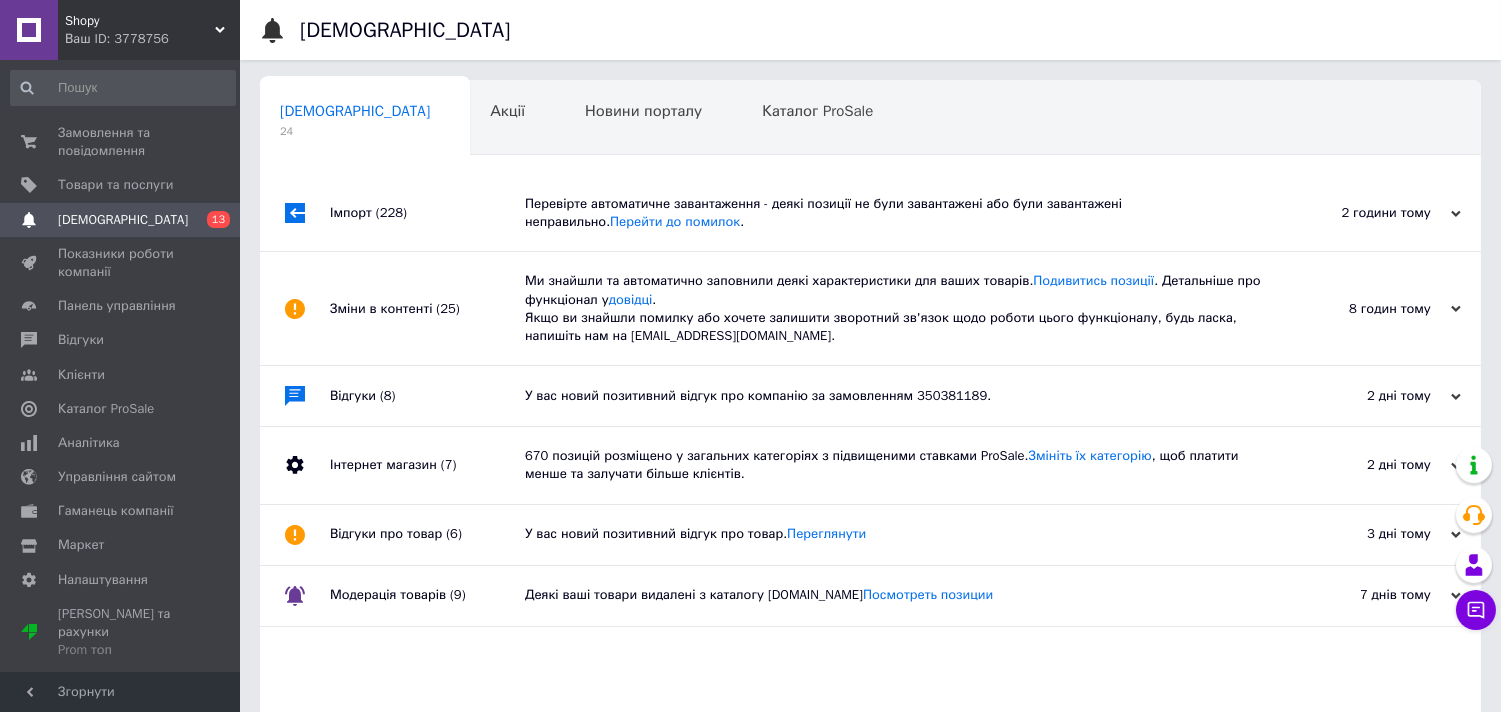 click on "Інтернет магазин   (7)" at bounding box center [427, 465] 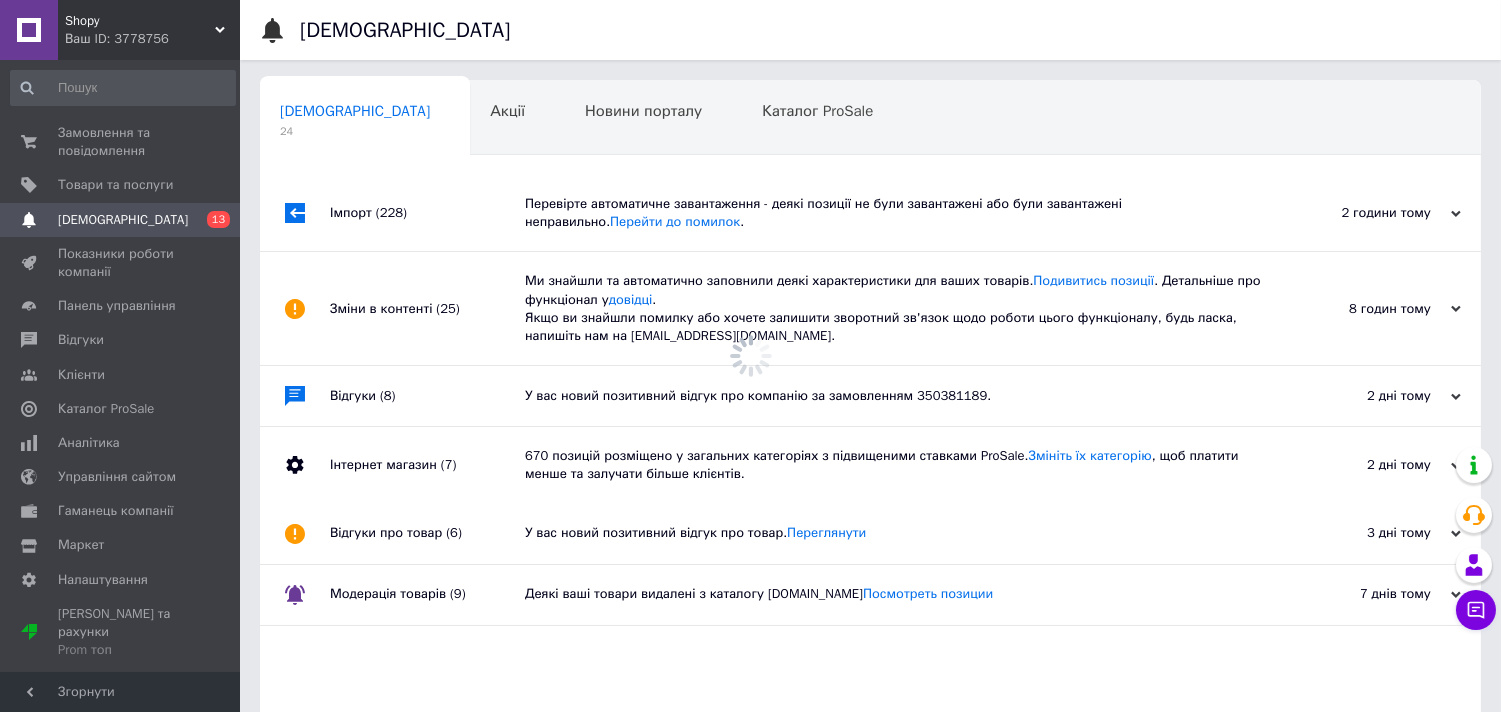 click on "Інтернет магазин   (7)" at bounding box center (427, 465) 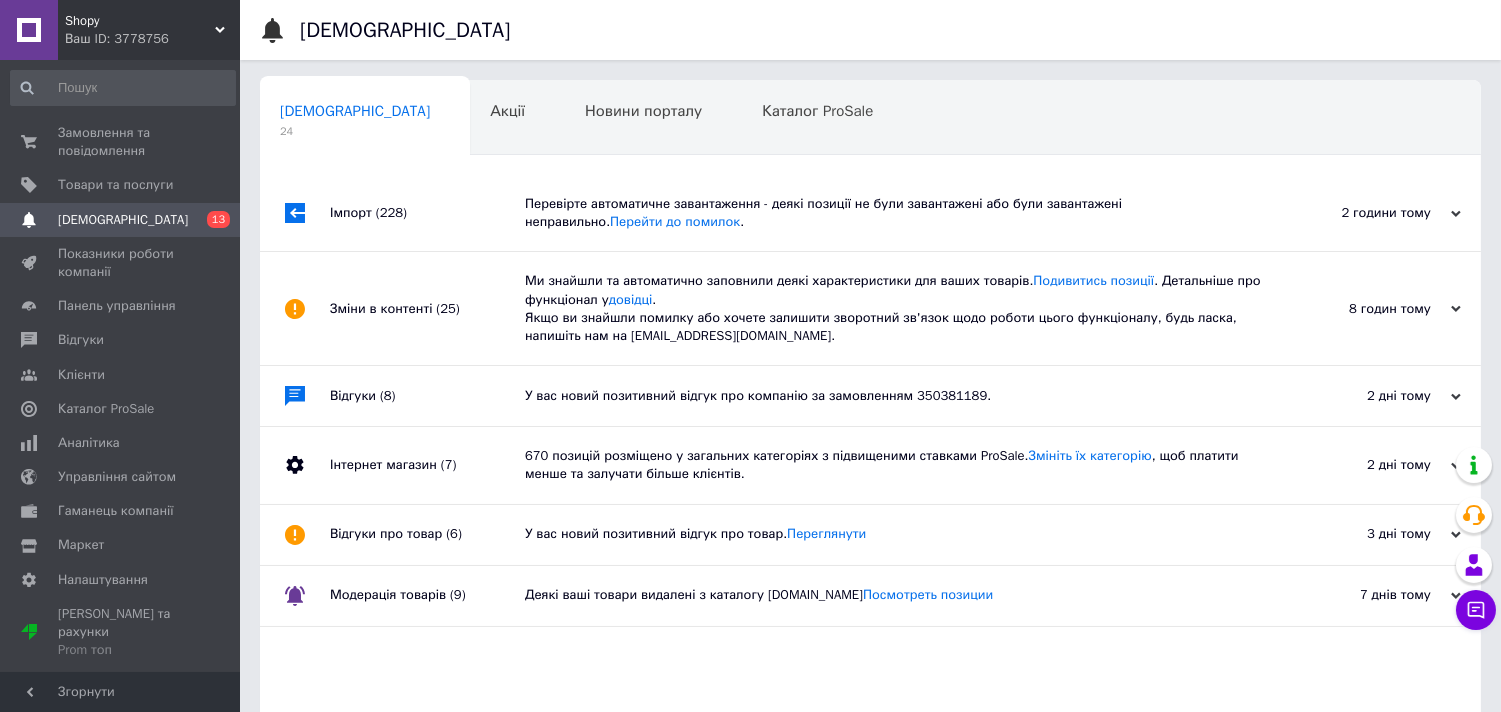 click on "Імпорт   (228)" at bounding box center [427, 213] 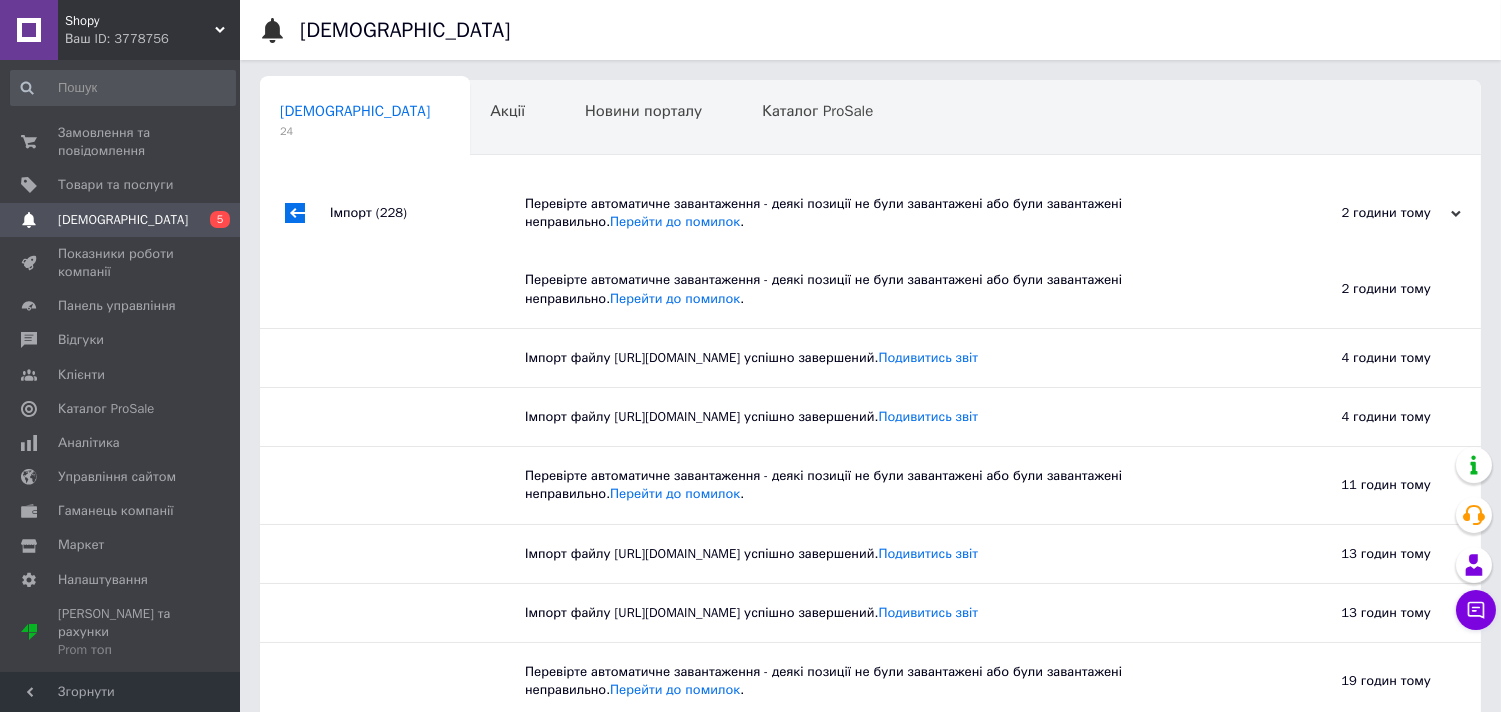 click on "[DEMOGRAPHIC_DATA]" at bounding box center (123, 220) 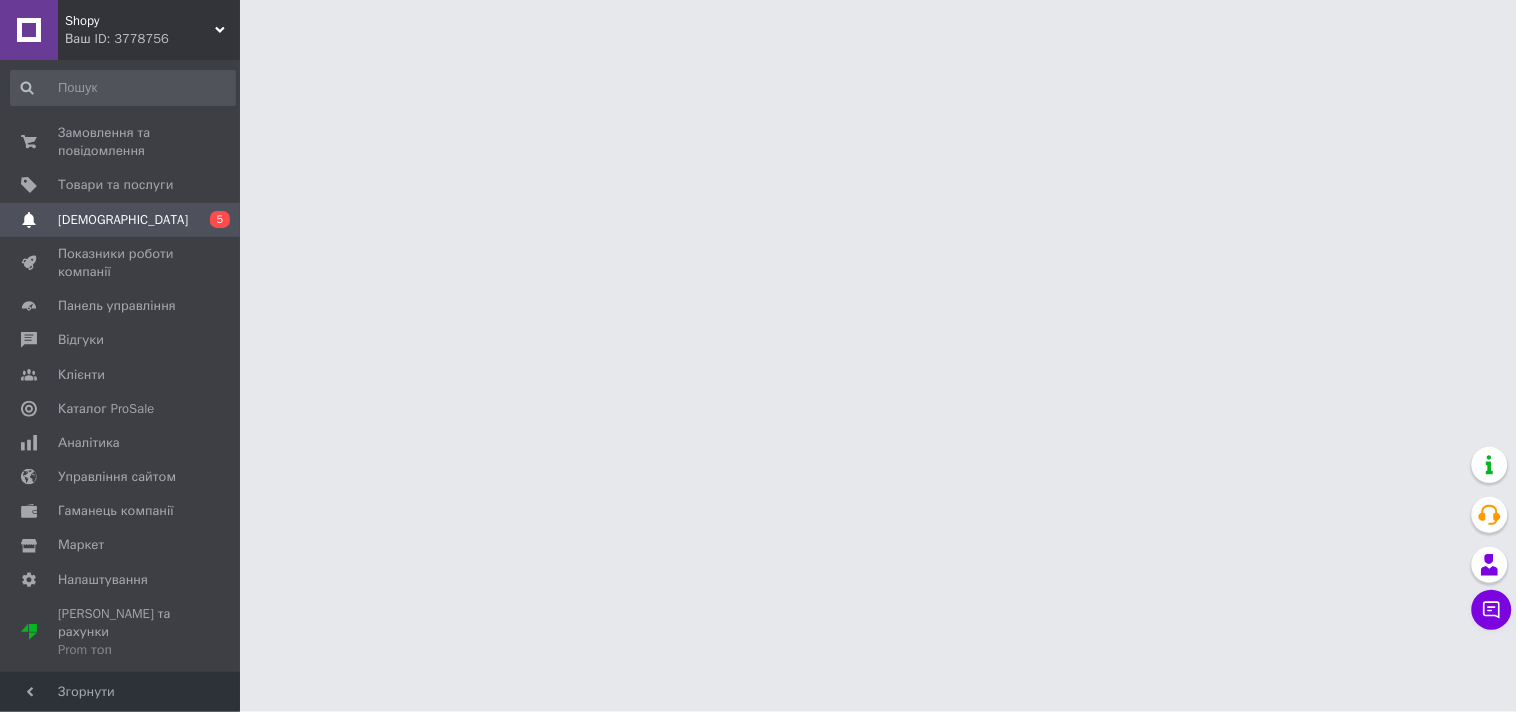 click on "Shopy Ваш ID: 3778756 Сайт Shopy Кабінет покупця Перевірити стан системи Сторінка на порталі [PERSON_NAME] [PERSON_NAME] ShoppinGo [PERSON_NAME] Довідка Вийти Замовлення та повідомлення 0 0 Товари та послуги Сповіщення 0 5 Показники роботи компанії Панель управління Відгуки Клієнти Каталог ProSale Аналітика Управління сайтом Гаманець компанії [PERSON_NAME] Тарифи та рахунки Prom топ Згорнути" at bounding box center [758, 25] 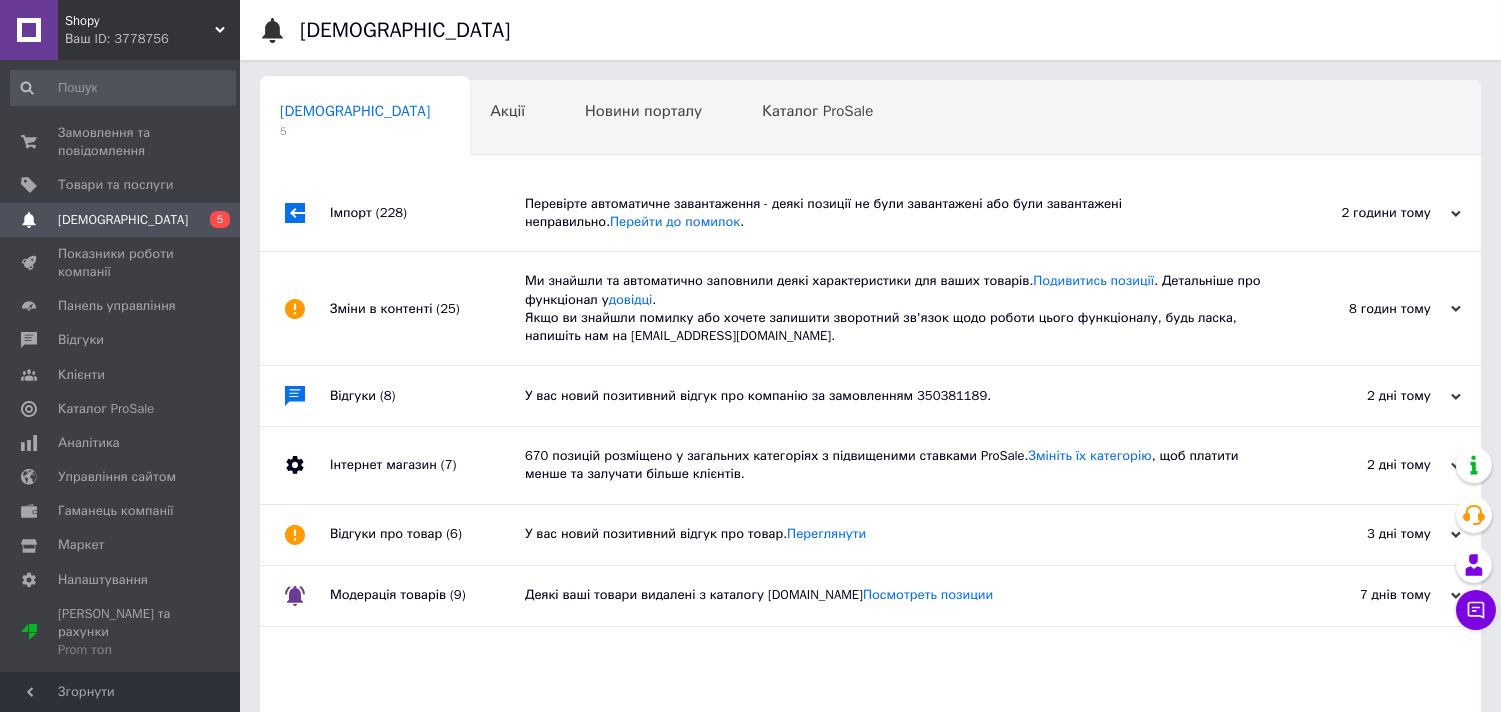 click at bounding box center (295, 308) 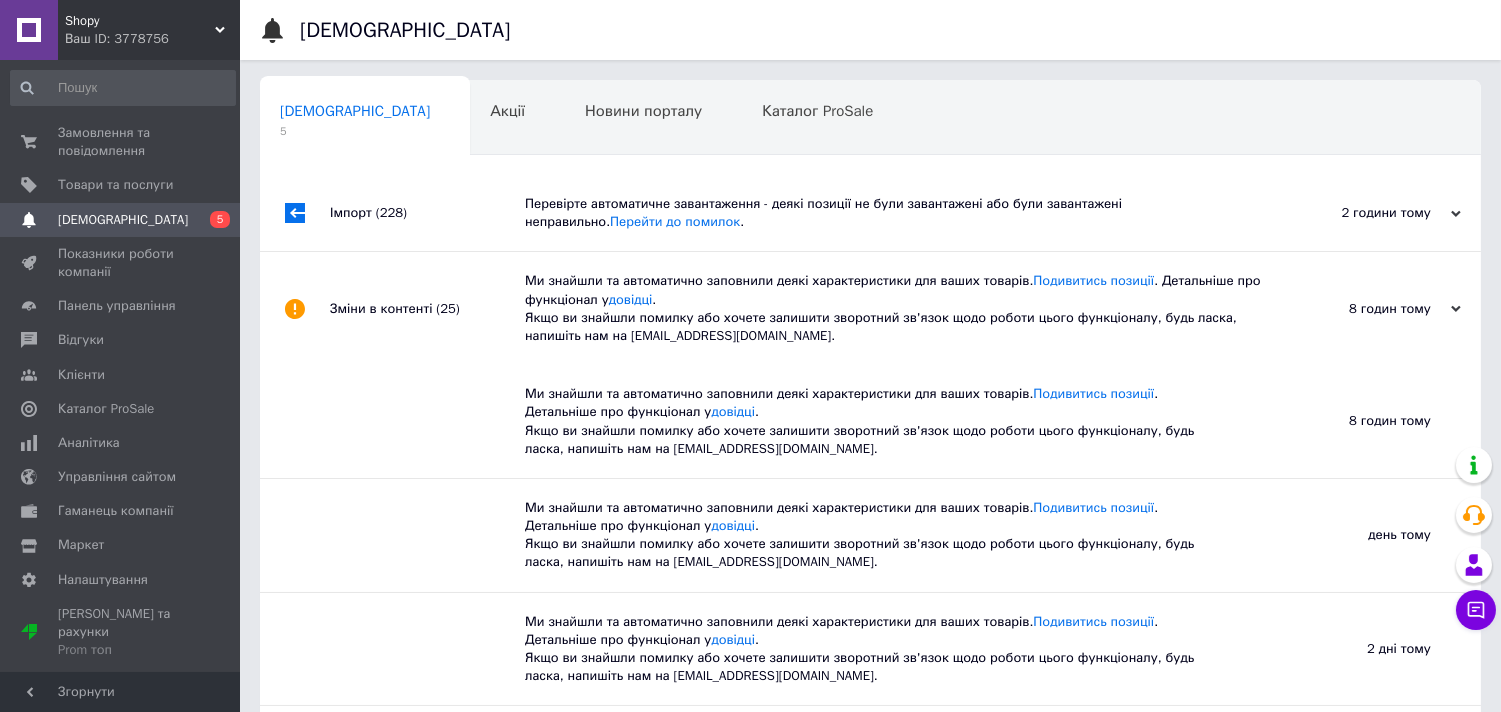 click on "Зміни в контенті   (25)" at bounding box center (427, 308) 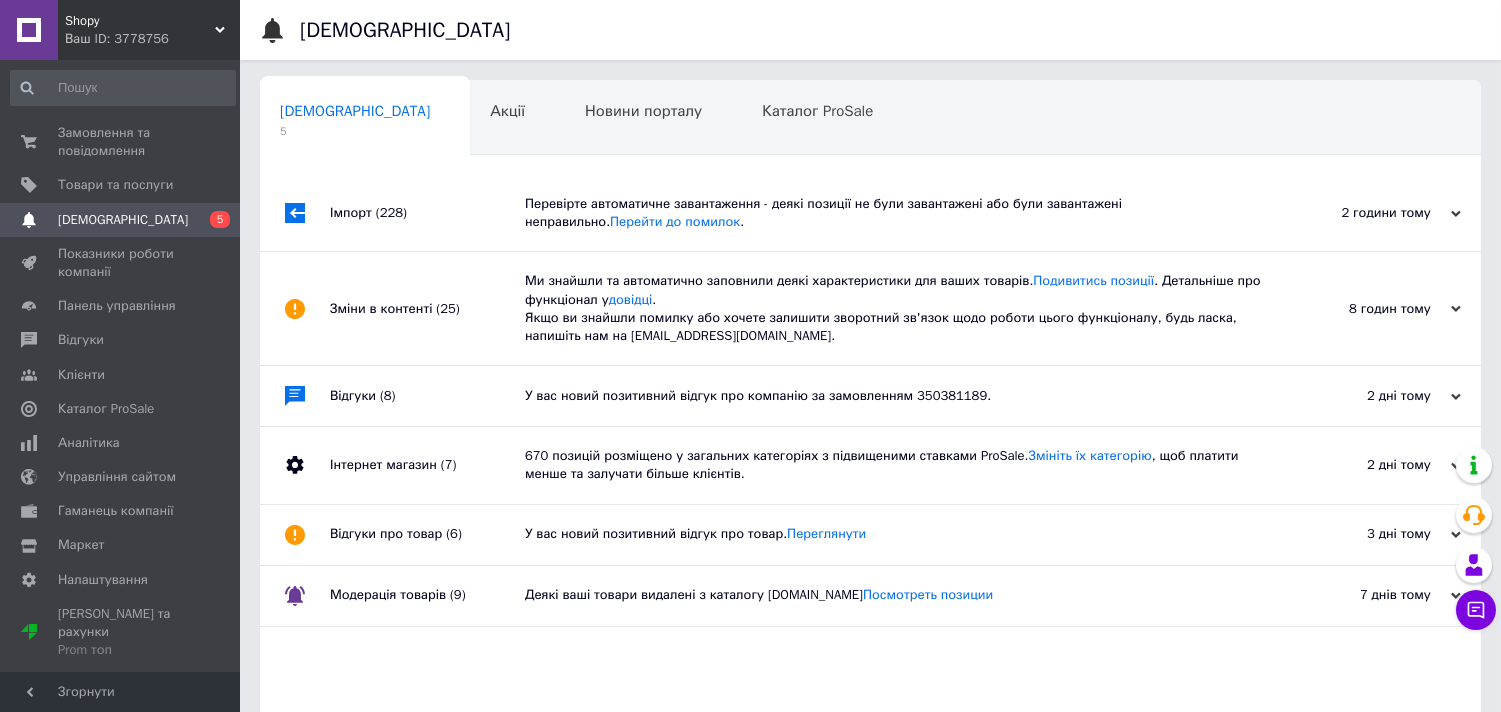 click at bounding box center (295, 308) 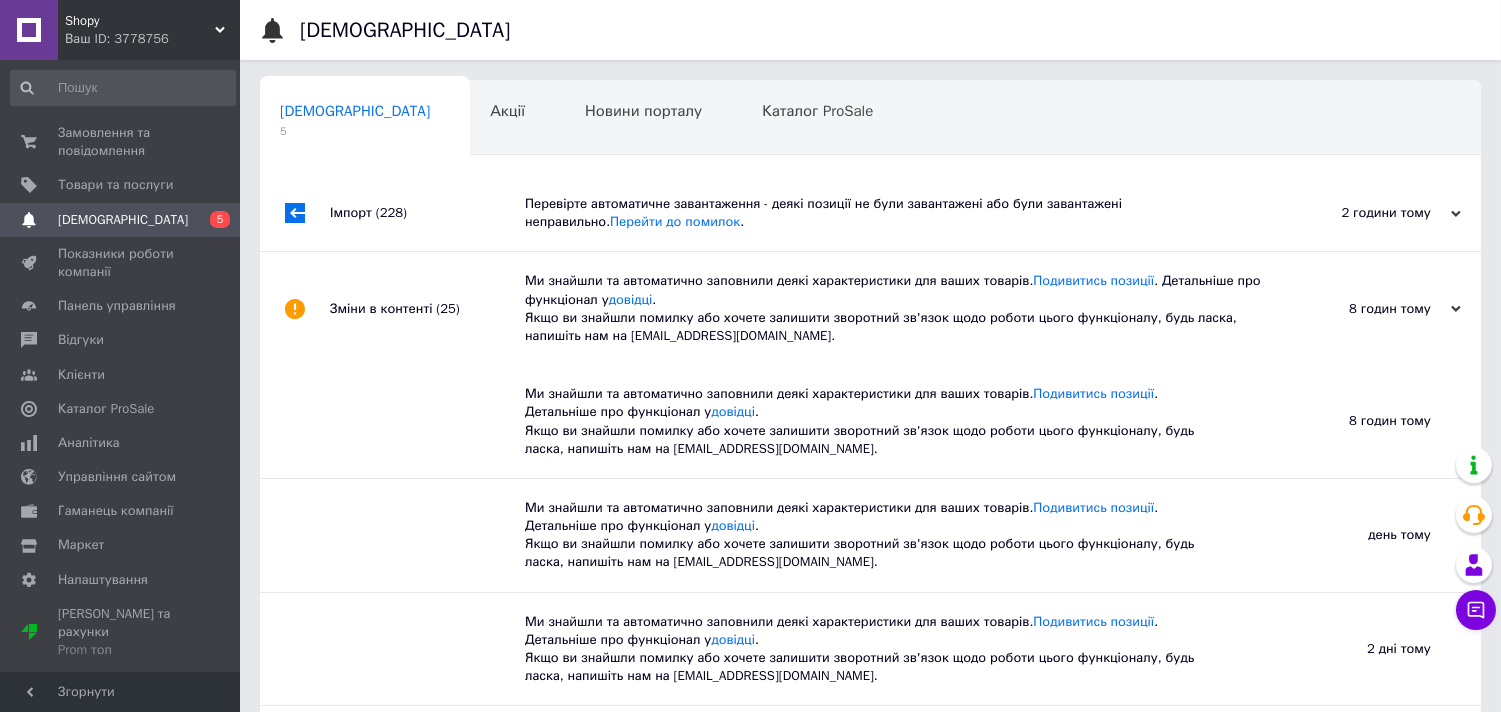 click on "Зміни в контенті   (25)" at bounding box center (427, 308) 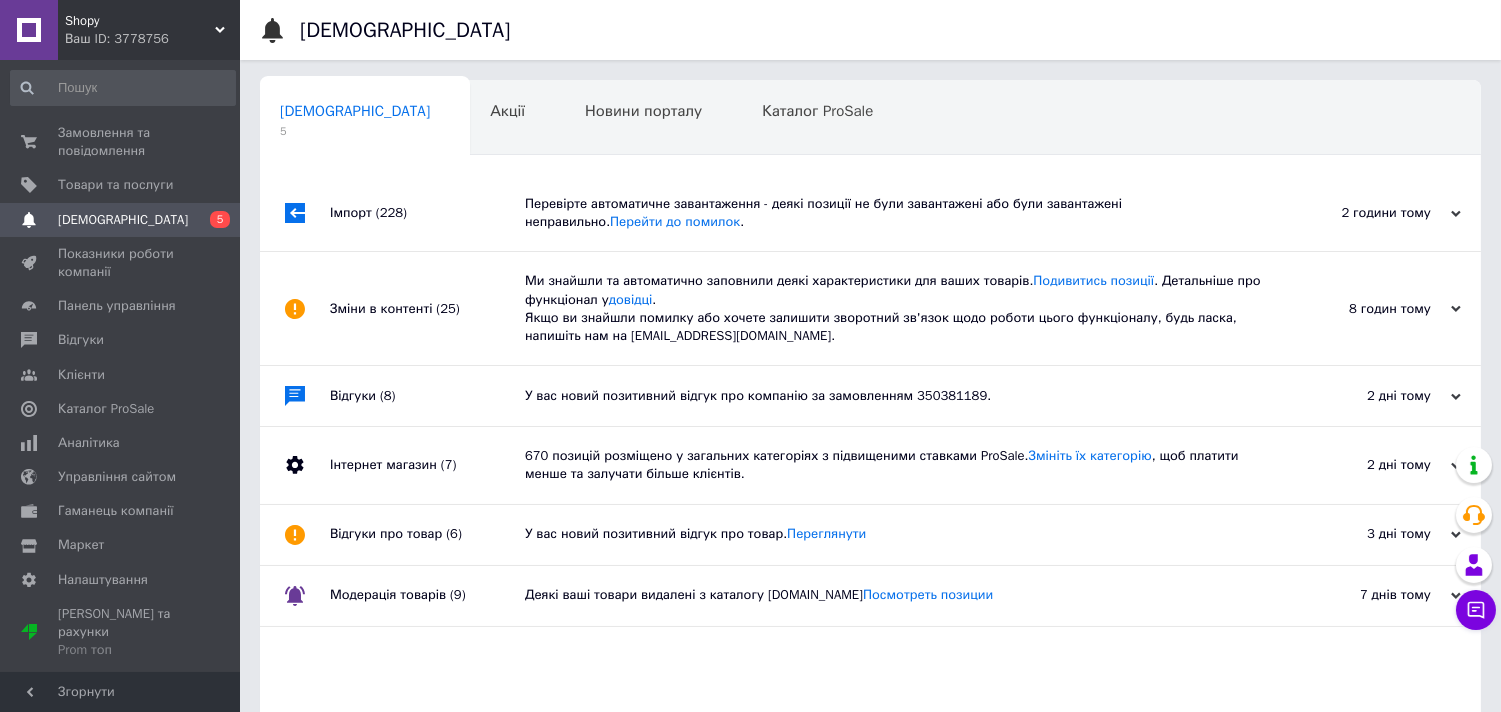 click on "Відгуки   (8)" at bounding box center (427, 396) 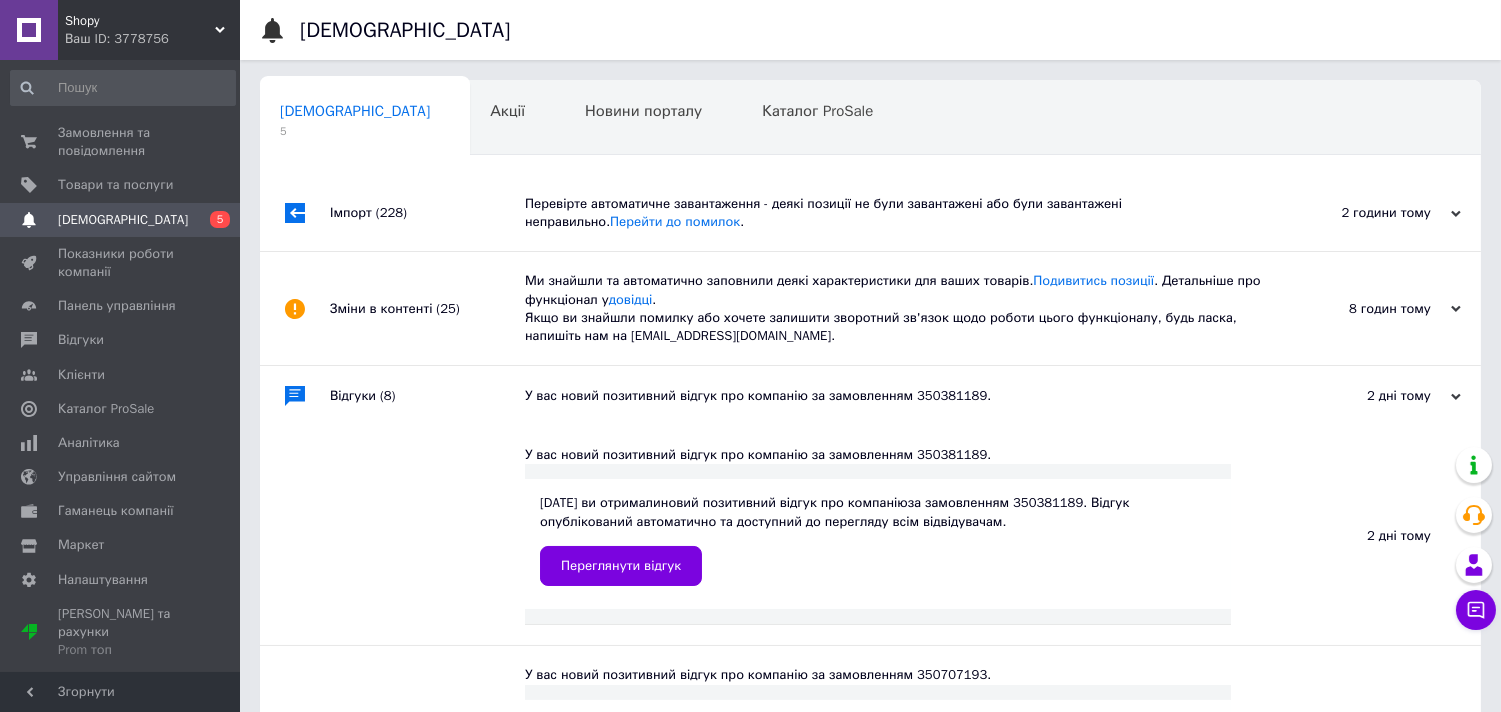 click on "Відгуки   (8)" at bounding box center [427, 396] 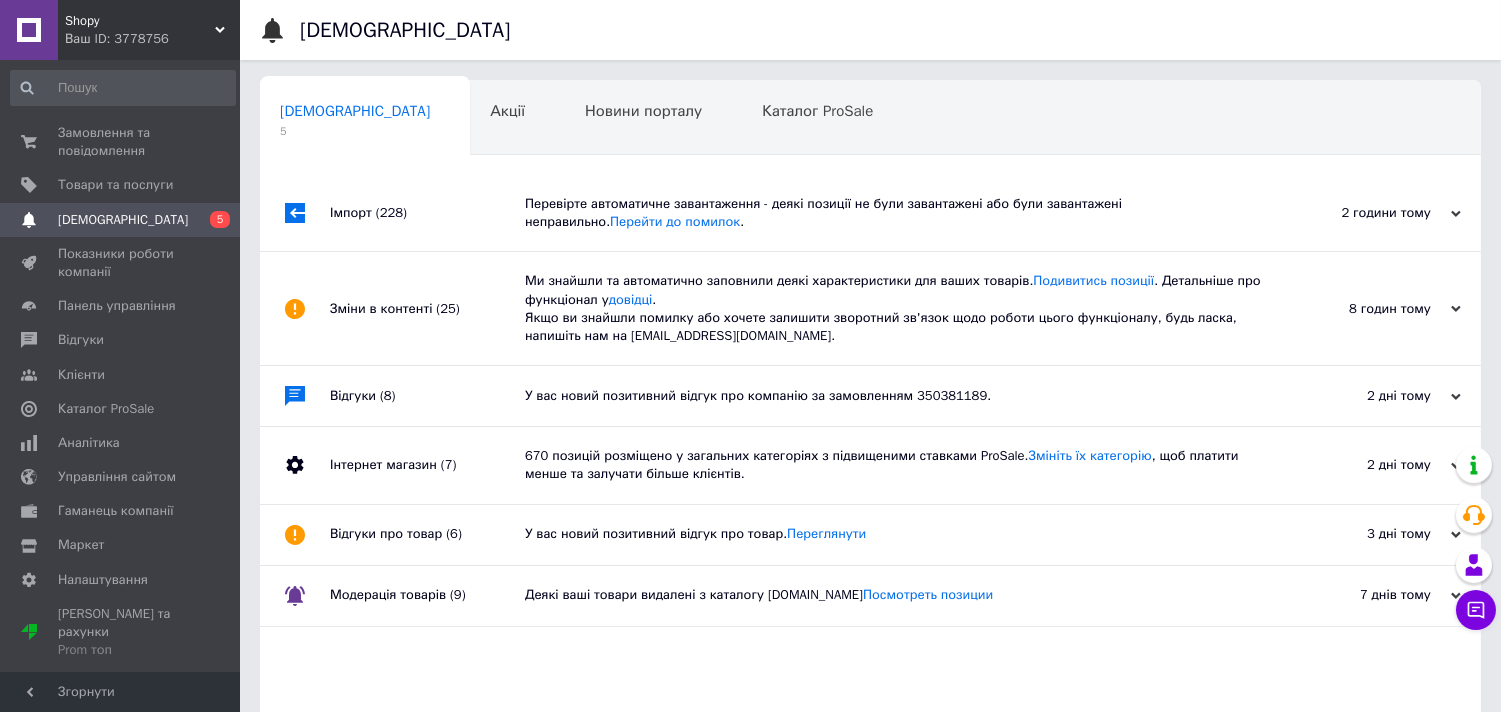 click on "Інтернет магазин   (7)" at bounding box center [427, 465] 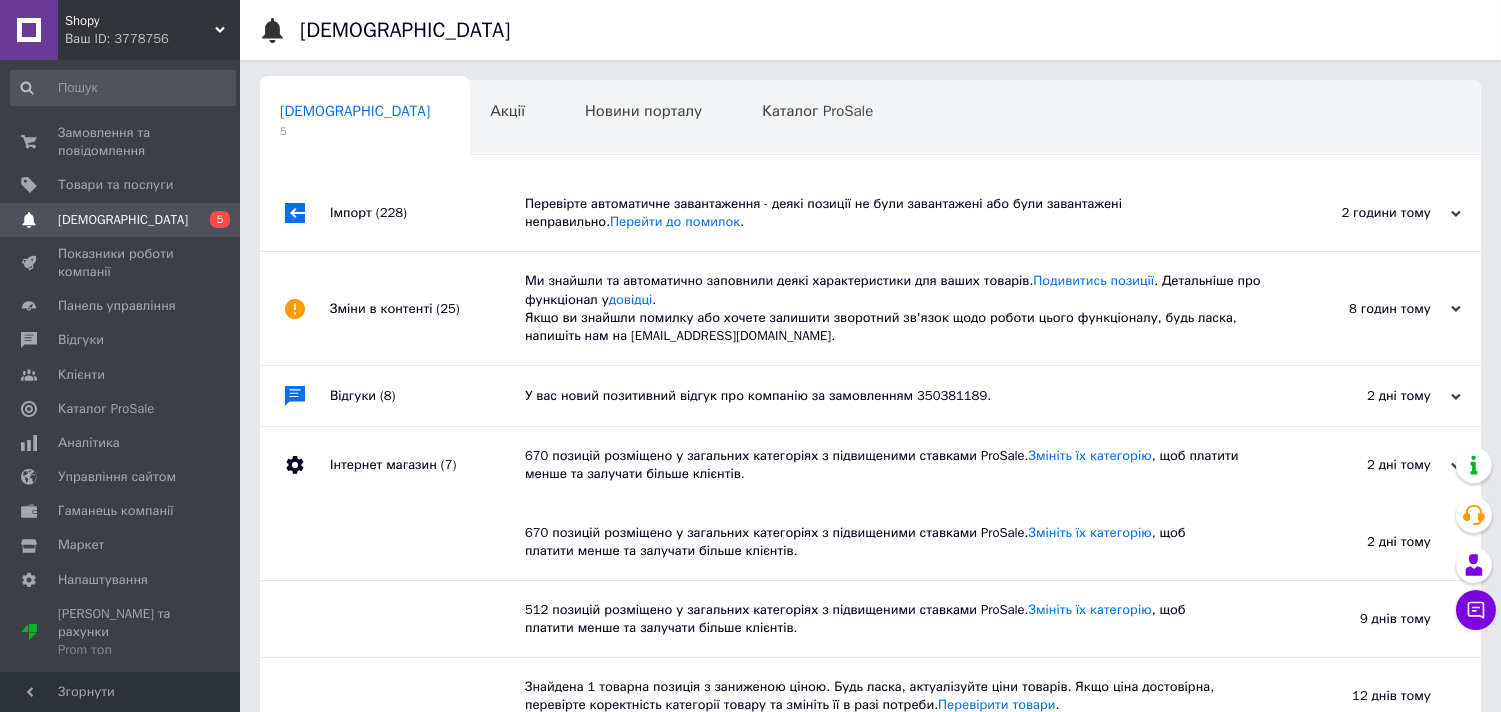 click on "Інтернет магазин   (7)" at bounding box center (427, 465) 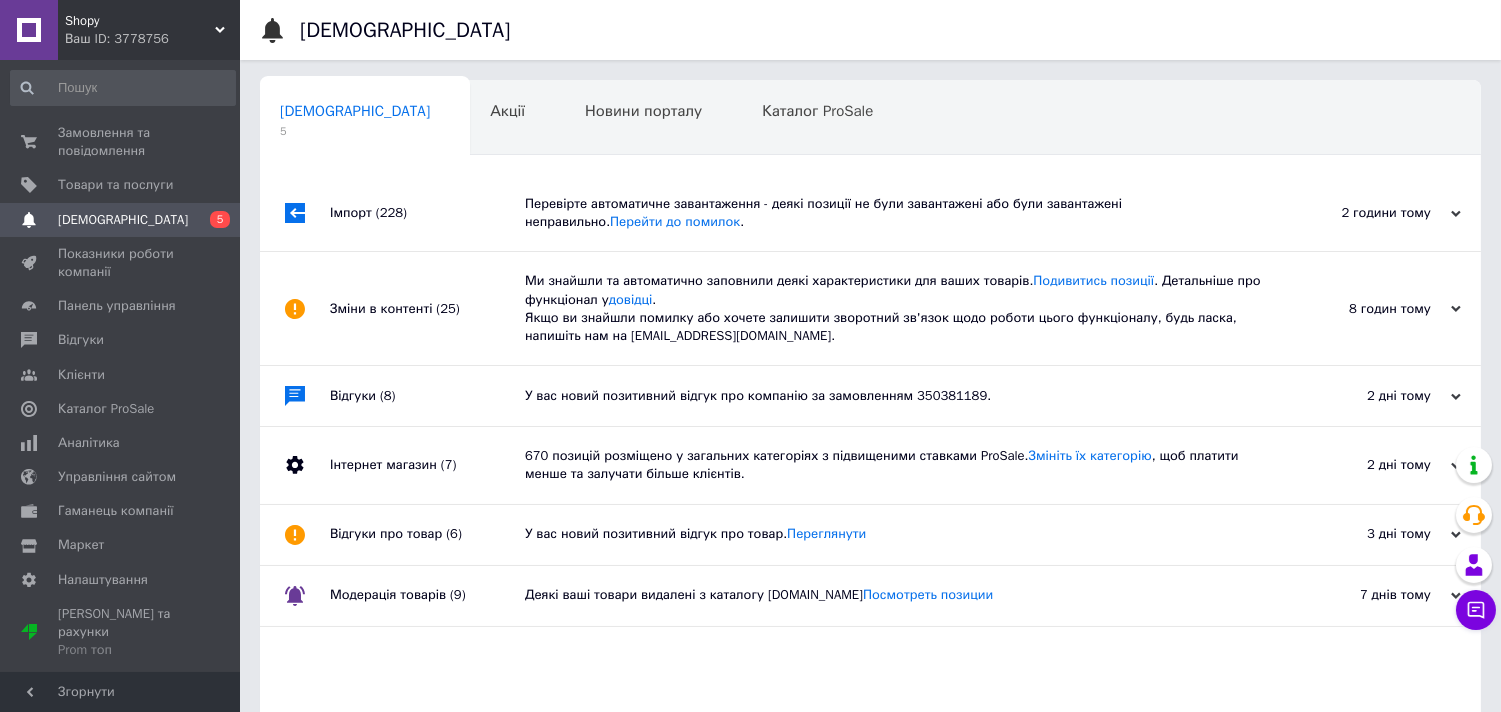 click on "Відгуки про товар   (6)" at bounding box center [427, 535] 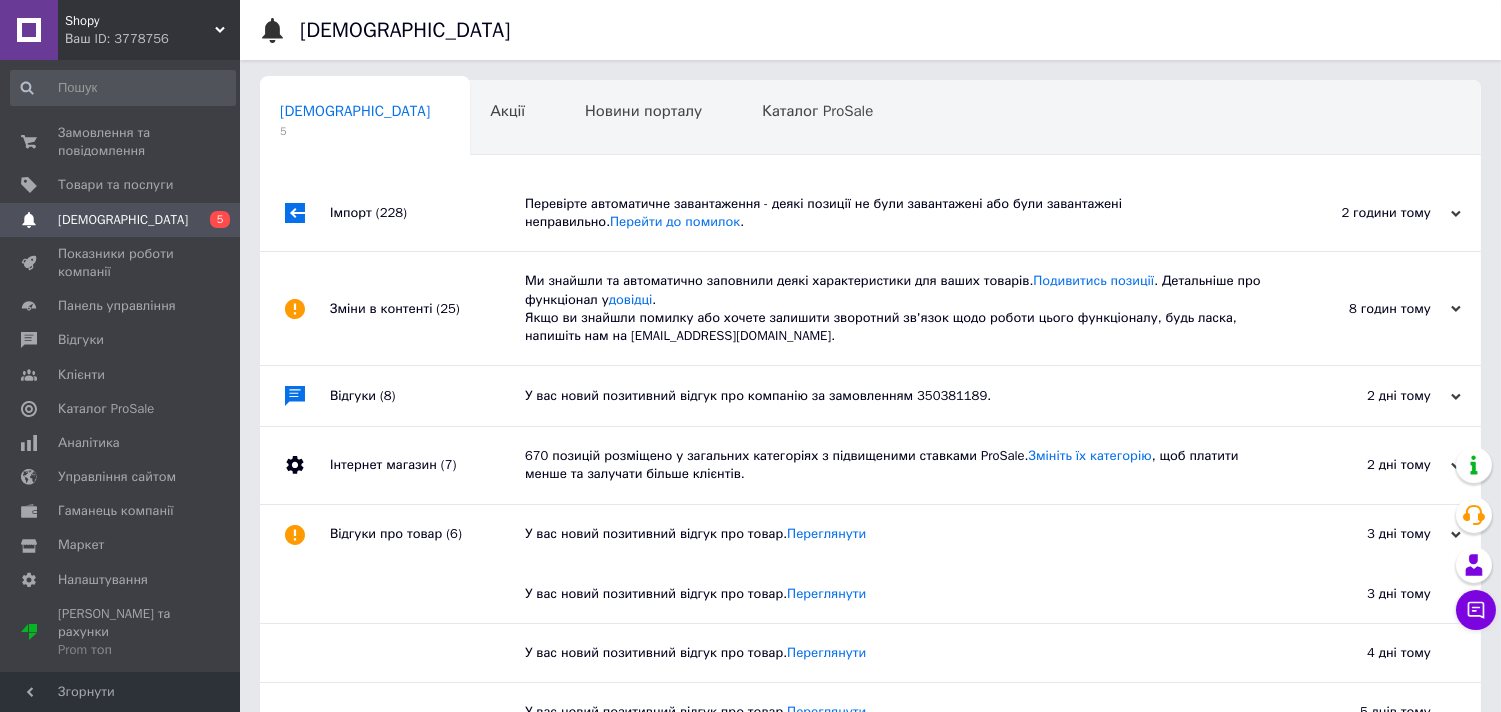 click on "Відгуки про товар   (6)" at bounding box center (427, 535) 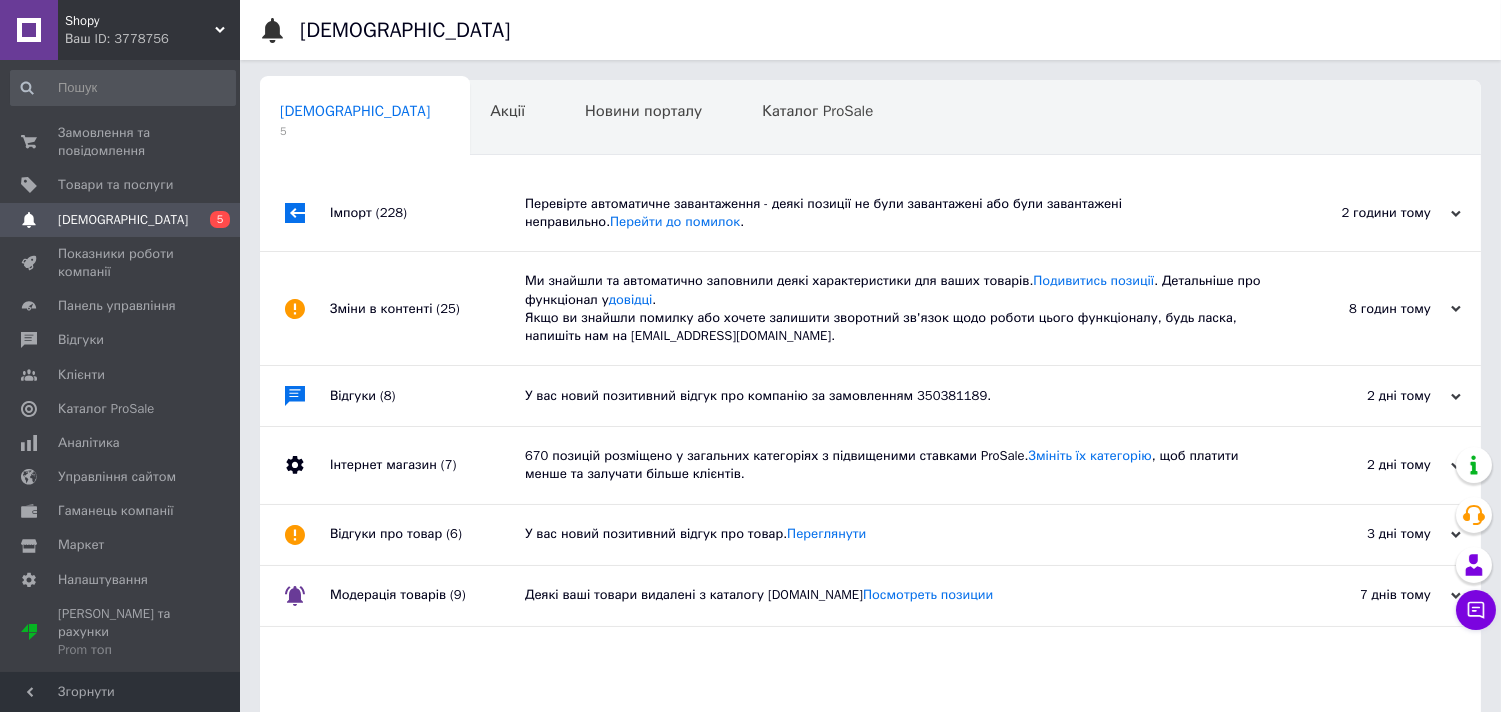 click on "Модерація товарів   (9)" at bounding box center [427, 596] 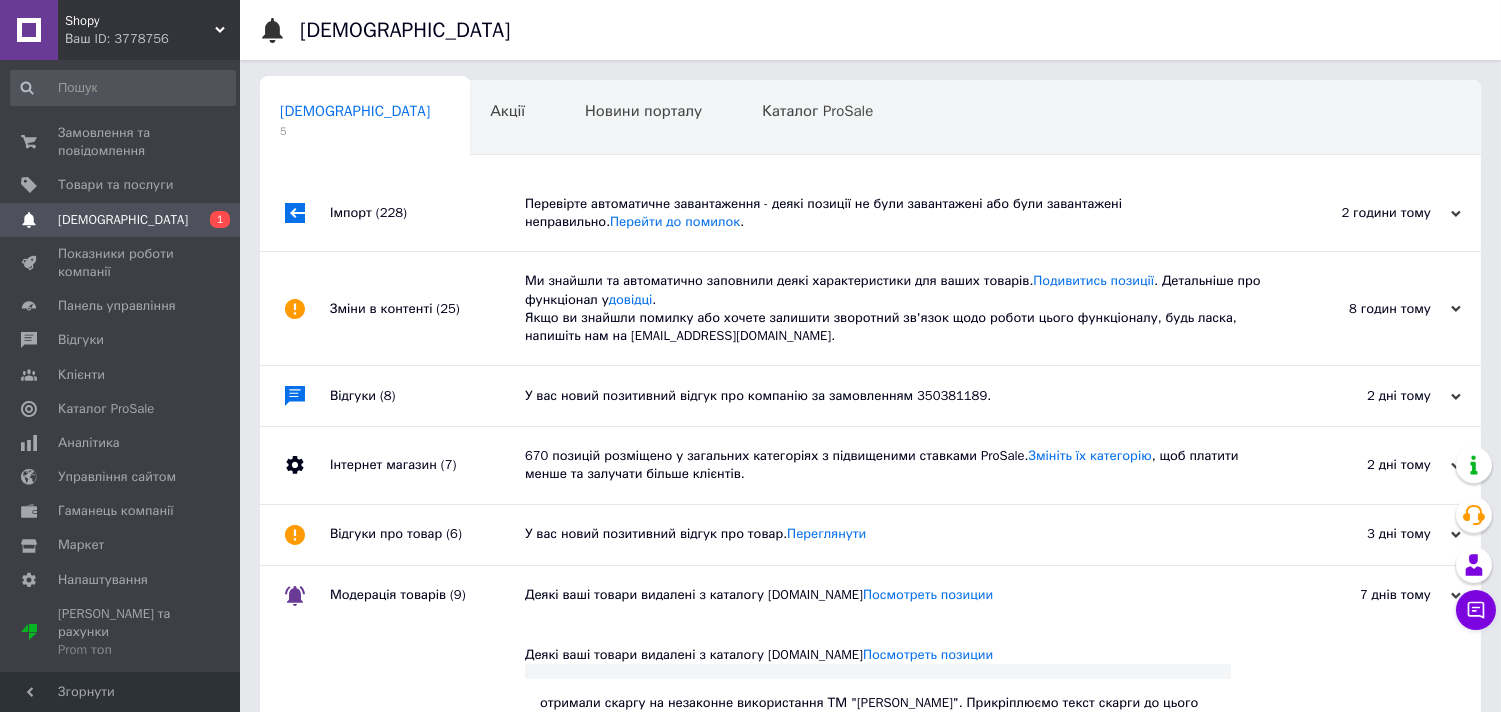 drag, startPoint x: 368, startPoint y: 588, endPoint x: 304, endPoint y: 491, distance: 116.21101 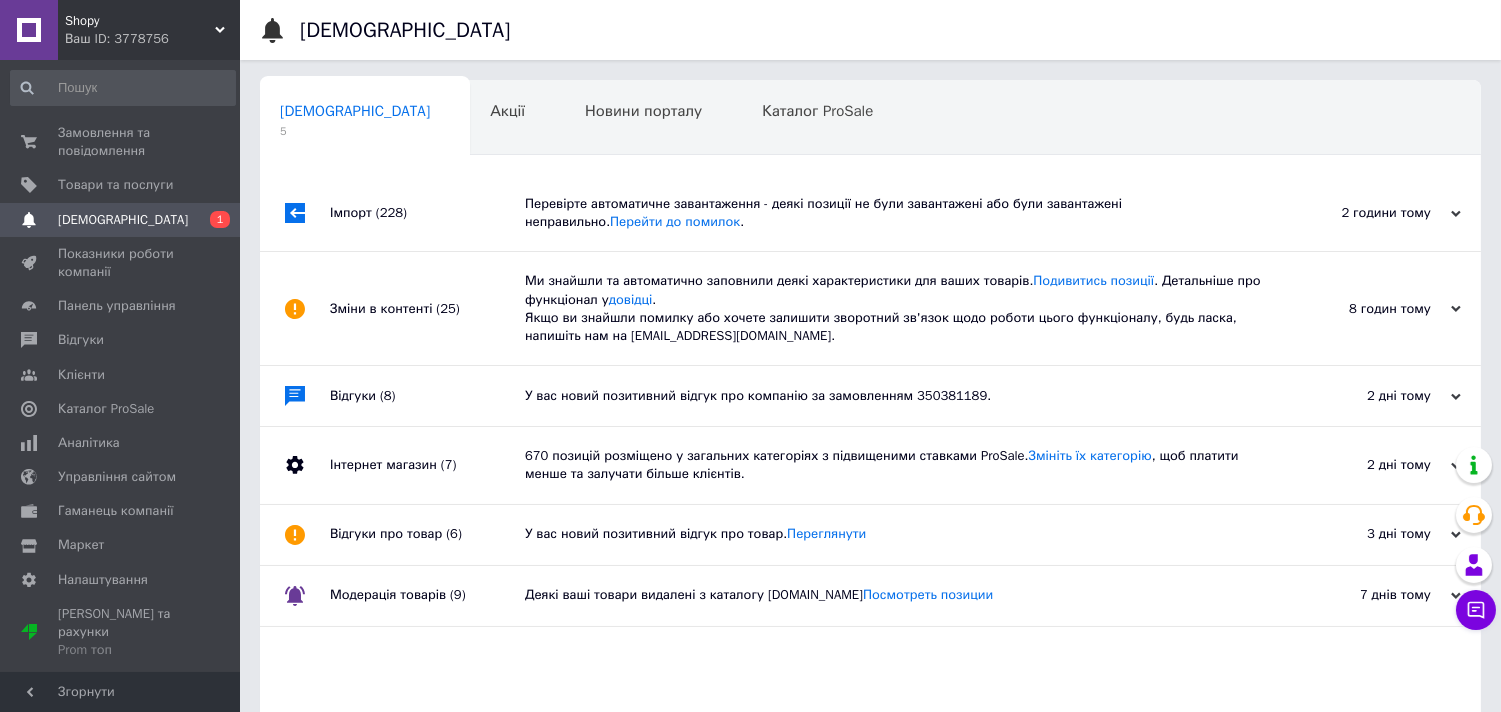 click on "[DEMOGRAPHIC_DATA]" at bounding box center [121, 220] 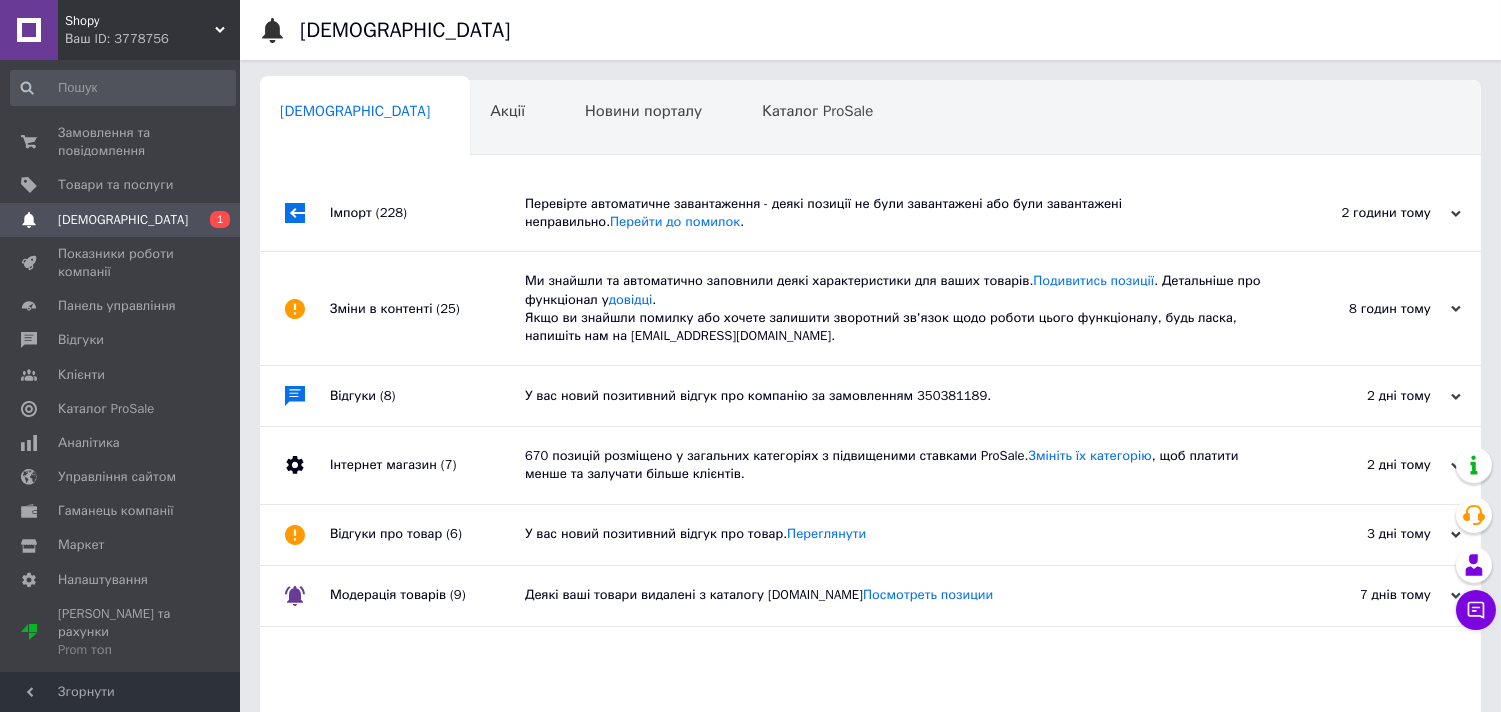click on "Імпорт   (228)" at bounding box center [427, 213] 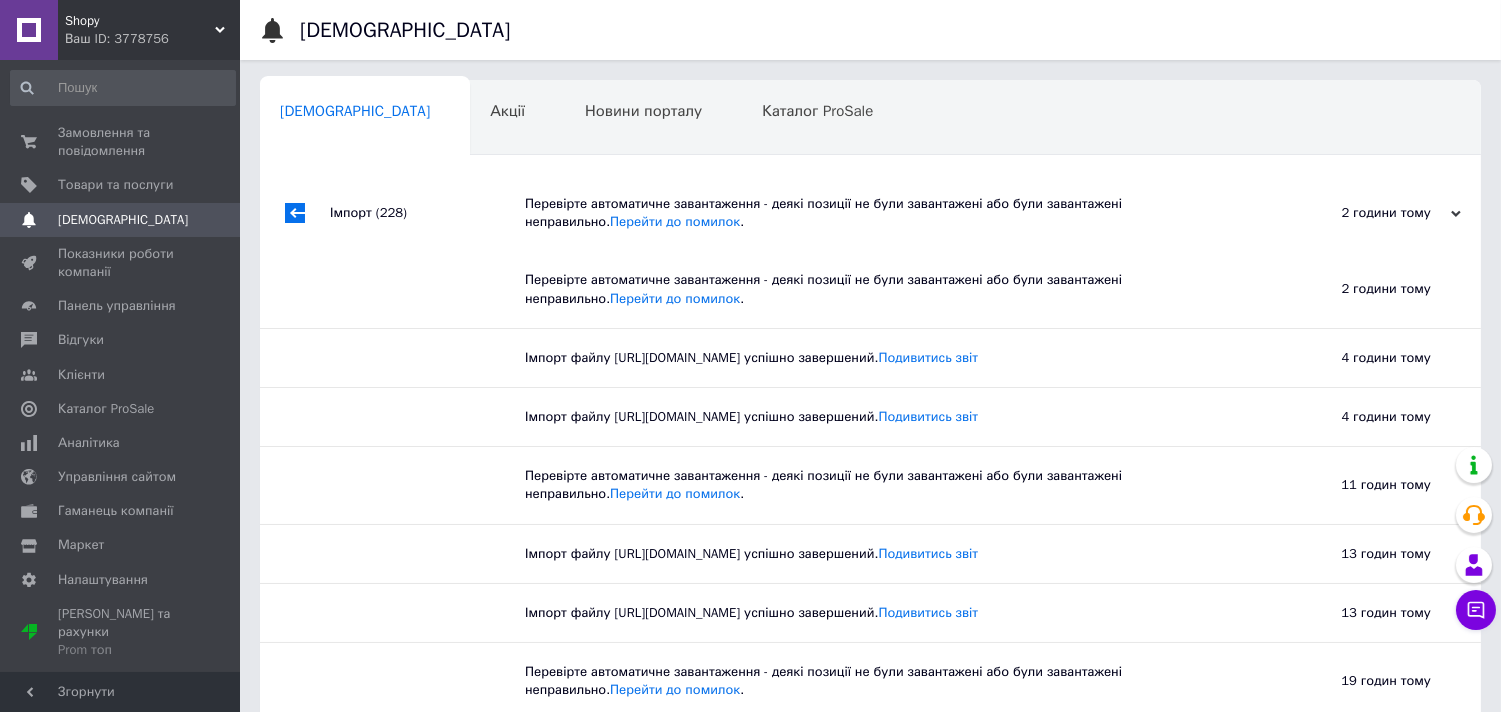 click on "Імпорт   (228)" at bounding box center [427, 213] 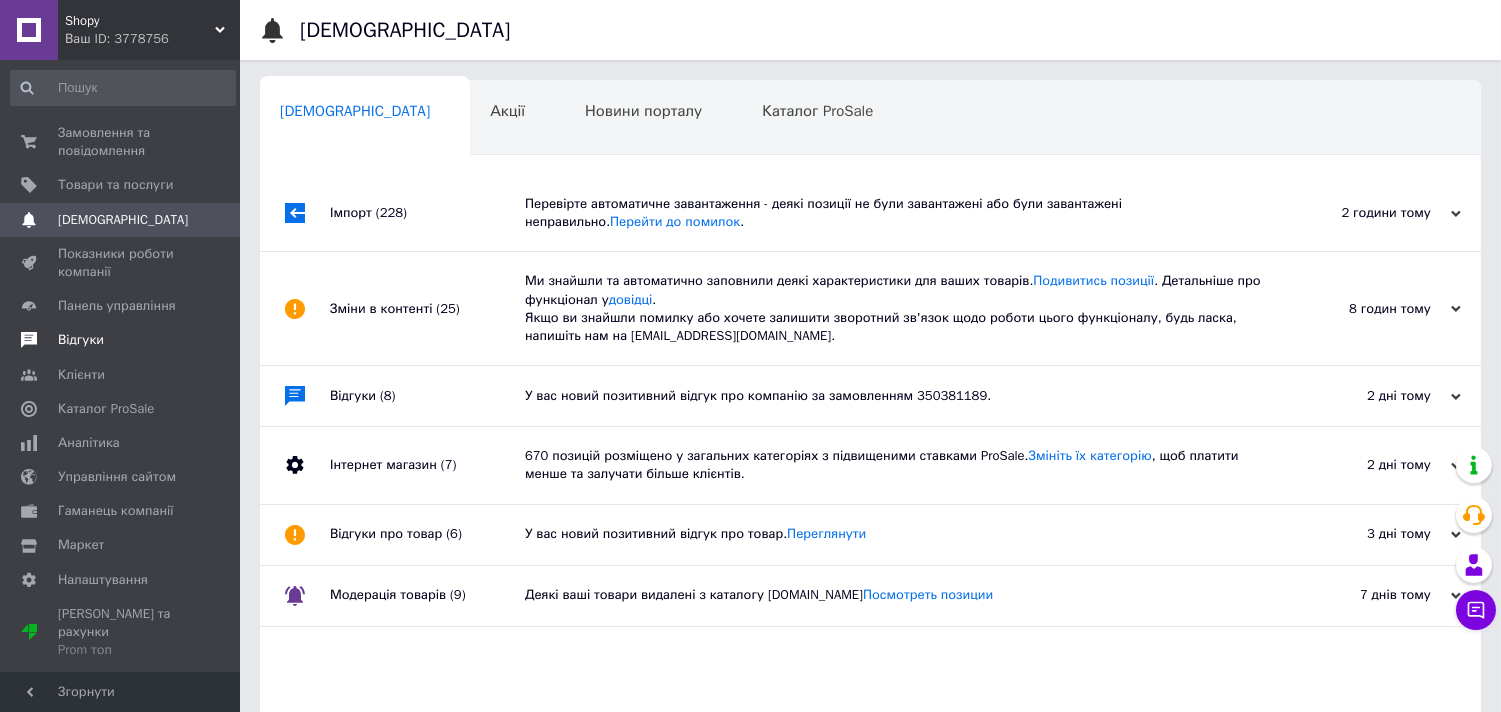 click on "Відгуки" at bounding box center [81, 340] 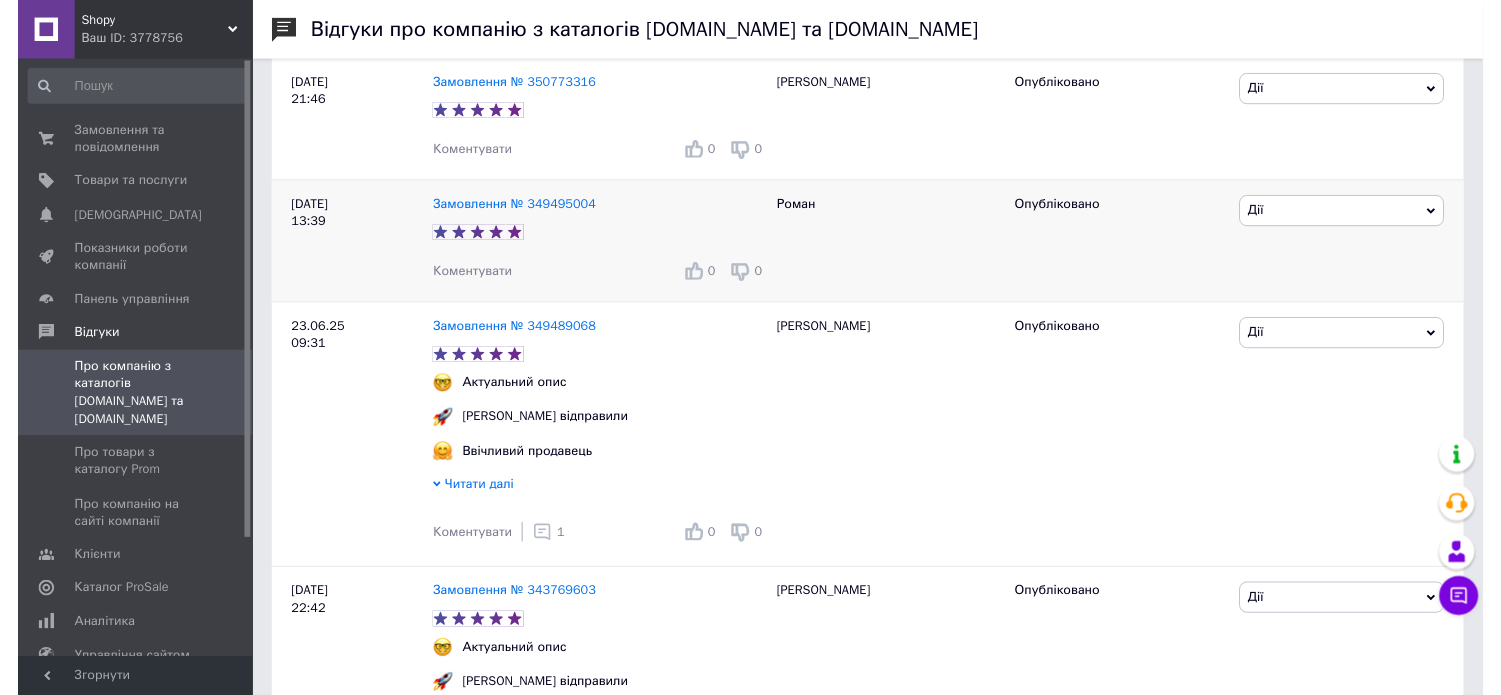 scroll, scrollTop: 1304, scrollLeft: 0, axis: vertical 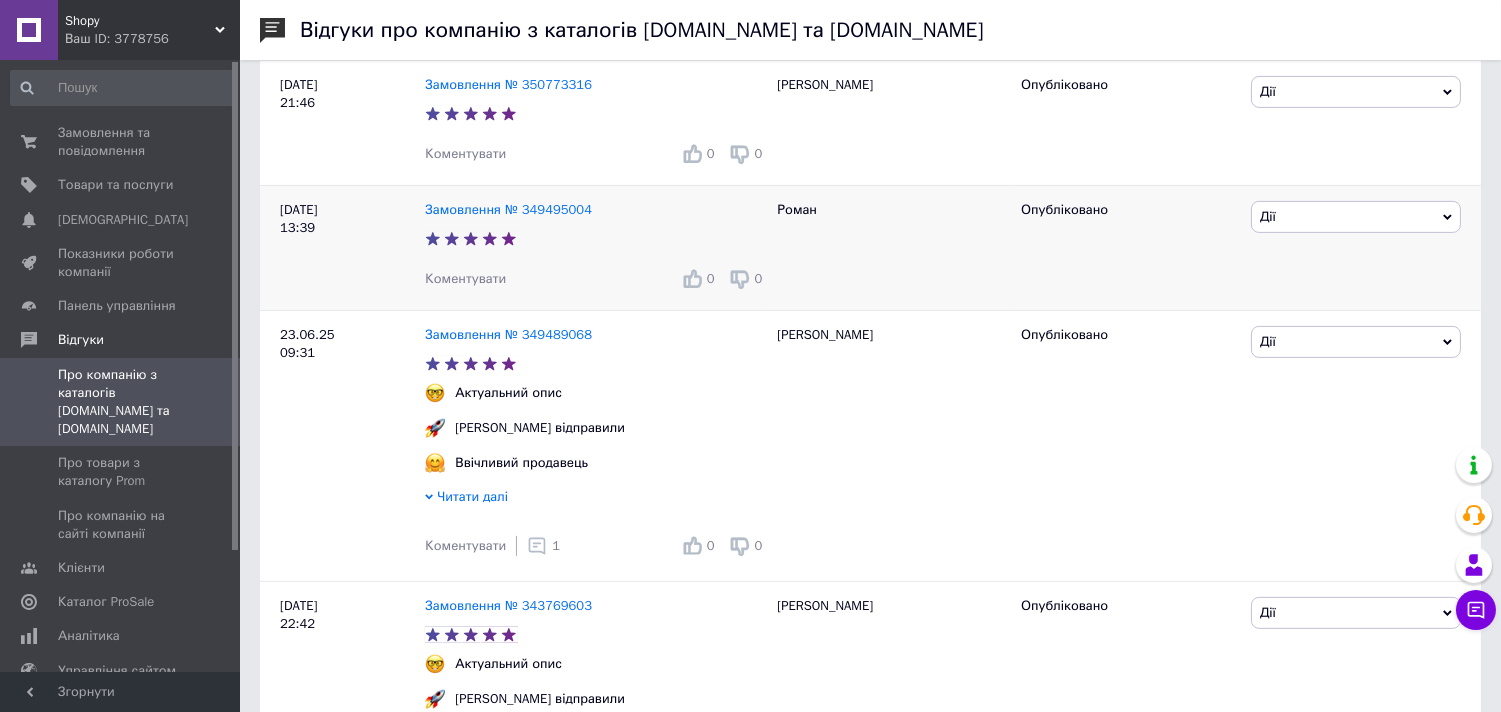 drag, startPoint x: 457, startPoint y: 290, endPoint x: 470, endPoint y: 323, distance: 35.468296 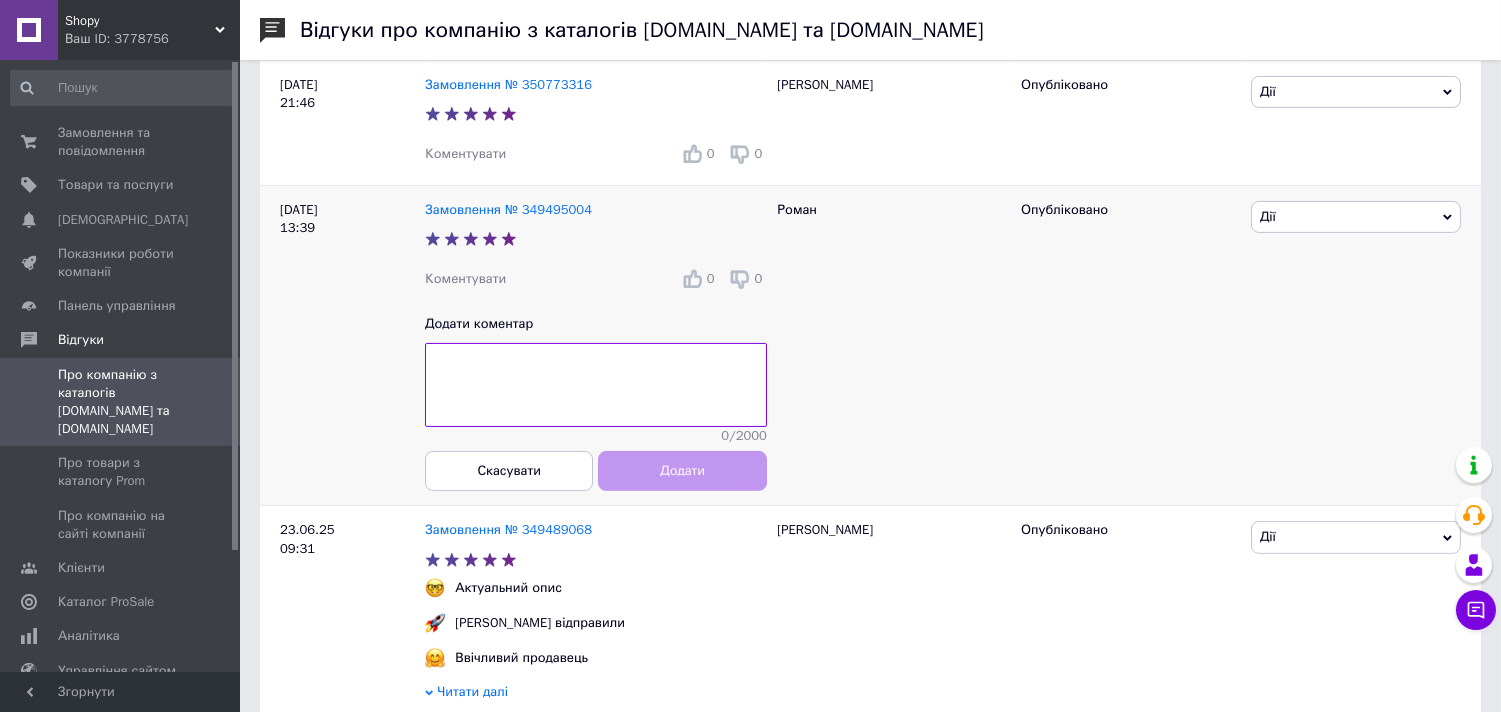 click at bounding box center [596, 385] 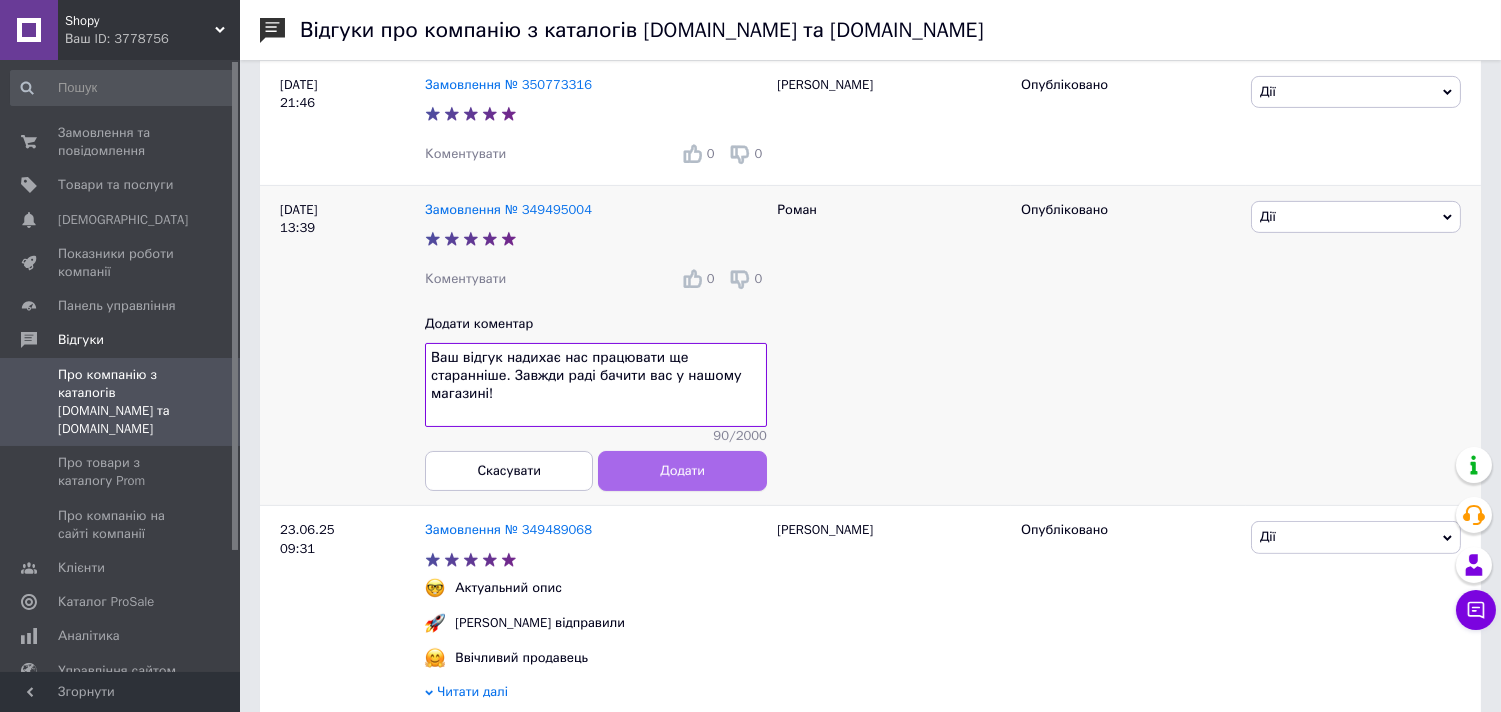 type on "Ваш відгук надихає нас працювати ще старанніше. Завжди раді бачити вас у нашому магазині!" 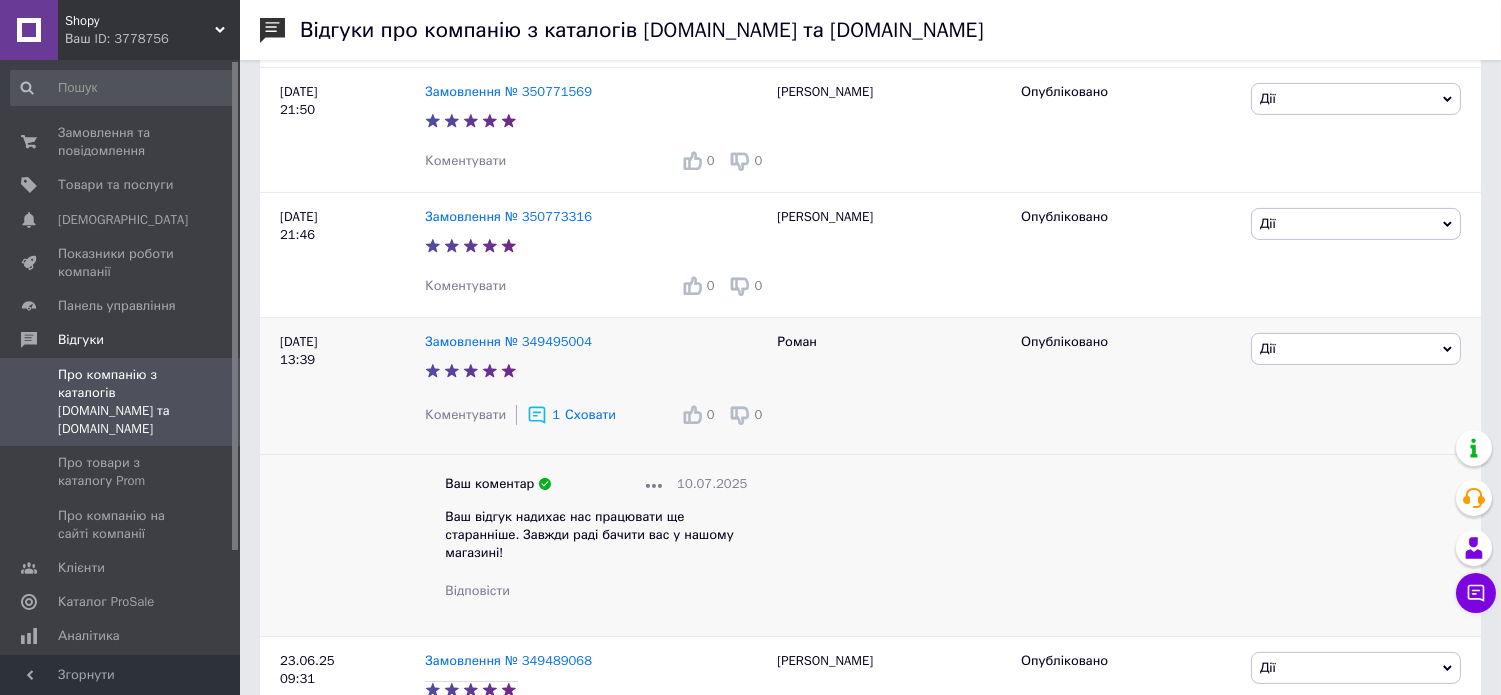scroll, scrollTop: 1174, scrollLeft: 0, axis: vertical 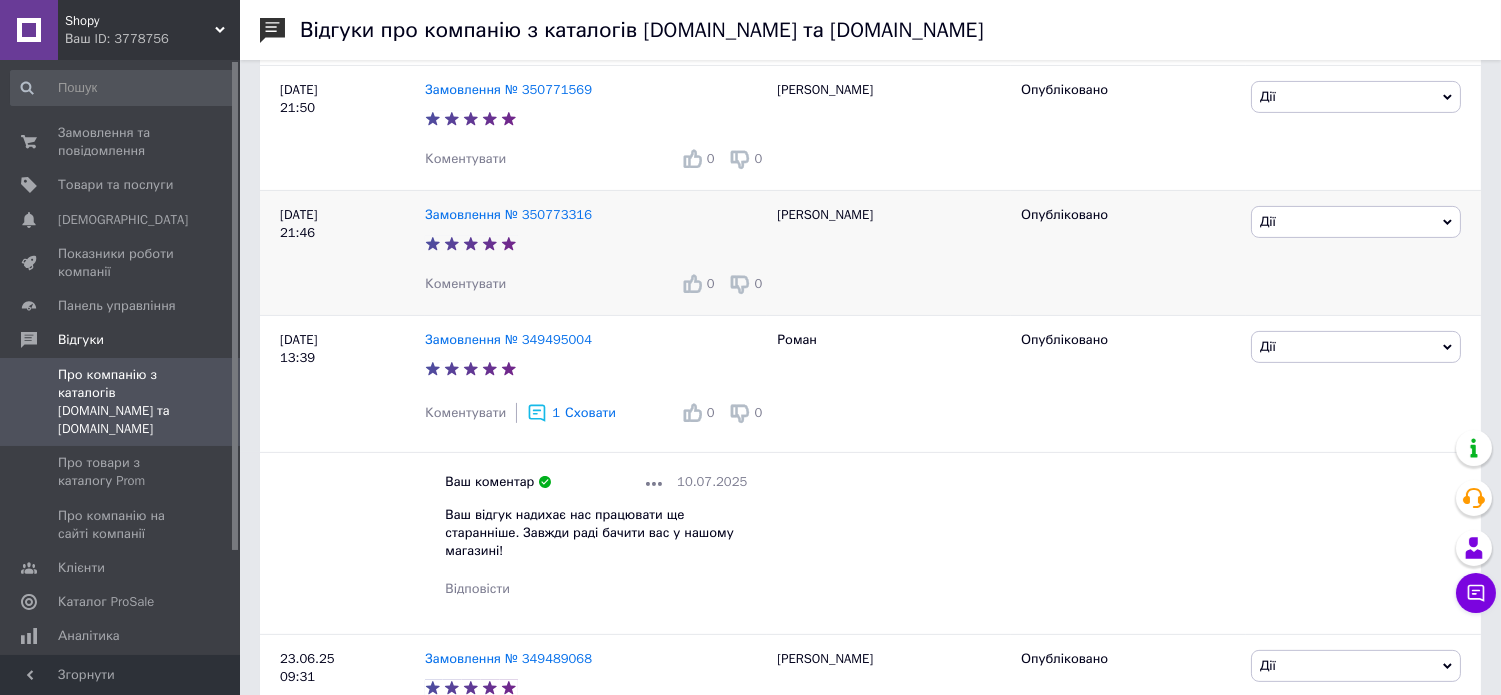 drag, startPoint x: 481, startPoint y: 300, endPoint x: 484, endPoint y: 312, distance: 12.369317 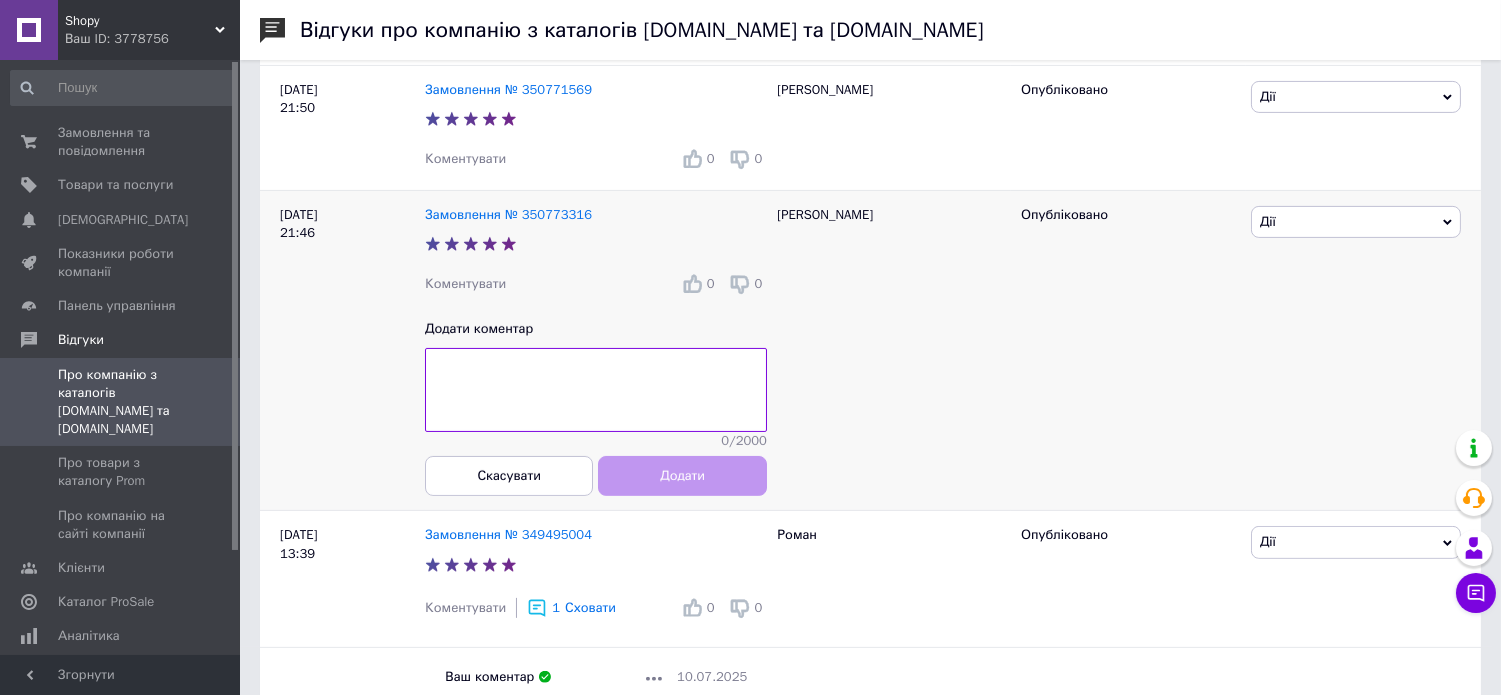 click at bounding box center (596, 390) 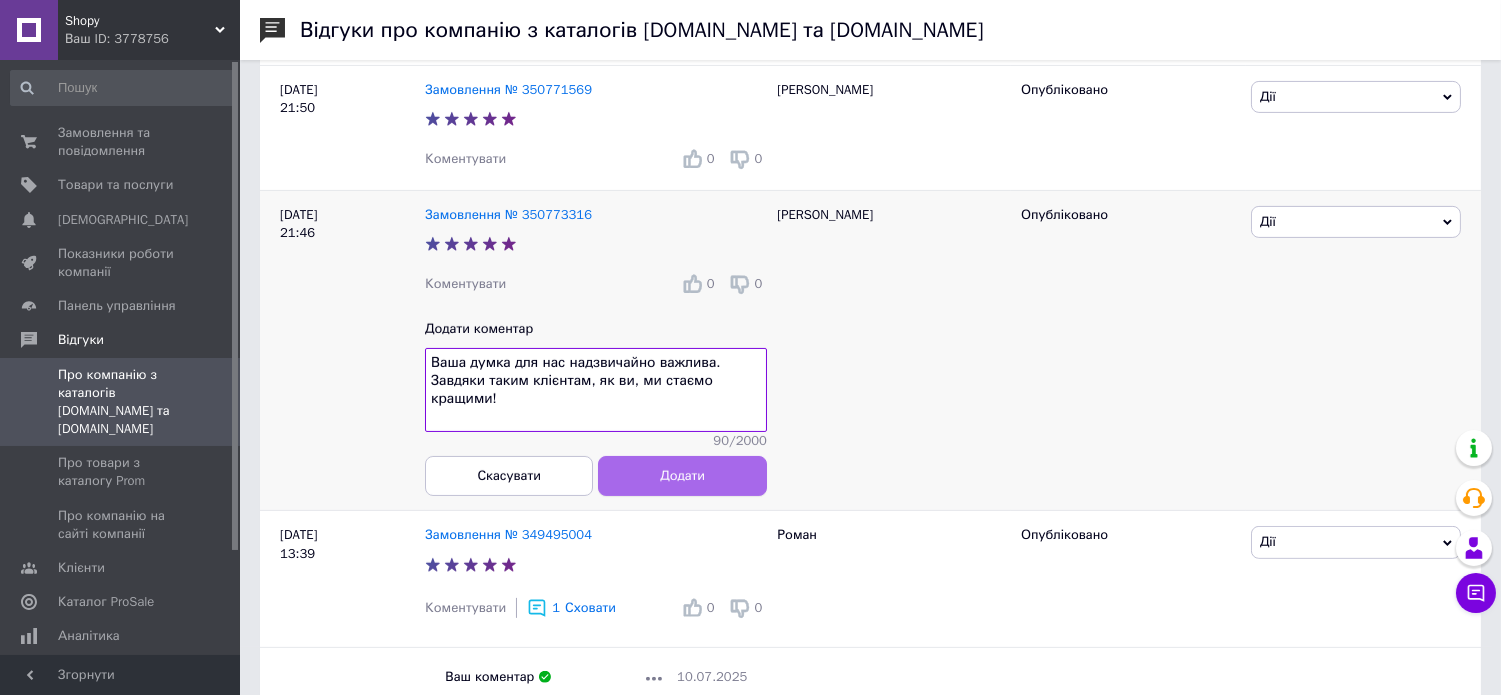 type on "Ваша думка для нас надзвичайно важлива. Завдяки таким клієнтам, як ви, ми стаємо кращими!" 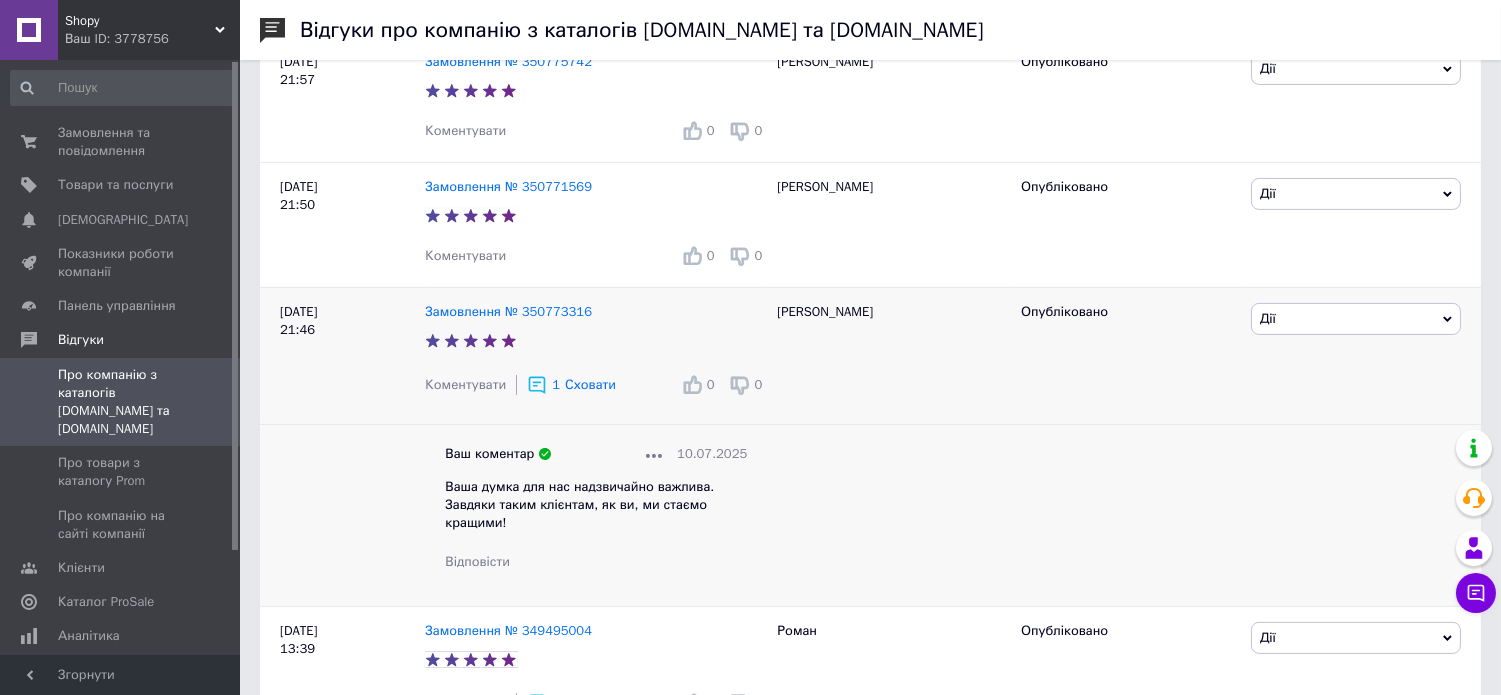 scroll, scrollTop: 1076, scrollLeft: 0, axis: vertical 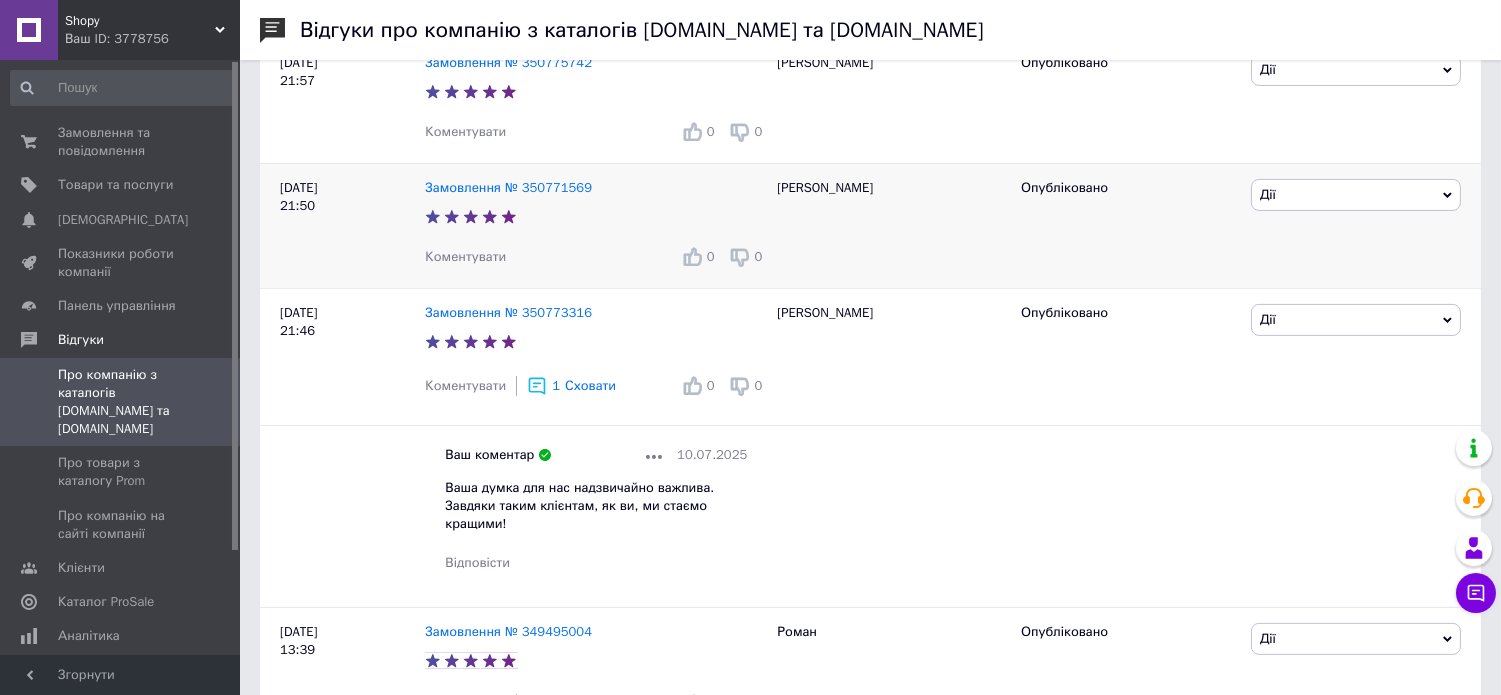 click on "Коментувати" at bounding box center [465, 256] 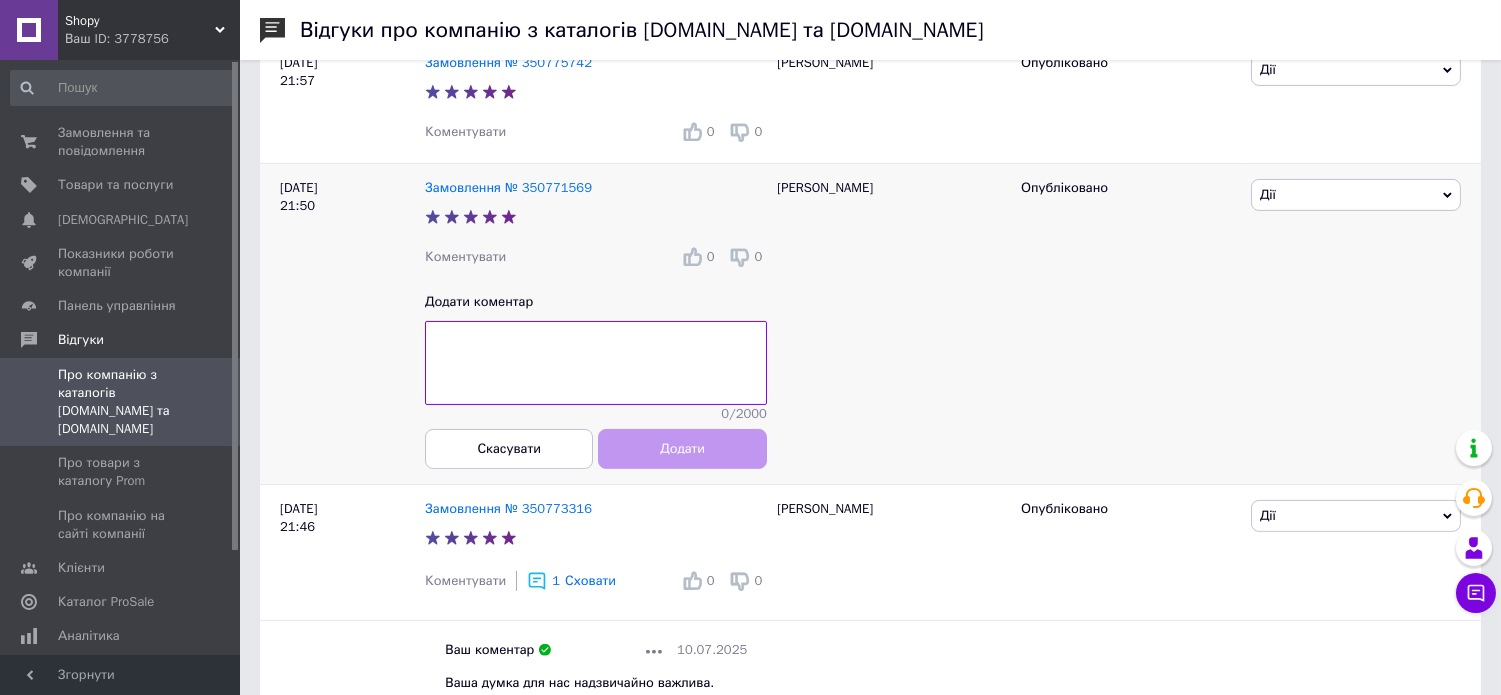 click at bounding box center (596, 363) 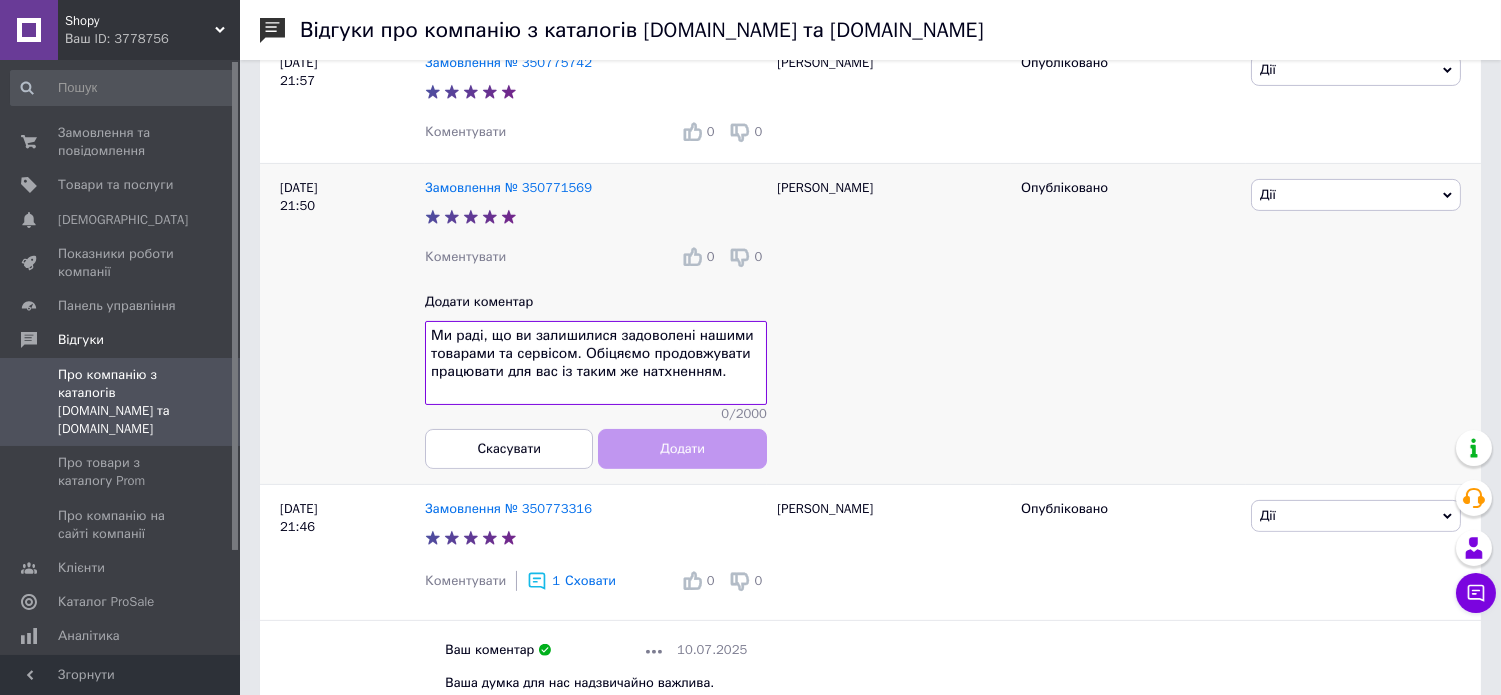 scroll, scrollTop: 14, scrollLeft: 0, axis: vertical 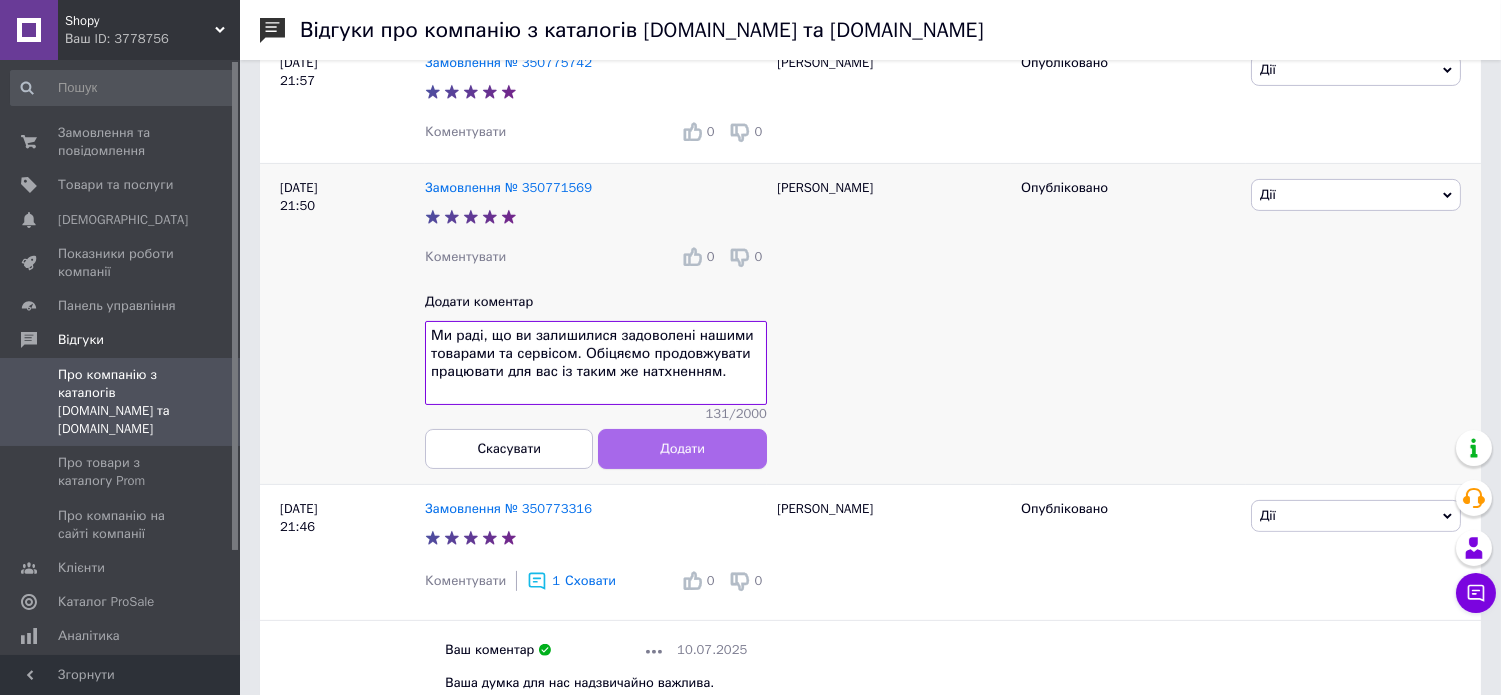 type on "Ми раді, що ви залишилися задоволені нашими товарами та сервісом. Обіцяємо продовжувати працювати для вас із таким же натхненням." 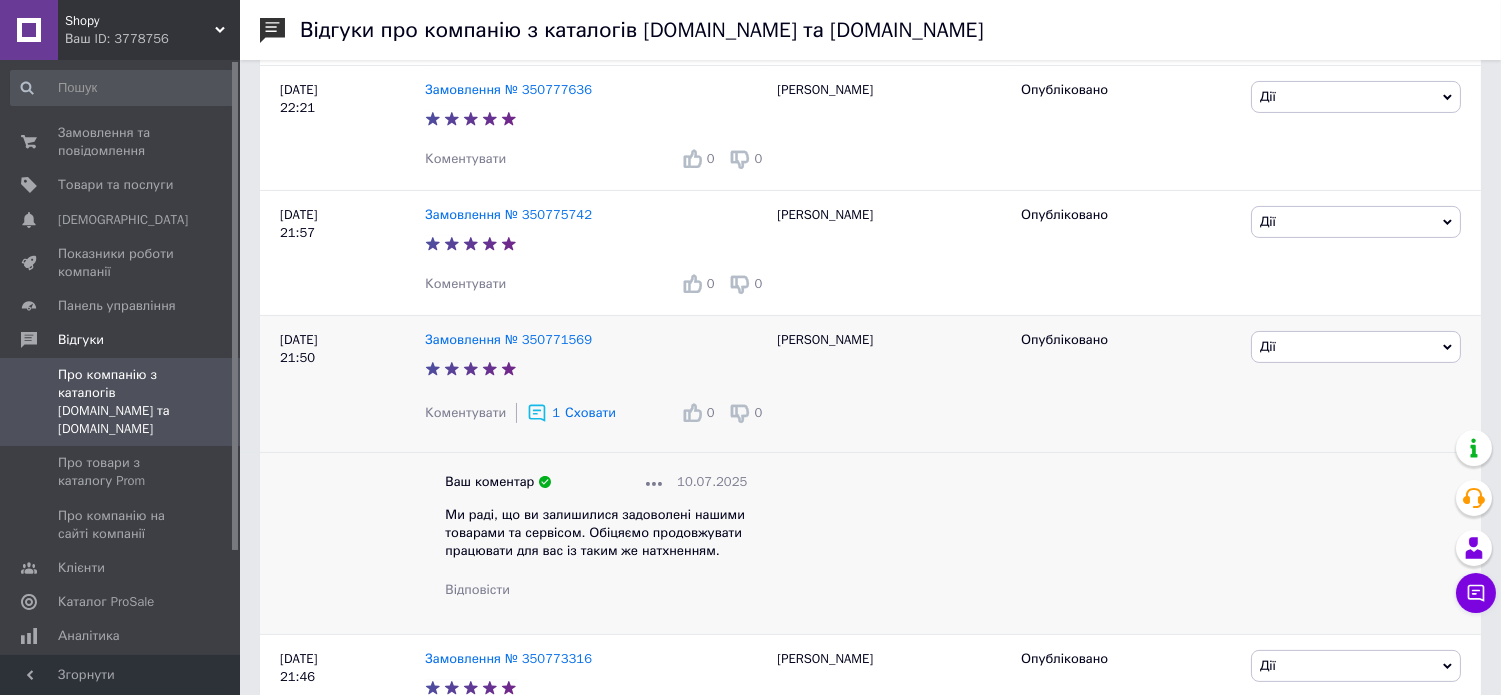 scroll, scrollTop: 921, scrollLeft: 0, axis: vertical 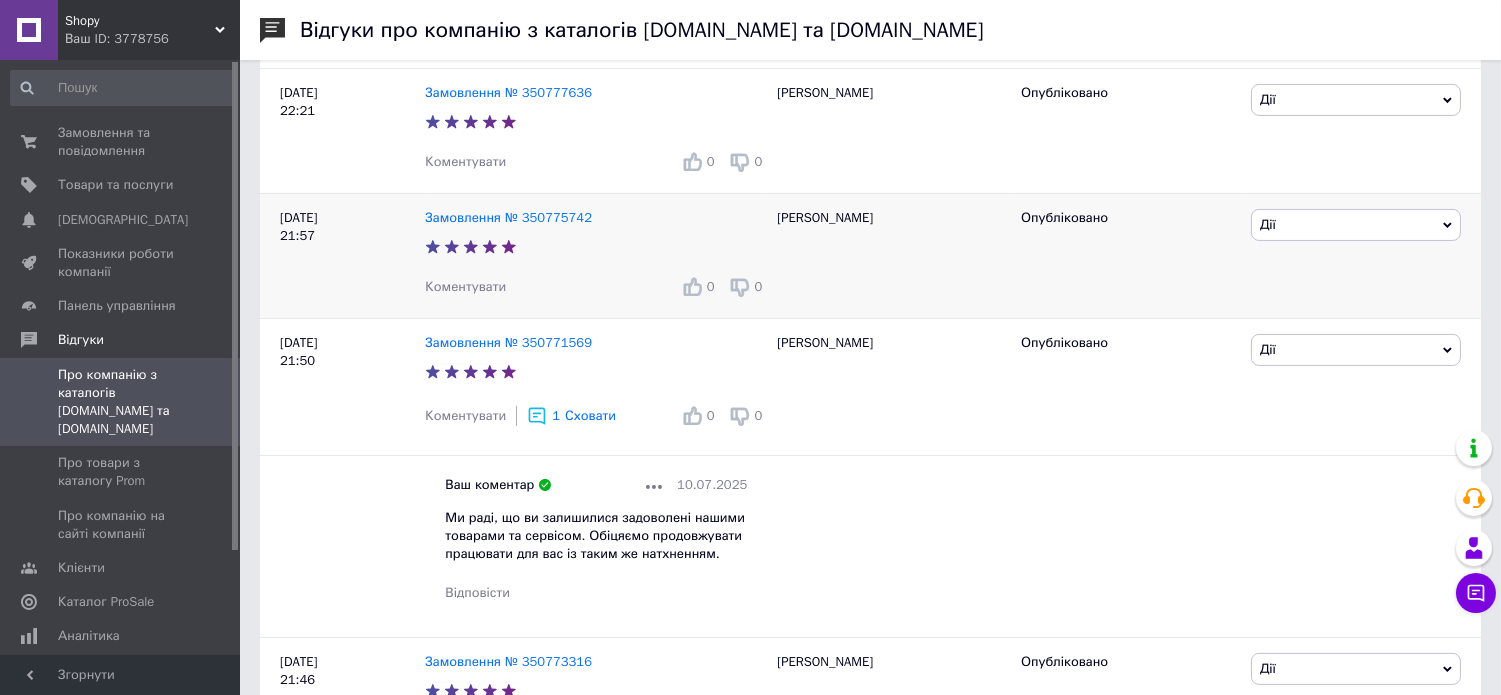 drag, startPoint x: 468, startPoint y: 302, endPoint x: 496, endPoint y: 331, distance: 40.311287 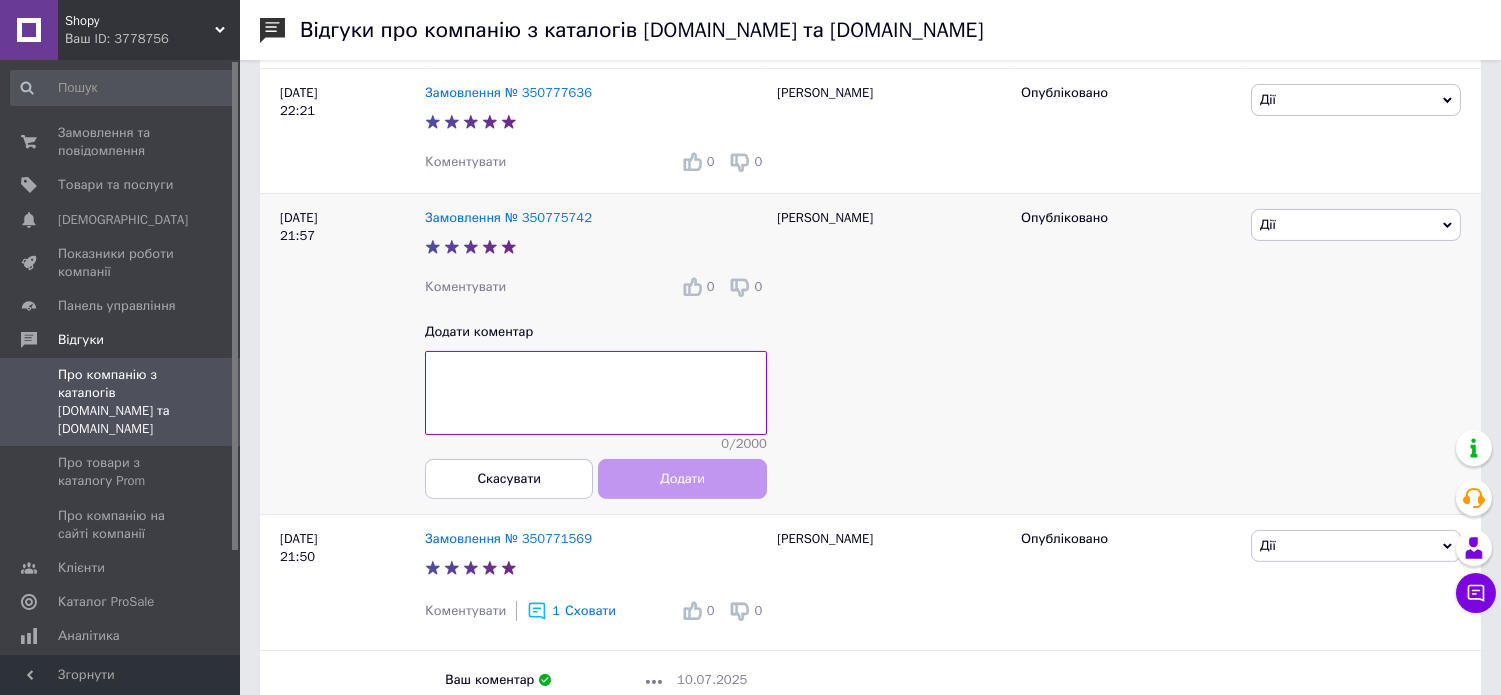 click at bounding box center [596, 393] 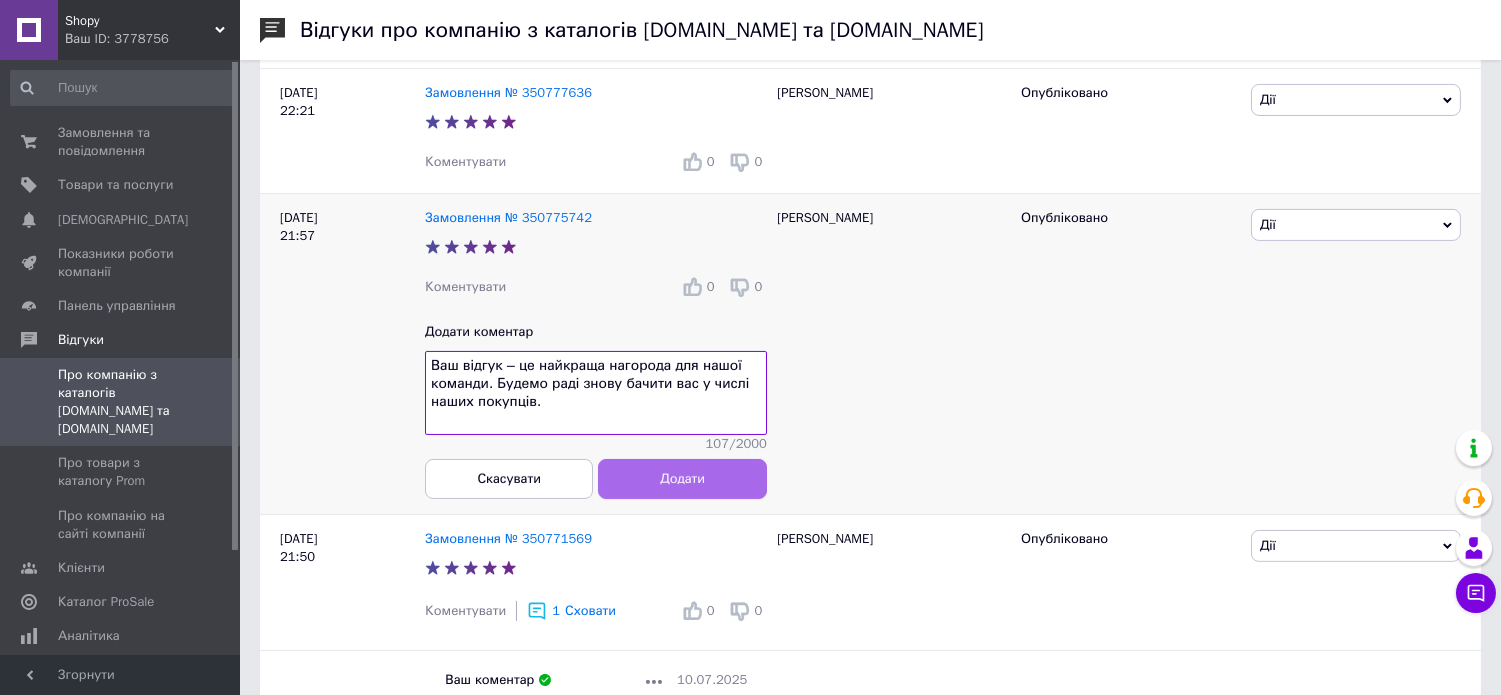 scroll, scrollTop: 14, scrollLeft: 0, axis: vertical 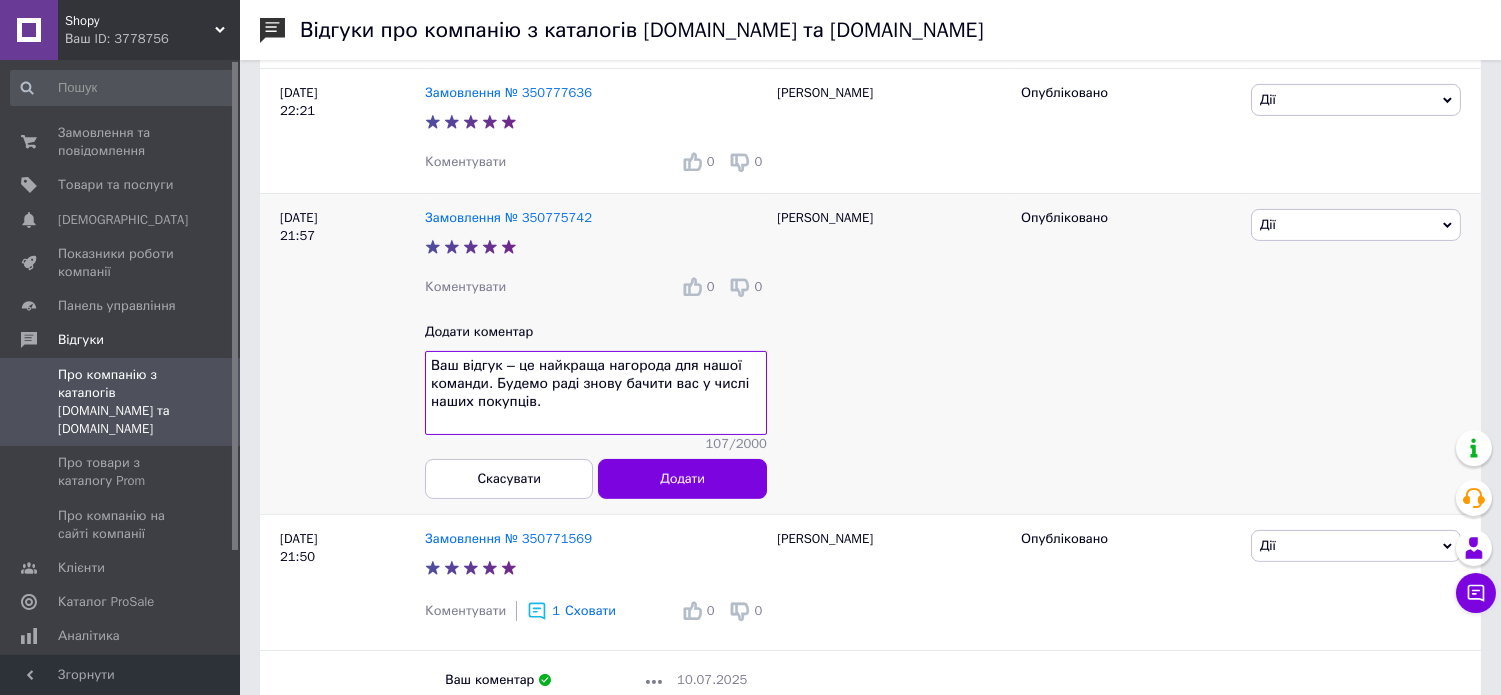 drag, startPoint x: 658, startPoint y: 486, endPoint x: 671, endPoint y: 485, distance: 13.038404 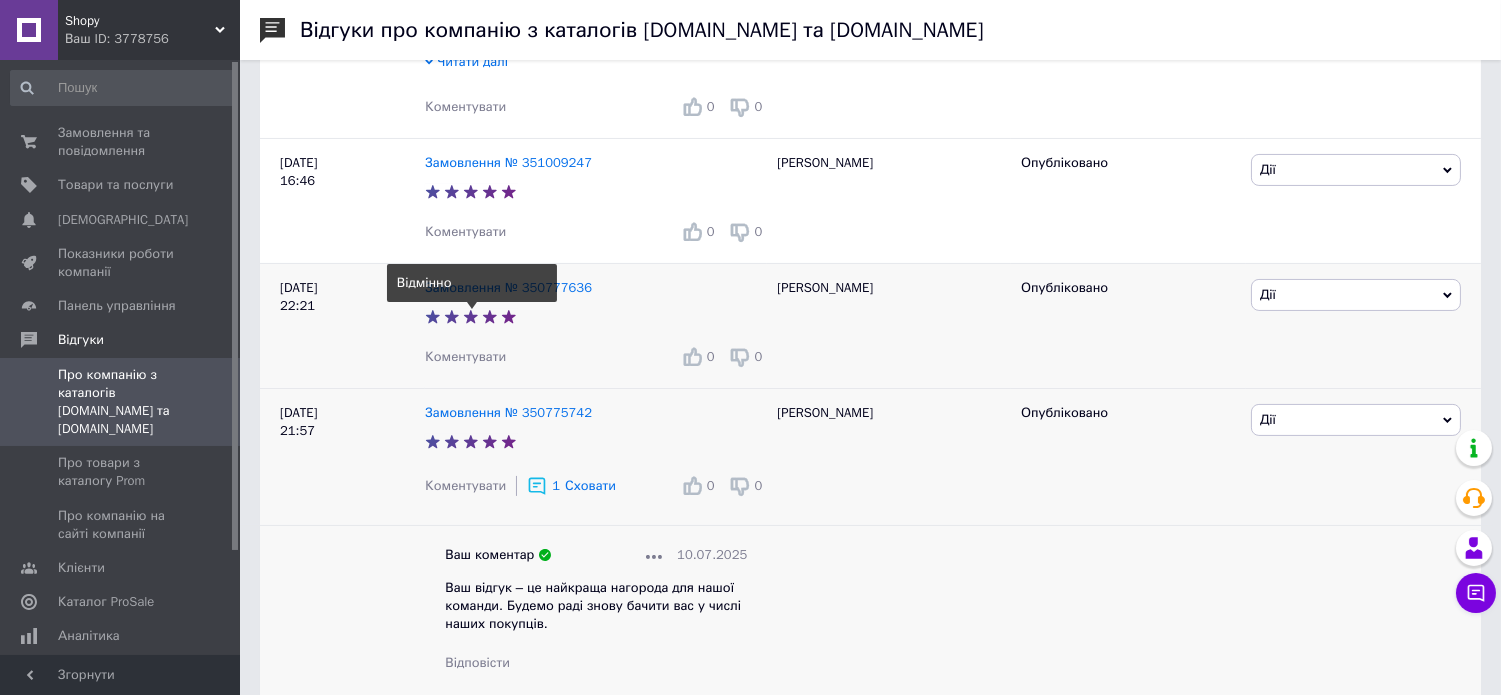 scroll, scrollTop: 726, scrollLeft: 0, axis: vertical 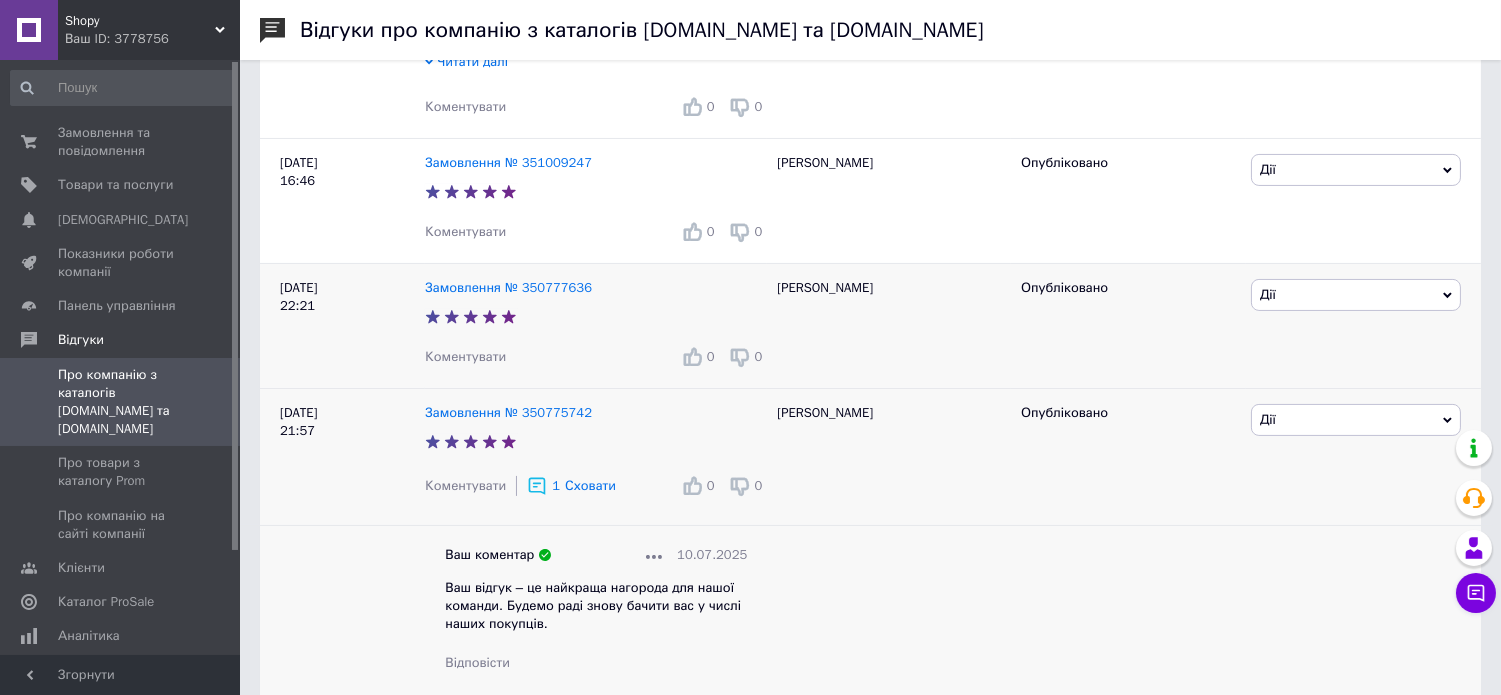 click on "Коментувати" at bounding box center [465, 356] 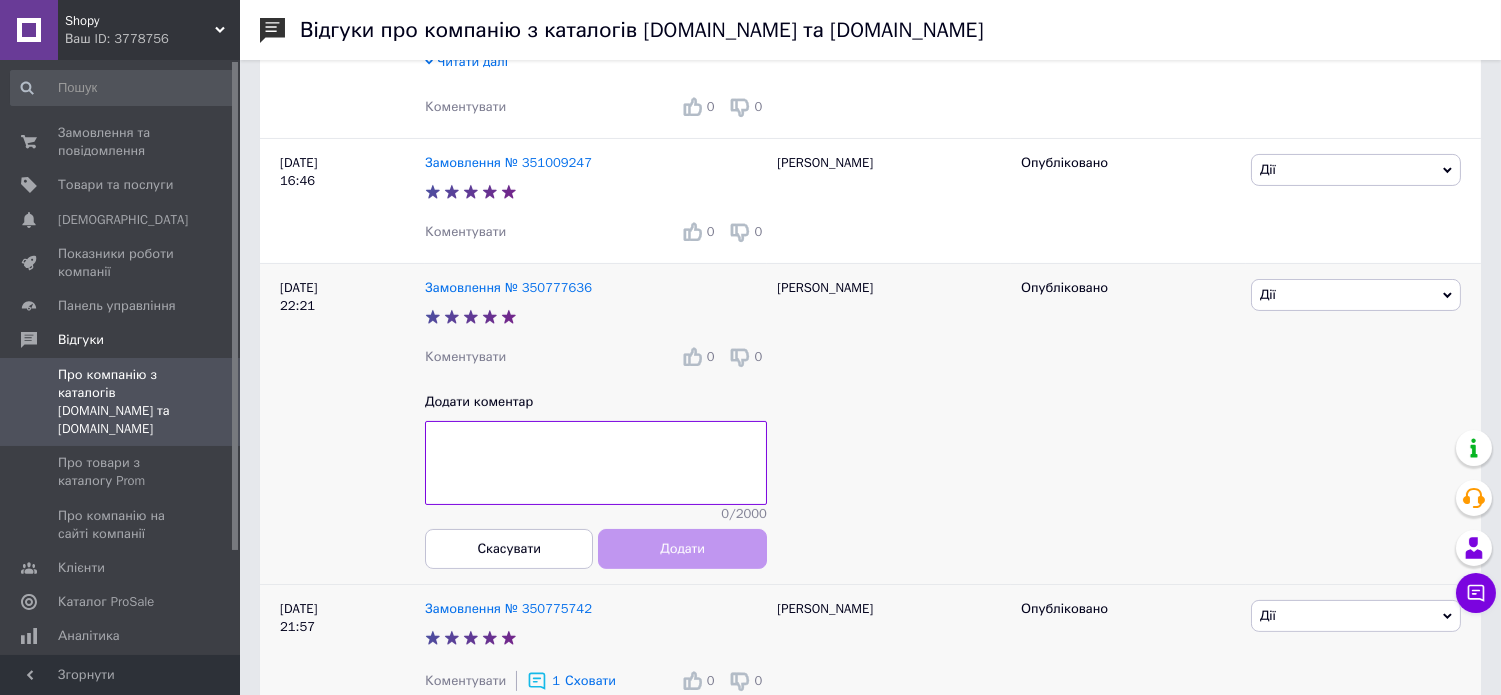 click at bounding box center [596, 463] 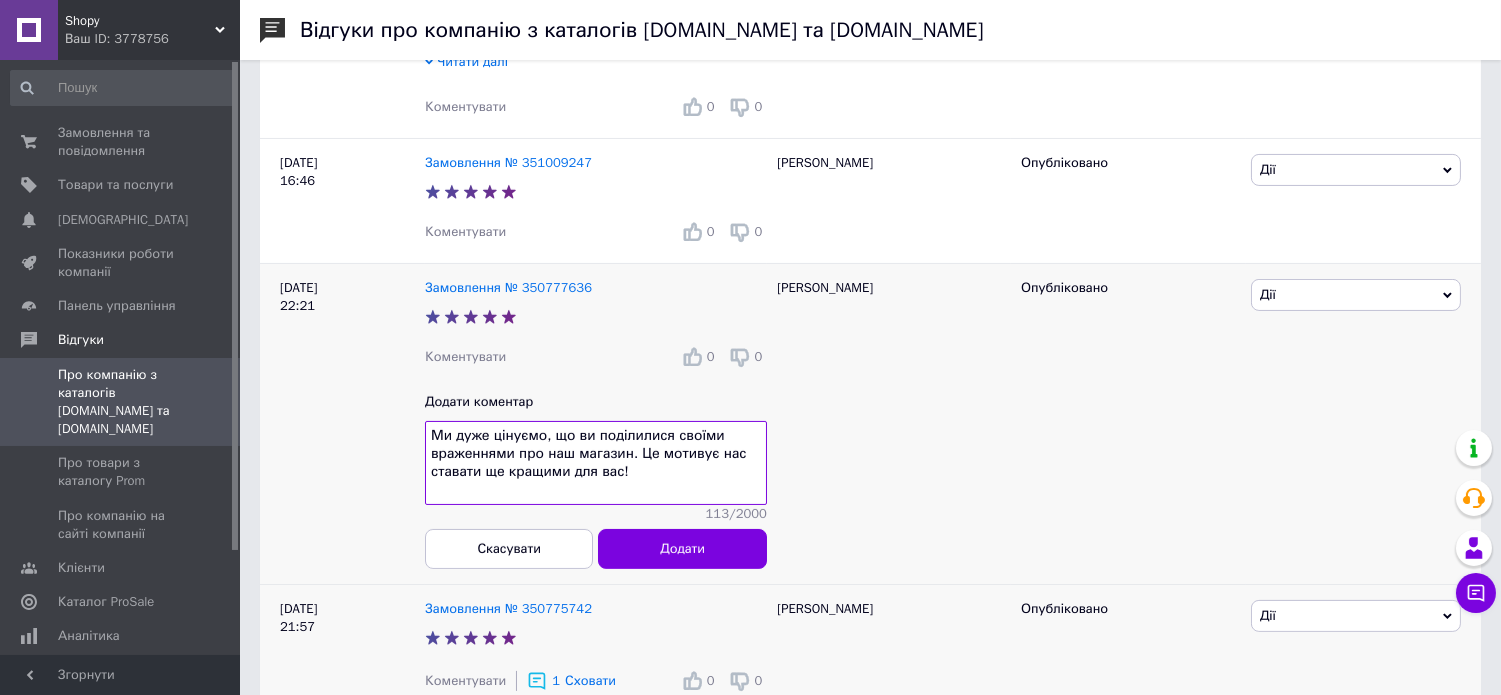 scroll, scrollTop: 14, scrollLeft: 0, axis: vertical 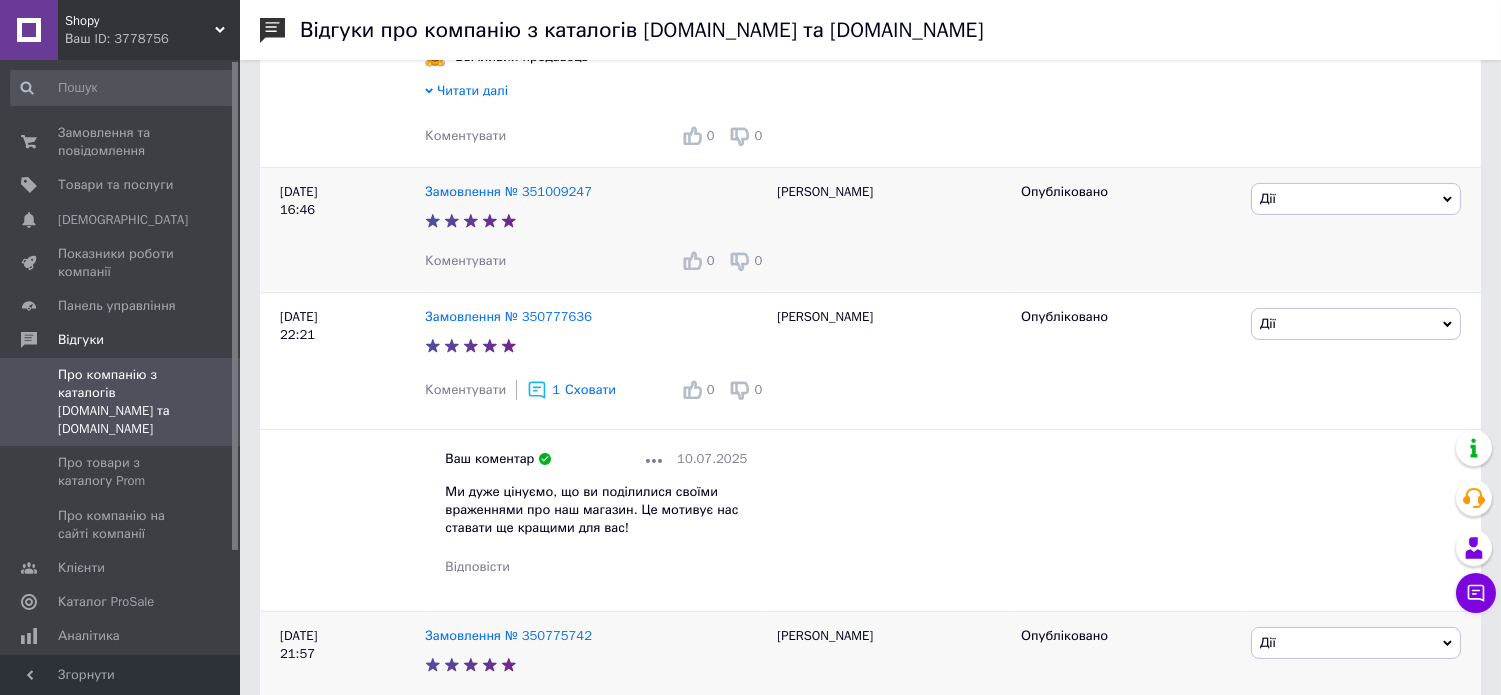 click on "Коментувати" at bounding box center [465, 260] 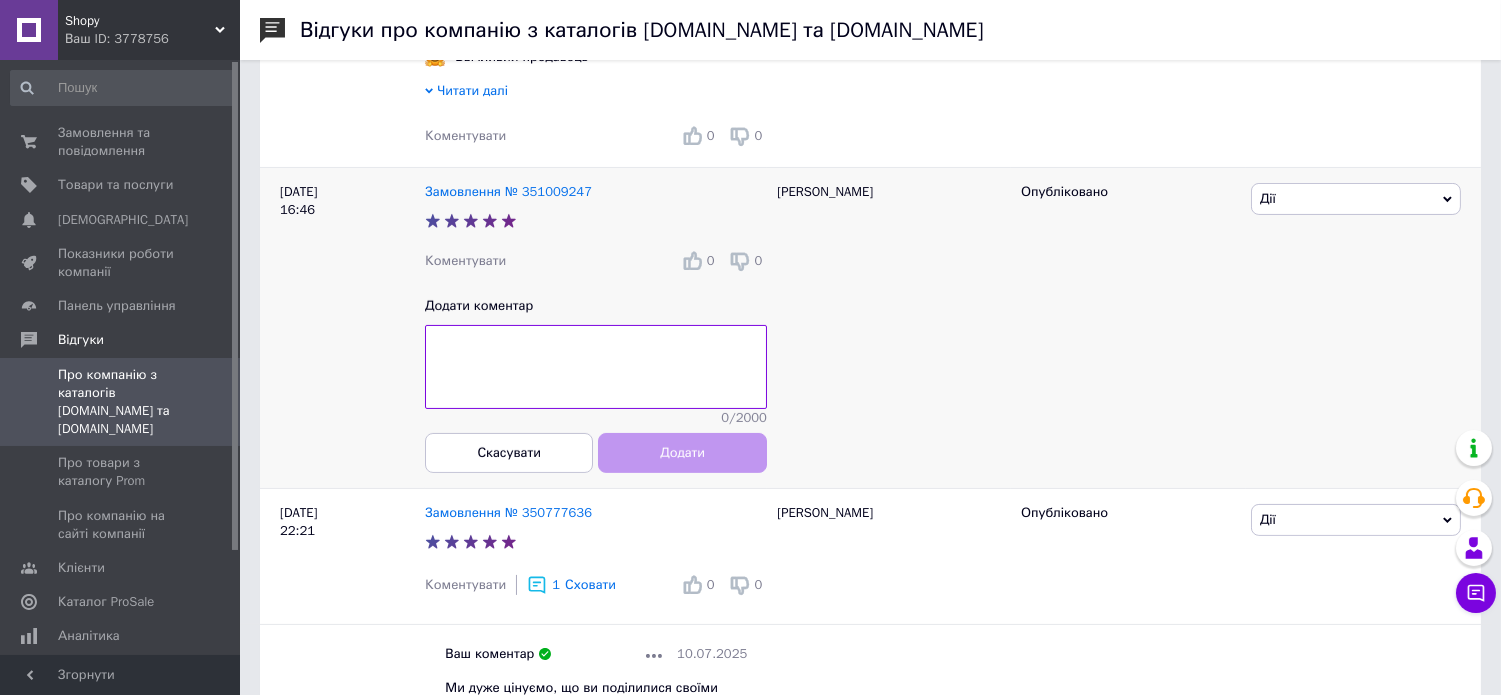 click at bounding box center [596, 367] 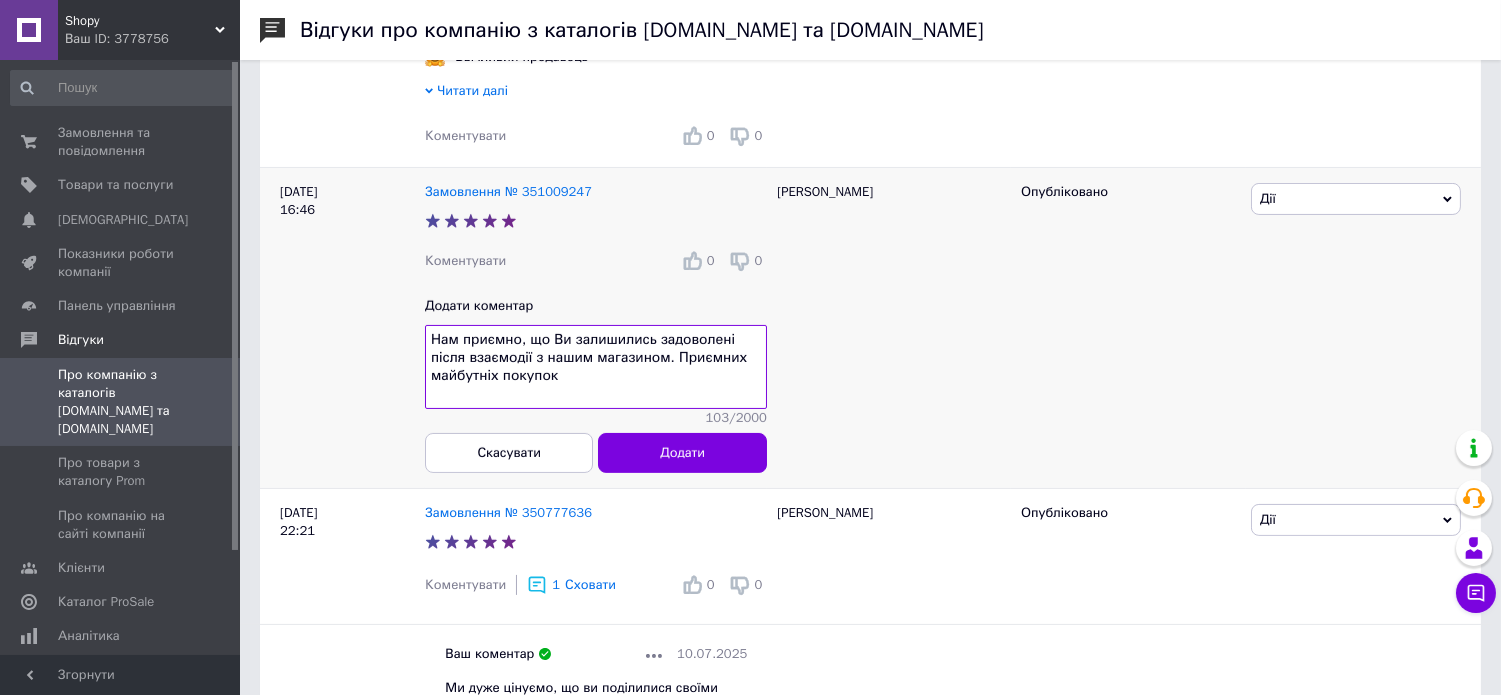 type on "Нам приємно, що Ви залишились задоволені після взаємодії з нашим магазином. Приємних майбутніх покупок" 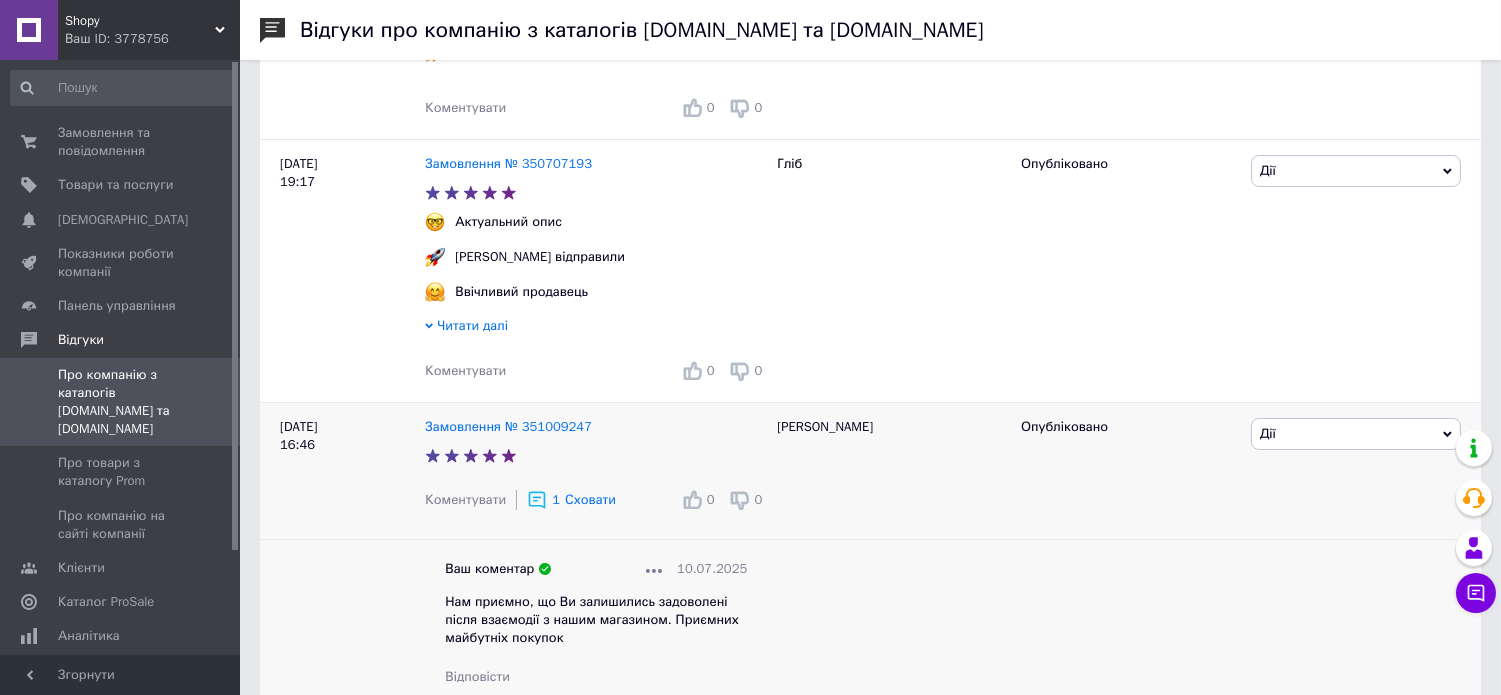 scroll, scrollTop: 447, scrollLeft: 0, axis: vertical 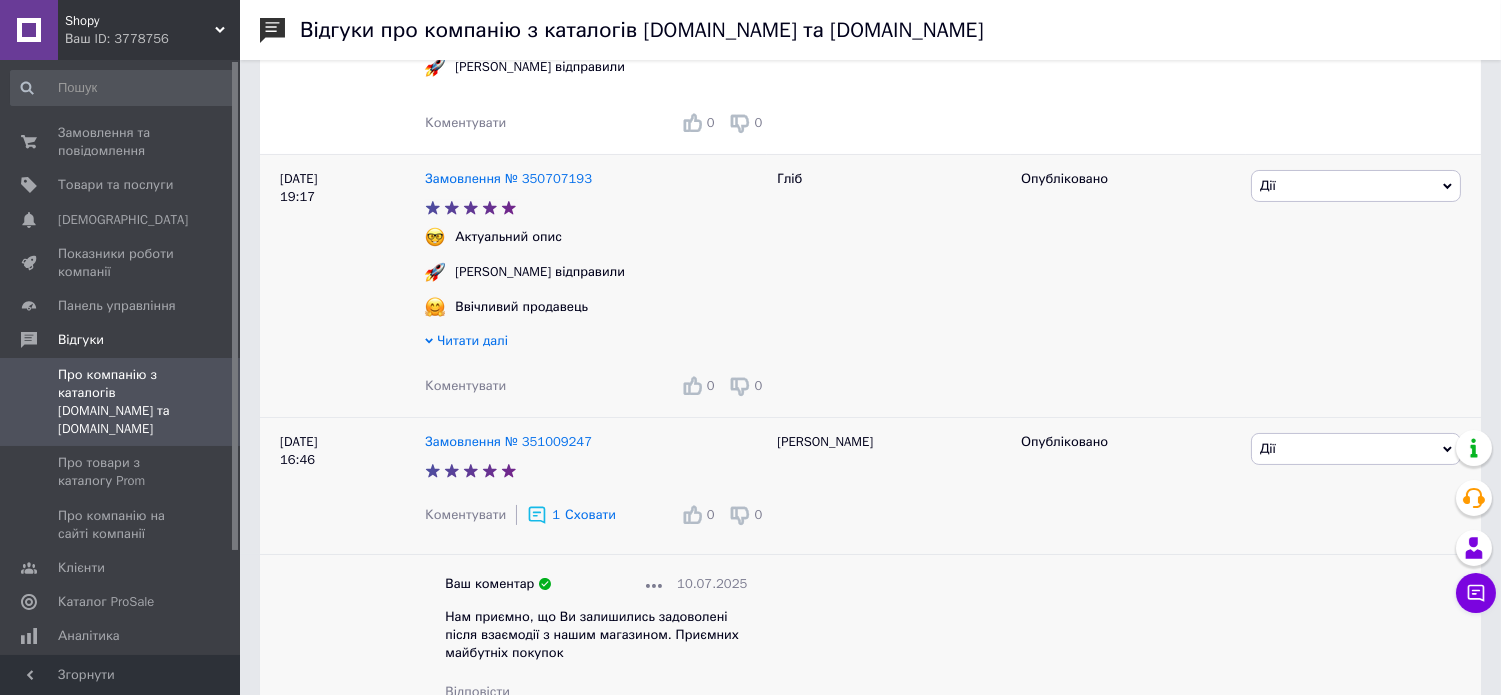 click on "Коментувати" at bounding box center [465, 385] 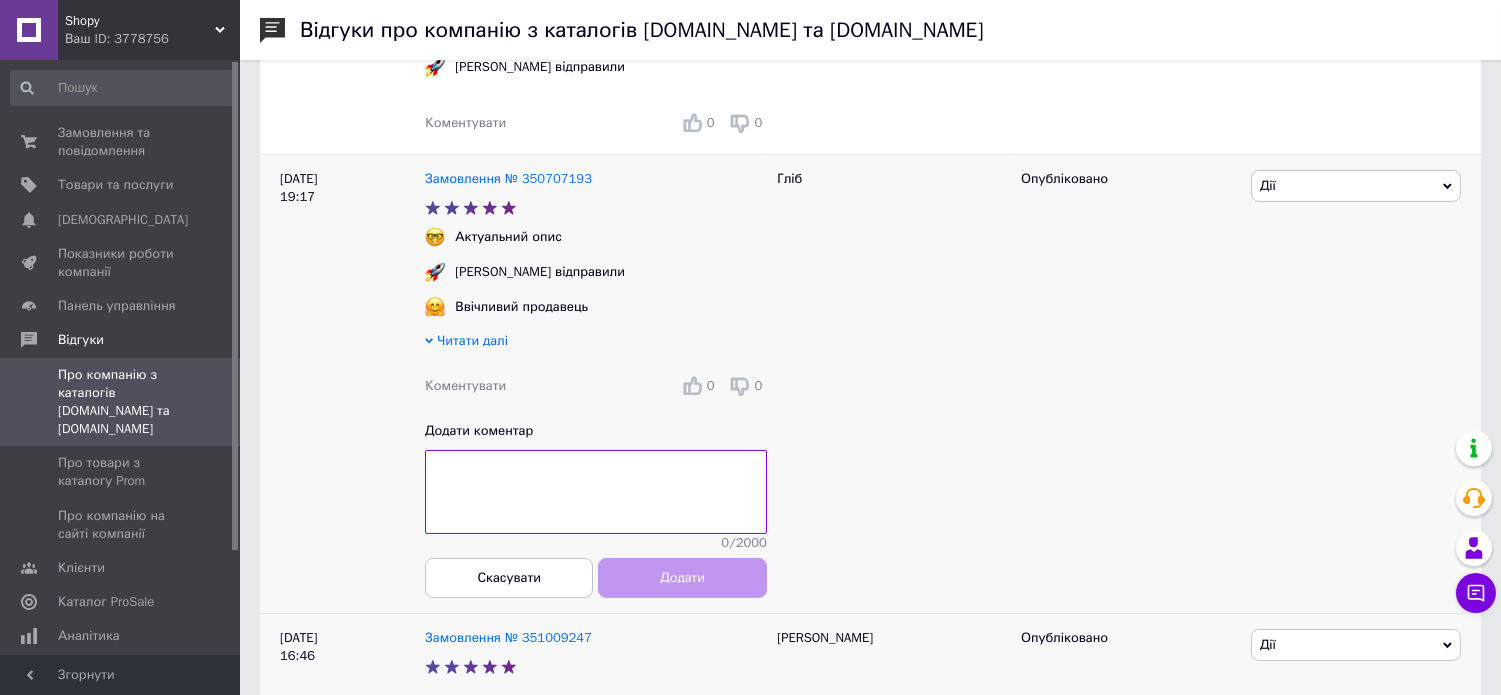 click at bounding box center (596, 492) 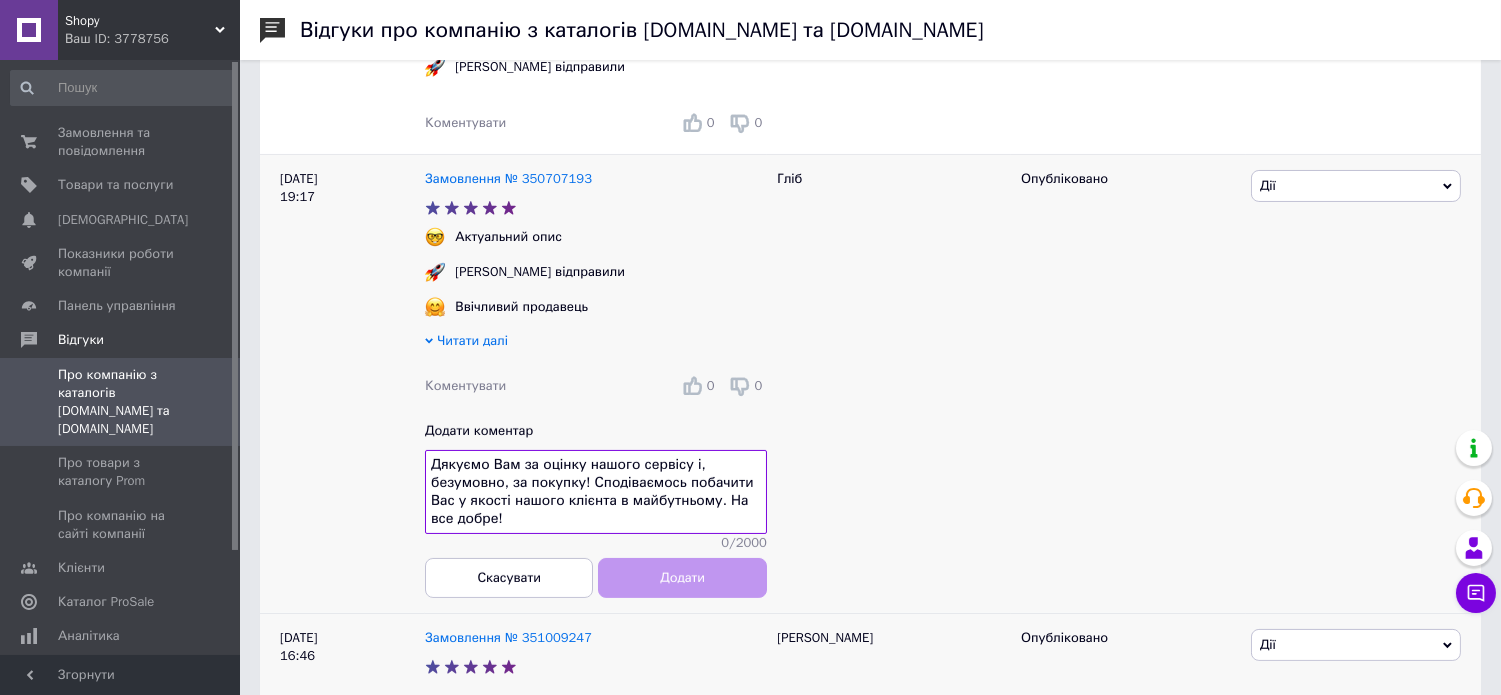 scroll, scrollTop: 14, scrollLeft: 0, axis: vertical 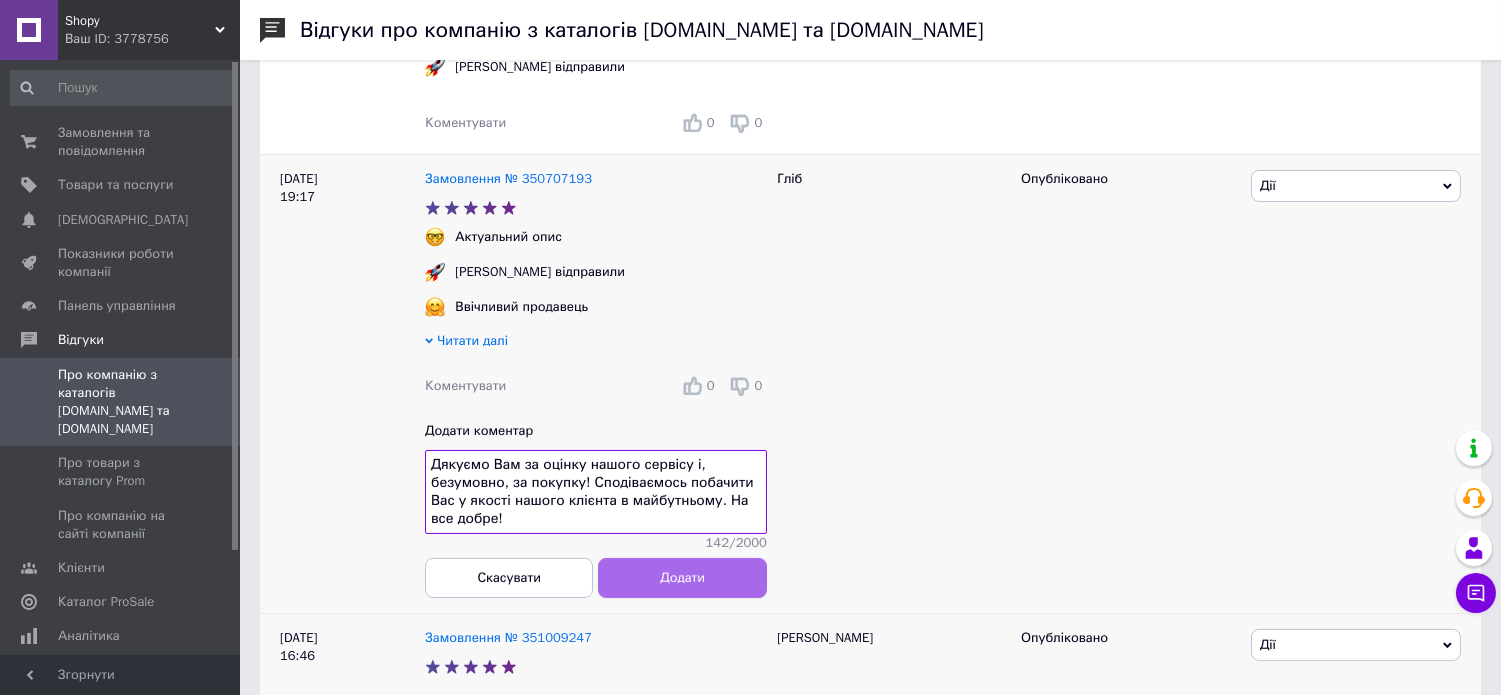 type on "Дякуємо Вам за оцінку нашого сервісу і, безумовно, за покупку! Сподіваємось побачити Вас у якості нашого клієнта в майбутньому. На все добре!" 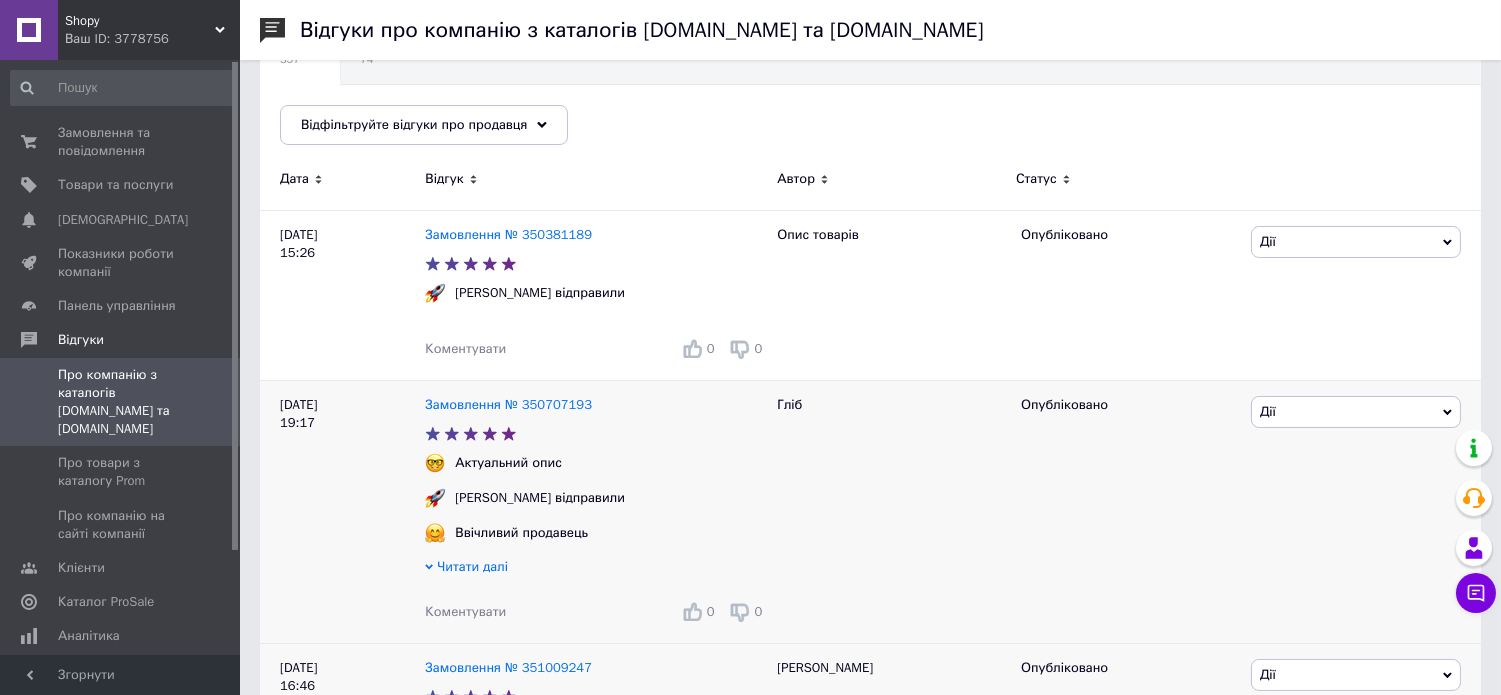 scroll, scrollTop: 202, scrollLeft: 0, axis: vertical 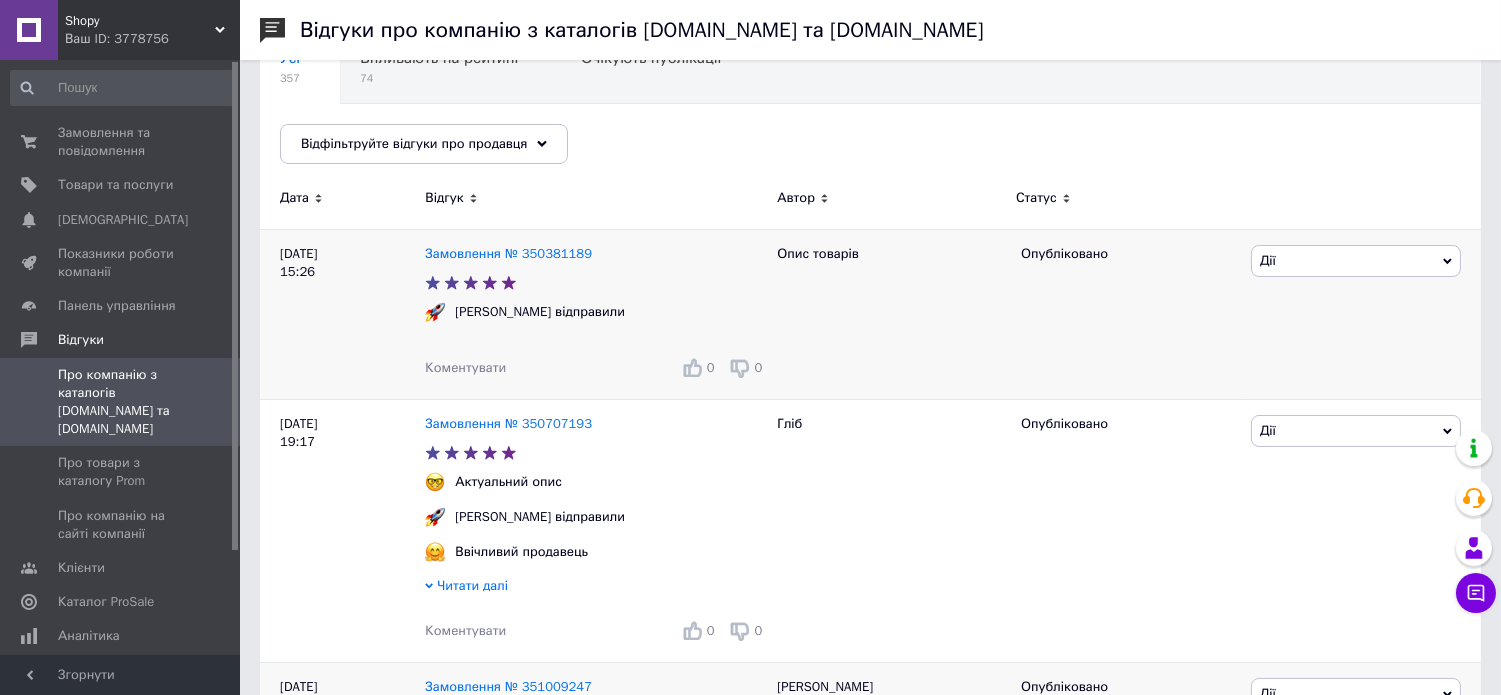 click on "Коментувати" at bounding box center (465, 367) 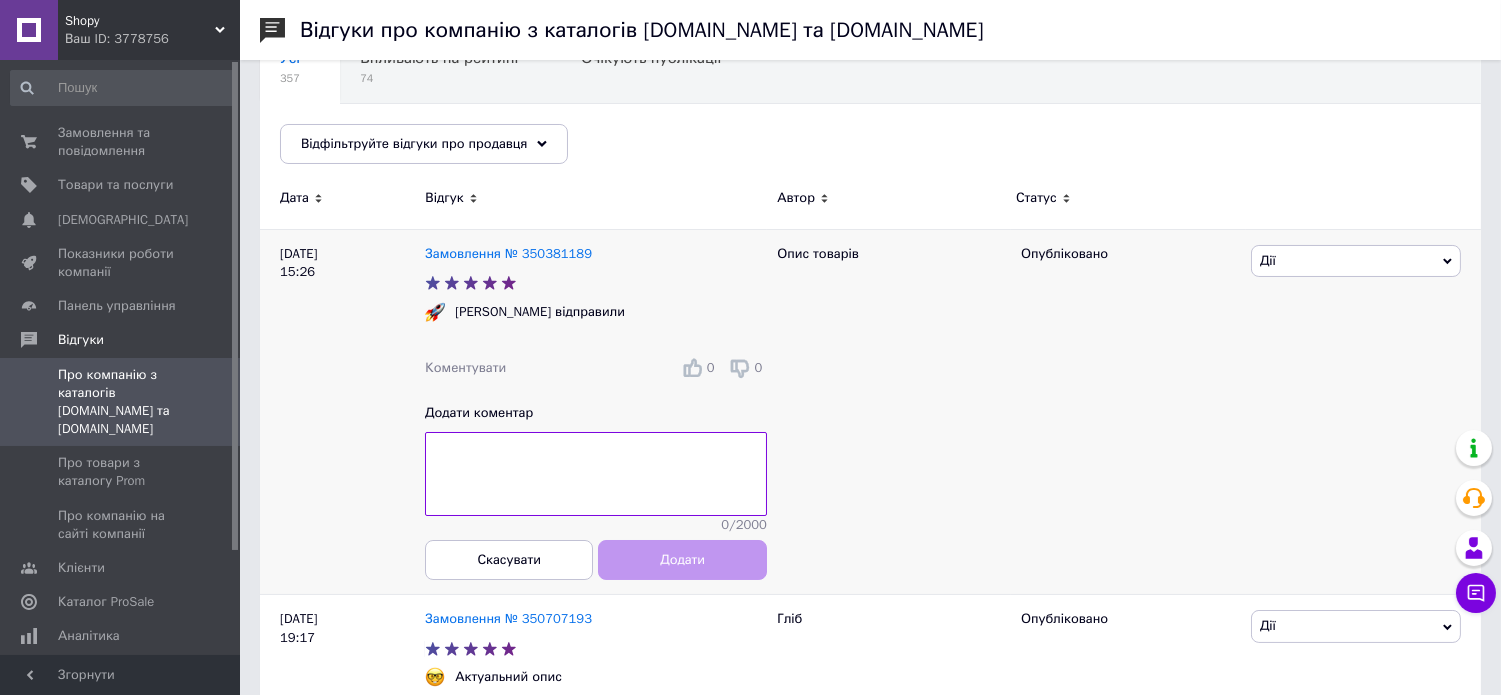 click at bounding box center (596, 474) 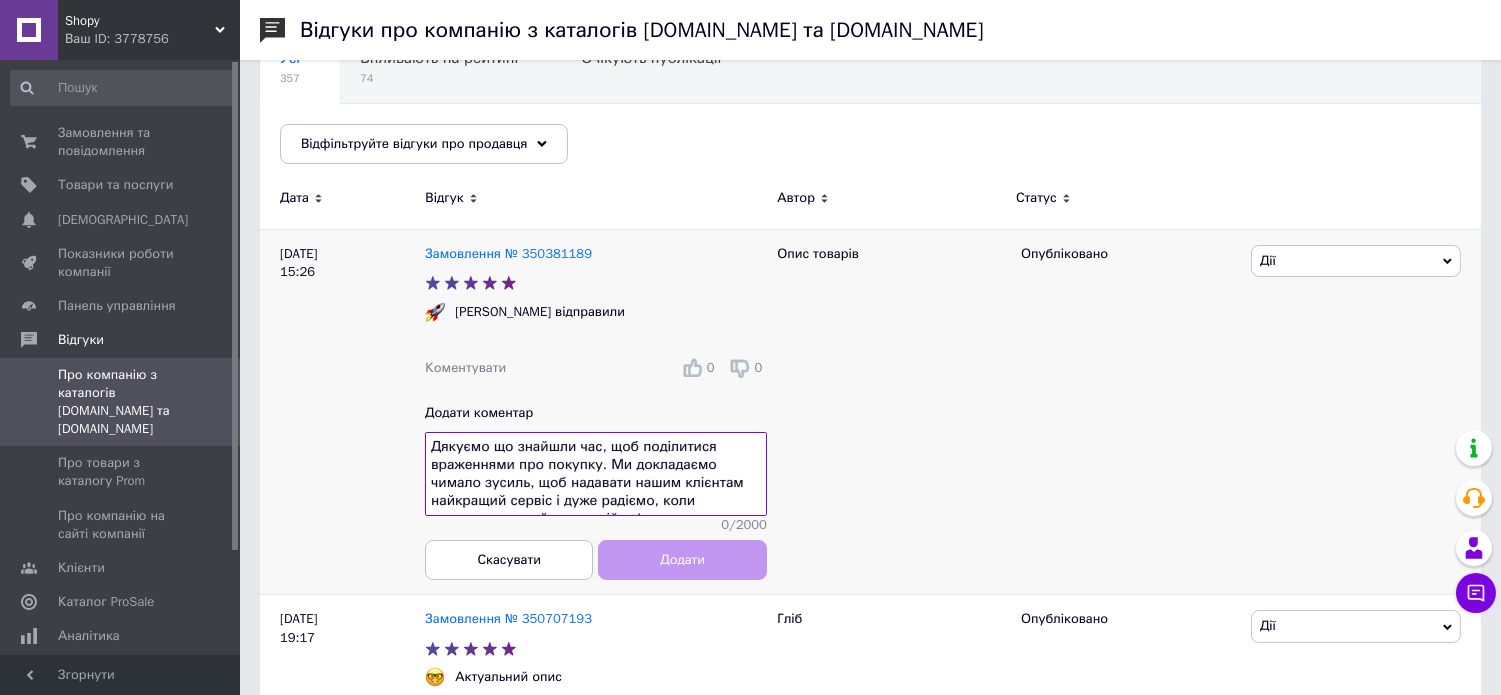 scroll, scrollTop: 33, scrollLeft: 0, axis: vertical 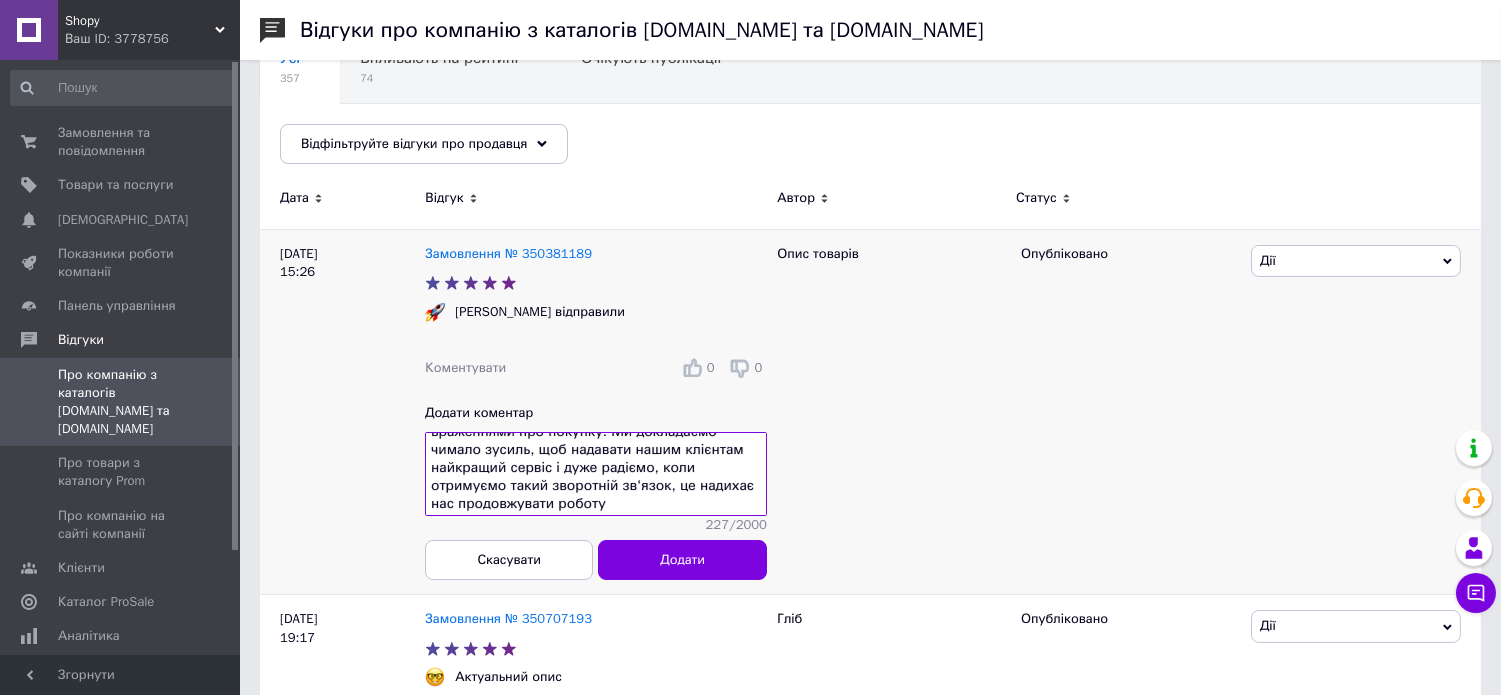 type on "Дякуємо що знайшли час, щоб поділитися враженнями про покупку. Ми докладаємо чимало зусиль, щоб надавати нашим клієнтам найкращий сервіс і дуже радіємо, коли отримуємо такий зворотній зв'язок, це надихає нас продовжувати роботу" 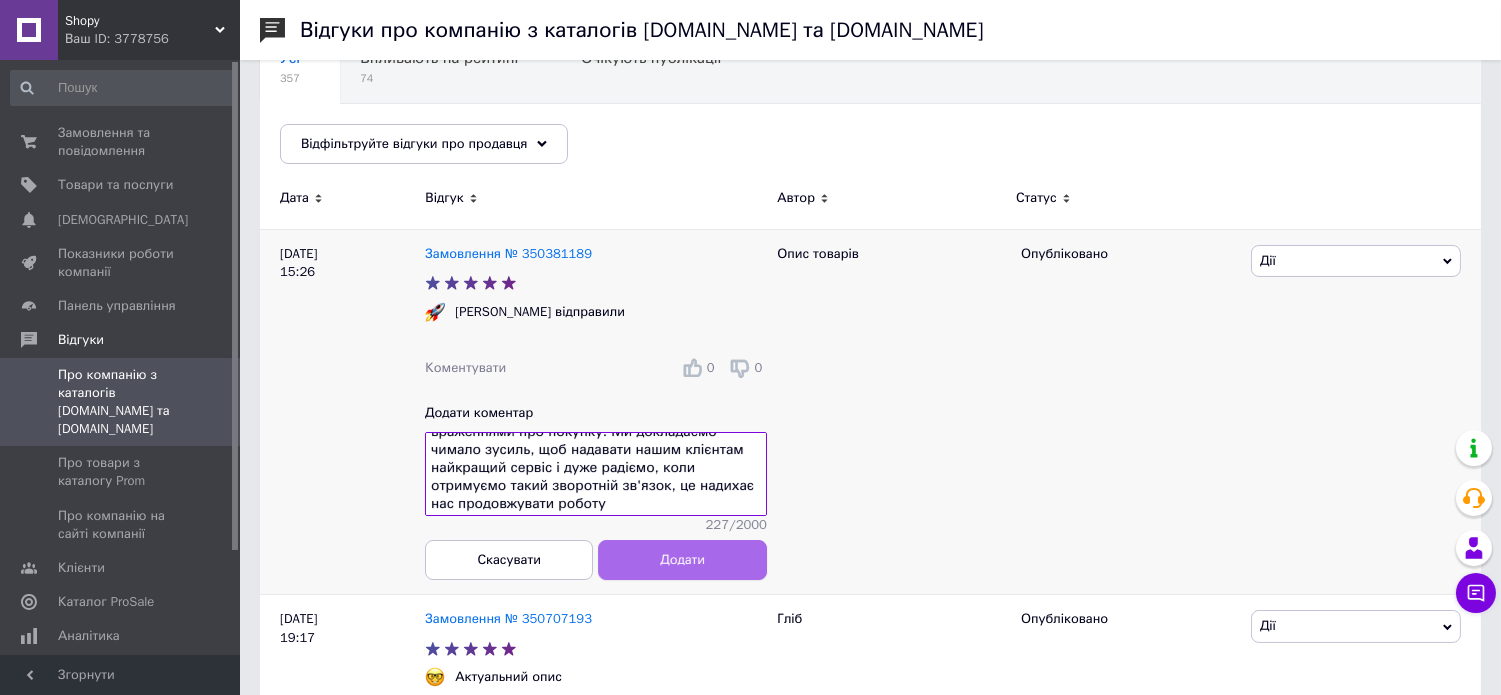 click on "Додати" at bounding box center (683, 559) 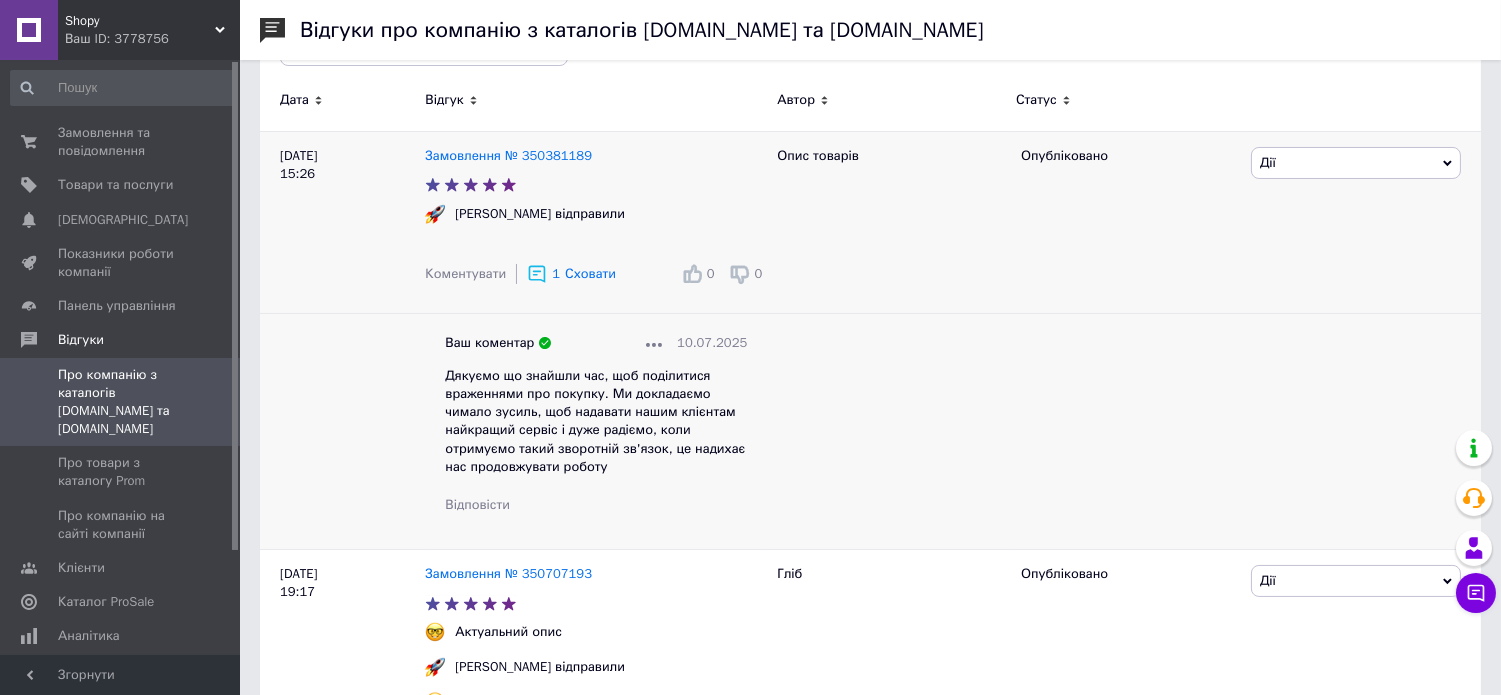 scroll, scrollTop: 301, scrollLeft: 1, axis: both 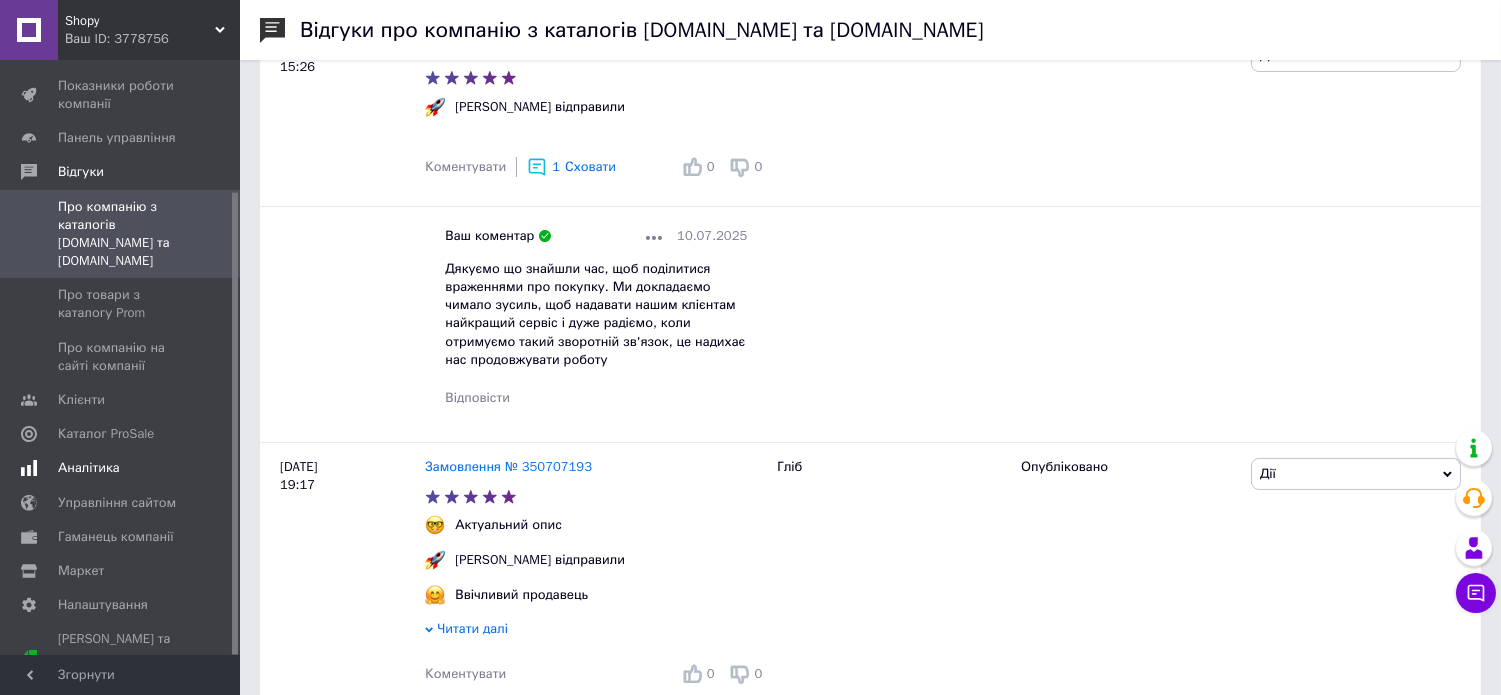 click on "Аналітика" at bounding box center (89, 468) 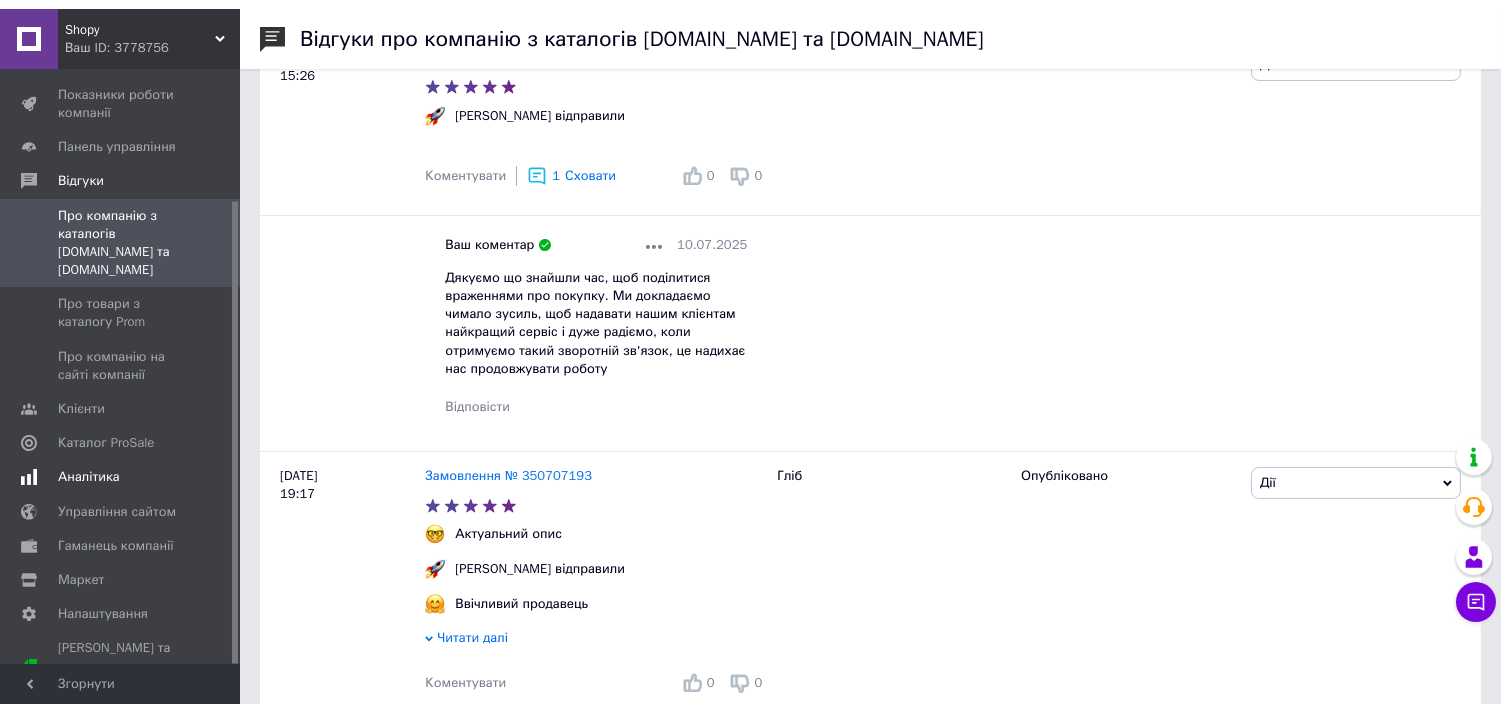 scroll, scrollTop: 0, scrollLeft: 0, axis: both 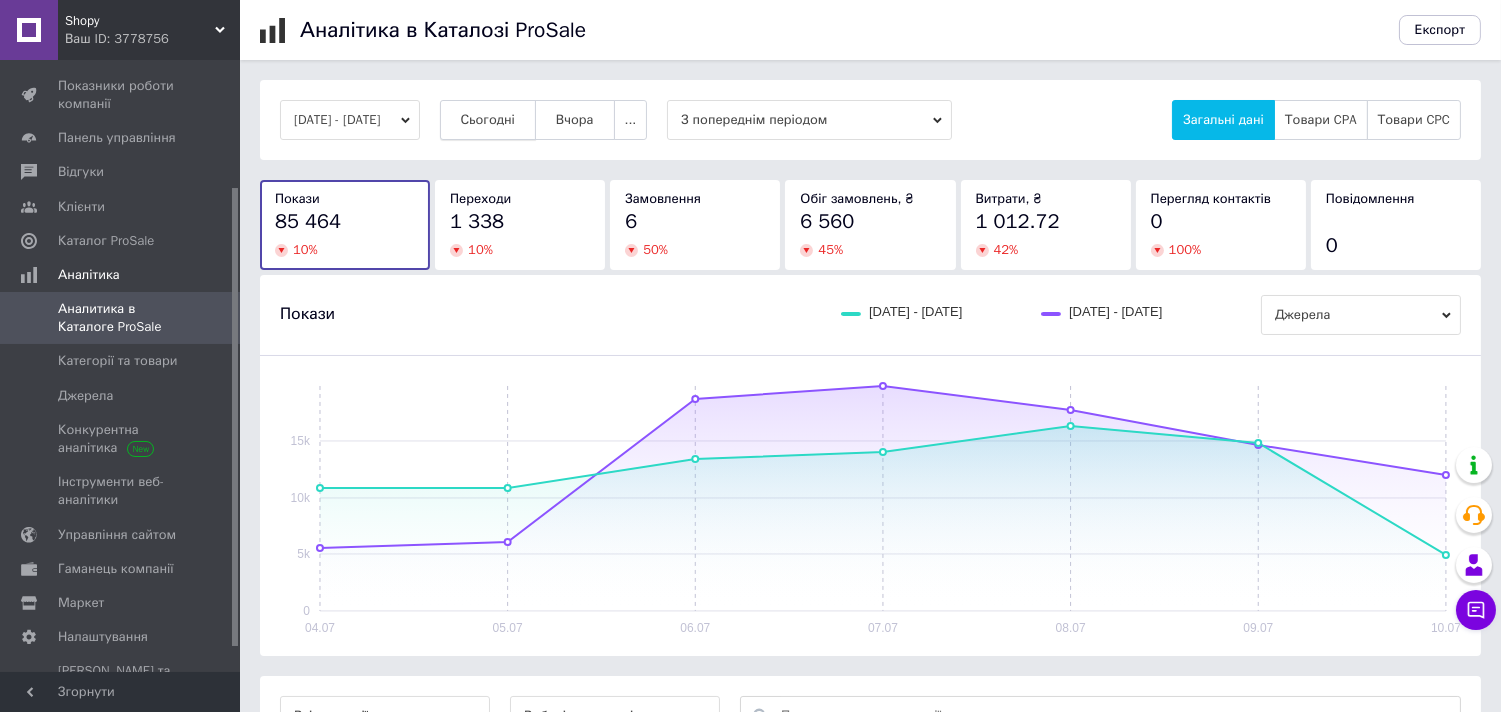 click on "Сьогодні" at bounding box center [488, 120] 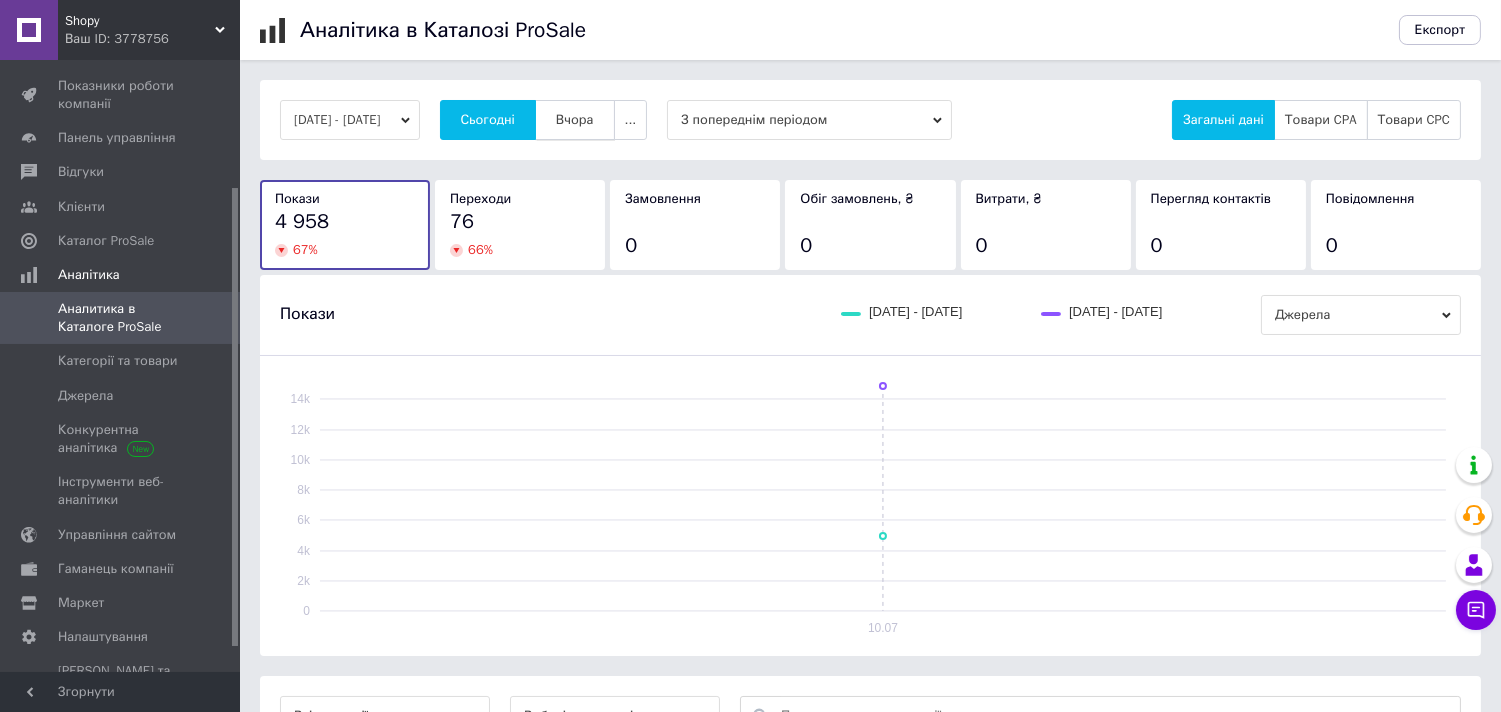 click on "Вчора" at bounding box center [575, 120] 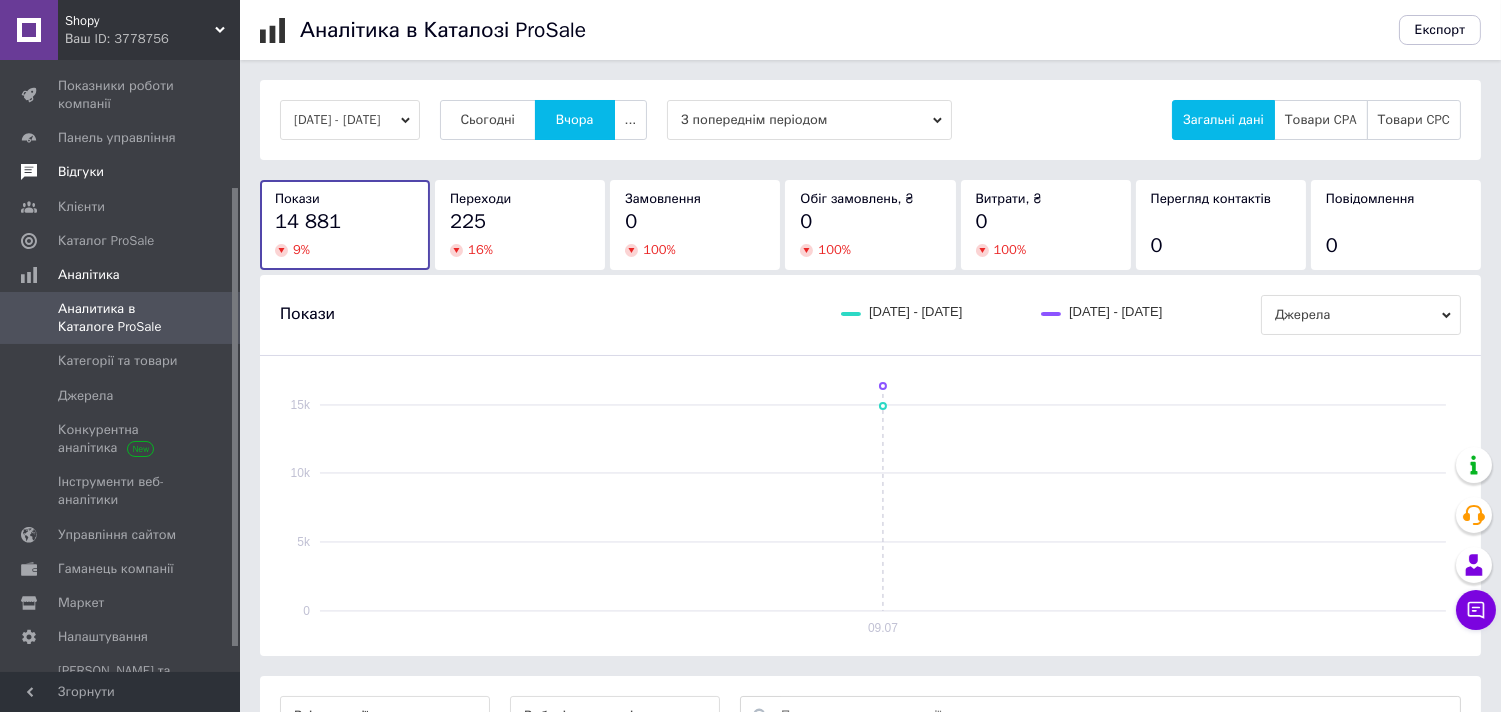 scroll, scrollTop: 0, scrollLeft: 0, axis: both 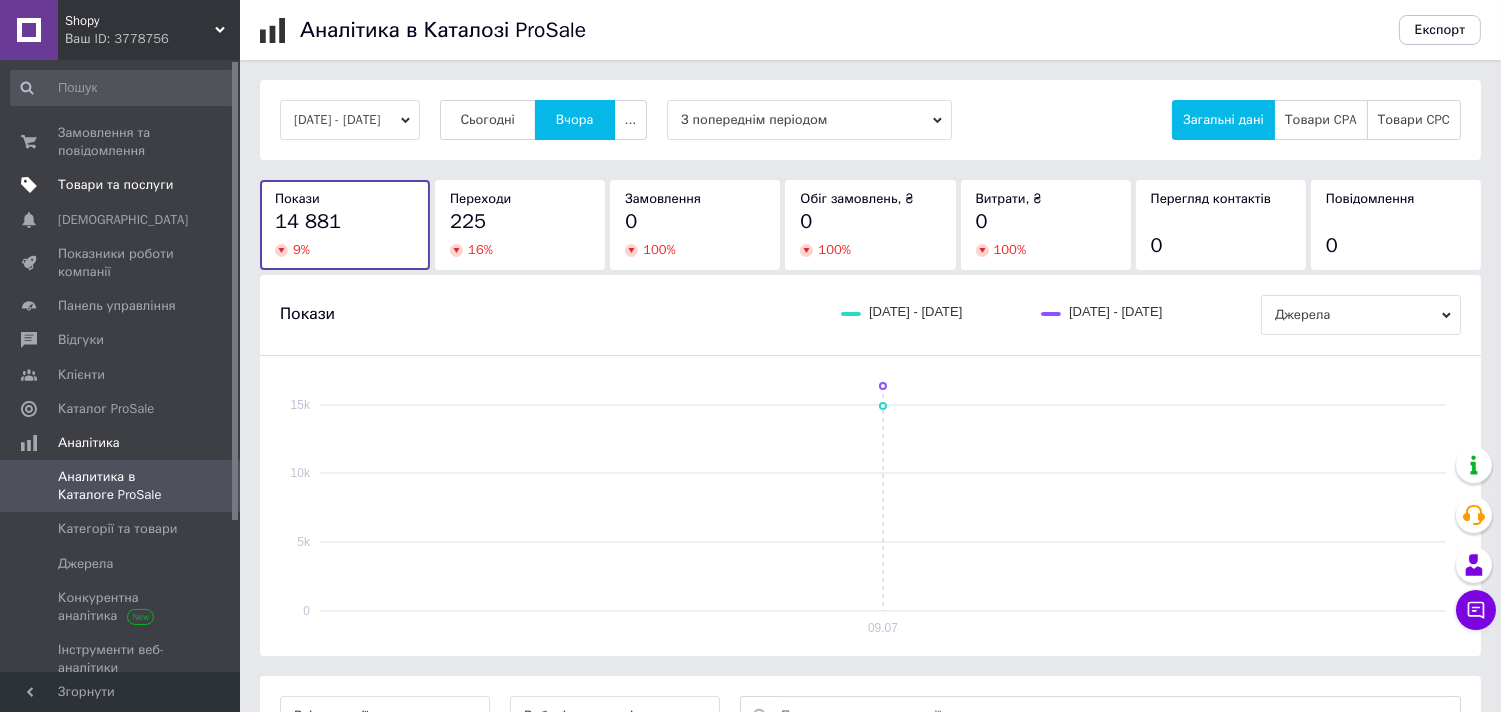 click on "Товари та послуги" at bounding box center [115, 185] 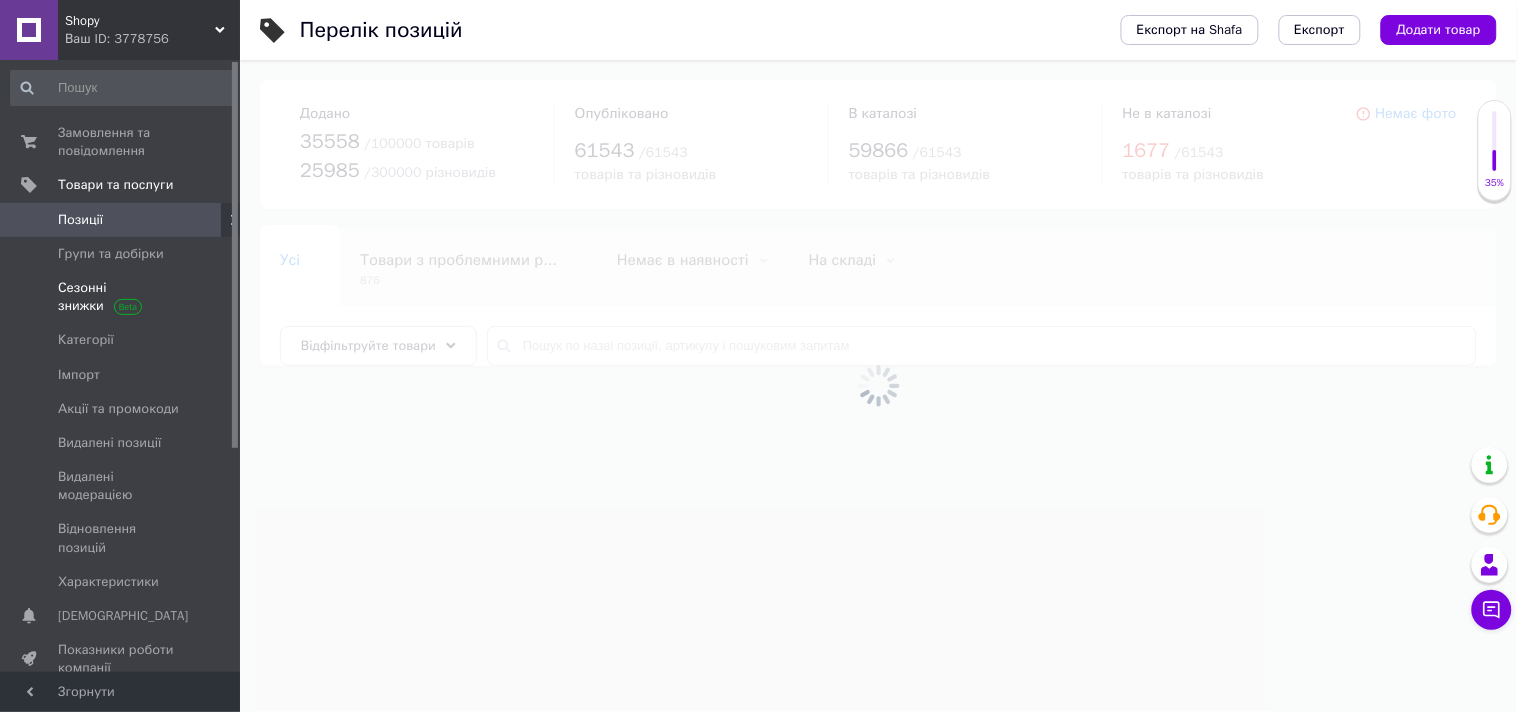 click on "Сезонні знижки" at bounding box center (121, 297) 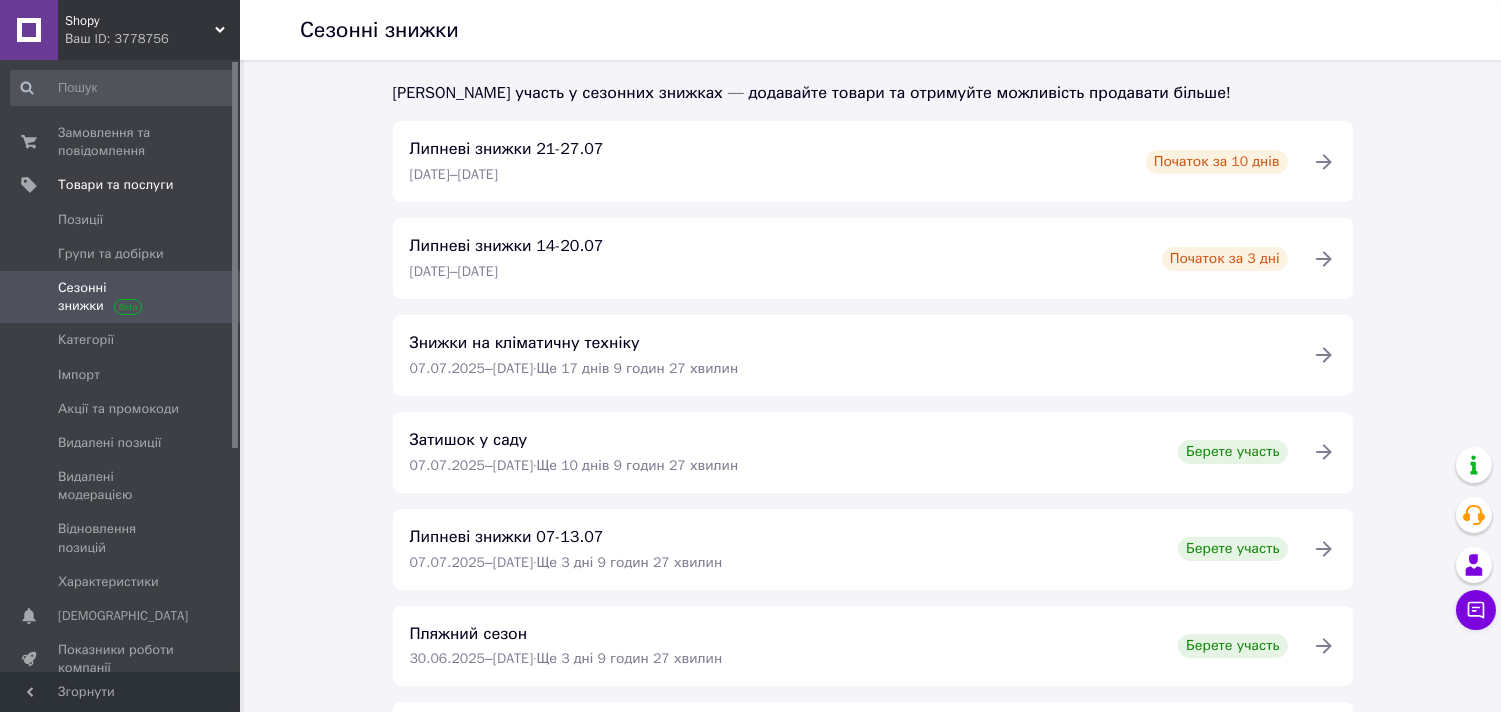 scroll, scrollTop: 336, scrollLeft: 0, axis: vertical 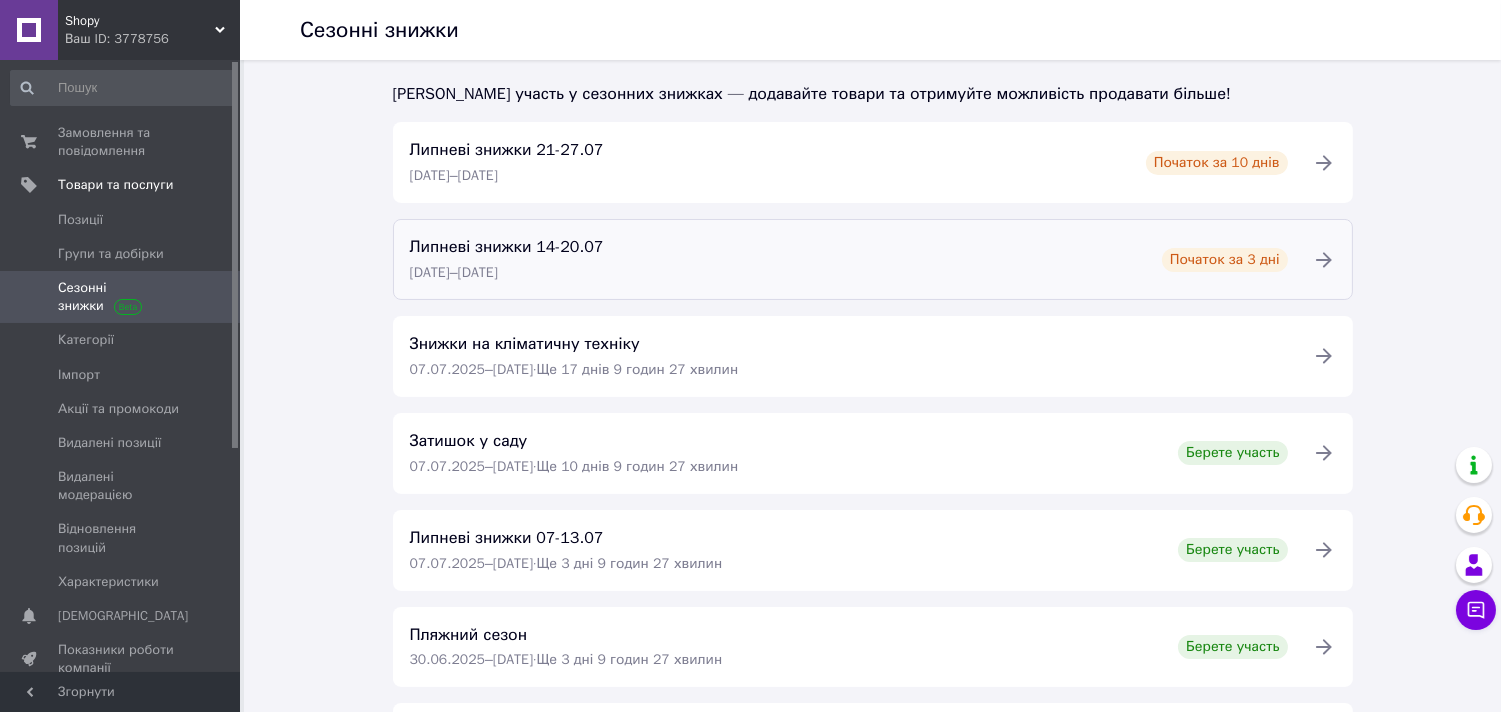 click on "Липневі знижки 14-20.07 [DATE] – [DATE] Початок за   3 дні" at bounding box center (849, 259) 